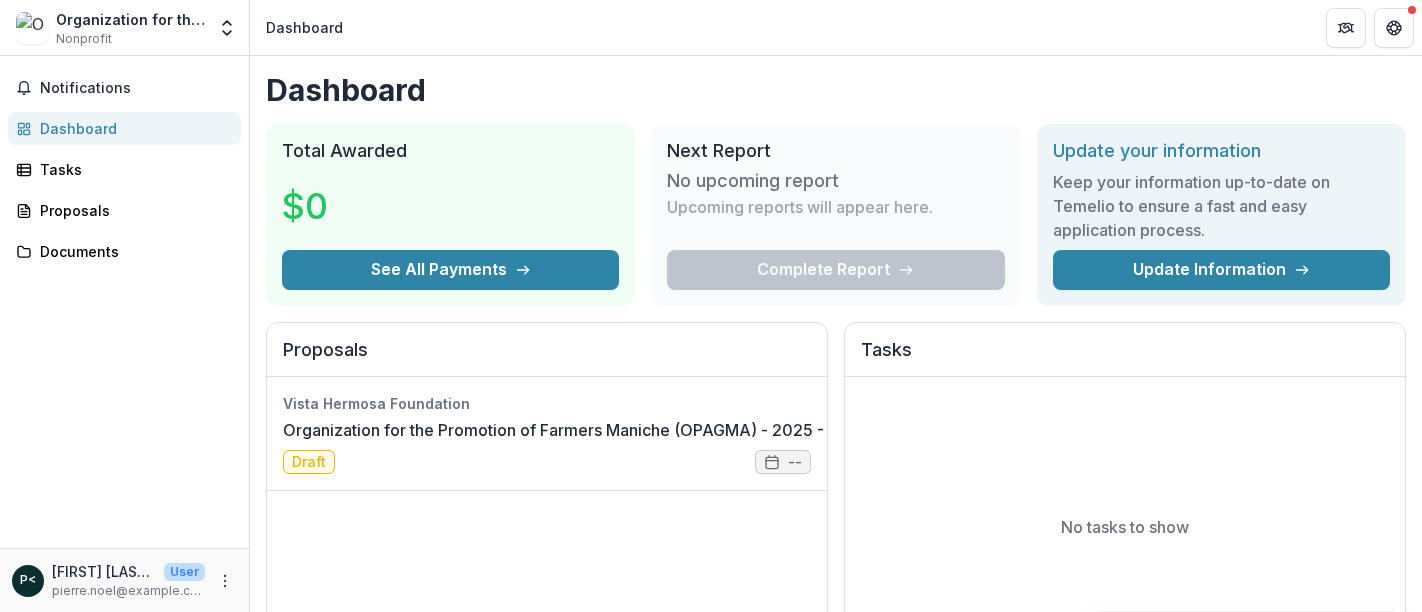 scroll, scrollTop: 0, scrollLeft: 0, axis: both 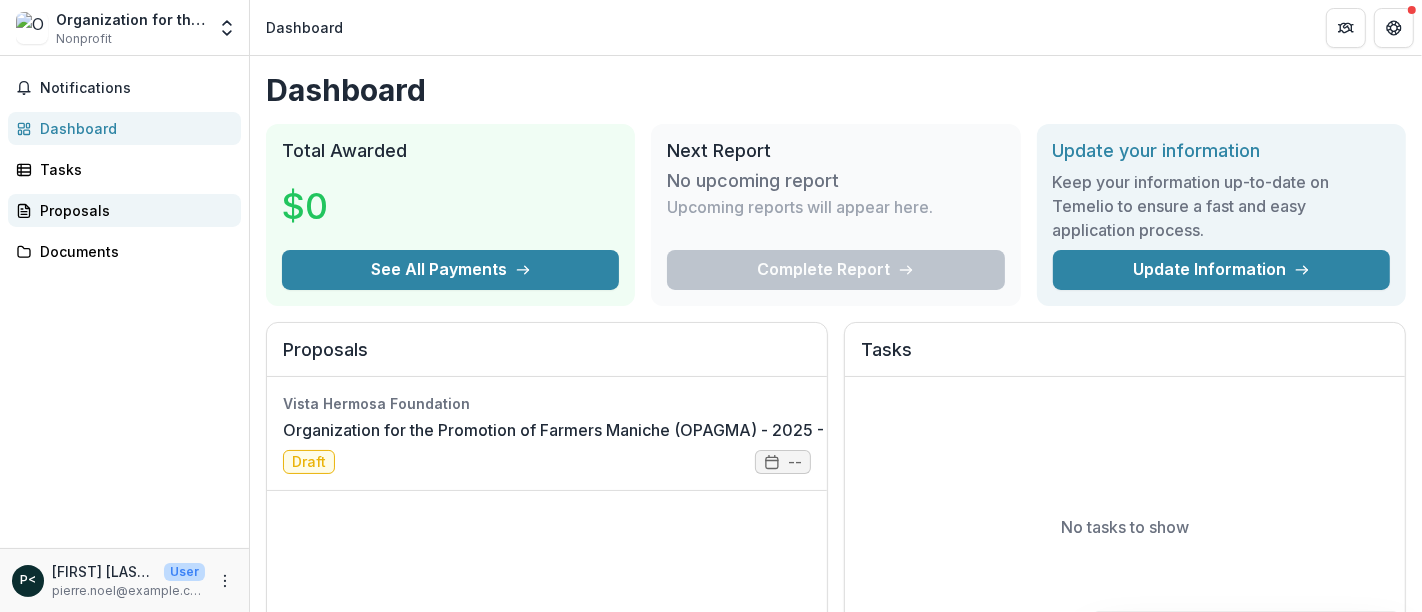 click on "Proposals" at bounding box center [132, 210] 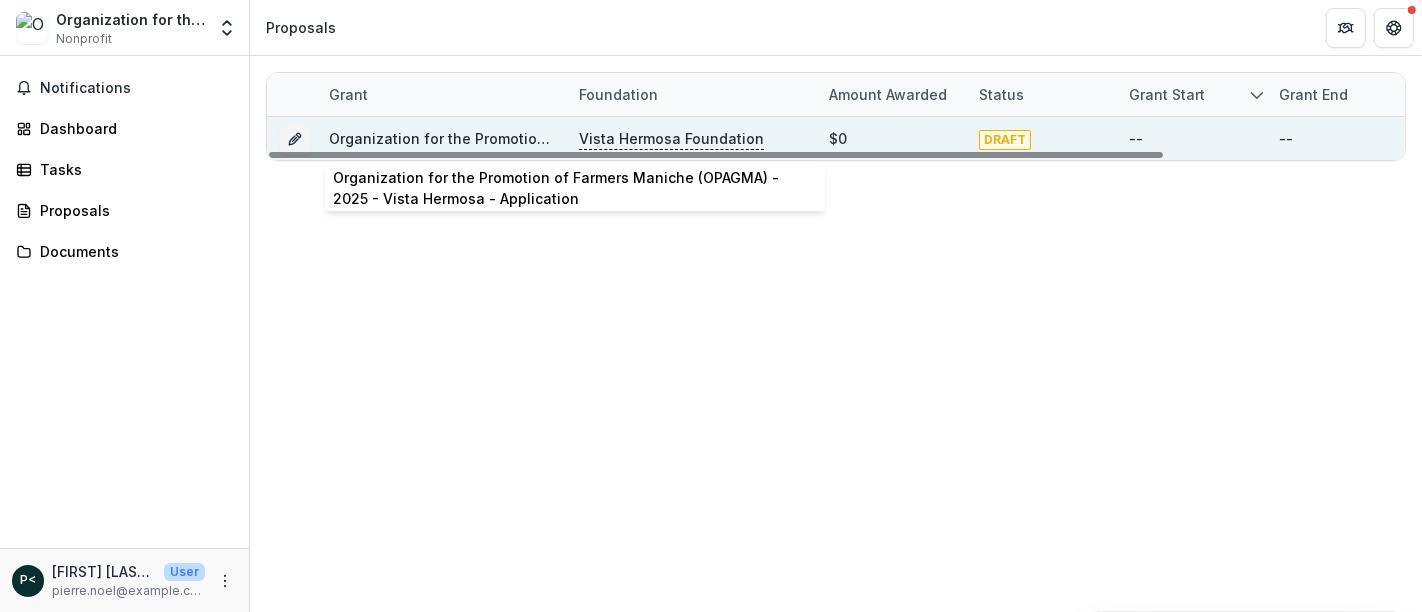 click on "Organization for the Promotion of Farmers Maniche (OPAGMA) - 2025 - Vista Hermosa - Application" at bounding box center [677, 138] 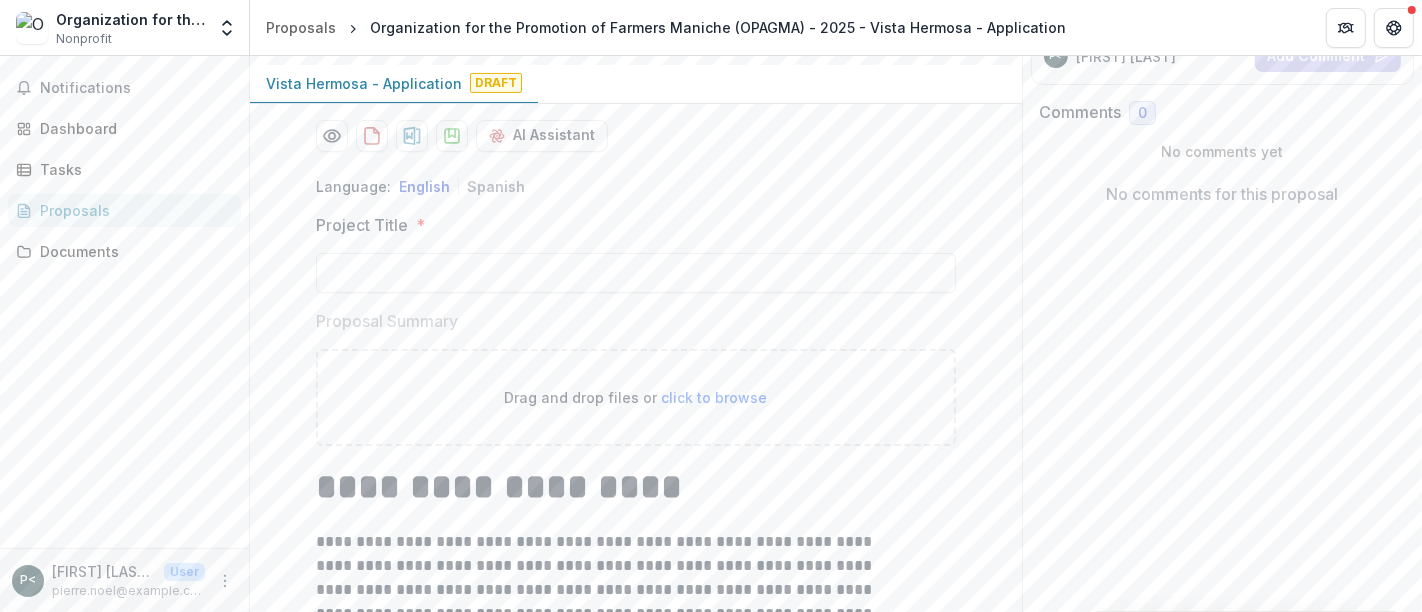 scroll, scrollTop: 330, scrollLeft: 0, axis: vertical 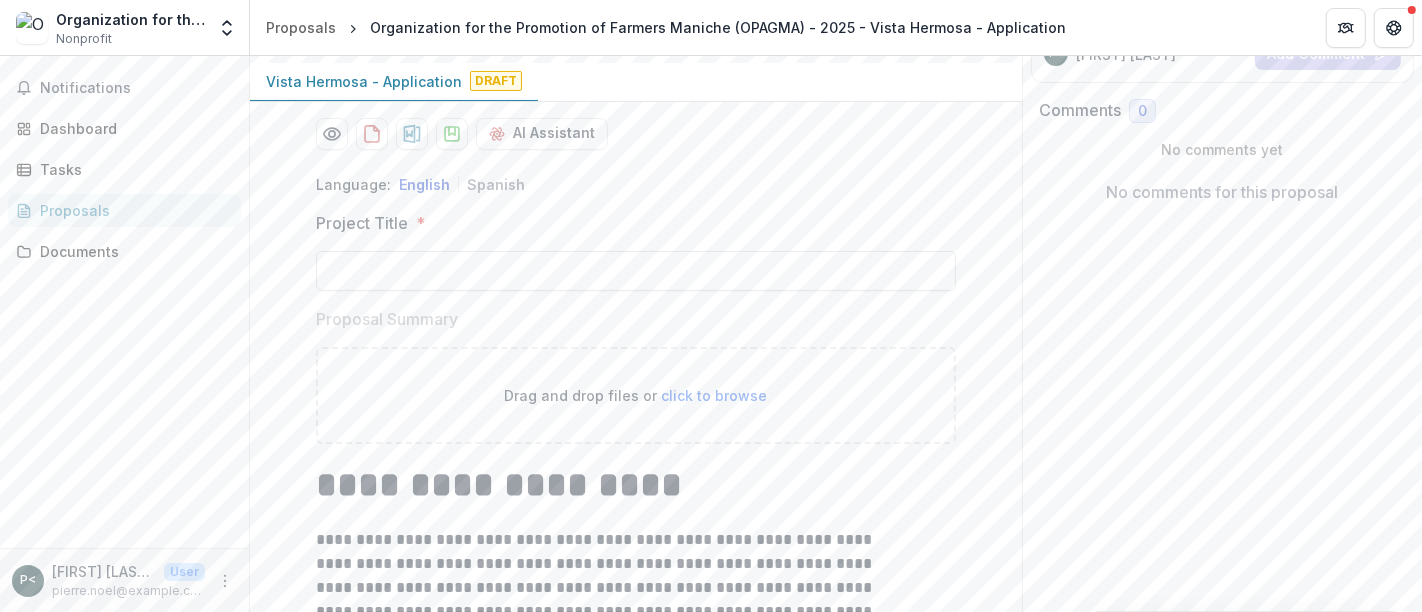 click on "Project Title *" at bounding box center [636, 271] 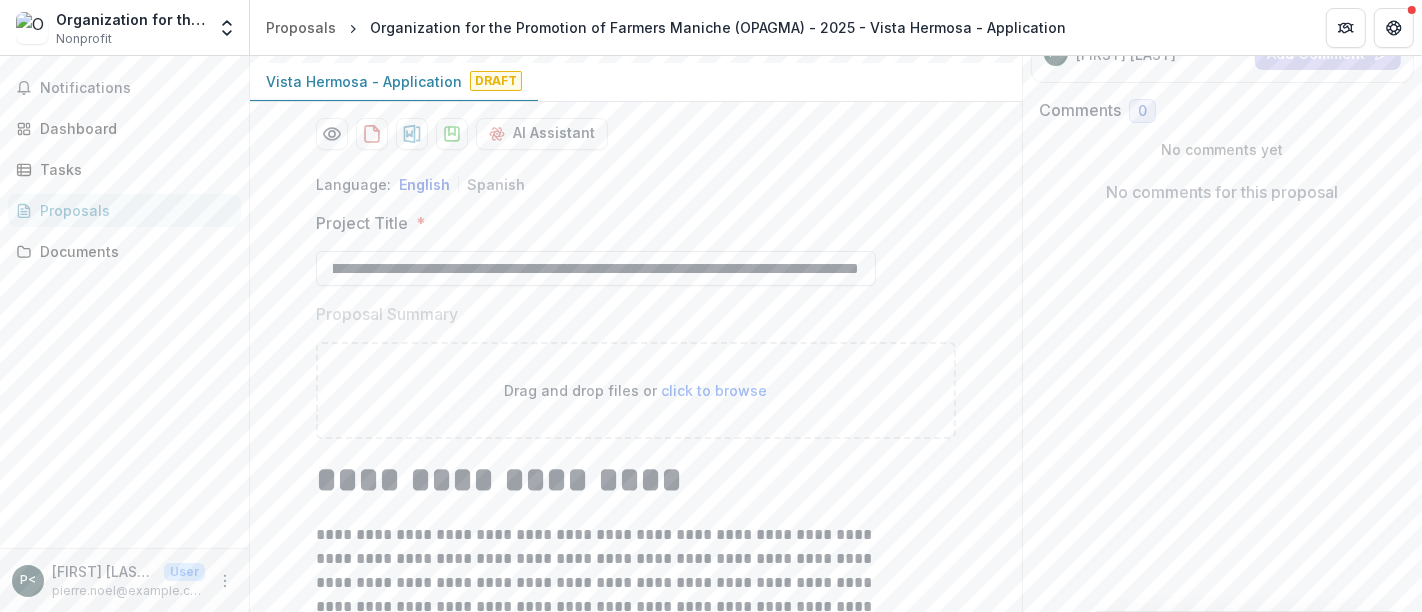 scroll, scrollTop: 0, scrollLeft: 249, axis: horizontal 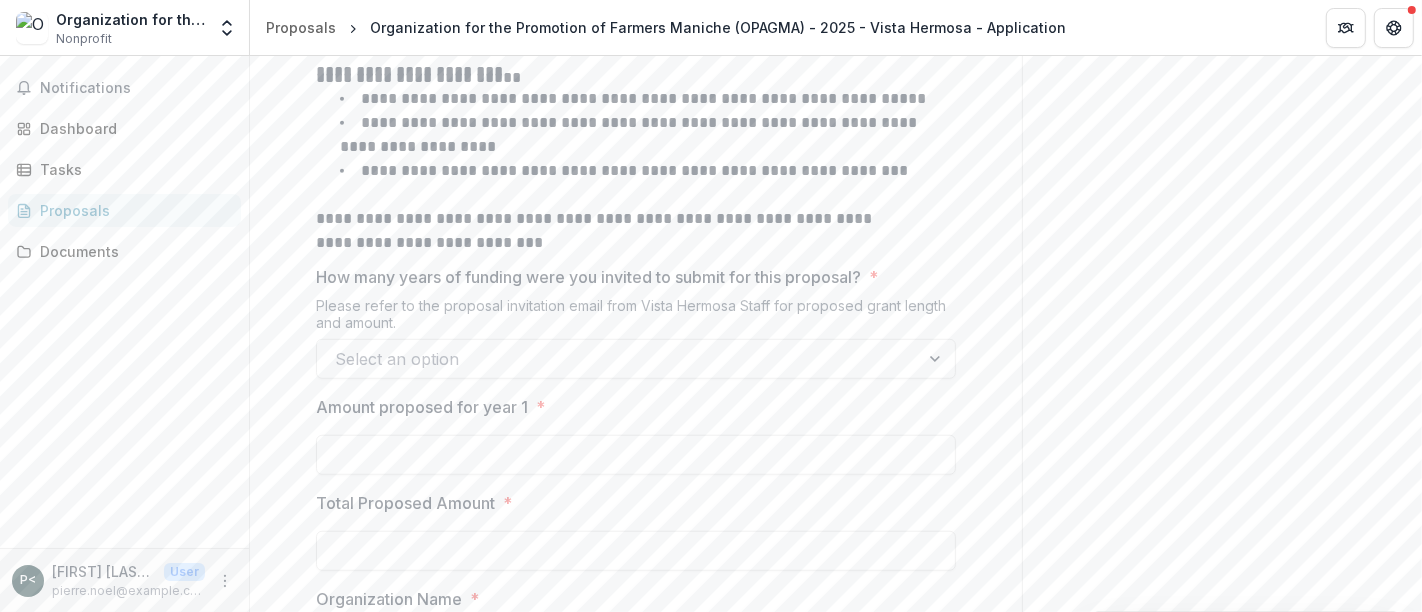 type on "**********" 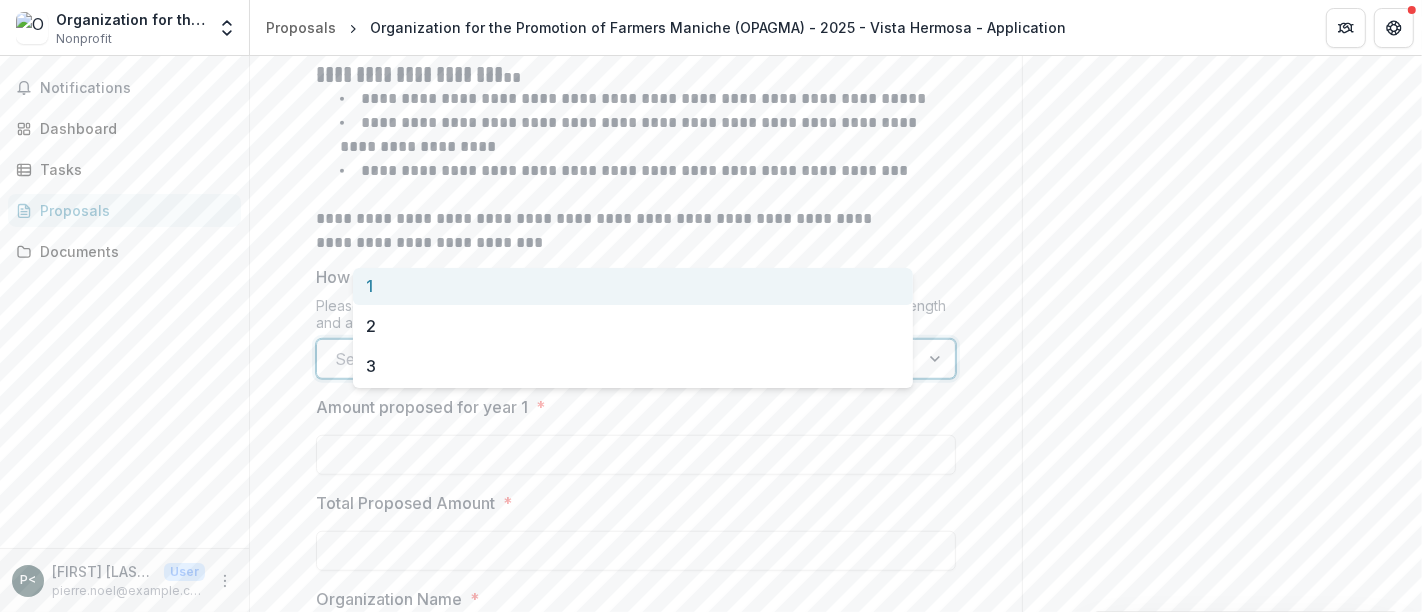scroll, scrollTop: 0, scrollLeft: 0, axis: both 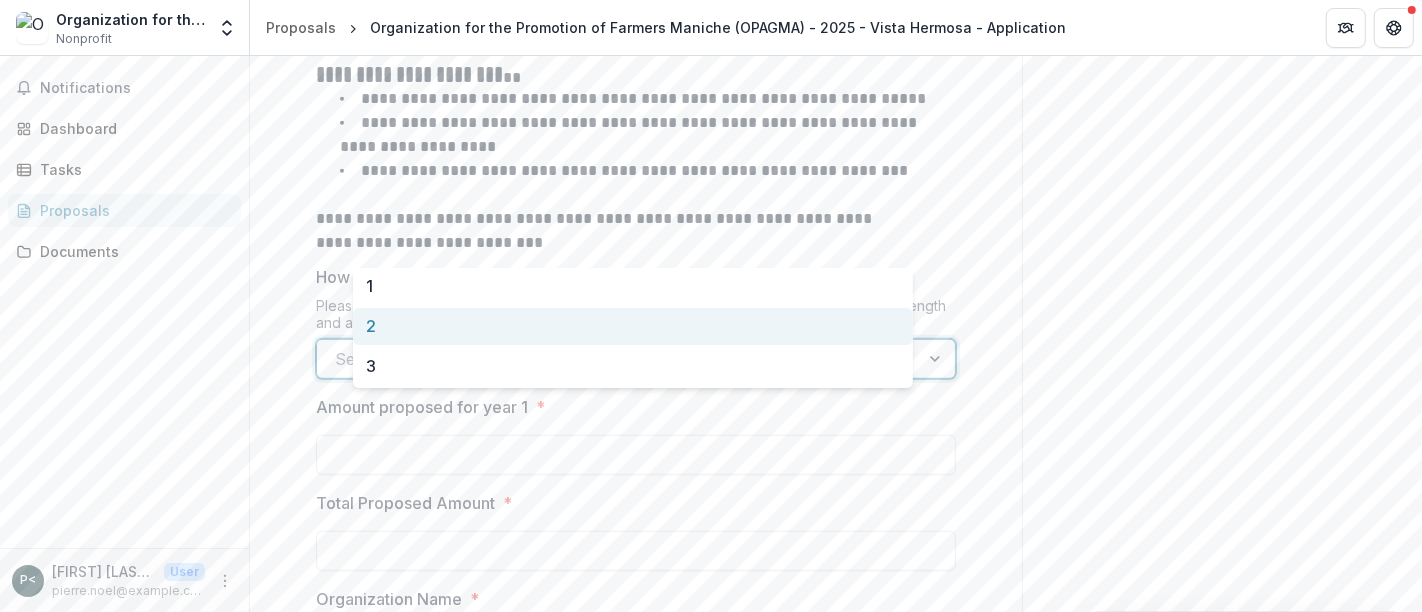 click on "2" at bounding box center [633, 326] 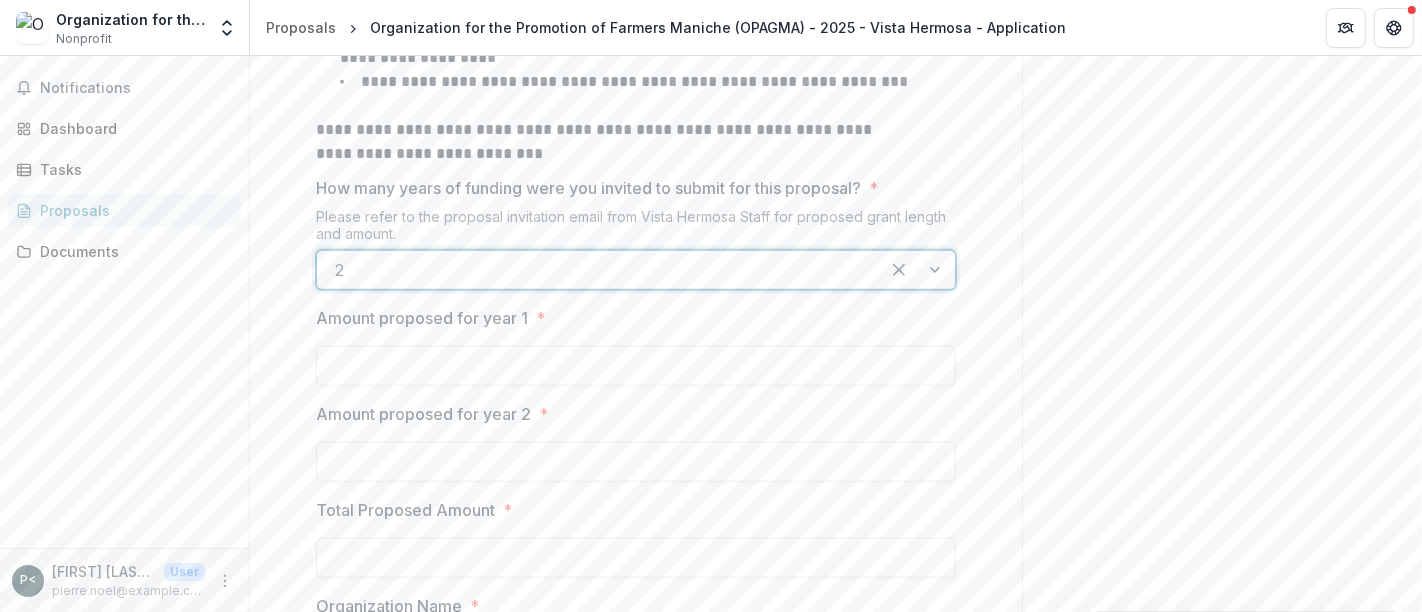 scroll, scrollTop: 1164, scrollLeft: 0, axis: vertical 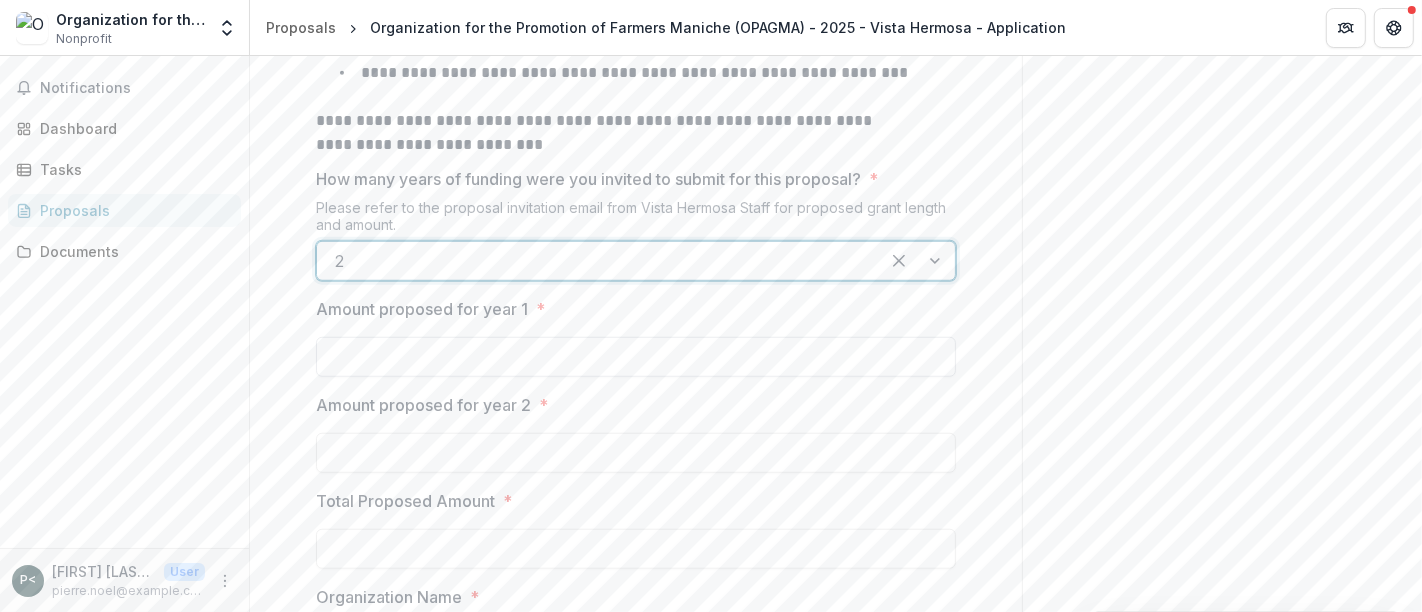click on "Amount proposed for year 1 *" at bounding box center [636, 357] 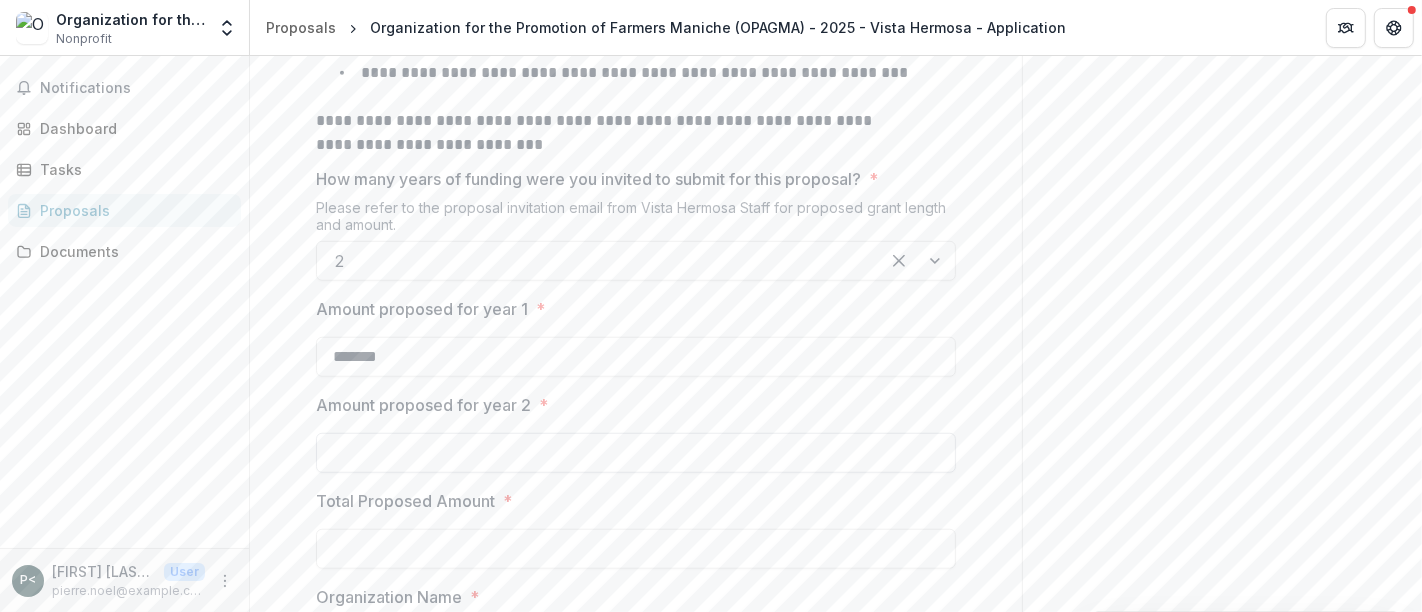 type on "*******" 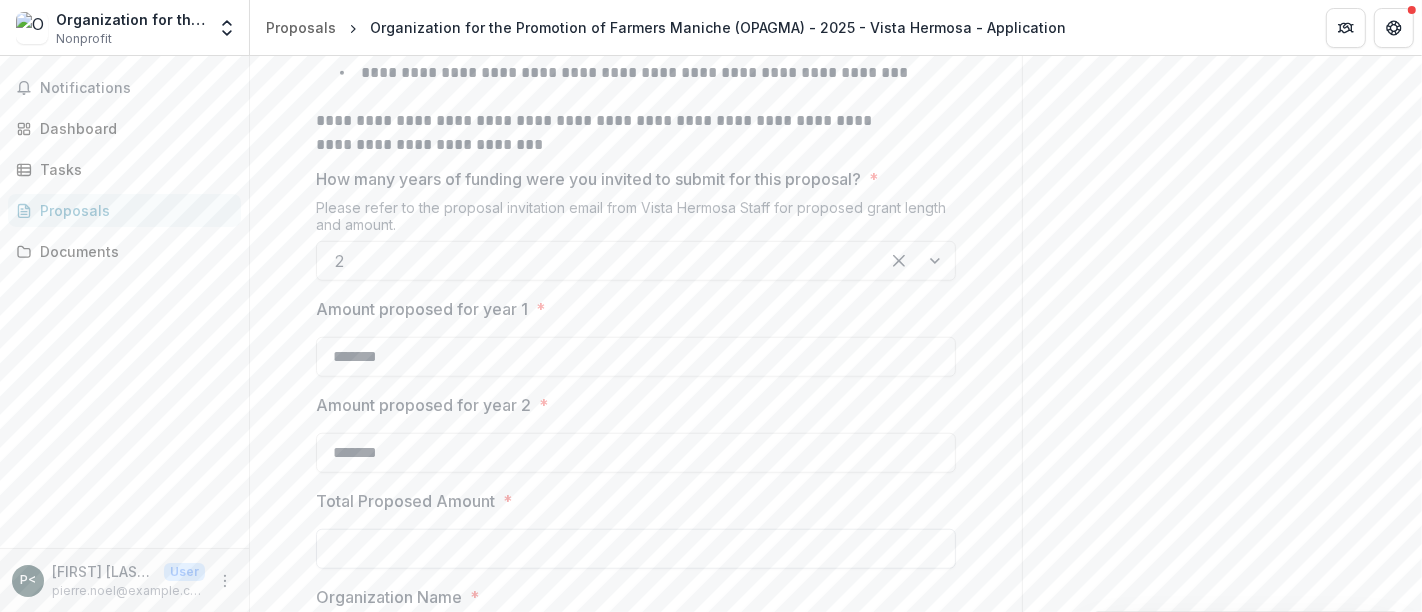 type on "*******" 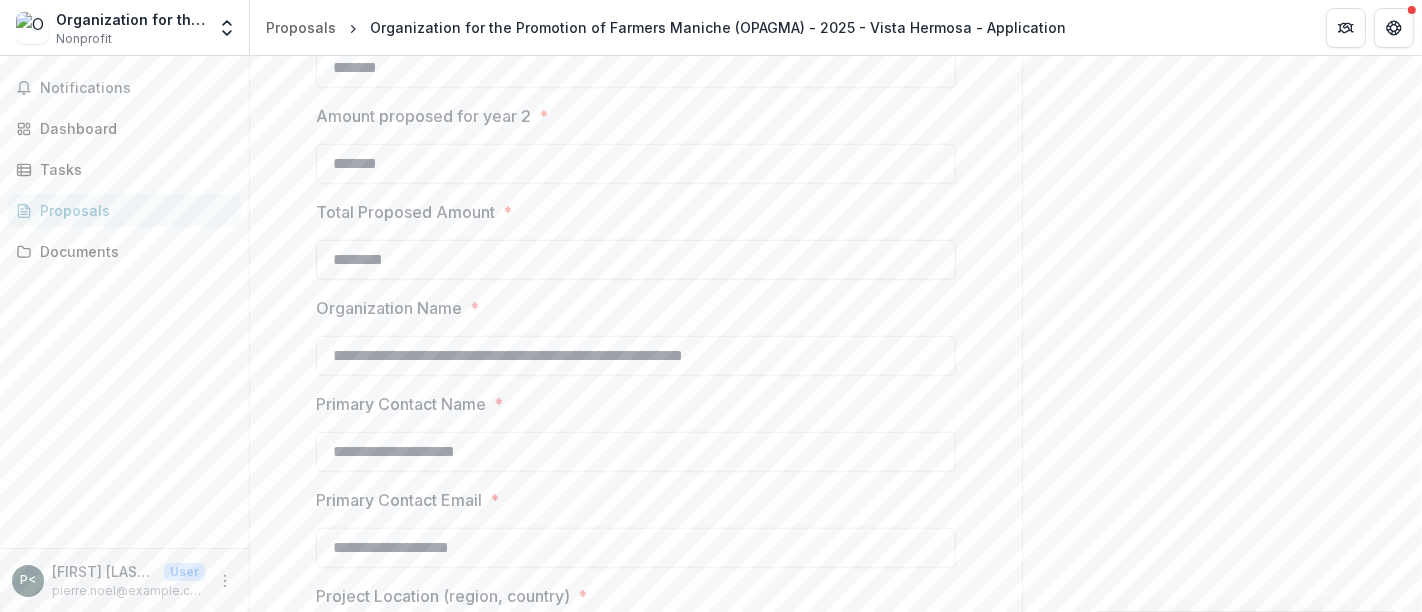 scroll, scrollTop: 1477, scrollLeft: 0, axis: vertical 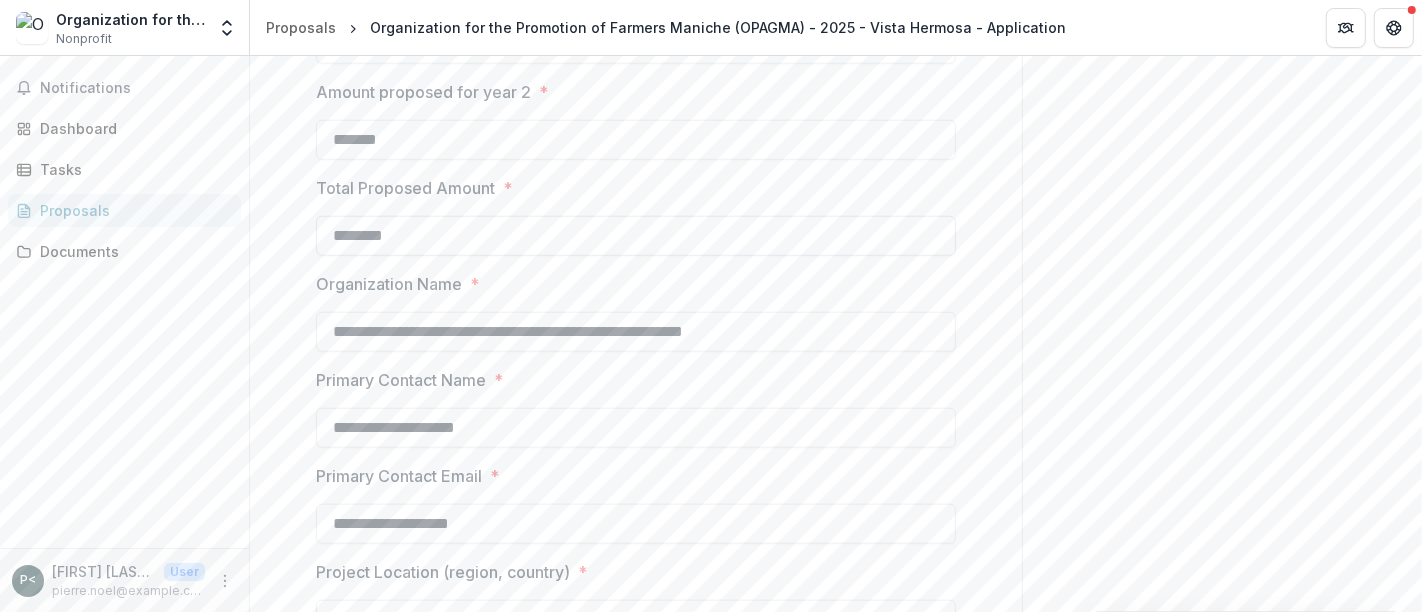 type on "********" 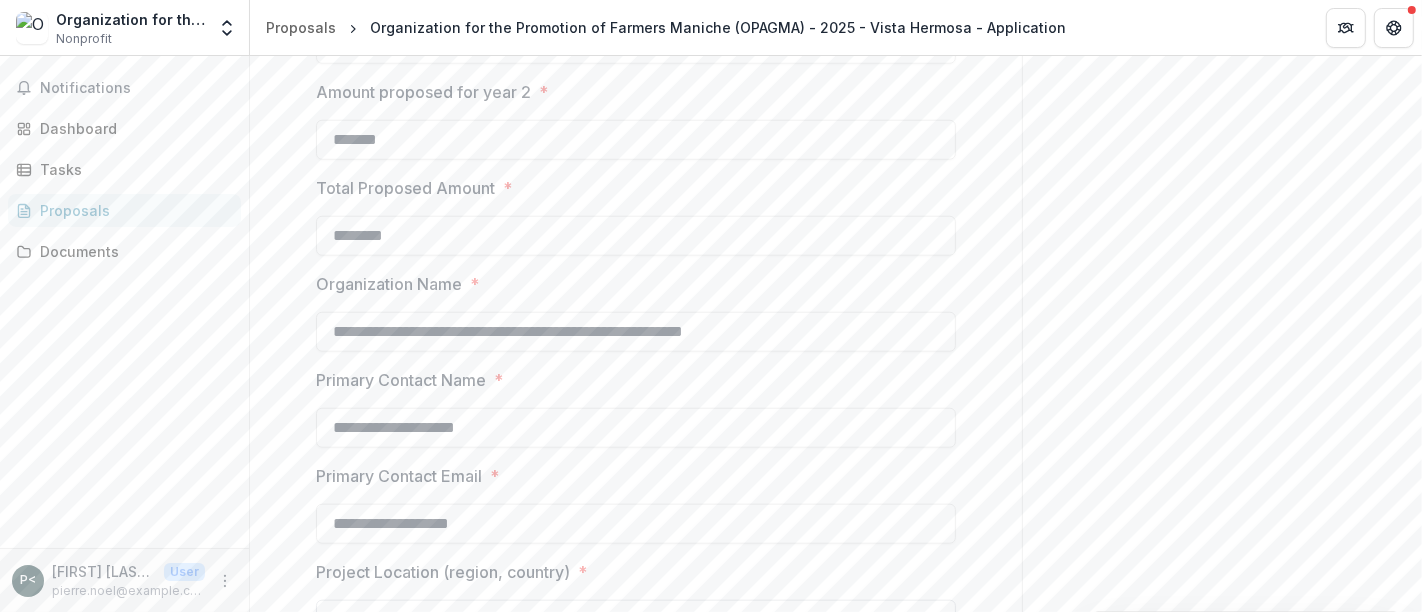 click on "Project Location ([REGION], [COUNTRY]) *" at bounding box center (636, 620) 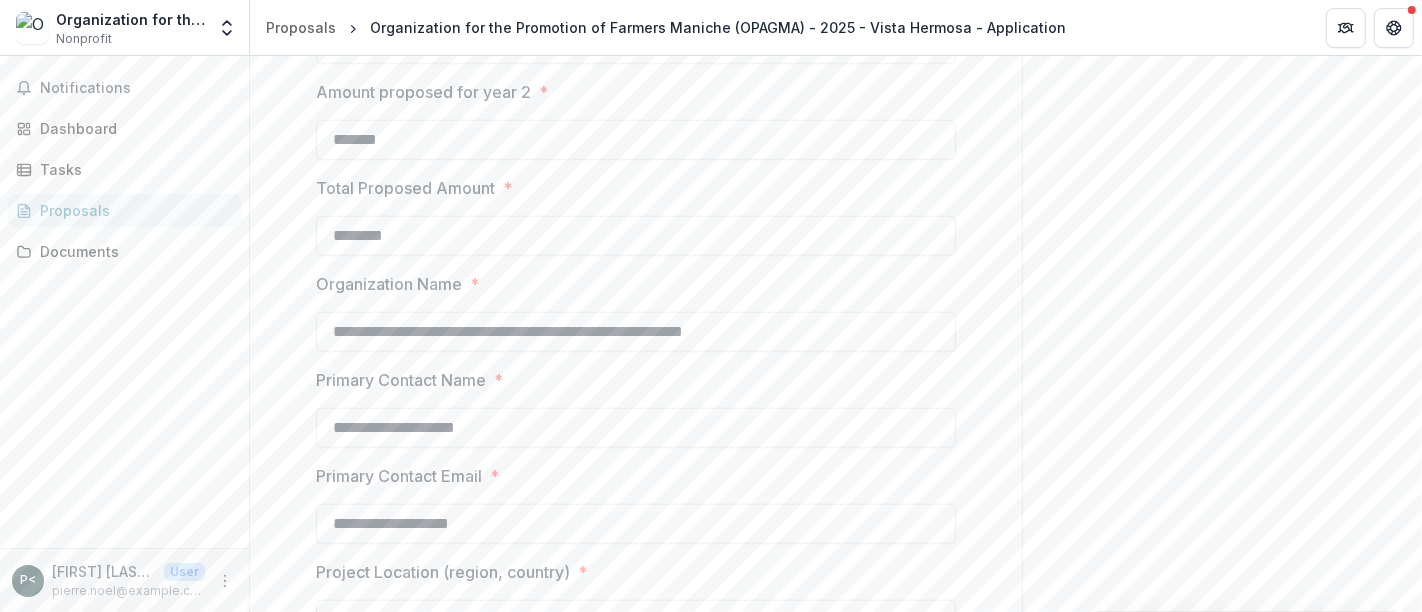 type on "*****" 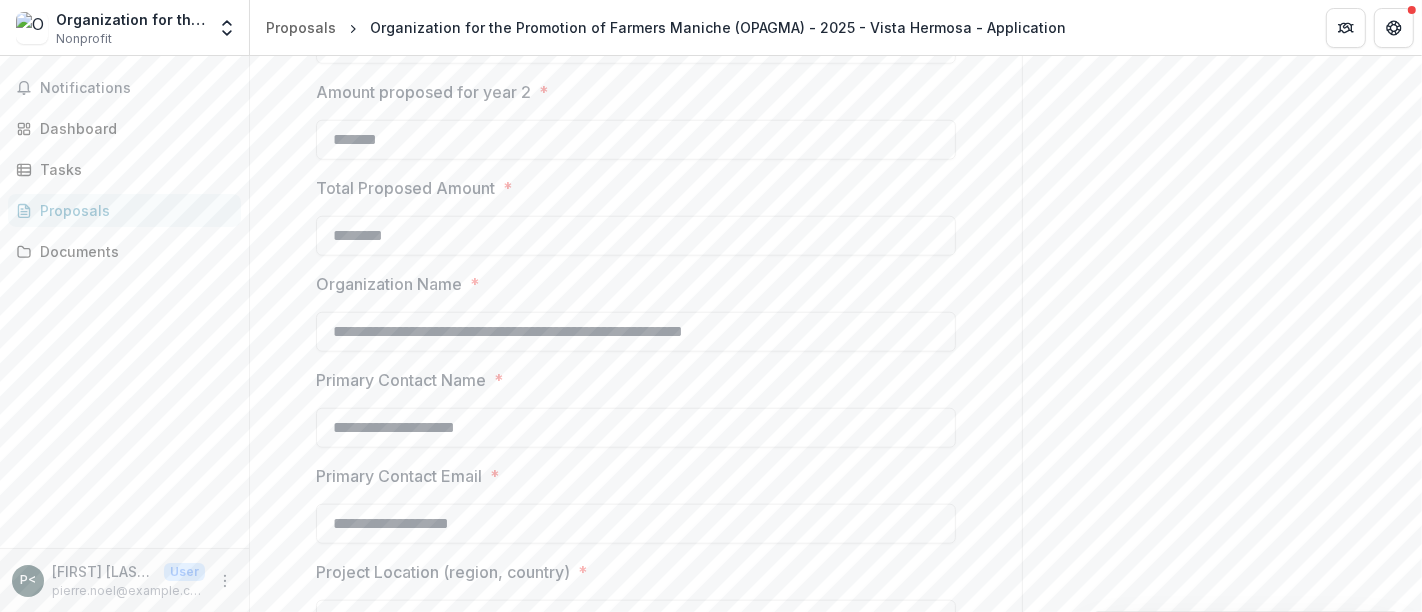 click at bounding box center [324, 740] 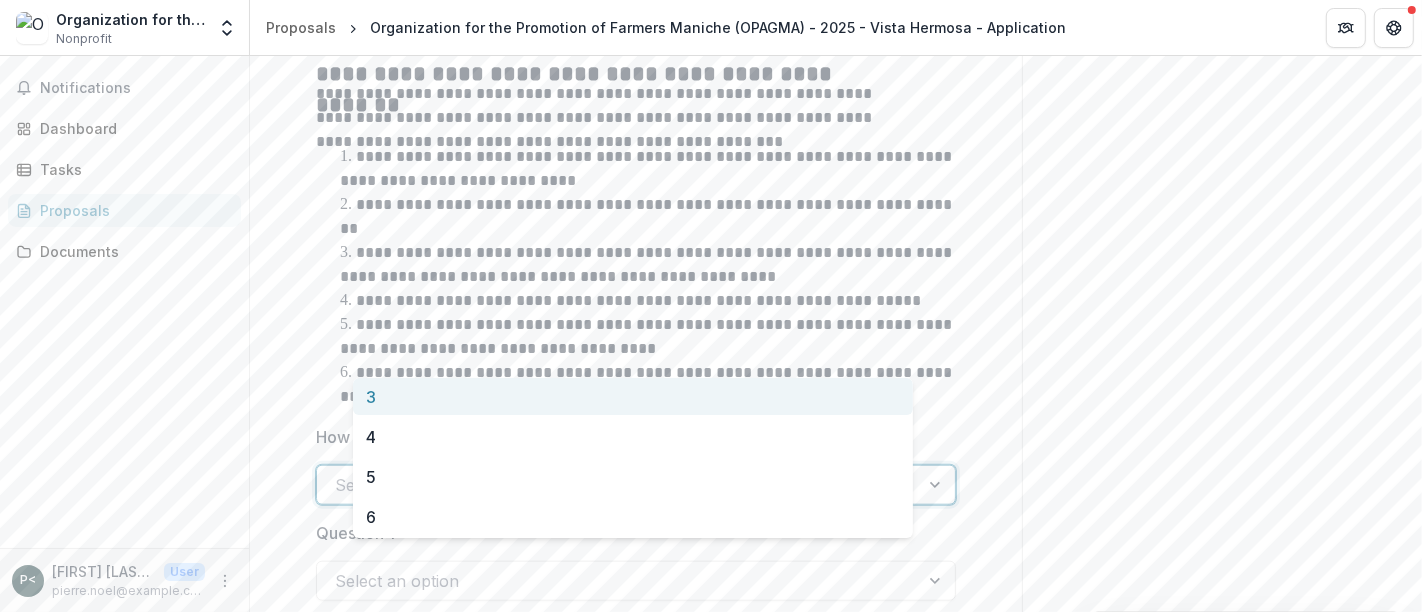 click at bounding box center [618, 485] 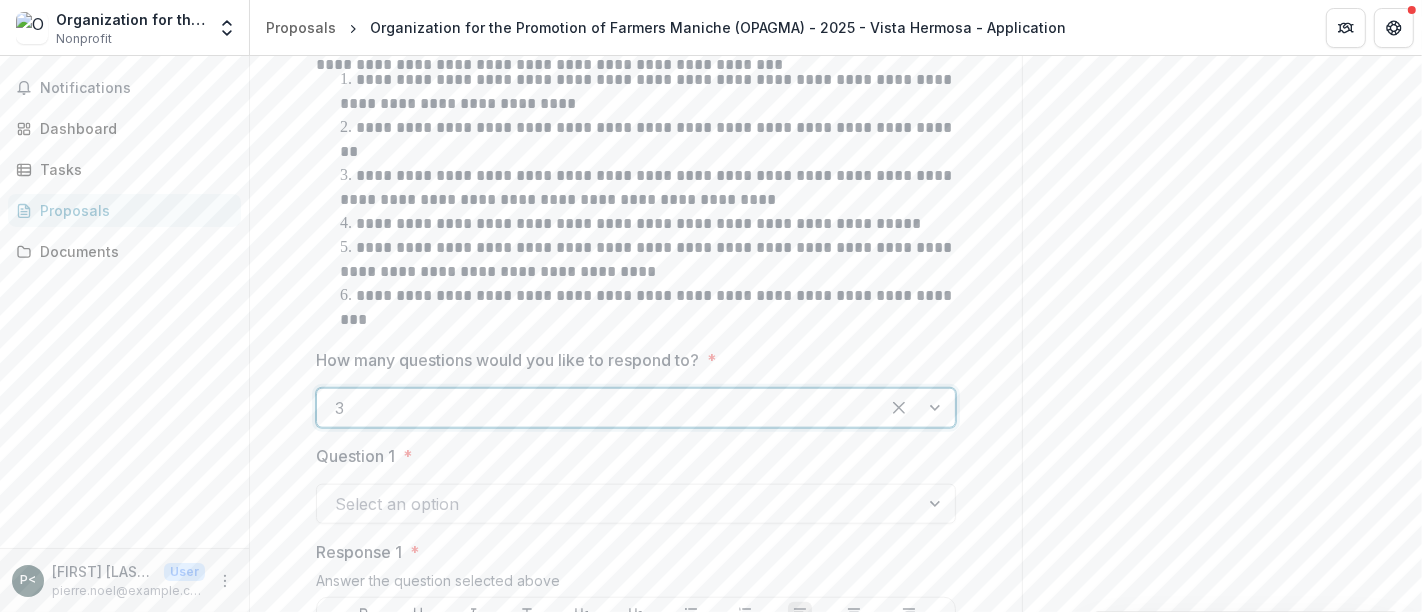 scroll, scrollTop: 1556, scrollLeft: 0, axis: vertical 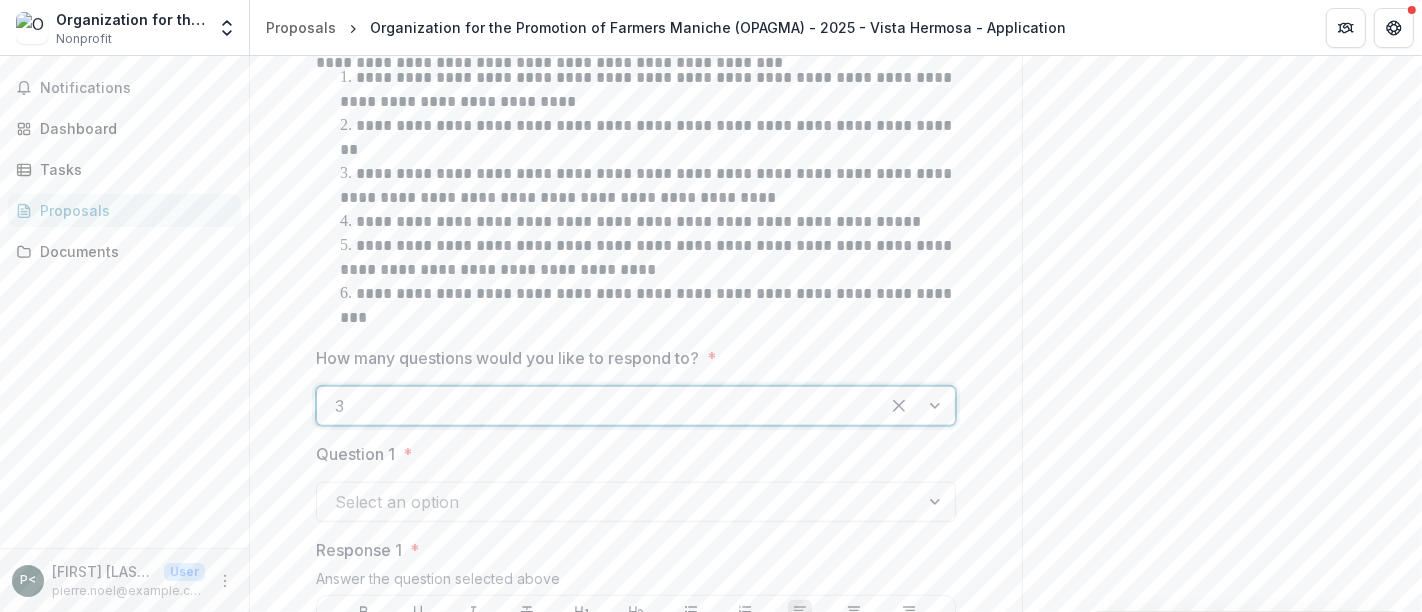 click at bounding box center (618, 502) 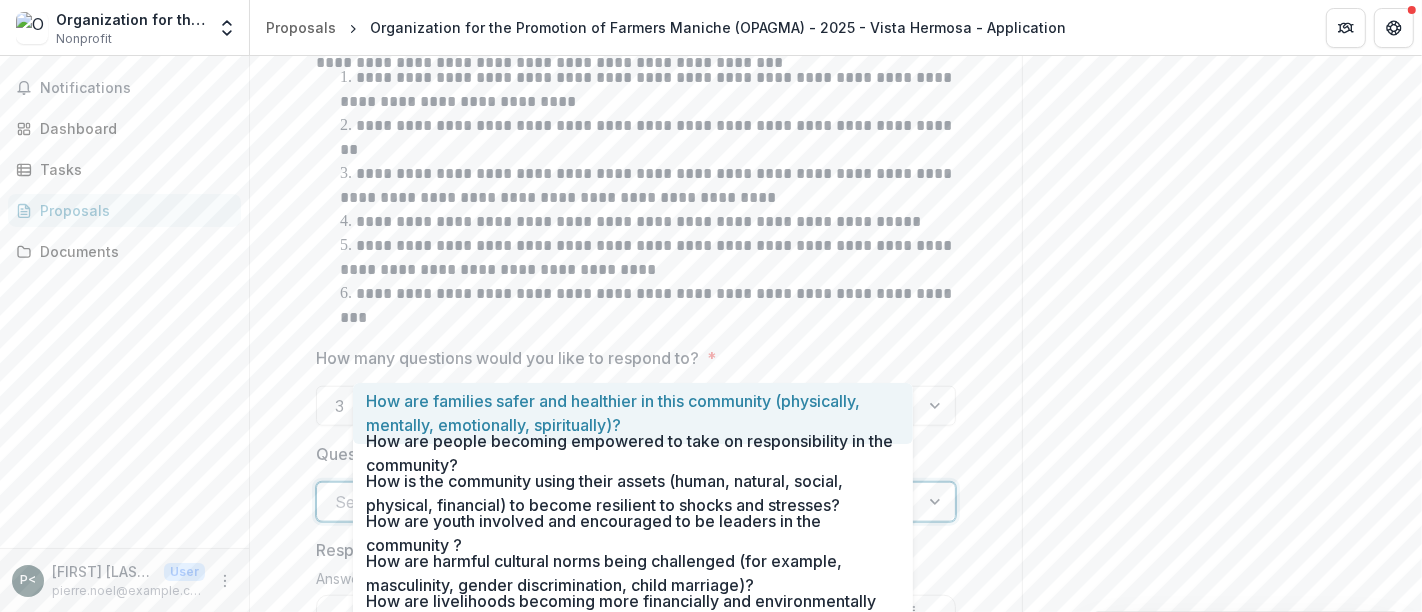 click on "How are families safer and healthier in this community (physically, mentally, emotionally, spiritually)?" at bounding box center [633, 413] 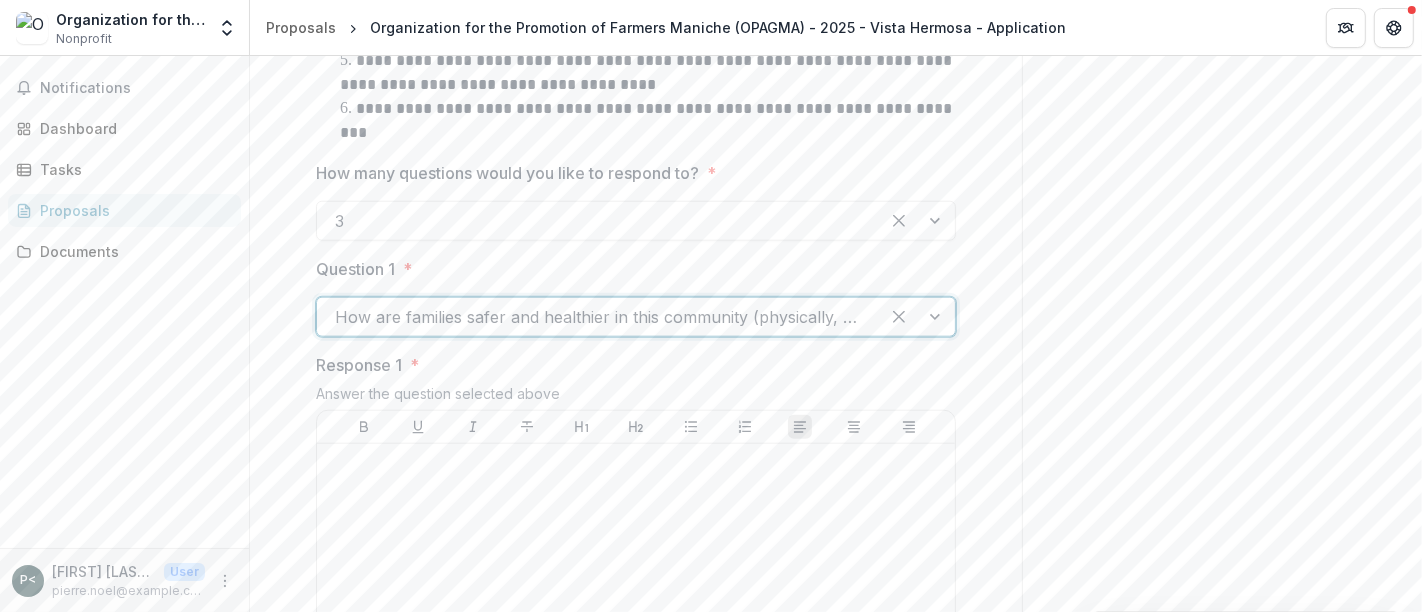 scroll, scrollTop: 1774, scrollLeft: 0, axis: vertical 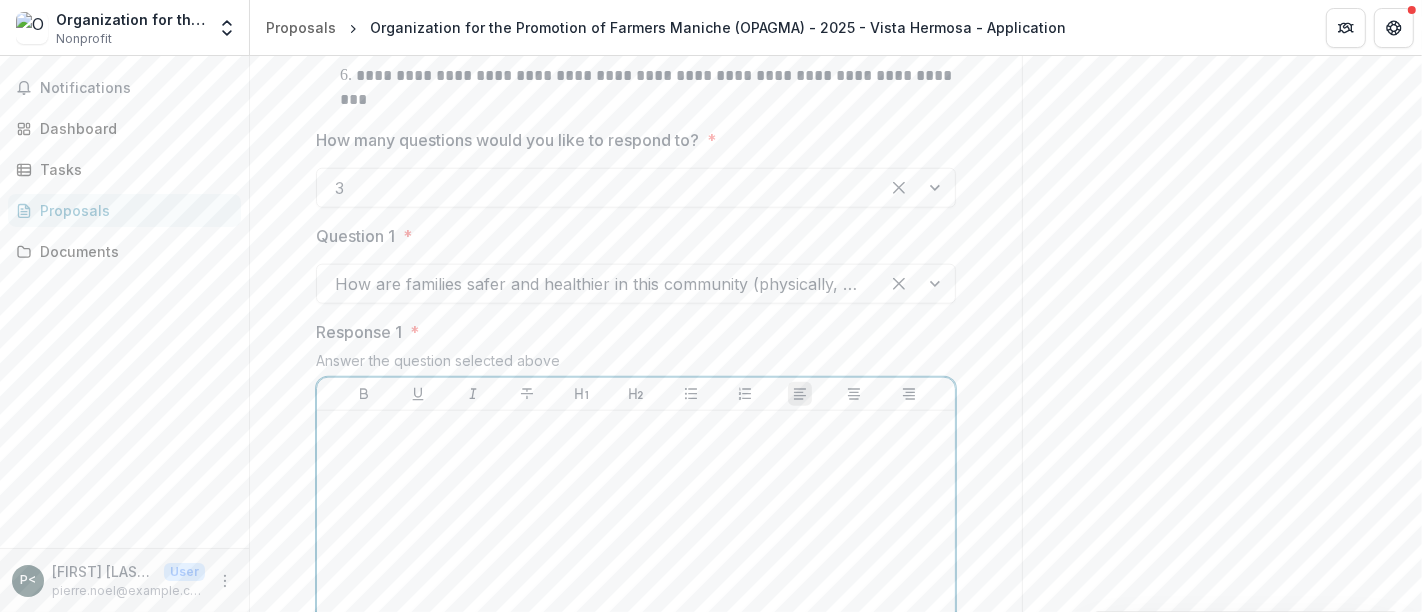 click at bounding box center (636, 569) 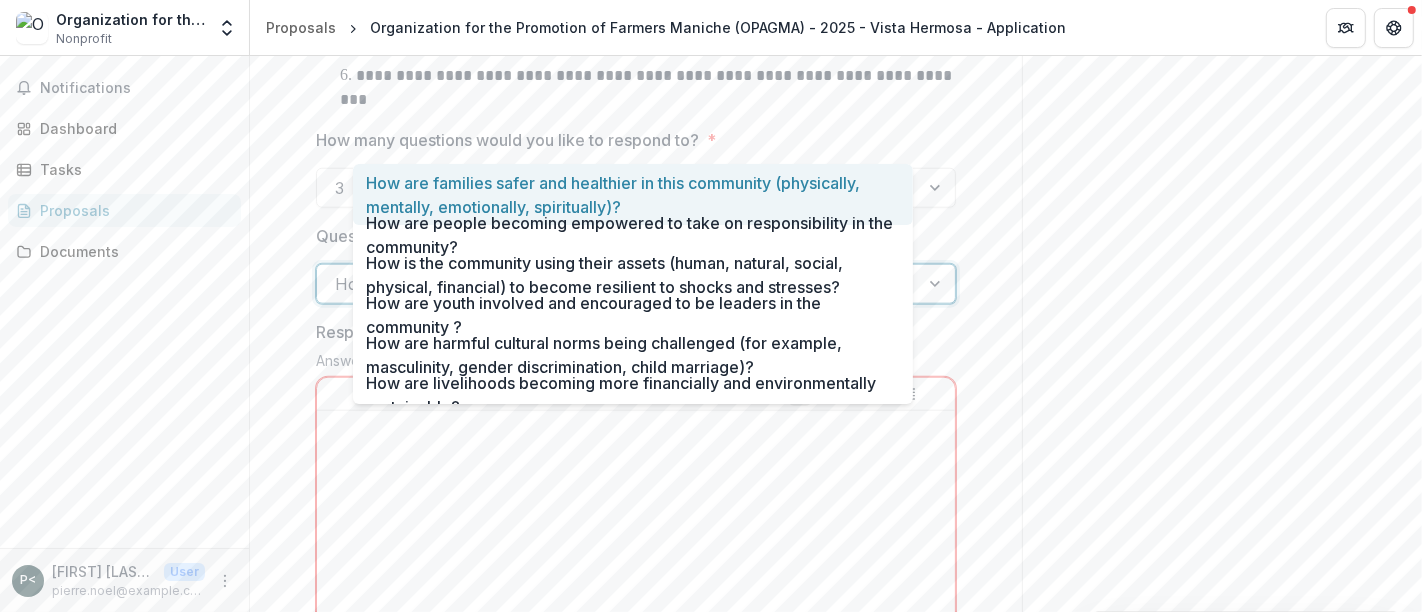 click at bounding box center (598, 284) 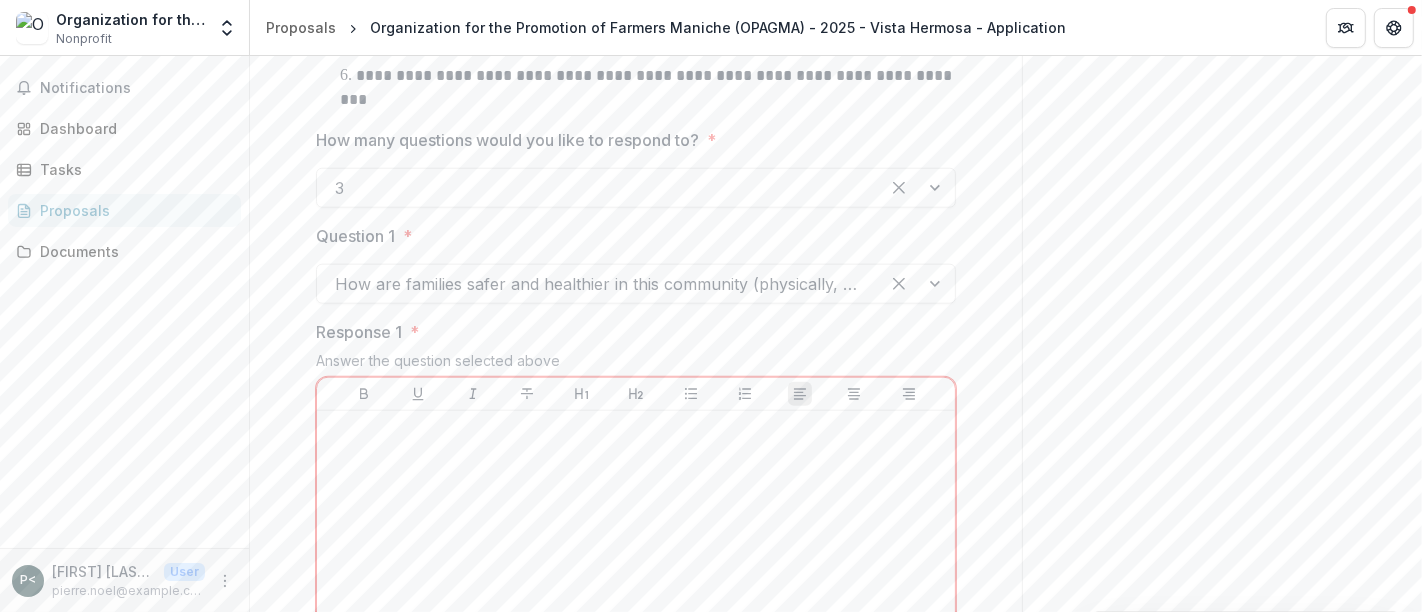 click on "**********" at bounding box center [636, 545] 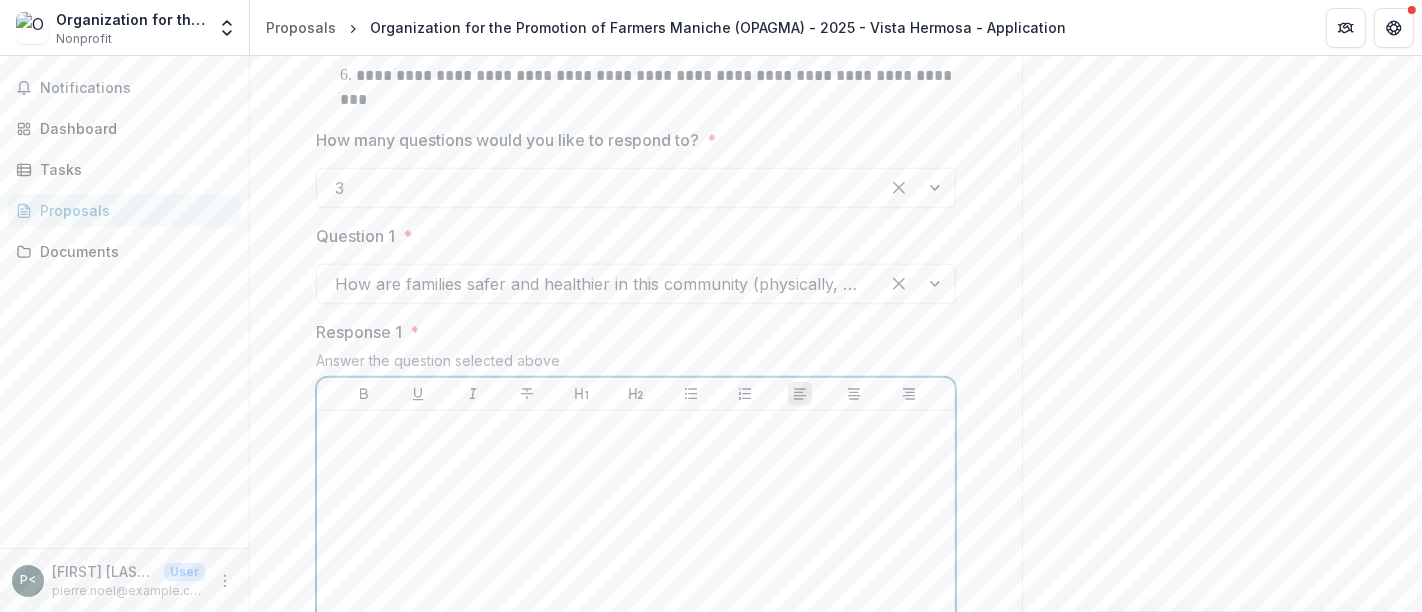 click at bounding box center (636, 569) 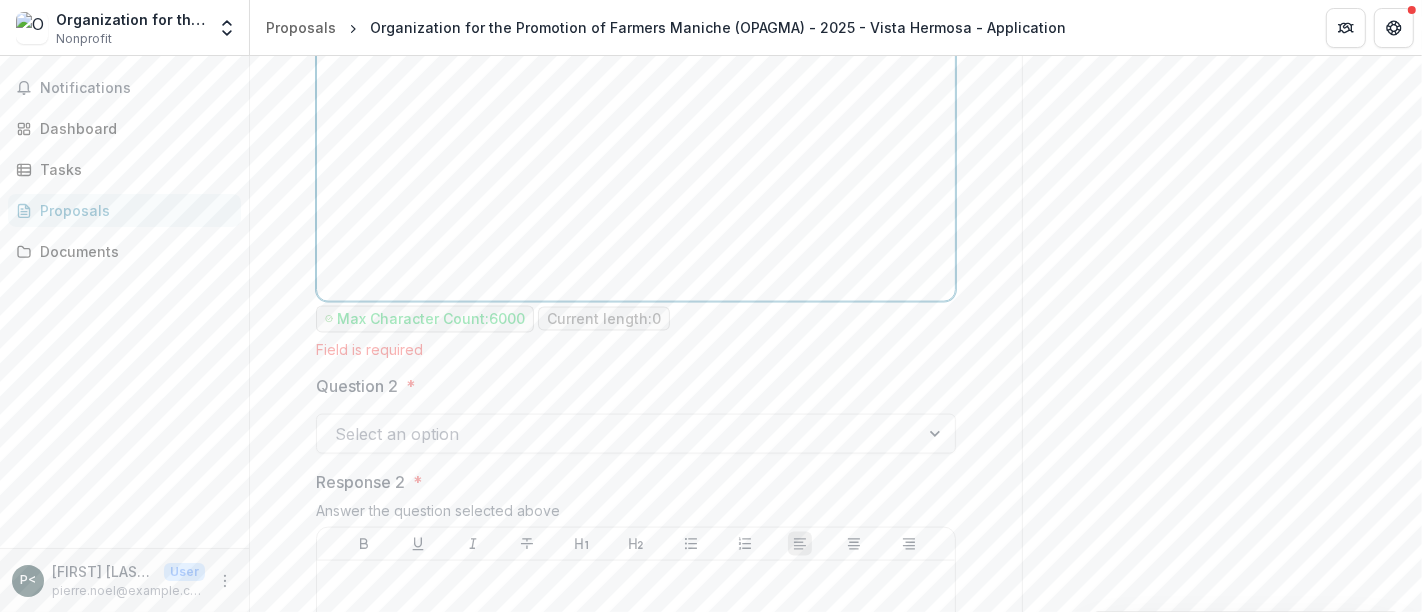 scroll, scrollTop: 2180, scrollLeft: 0, axis: vertical 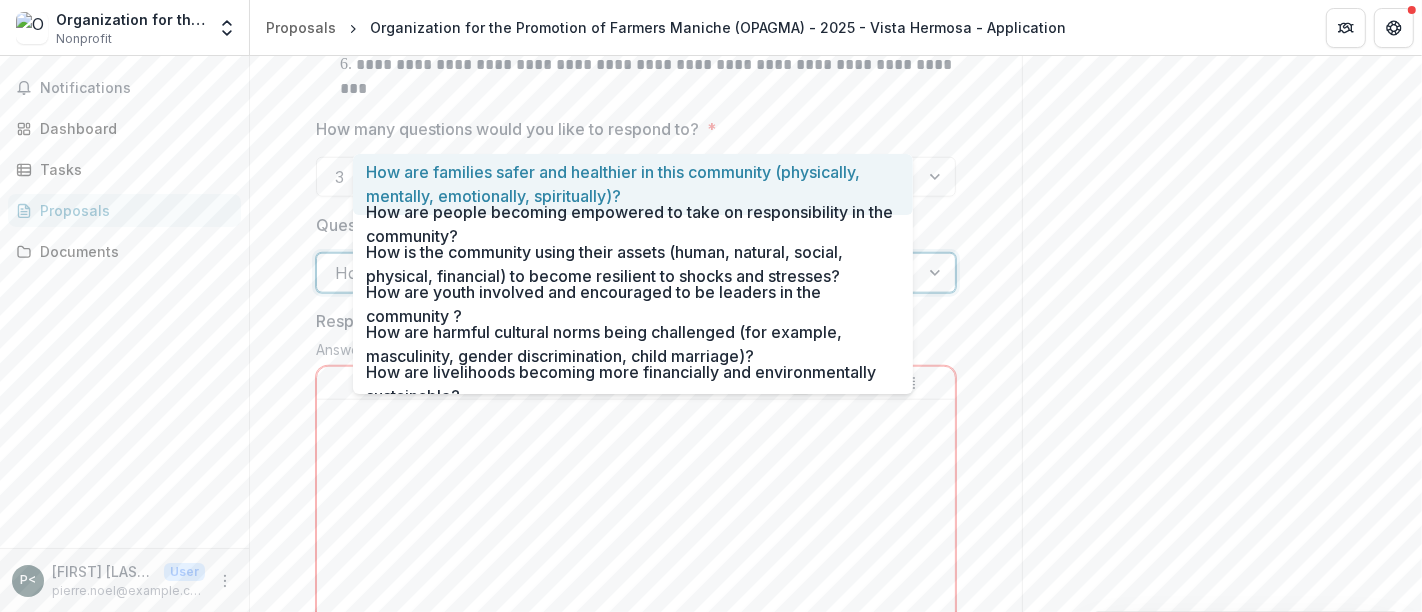 click at bounding box center (917, 273) 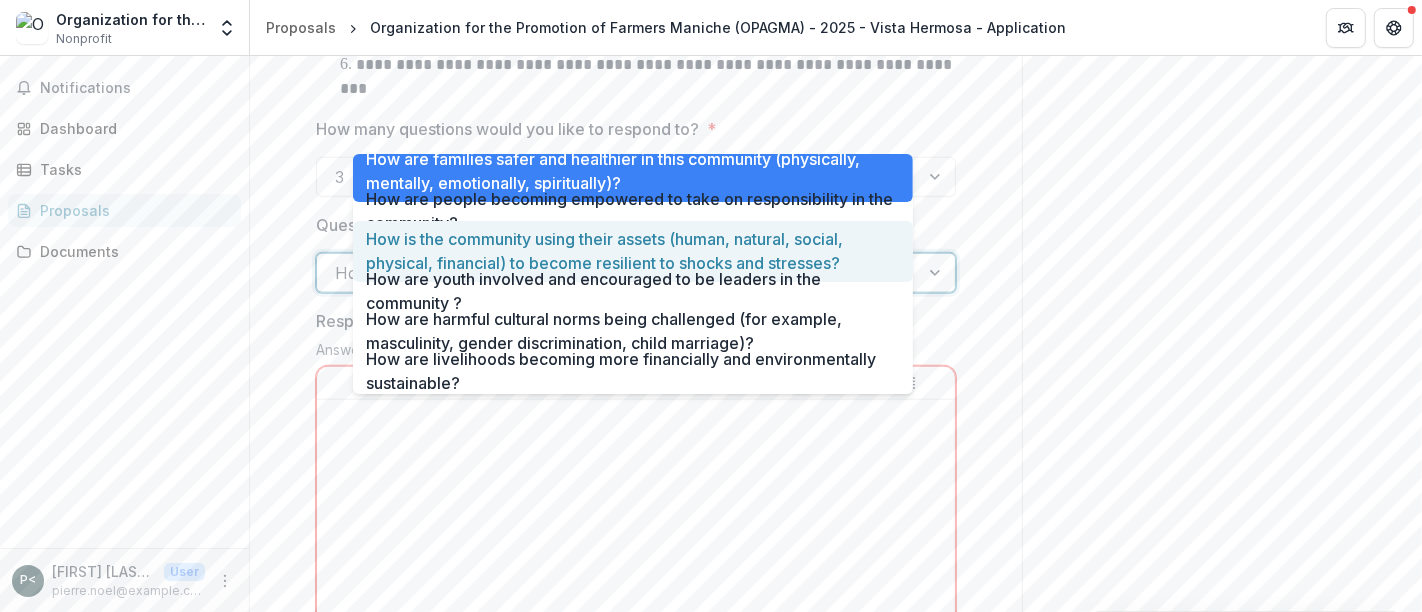 scroll, scrollTop: 0, scrollLeft: 0, axis: both 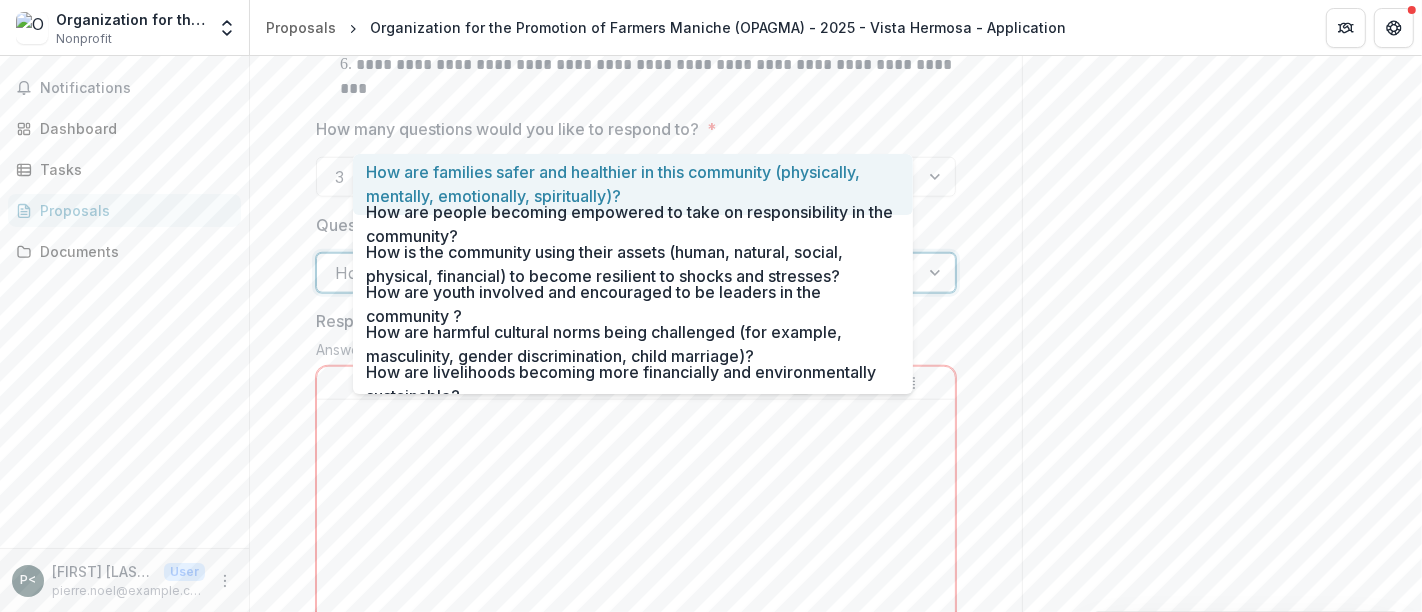 click on "How are families safer and healthier in this community (physically, mentally, emotionally, spiritually)?" at bounding box center (633, 184) 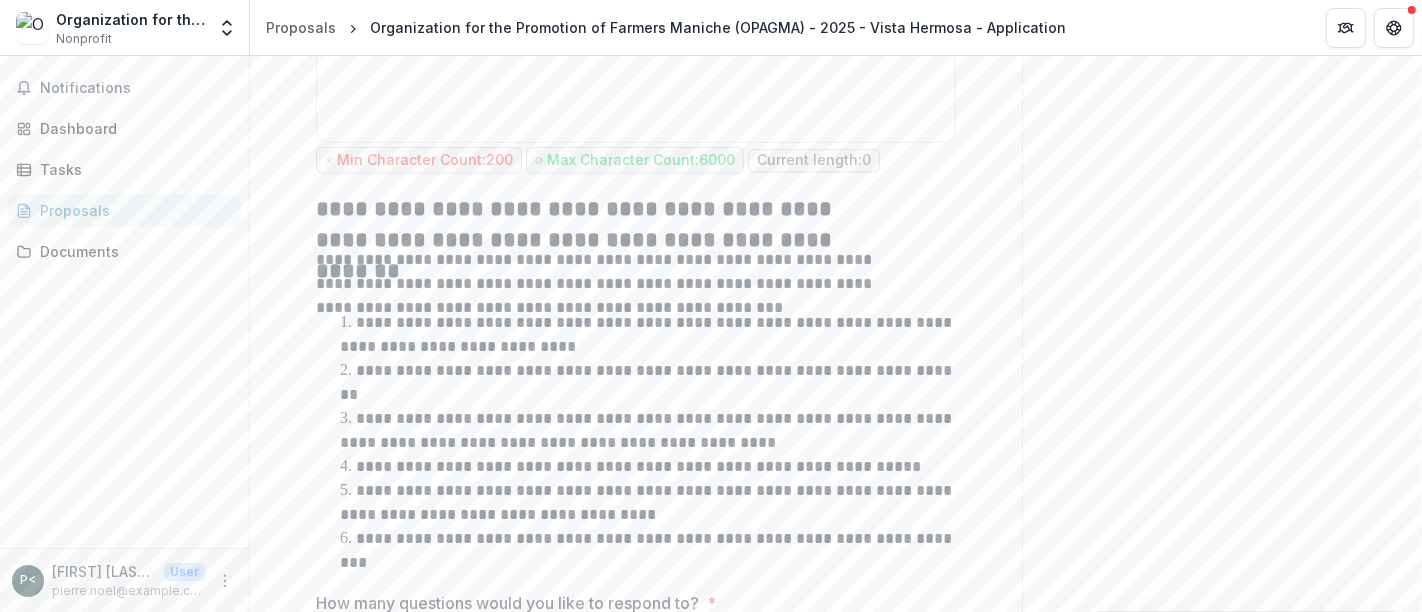 scroll, scrollTop: 1309, scrollLeft: 0, axis: vertical 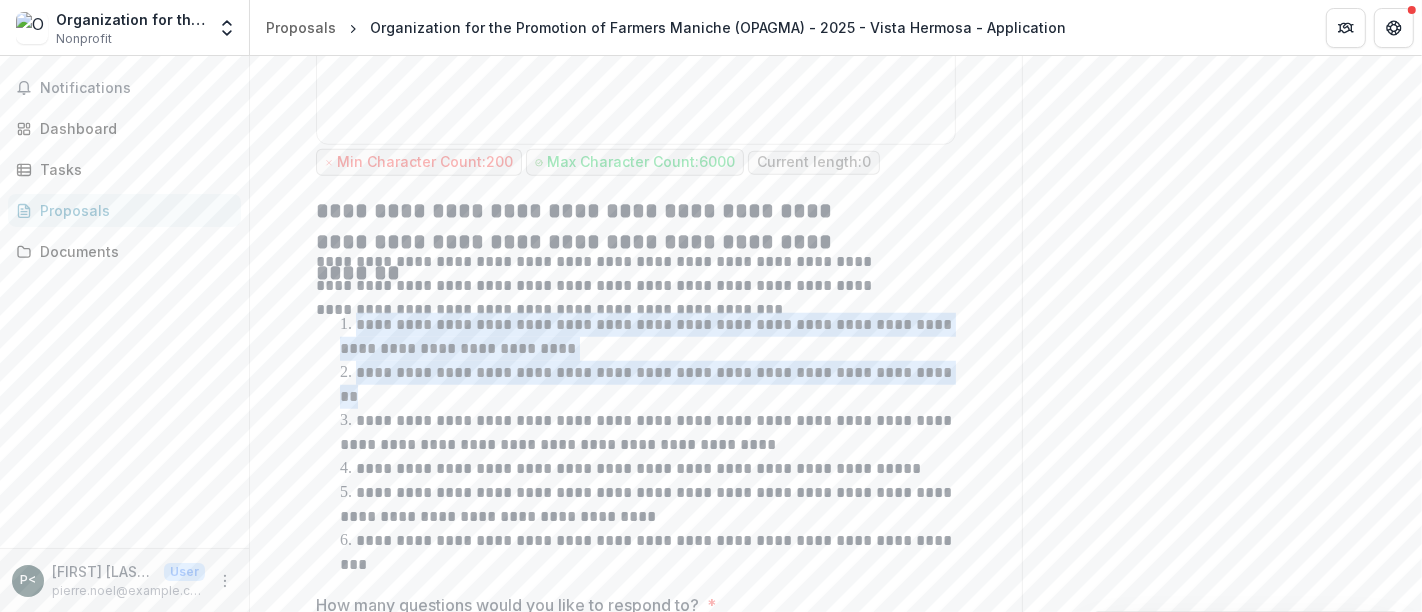 drag, startPoint x: 374, startPoint y: 232, endPoint x: 580, endPoint y: 301, distance: 217.2487 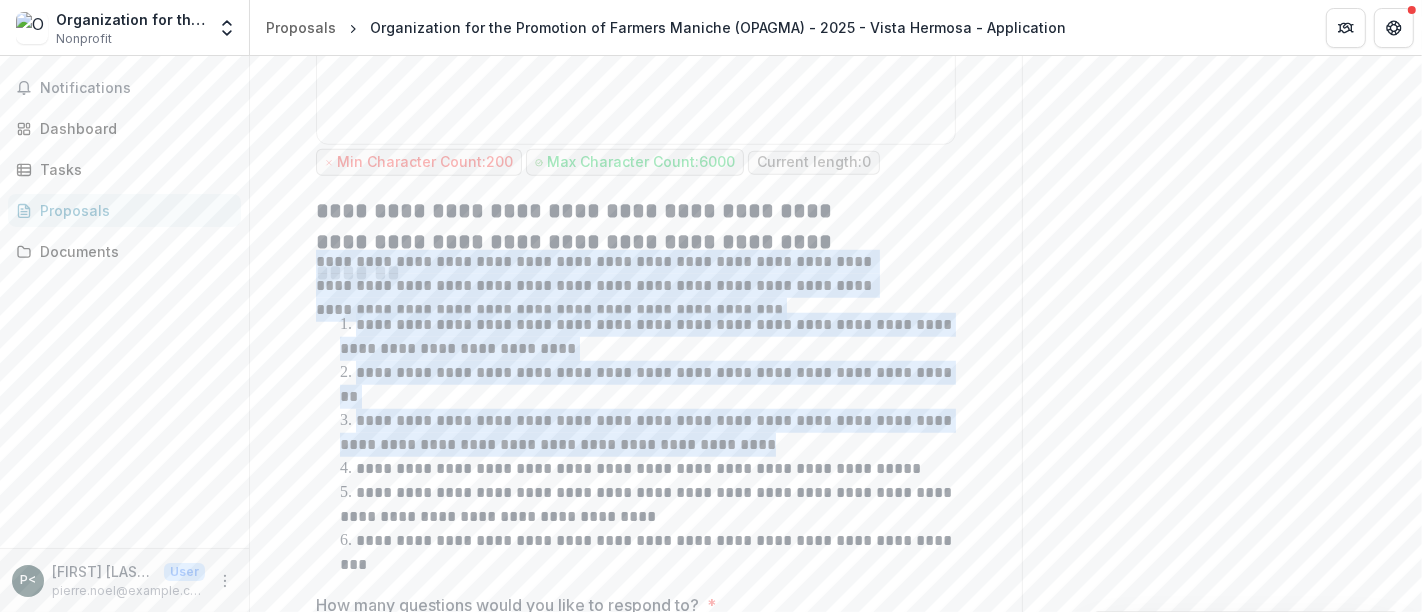 drag, startPoint x: 351, startPoint y: 172, endPoint x: 730, endPoint y: 338, distance: 413.75958 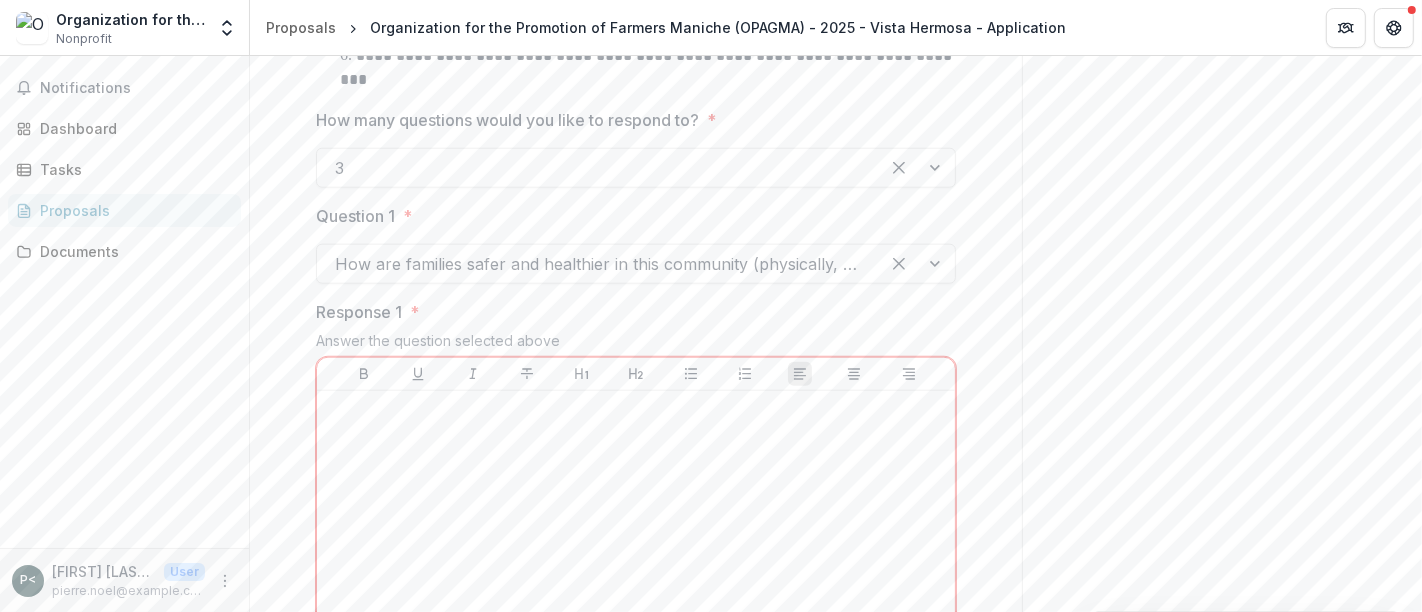 scroll, scrollTop: 1795, scrollLeft: 0, axis: vertical 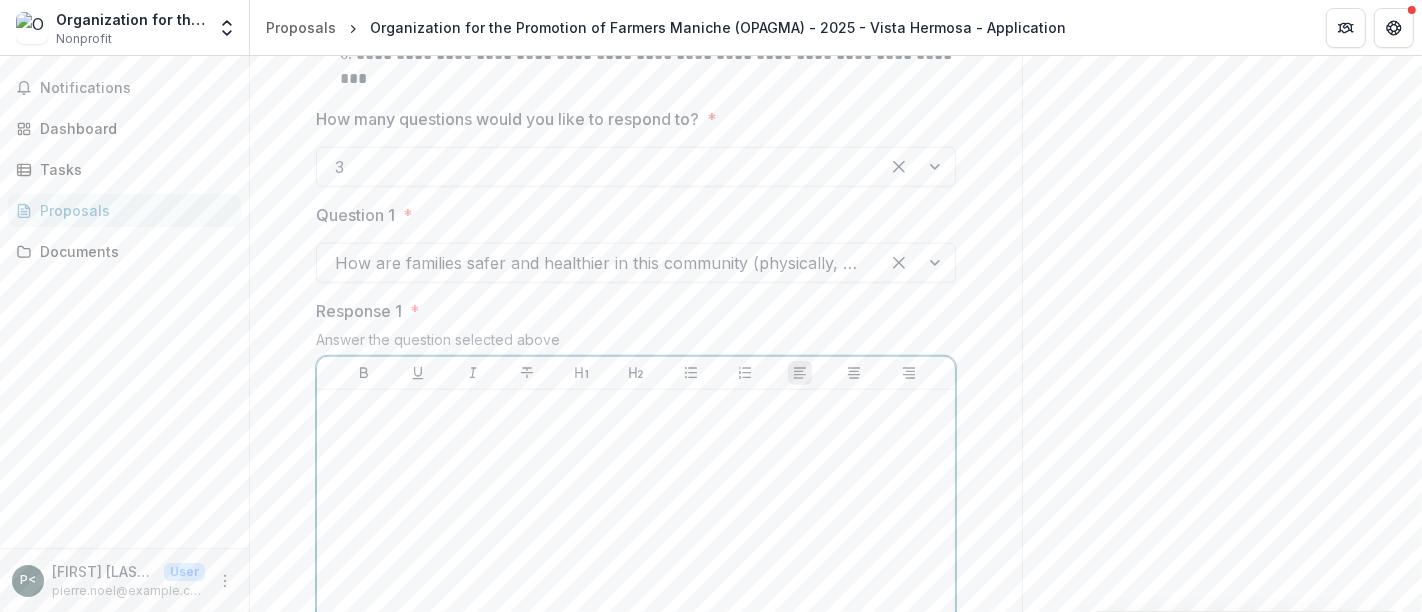 click at bounding box center [636, 548] 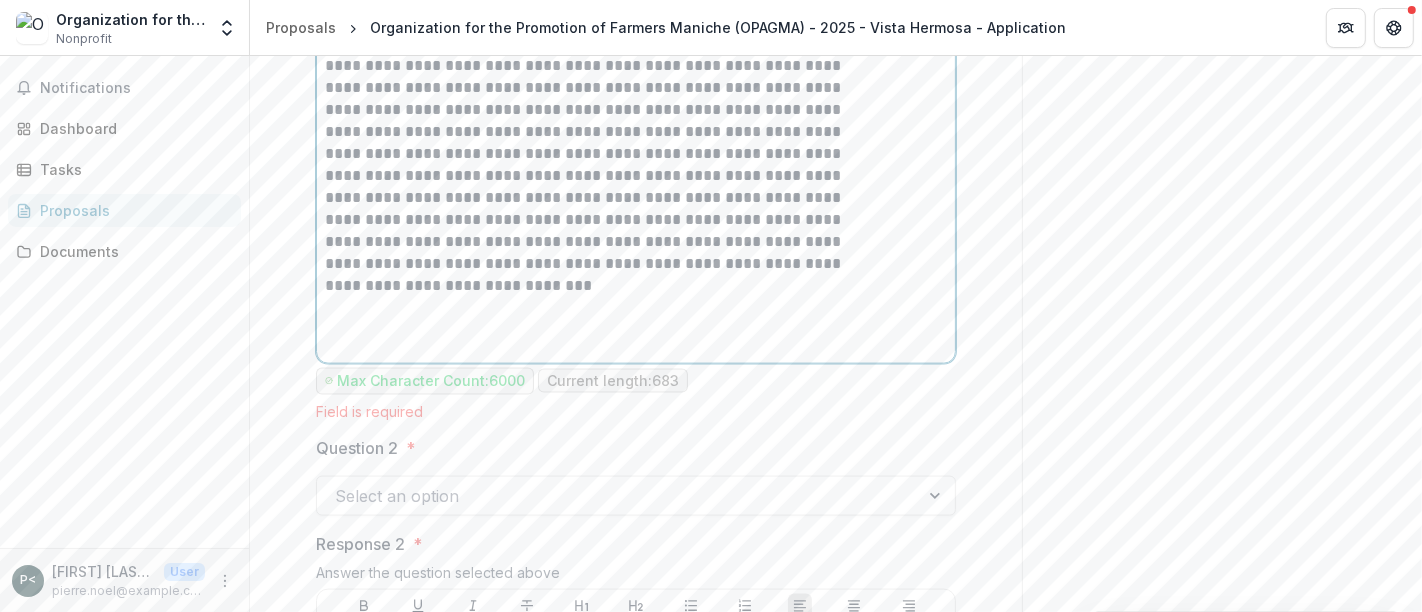 scroll, scrollTop: 2140, scrollLeft: 0, axis: vertical 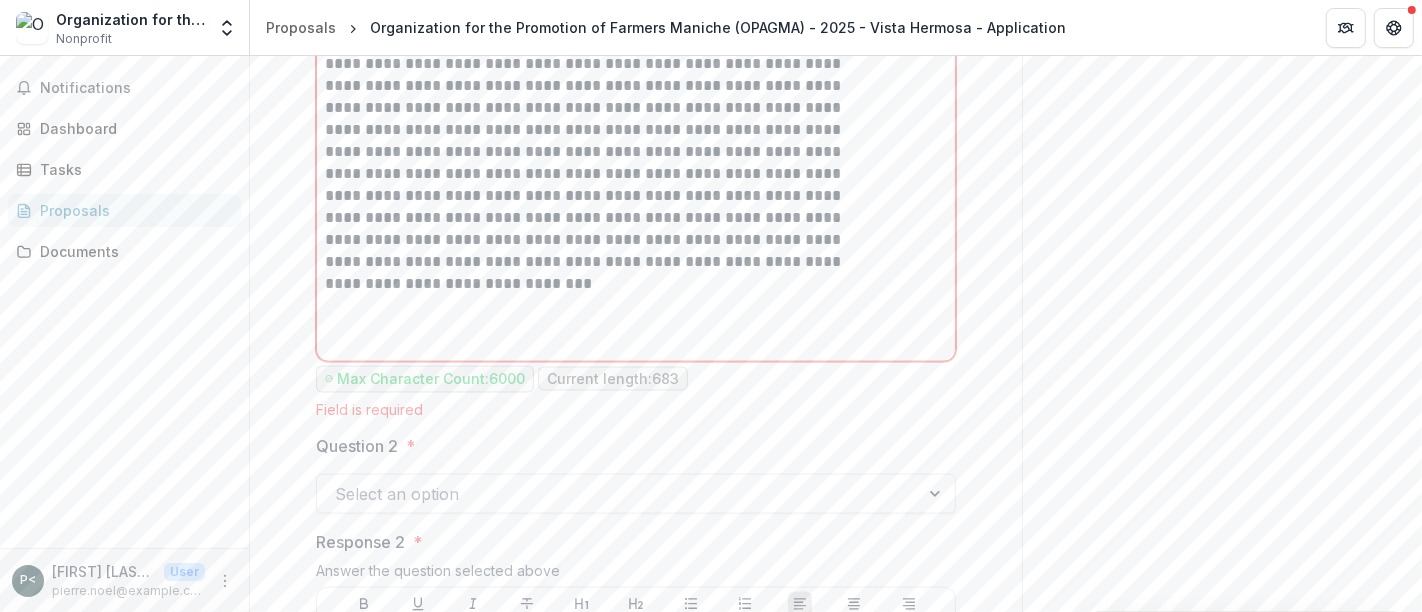 click on "**********" at bounding box center (636, 179) 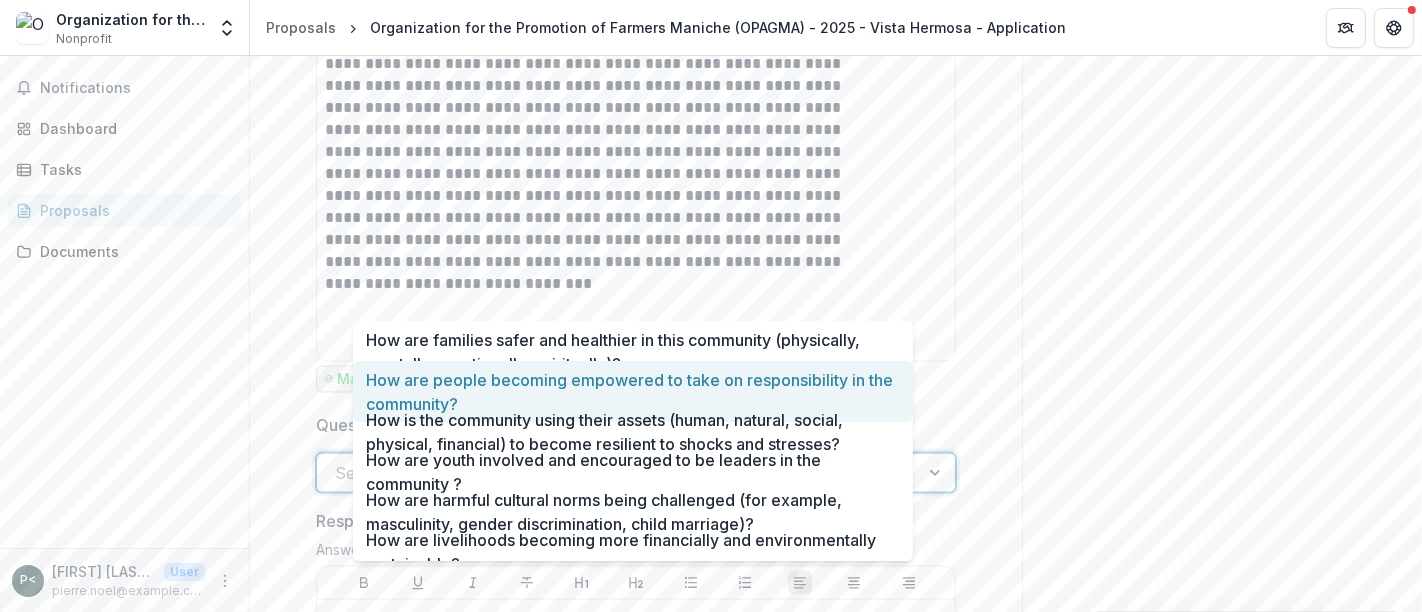 click on "How are people becoming empowered to take on responsibility in the community?" at bounding box center [633, 391] 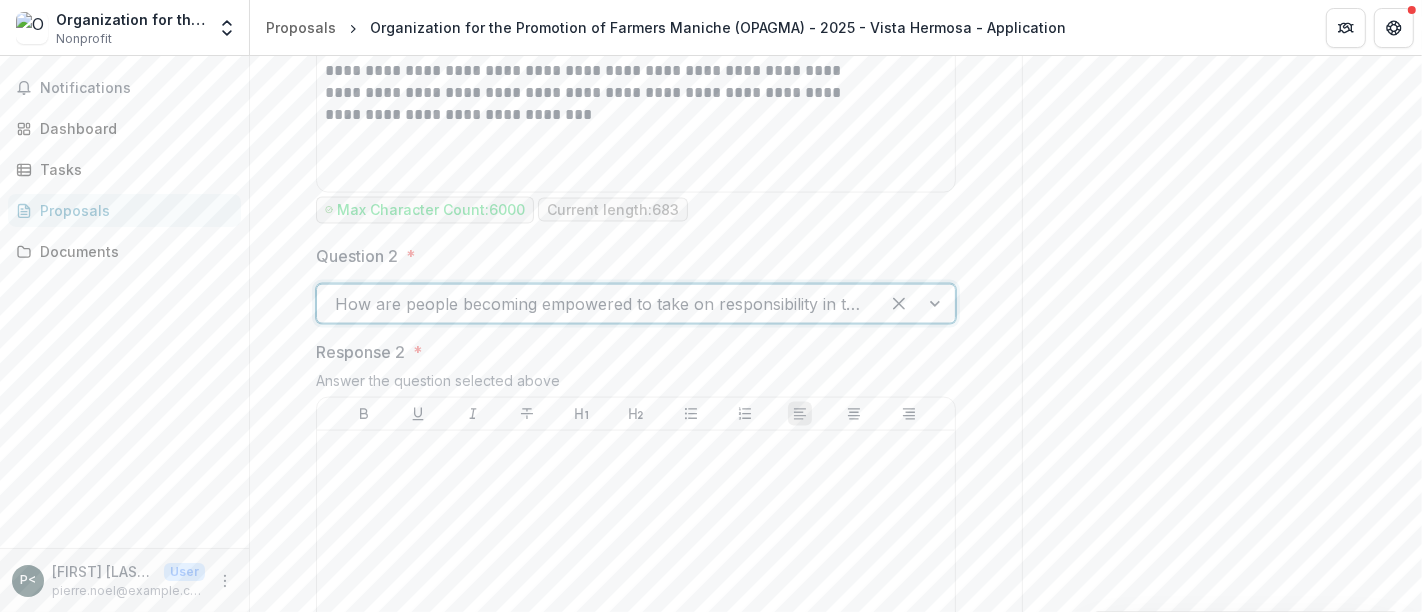 scroll, scrollTop: 2311, scrollLeft: 0, axis: vertical 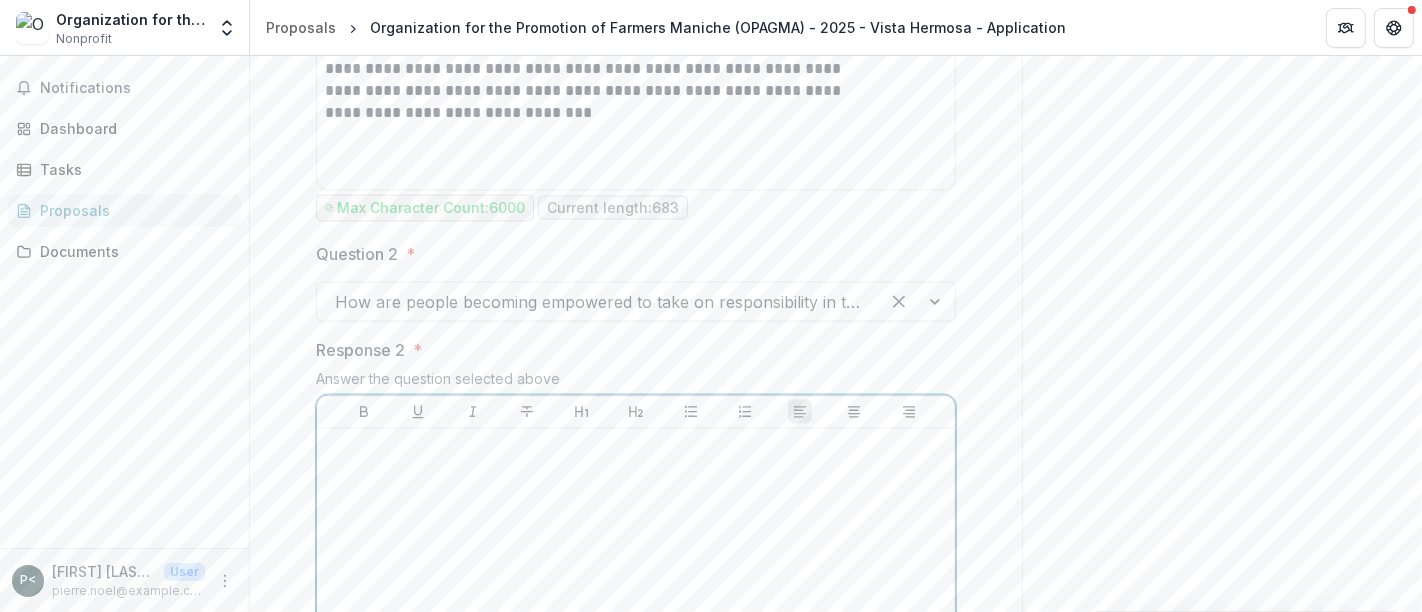 click at bounding box center (636, 587) 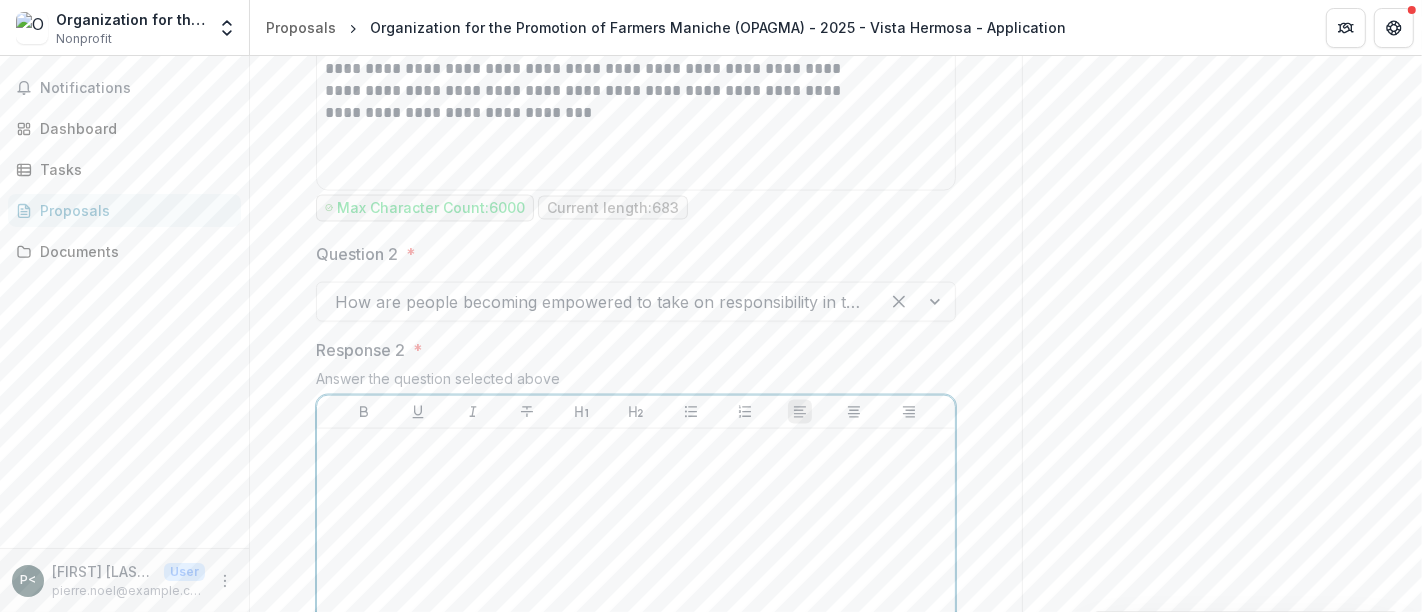 click at bounding box center [636, 587] 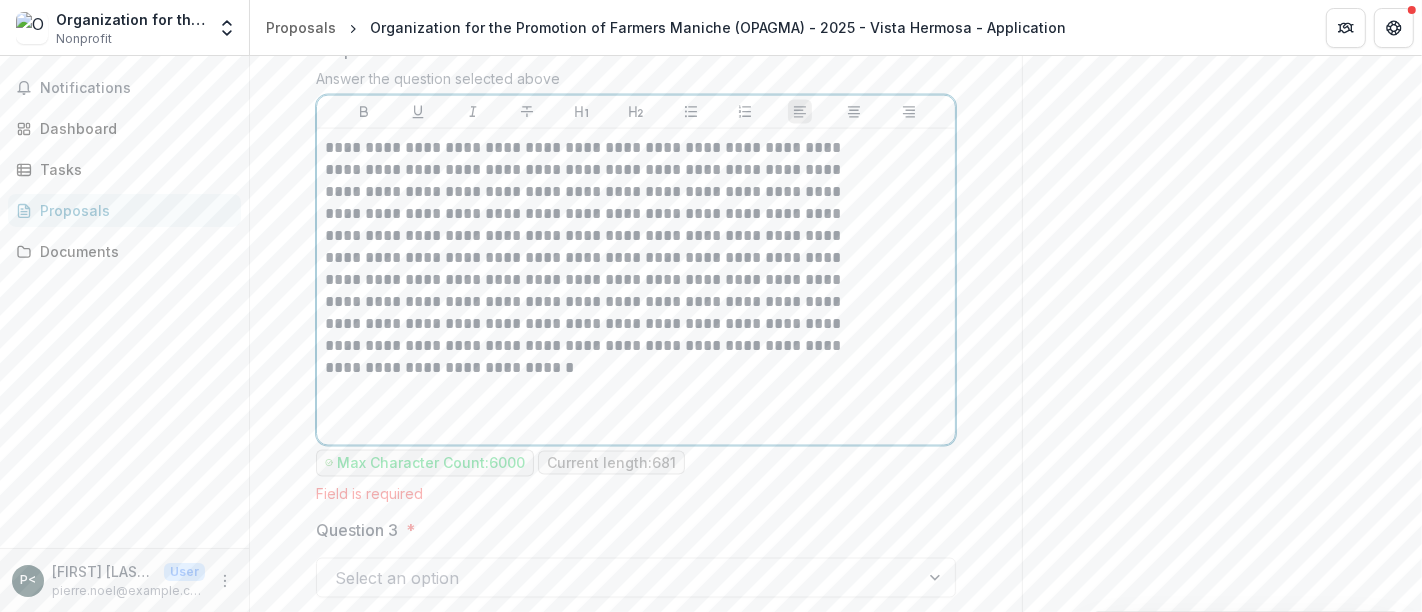 scroll, scrollTop: 2702, scrollLeft: 0, axis: vertical 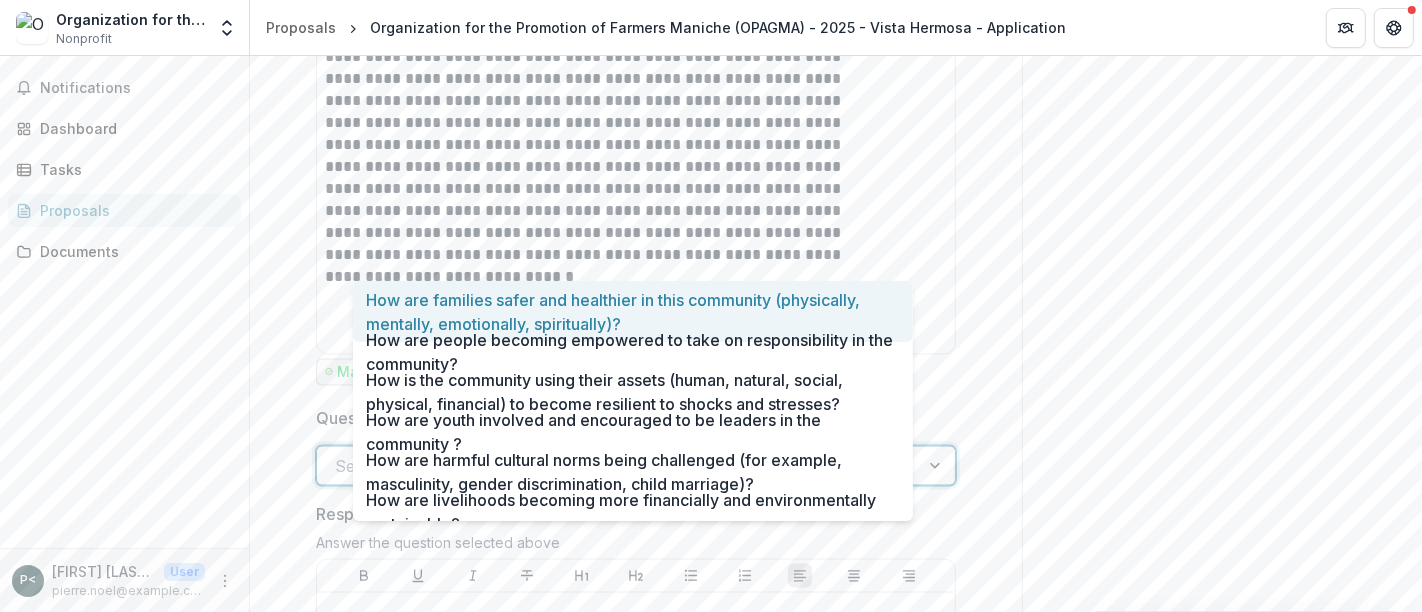 click on "**********" at bounding box center (636, -394) 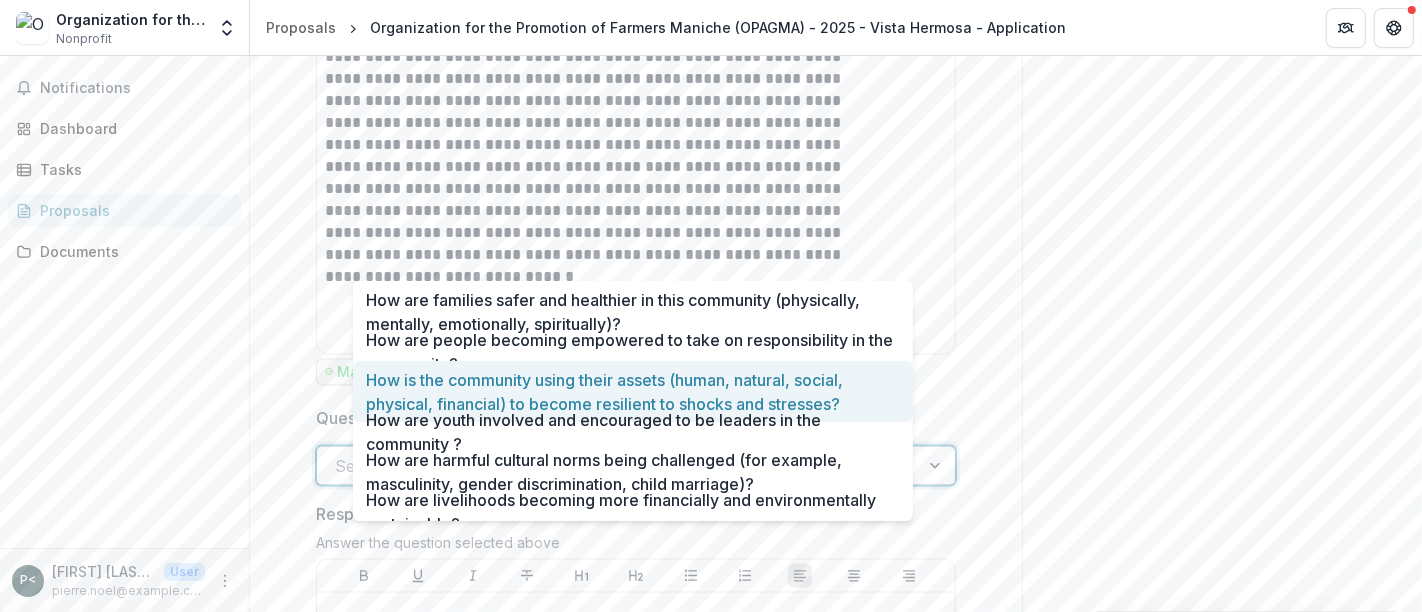 click on "How is the community using their assets (human, natural, social, physical, financial) to become resilient to shocks and stresses?" at bounding box center (633, 391) 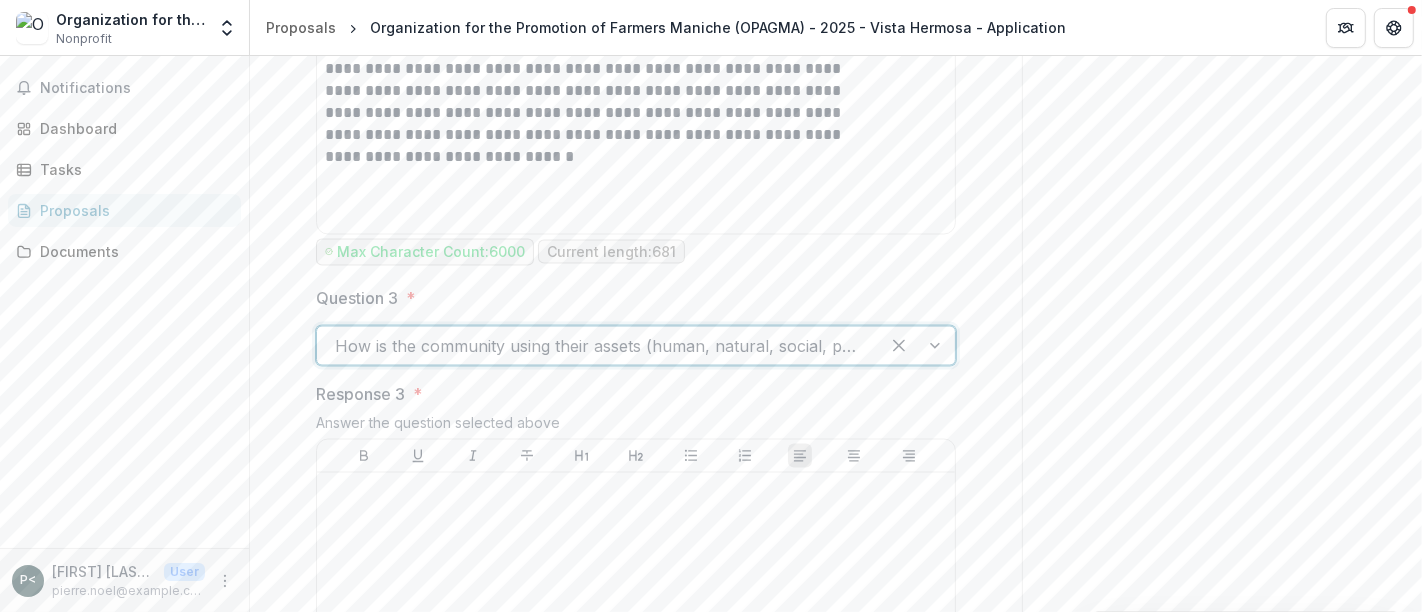 scroll, scrollTop: 2880, scrollLeft: 0, axis: vertical 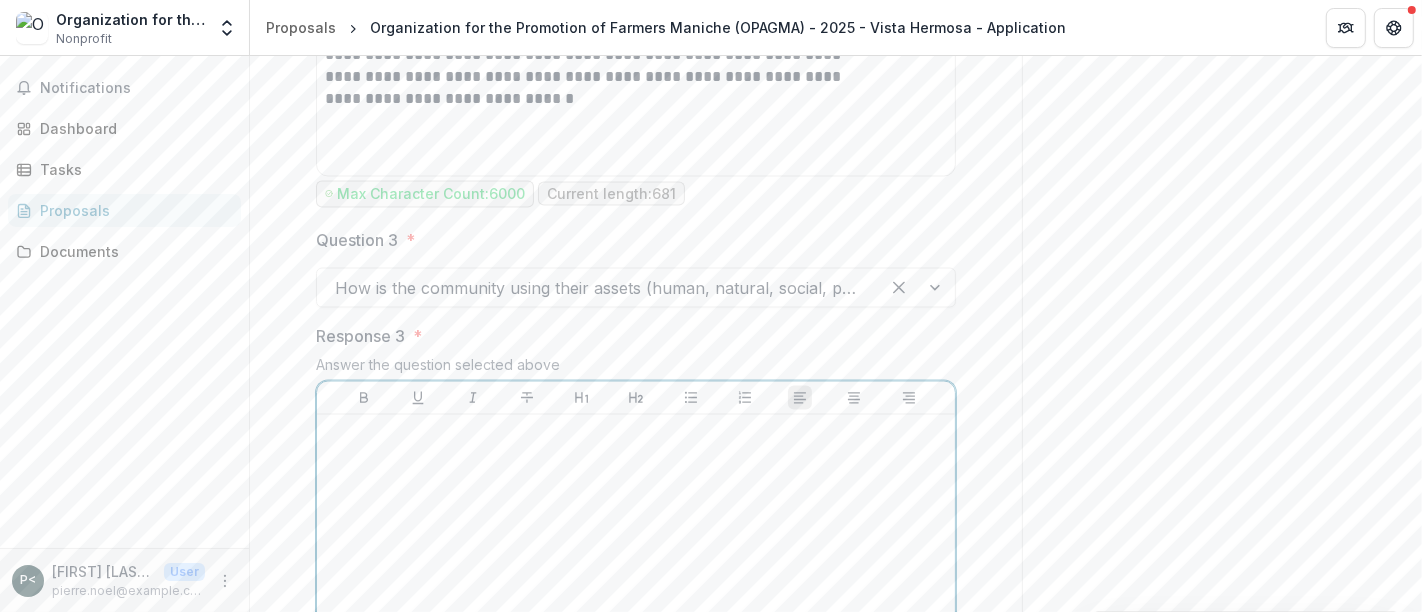 click at bounding box center [636, 573] 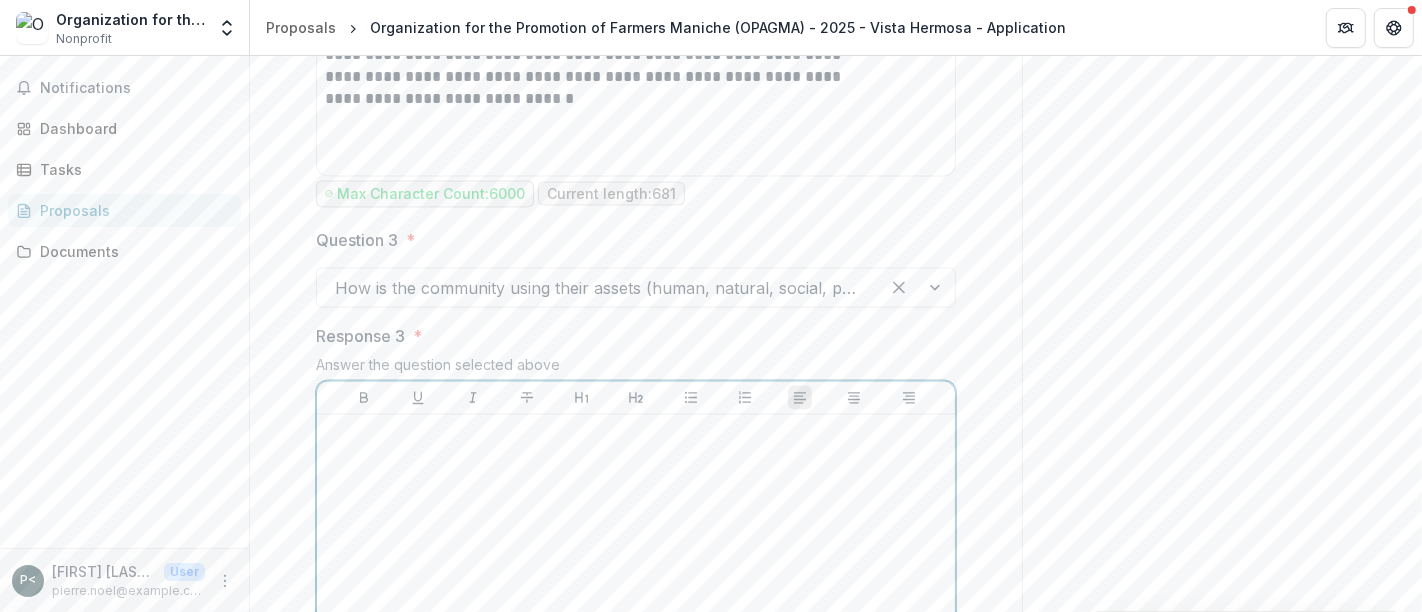click at bounding box center [636, 573] 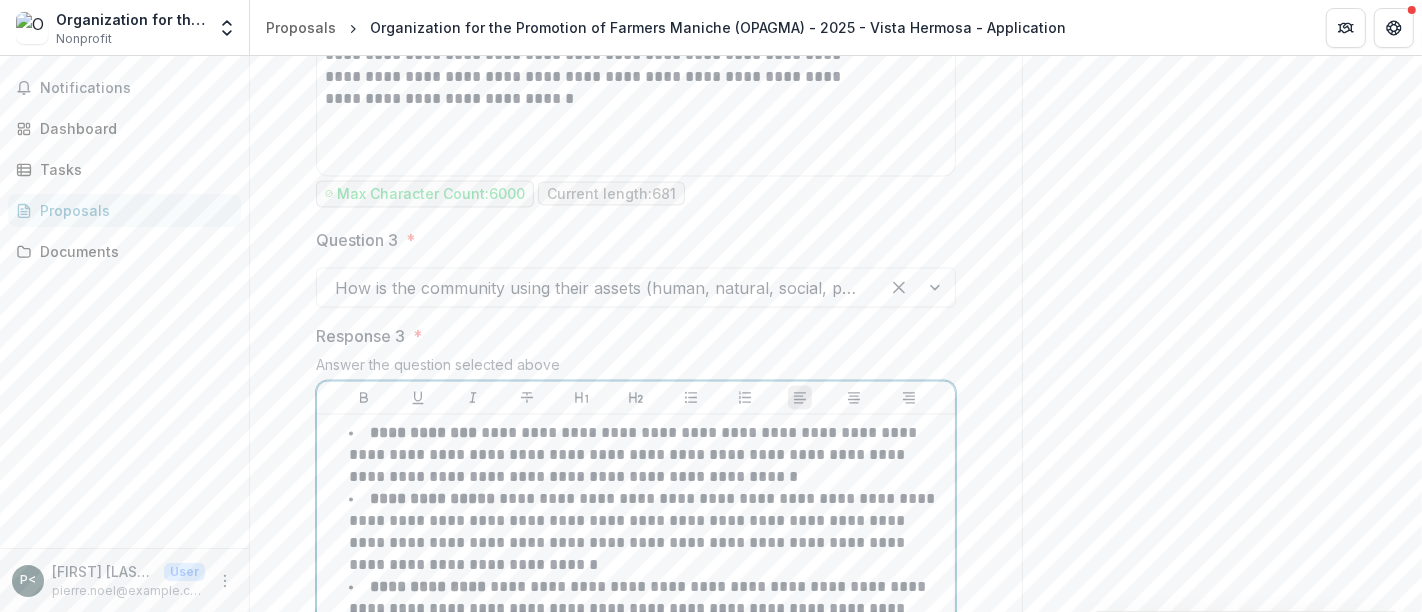 click on "**********" at bounding box center [423, 433] 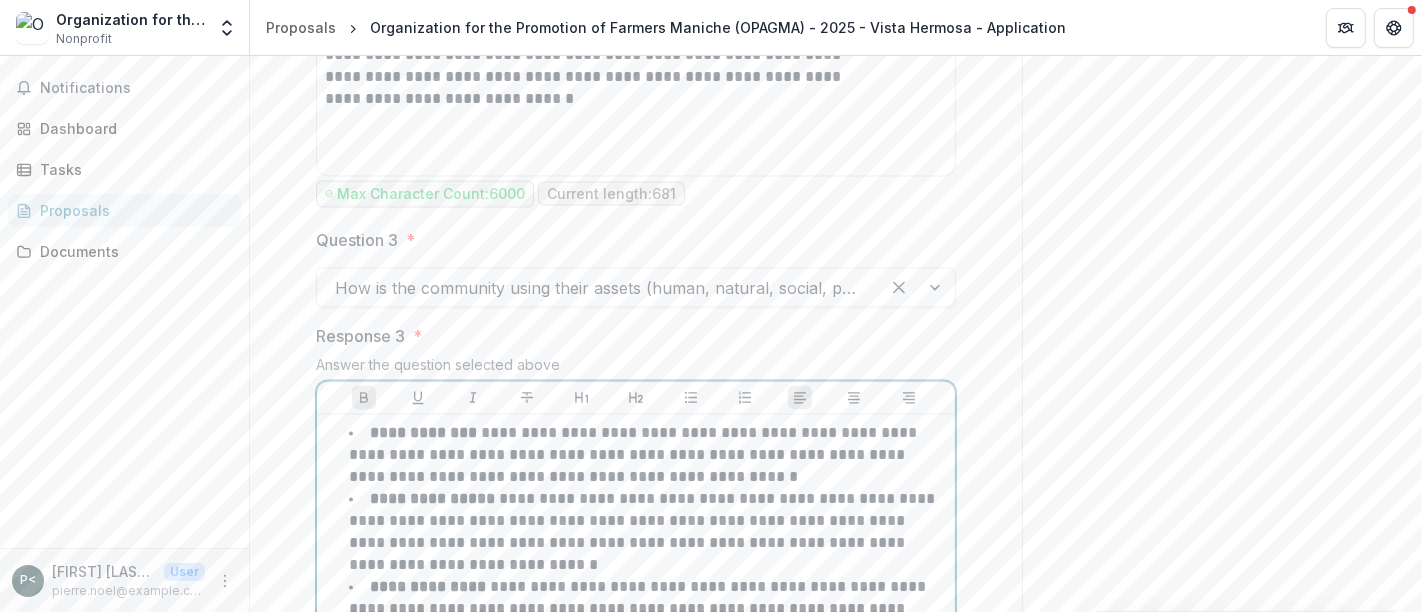 click on "**********" at bounding box center [423, 433] 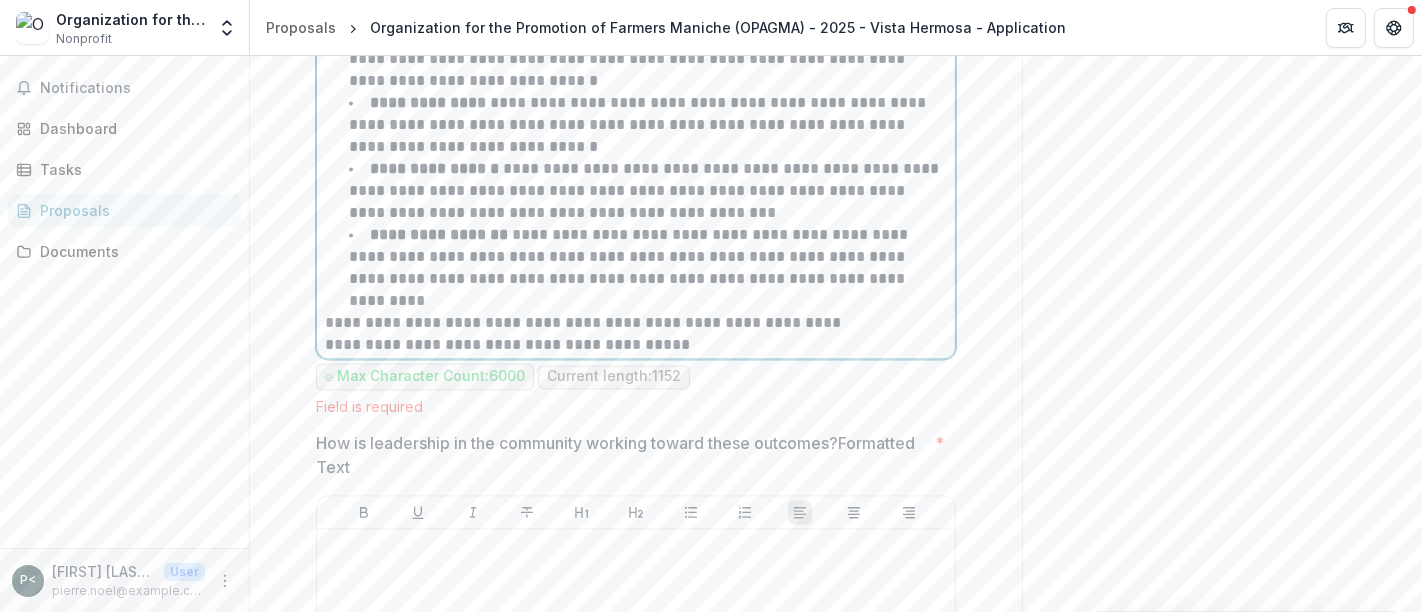 scroll, scrollTop: 3387, scrollLeft: 0, axis: vertical 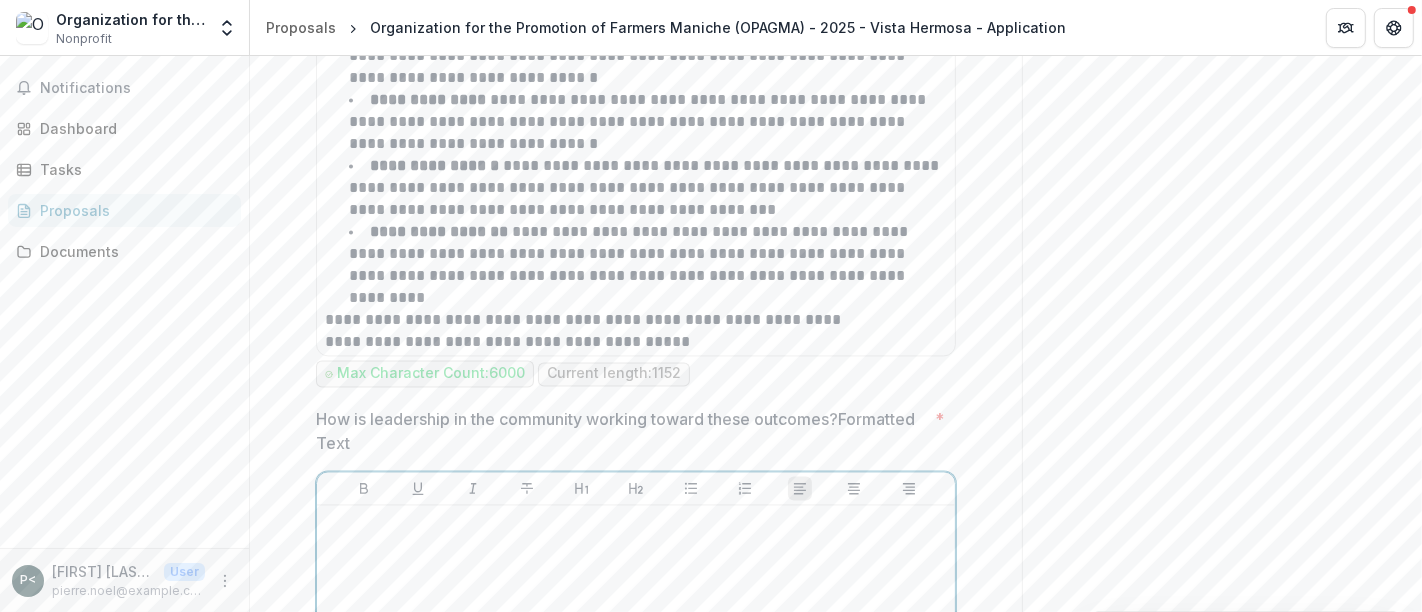 click at bounding box center (636, 663) 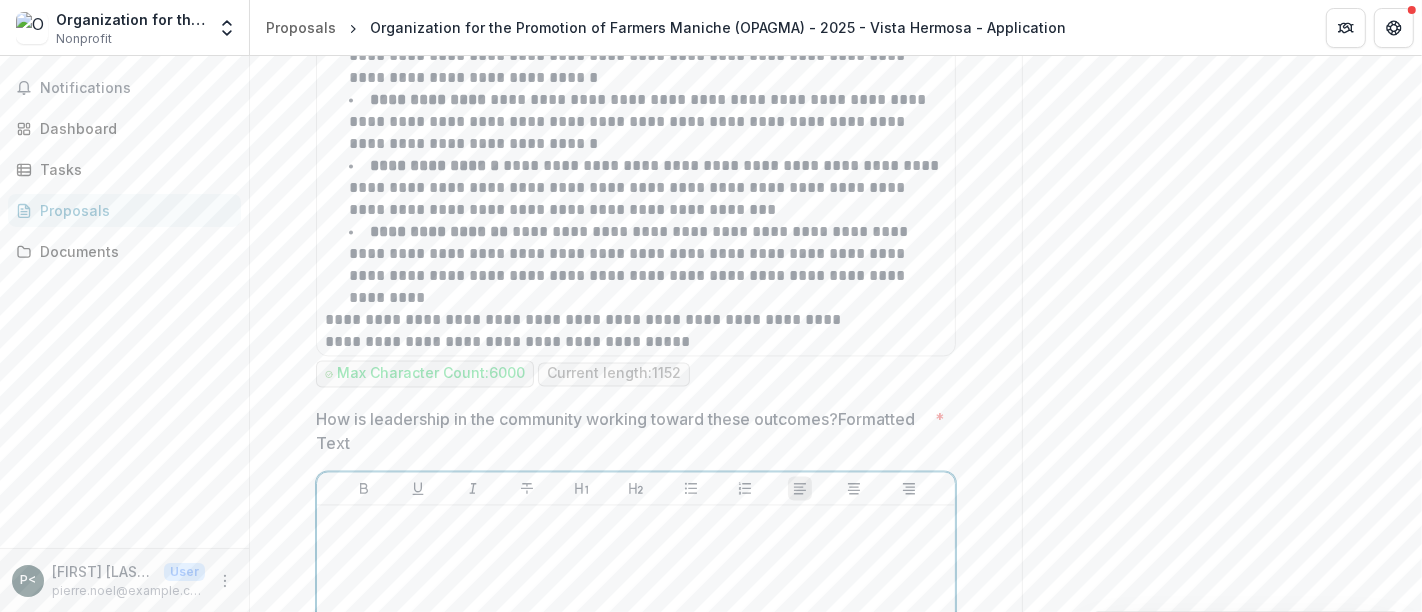 paste 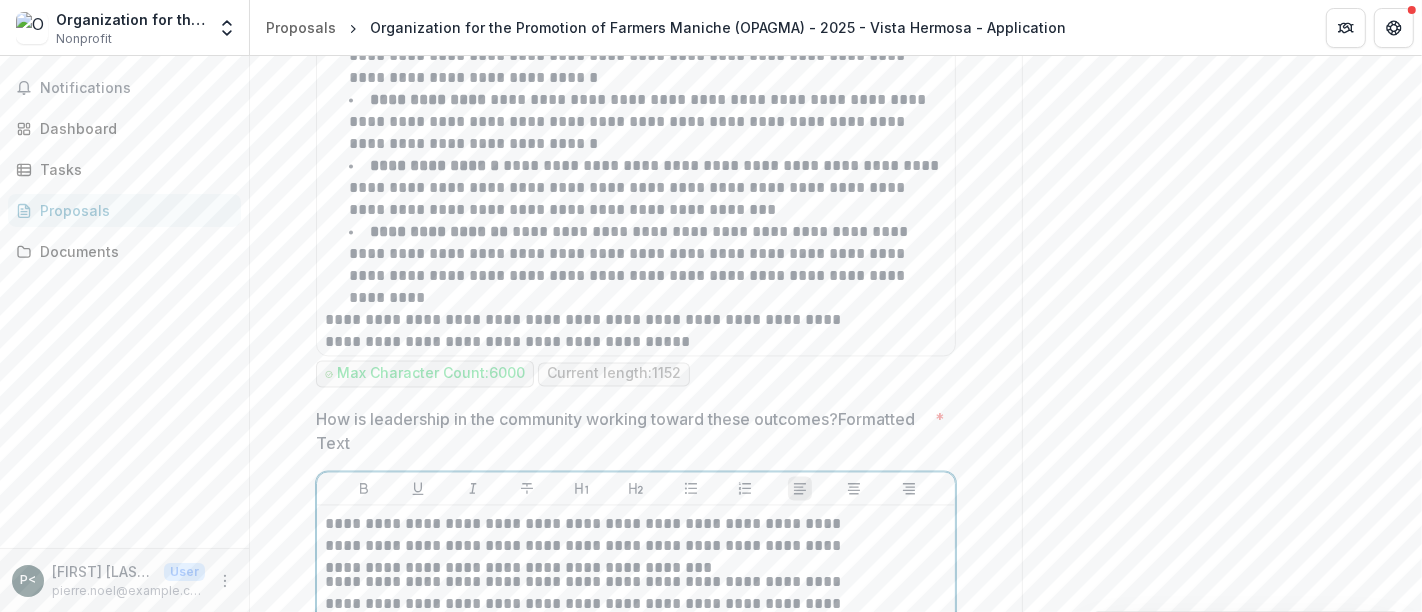 click on "**********" at bounding box center (597, 666) 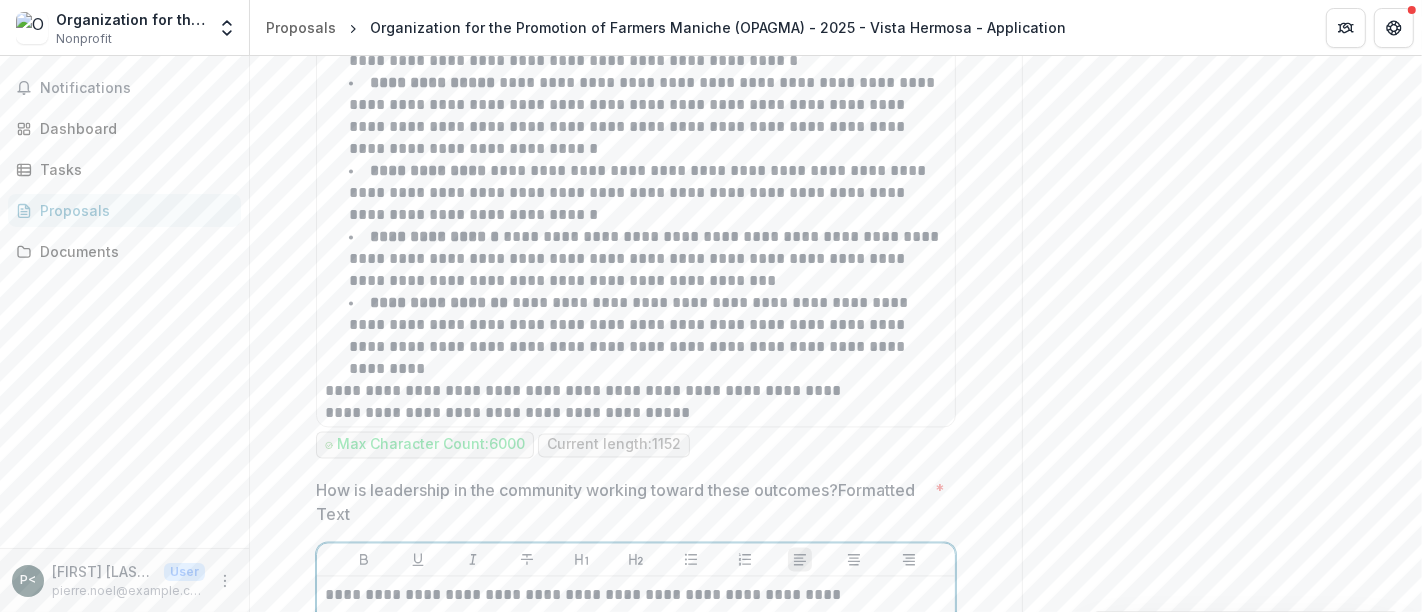 scroll, scrollTop: 3299, scrollLeft: 0, axis: vertical 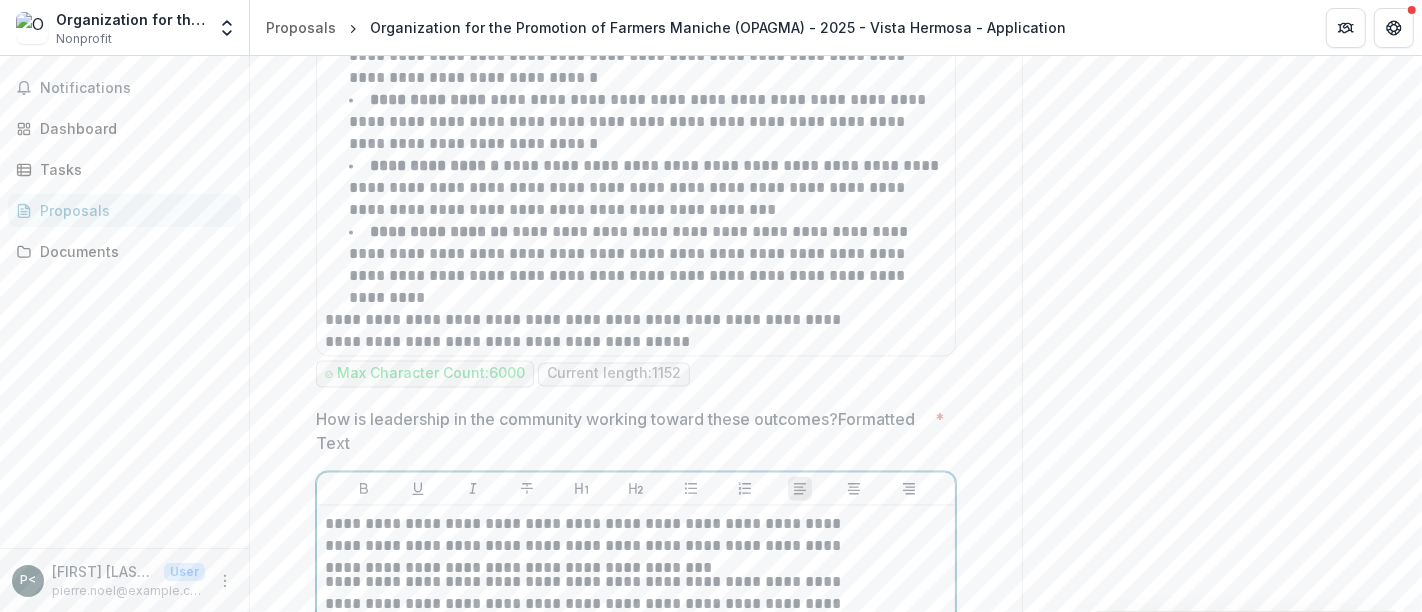 click on "**********" at bounding box center (597, 600) 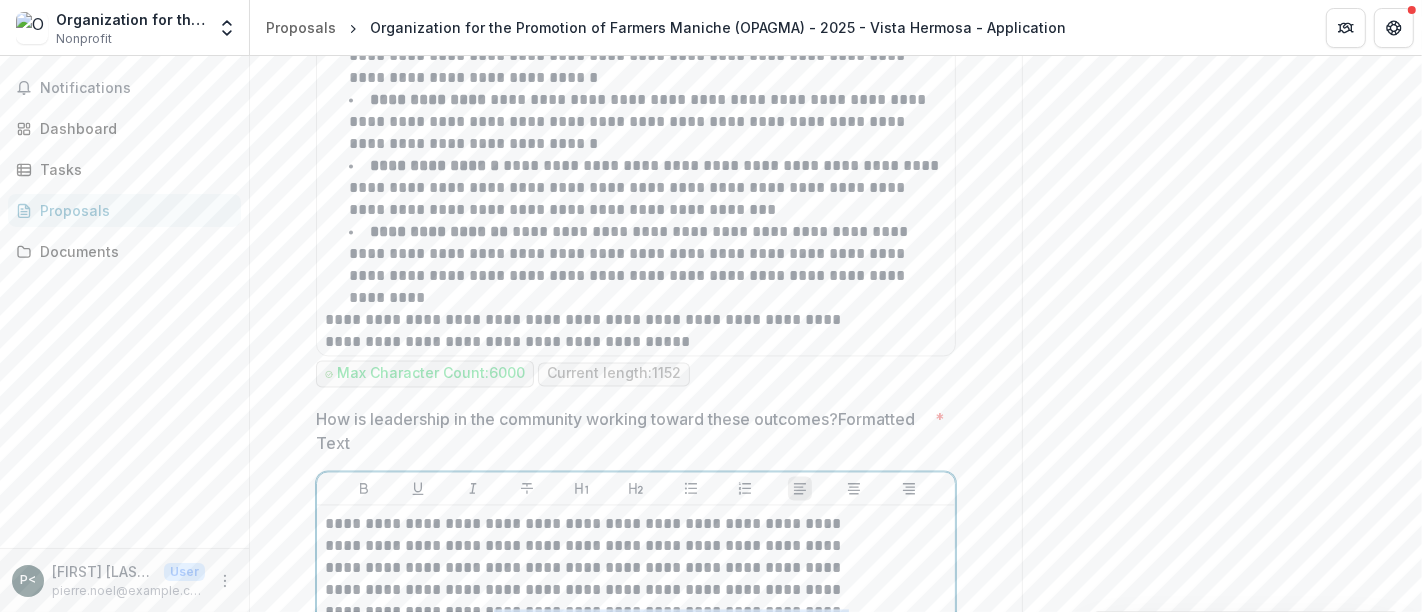 drag, startPoint x: 654, startPoint y: 381, endPoint x: 485, endPoint y: 297, distance: 188.72467 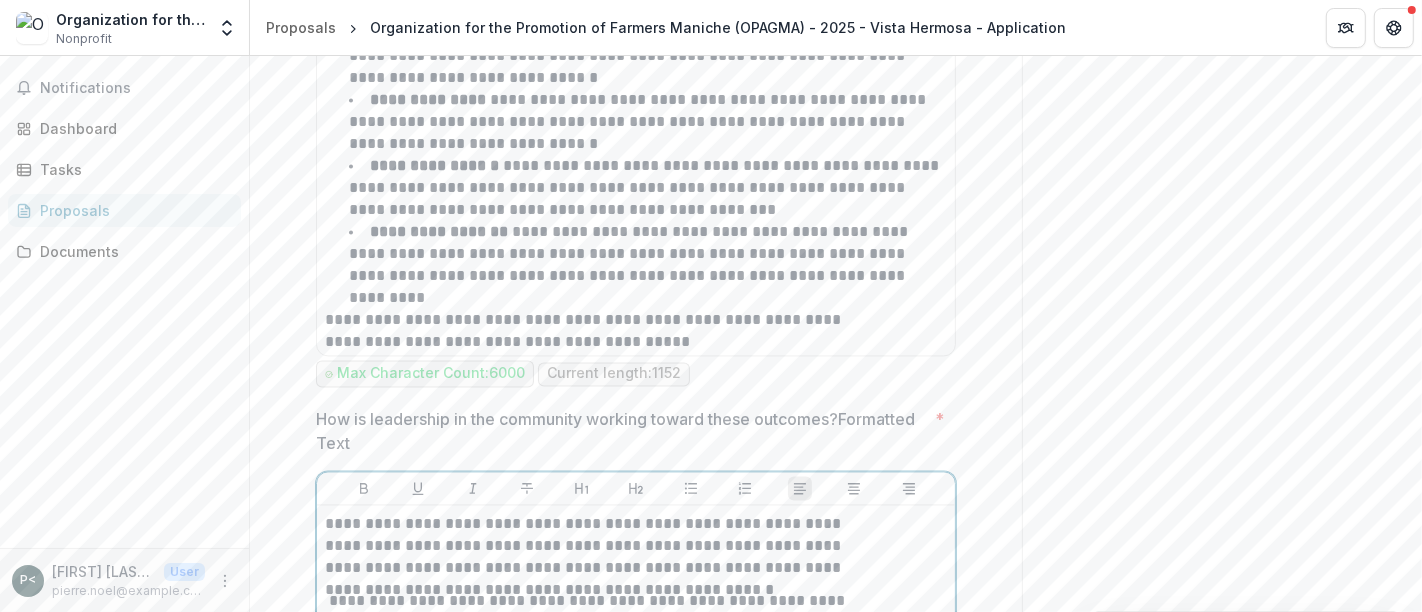 click on "**********" at bounding box center (597, 705) 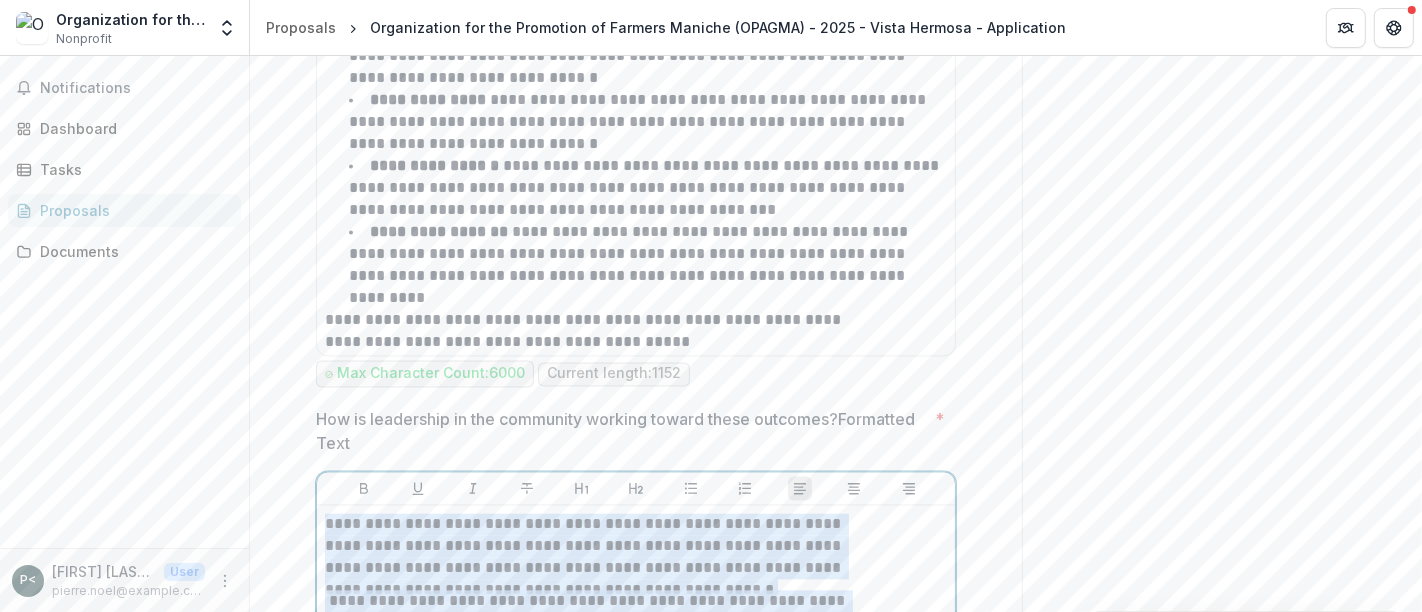drag, startPoint x: 509, startPoint y: 387, endPoint x: 354, endPoint y: 206, distance: 238.29813 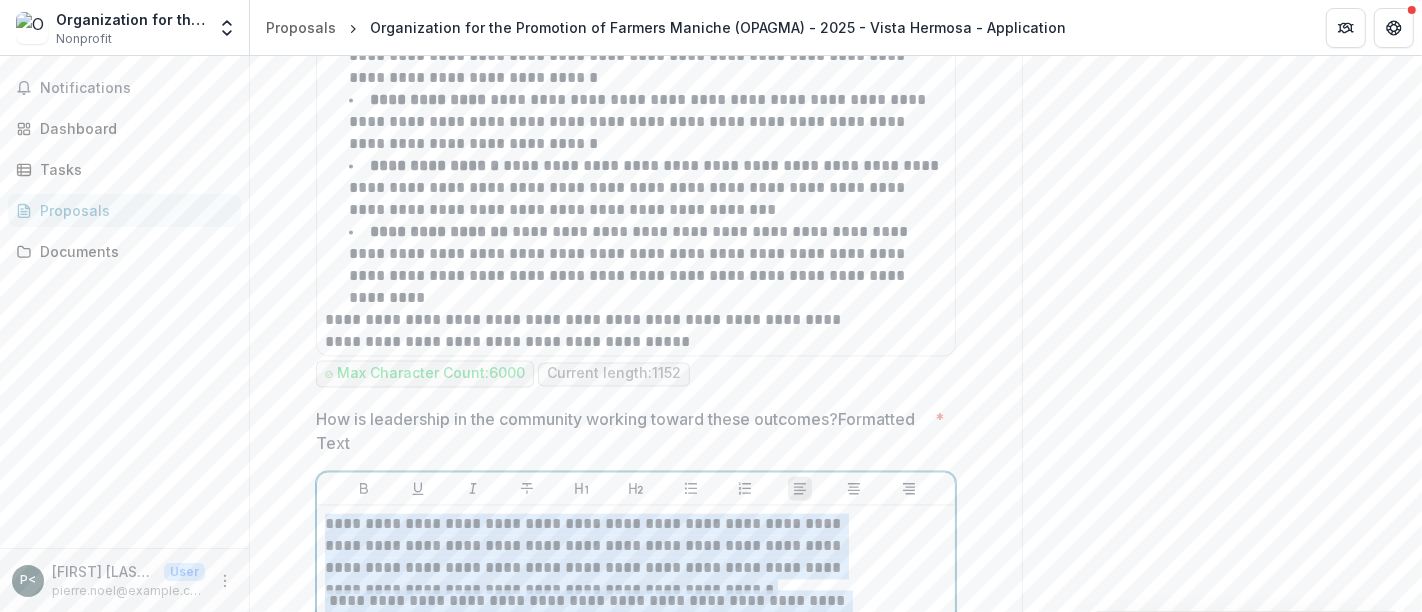 click on "**********" at bounding box center (636, 663) 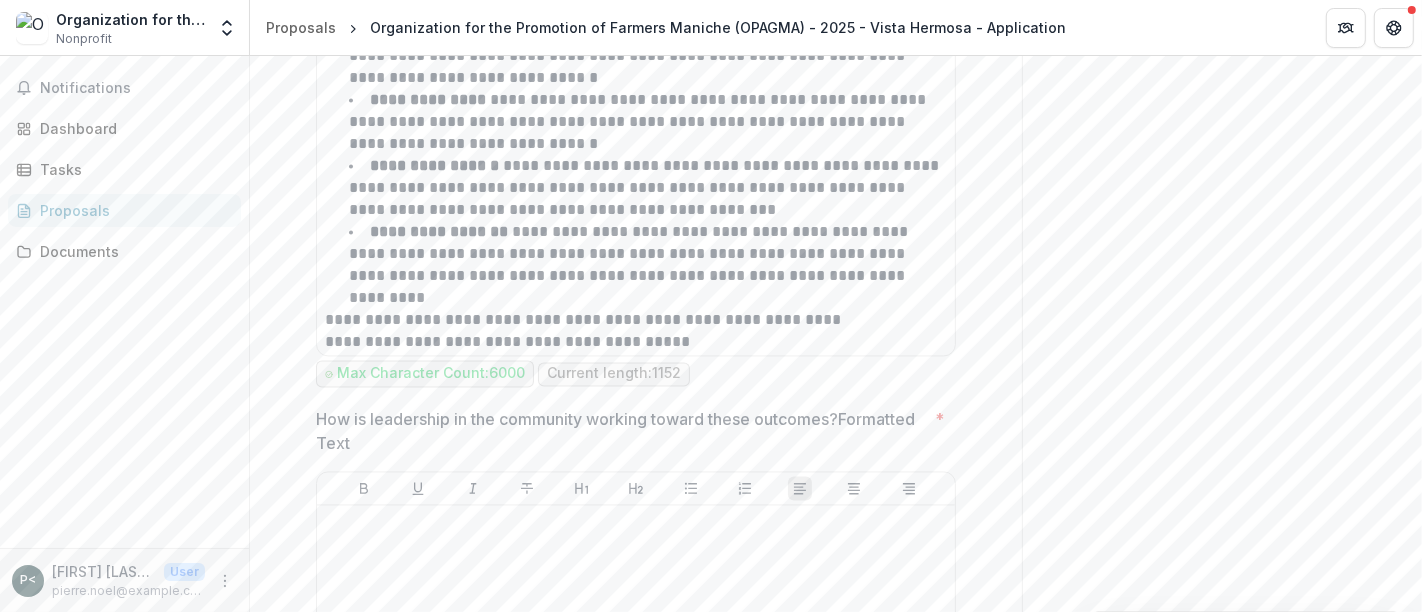 click 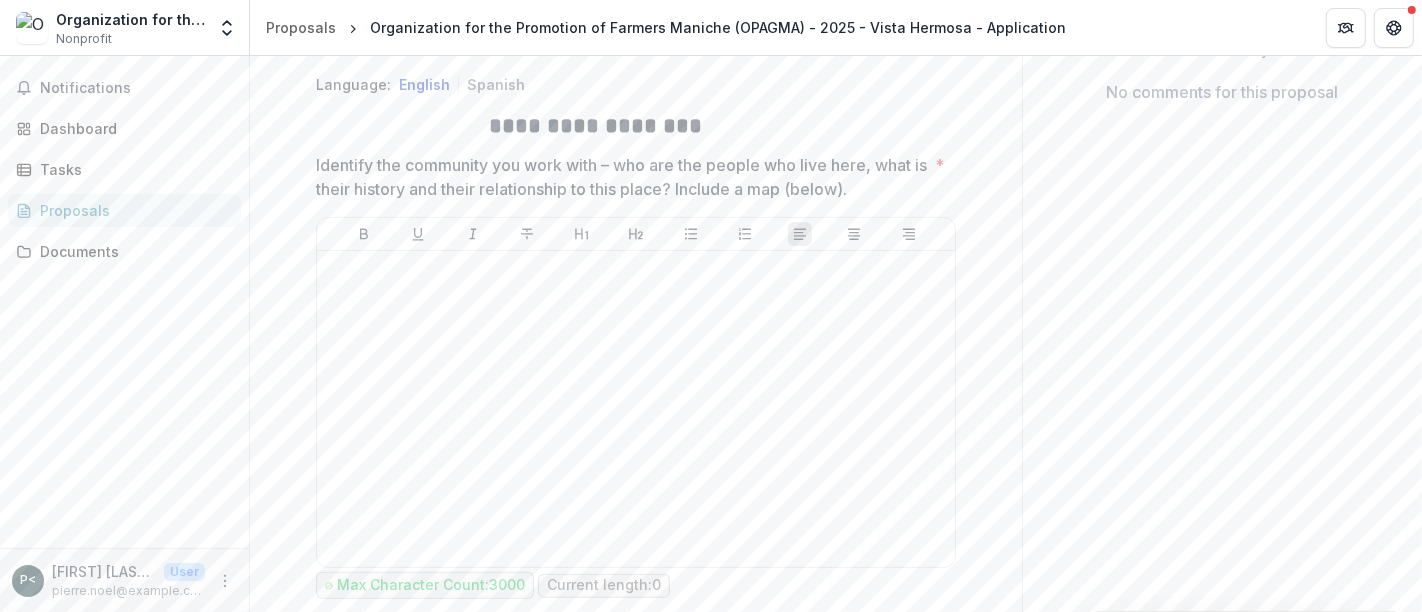 scroll, scrollTop: 431, scrollLeft: 0, axis: vertical 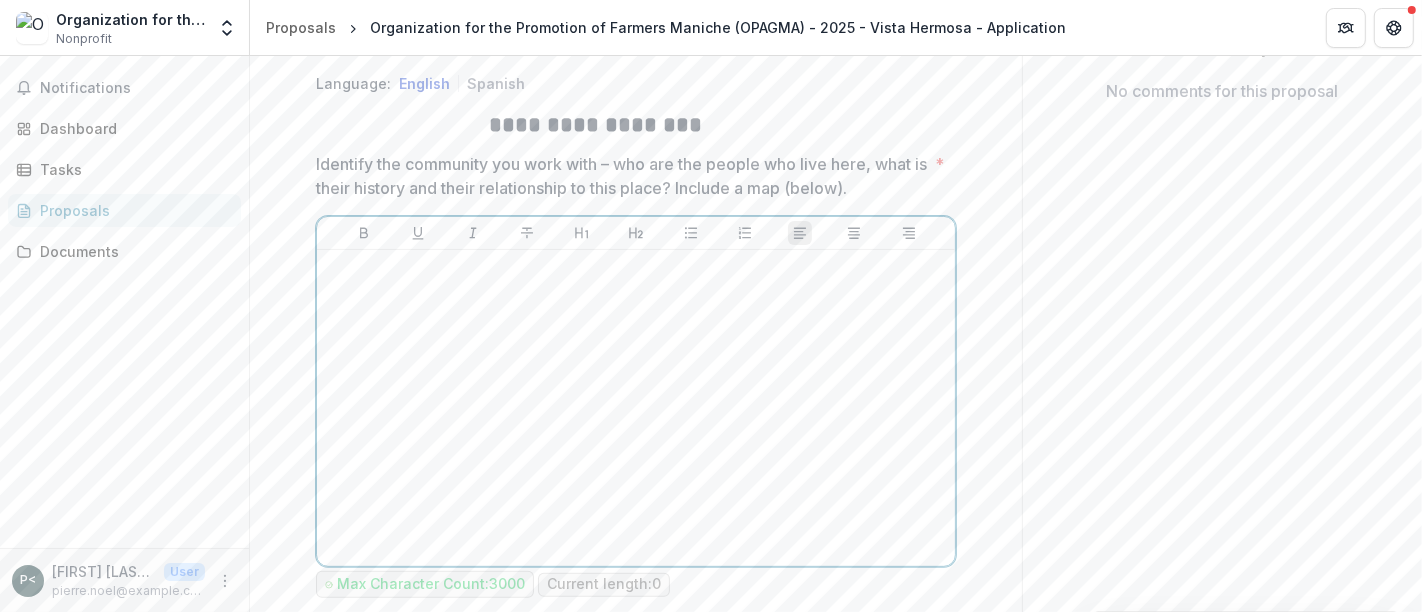 click at bounding box center (636, 408) 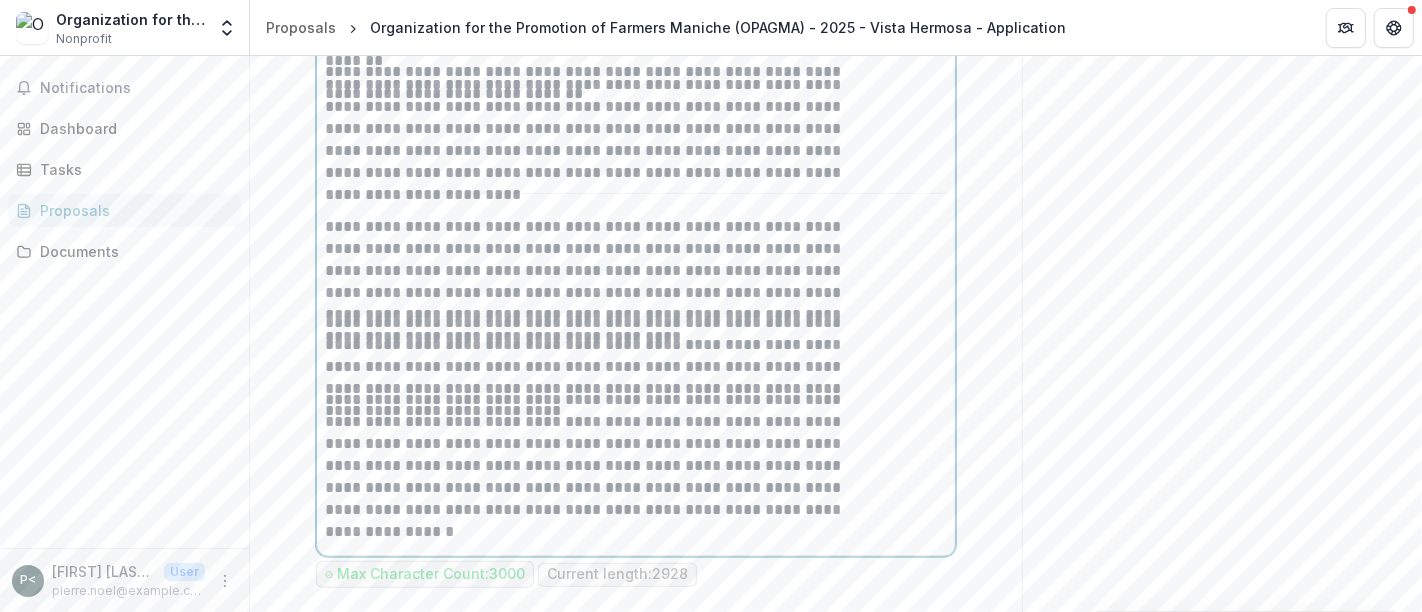 scroll, scrollTop: 1011, scrollLeft: 0, axis: vertical 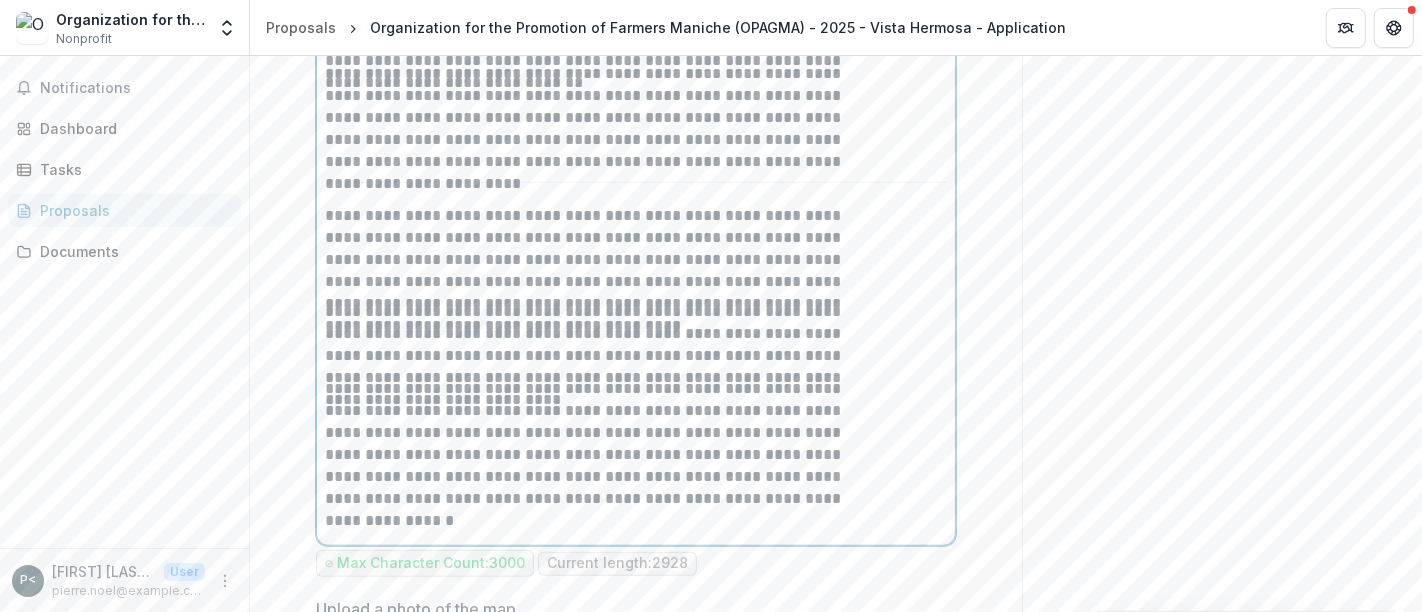 click at bounding box center (636, 194) 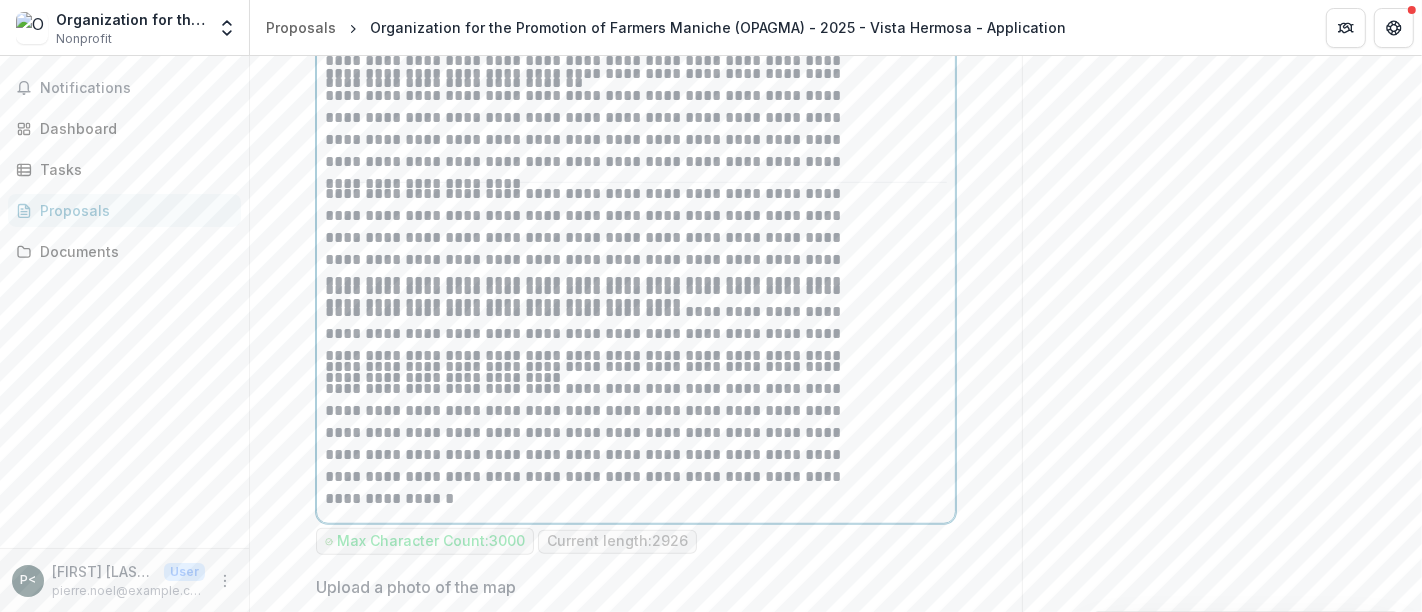 click on "**********" at bounding box center (597, 231) 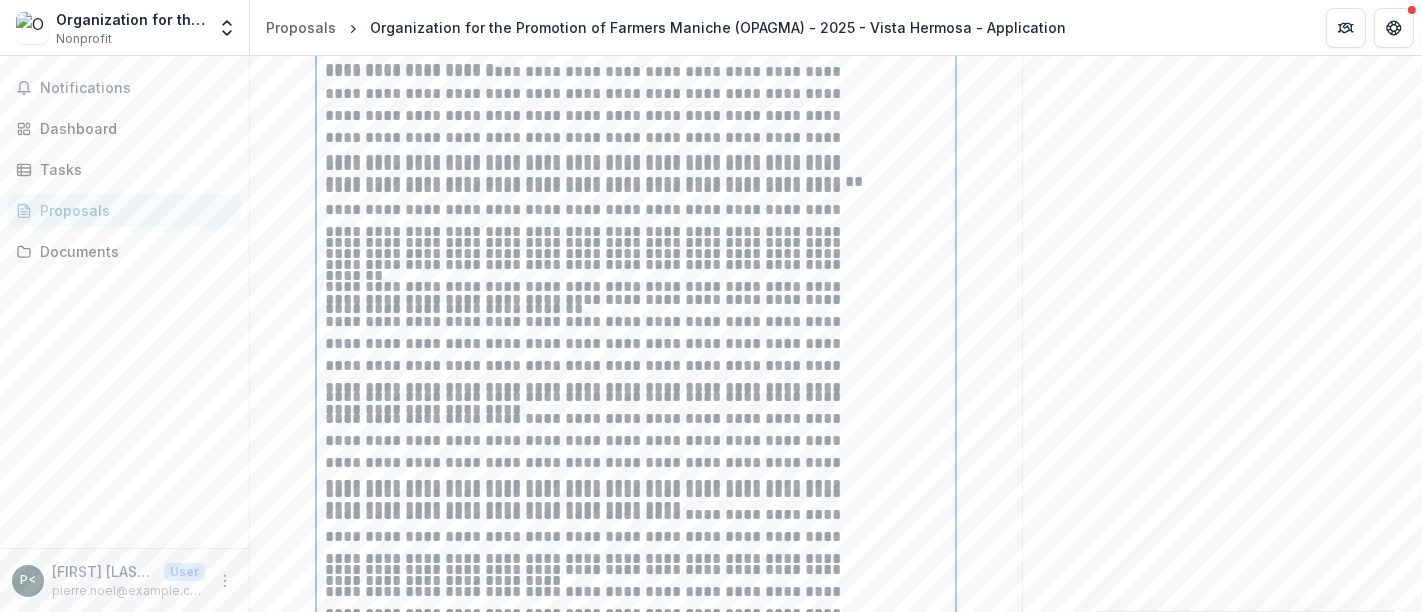 scroll, scrollTop: 787, scrollLeft: 0, axis: vertical 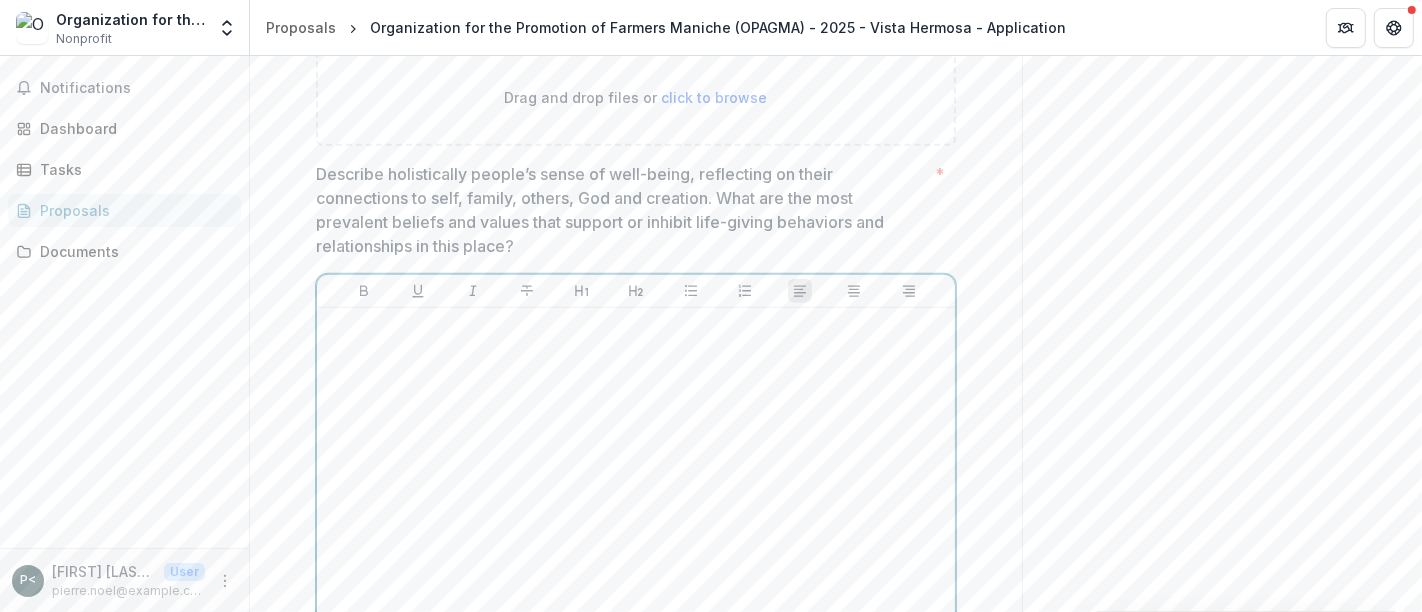 click at bounding box center (636, 466) 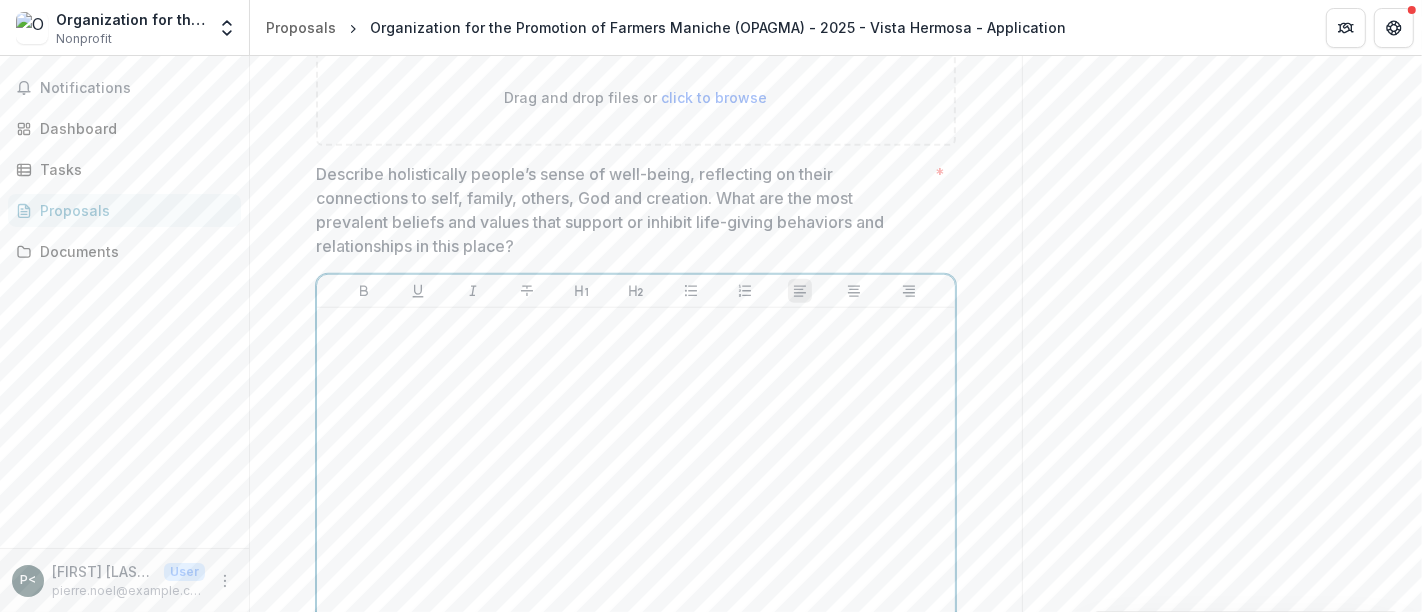 click at bounding box center [636, 466] 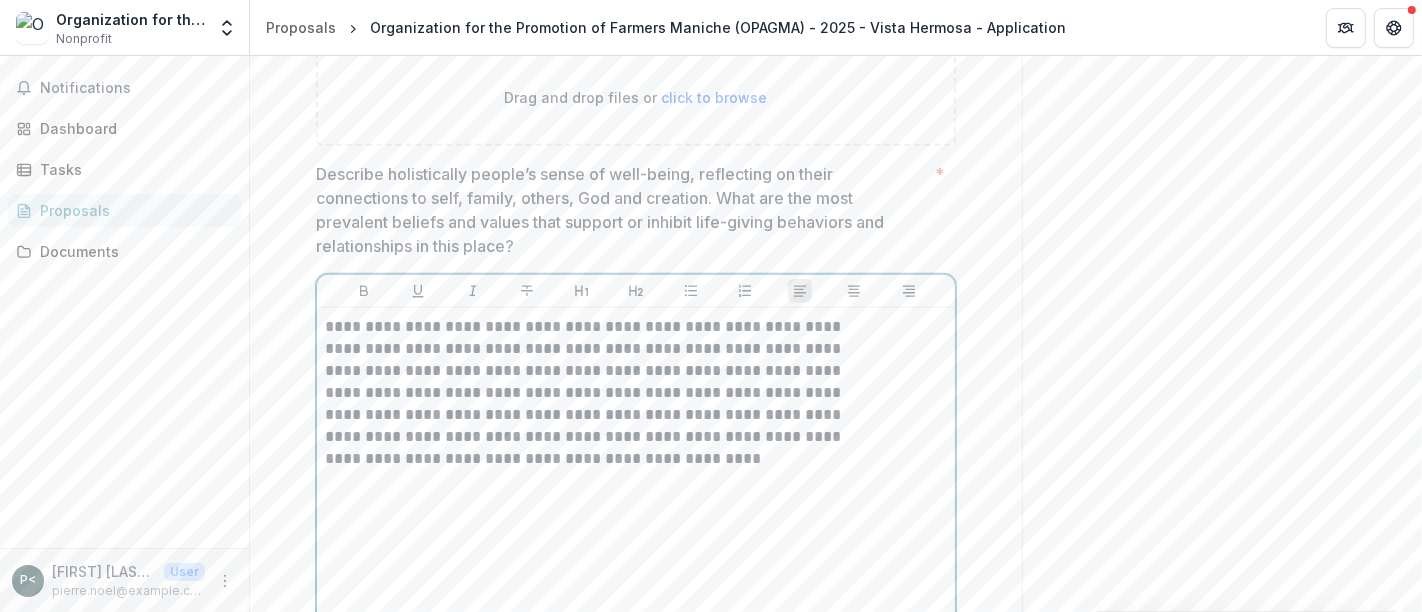 scroll, scrollTop: 1571, scrollLeft: 0, axis: vertical 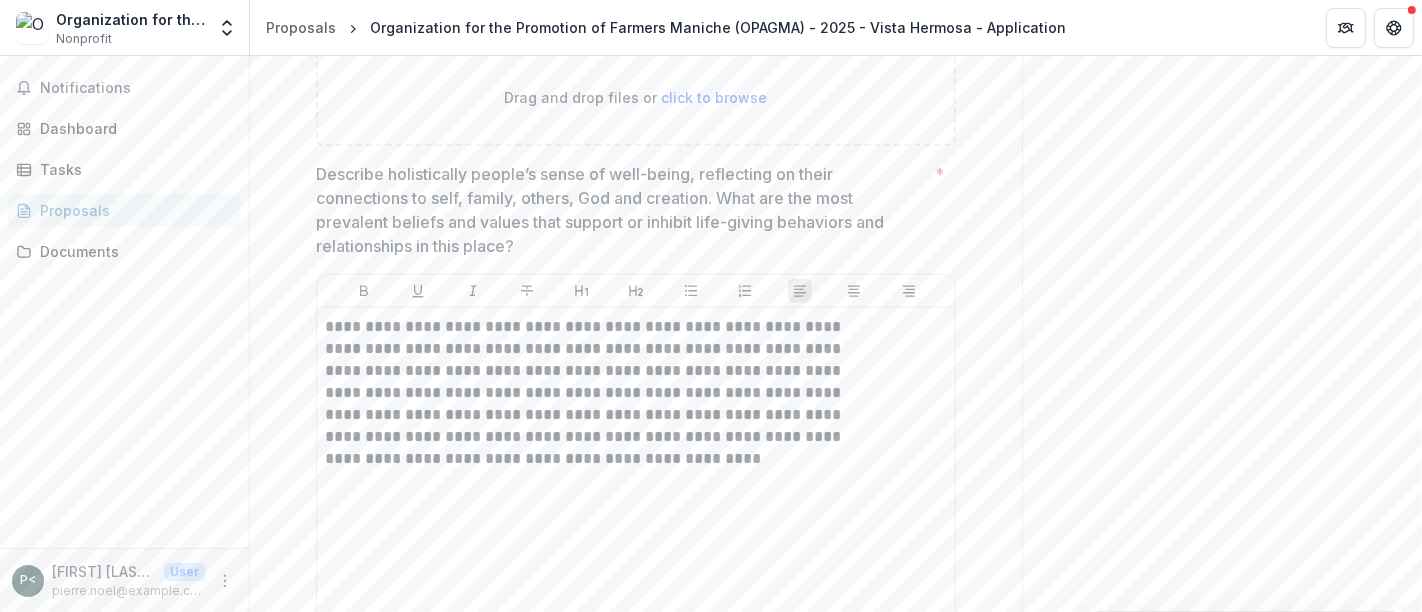 click on "Next" at bounding box center [959, 717] 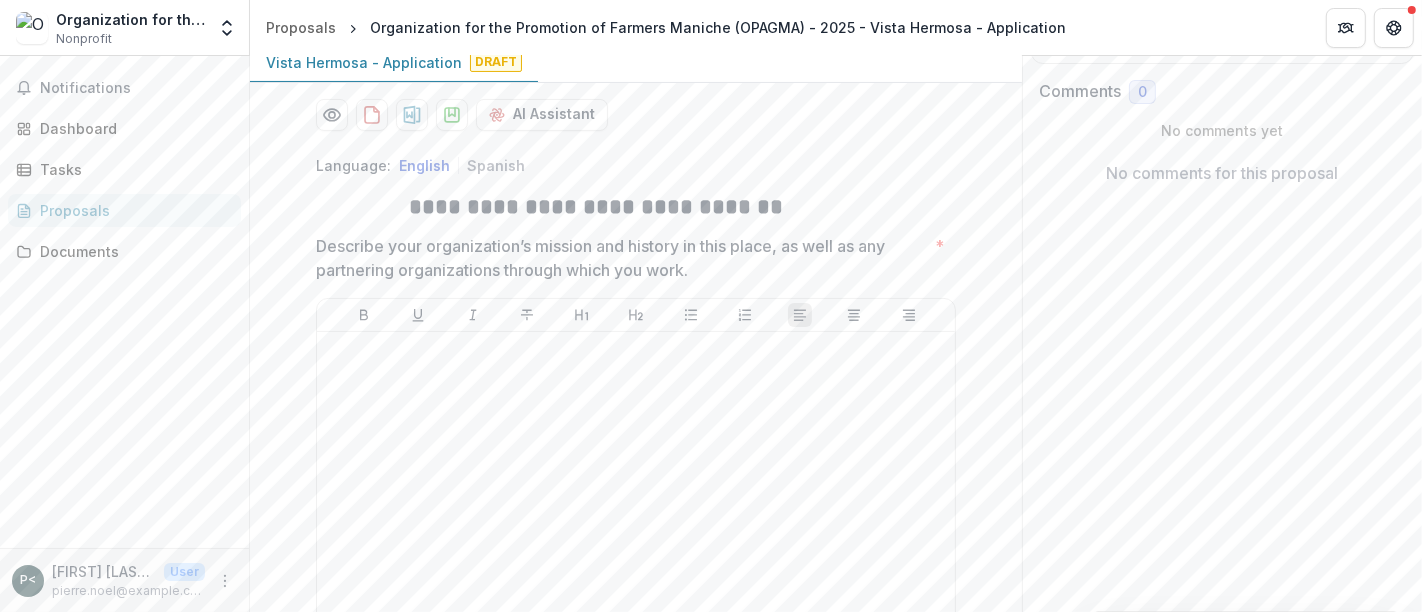 scroll, scrollTop: 407, scrollLeft: 0, axis: vertical 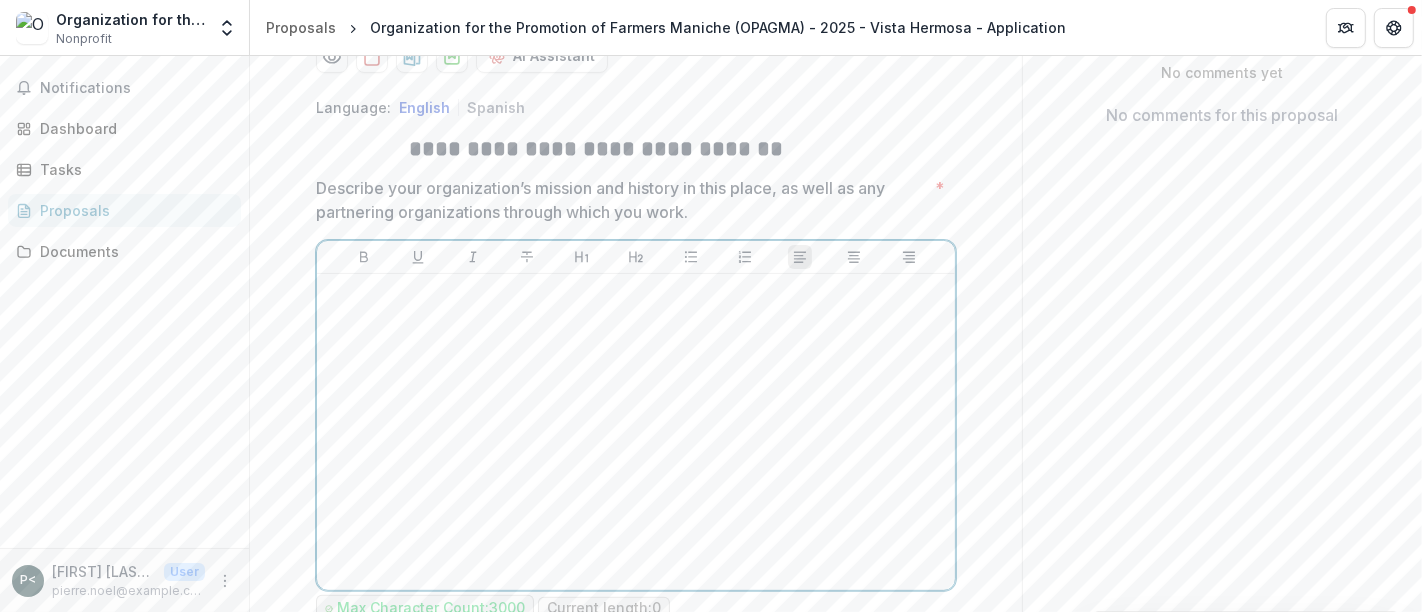 click at bounding box center [636, 432] 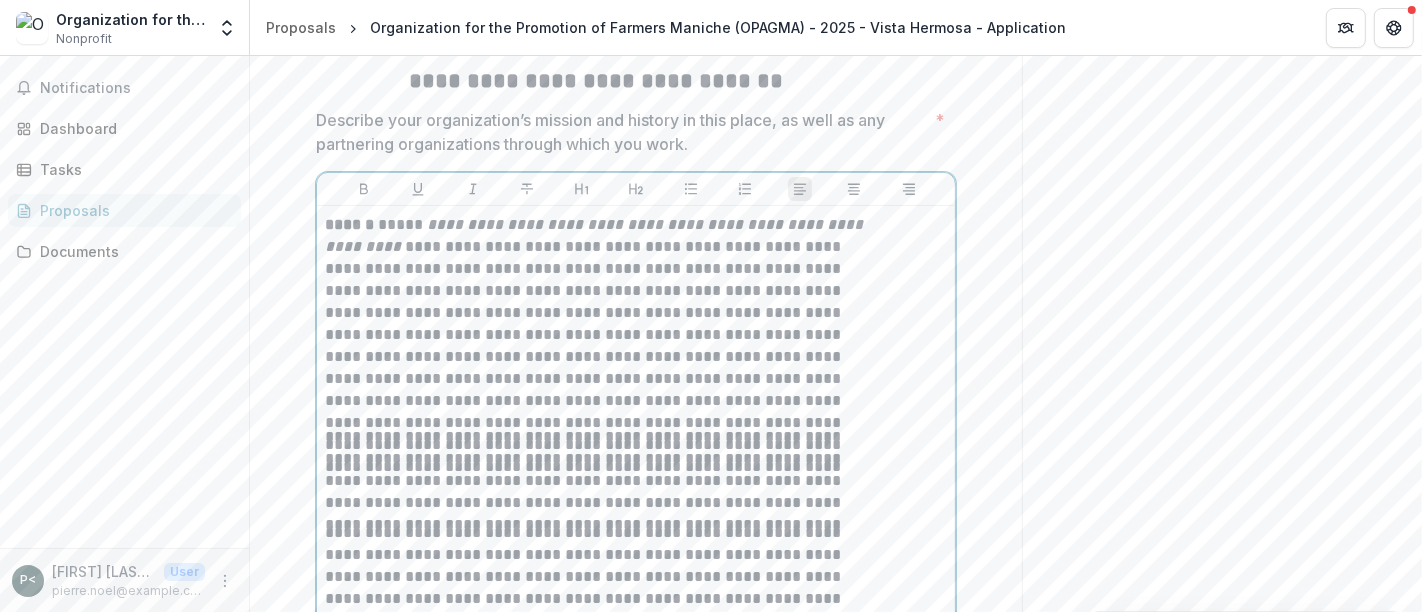 click on "**********" at bounding box center [597, 320] 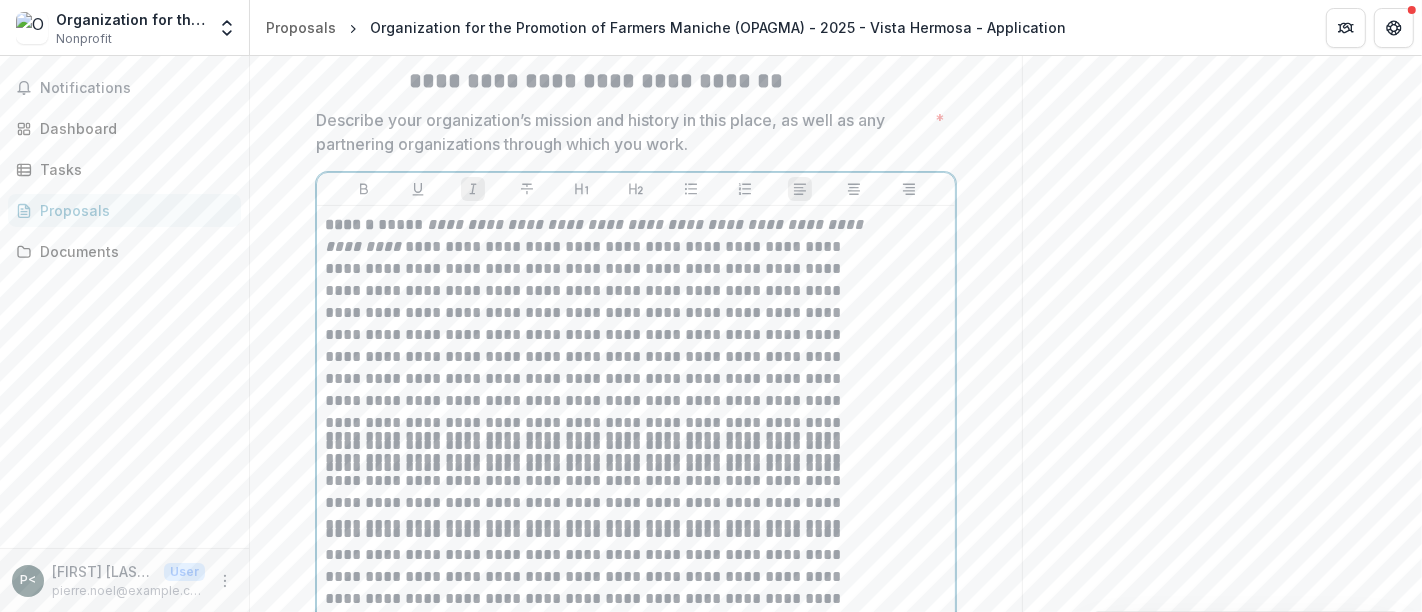 type 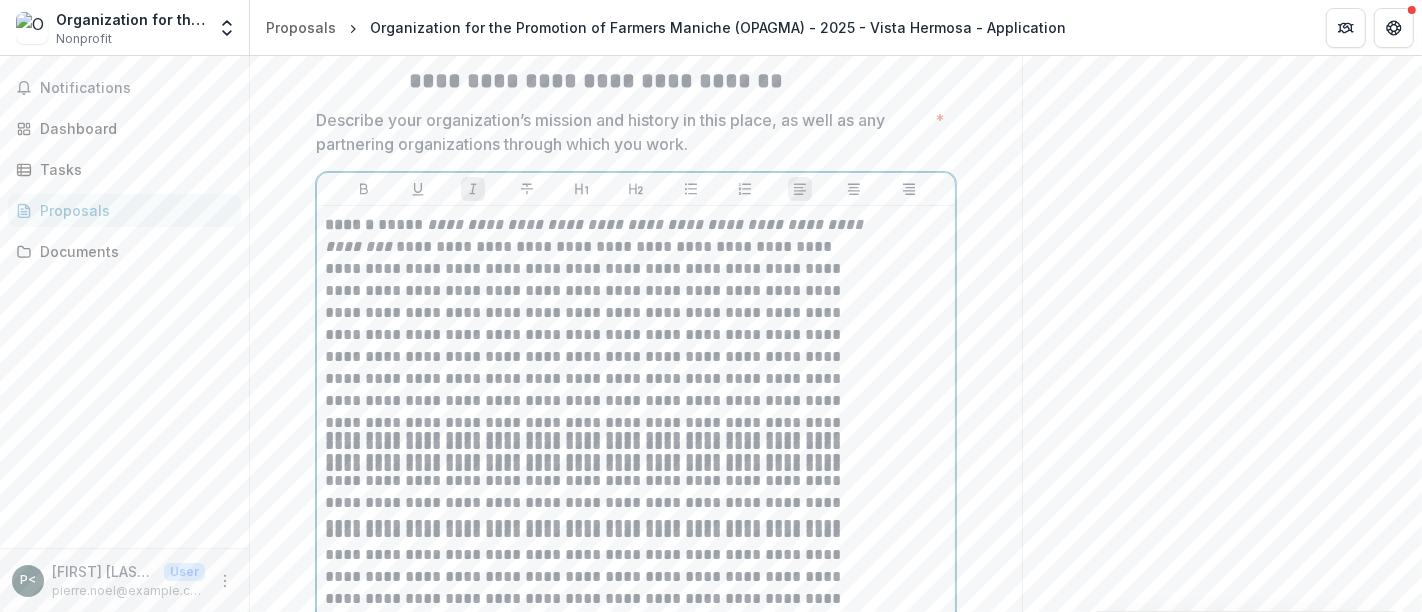 click on "**********" at bounding box center [596, 235] 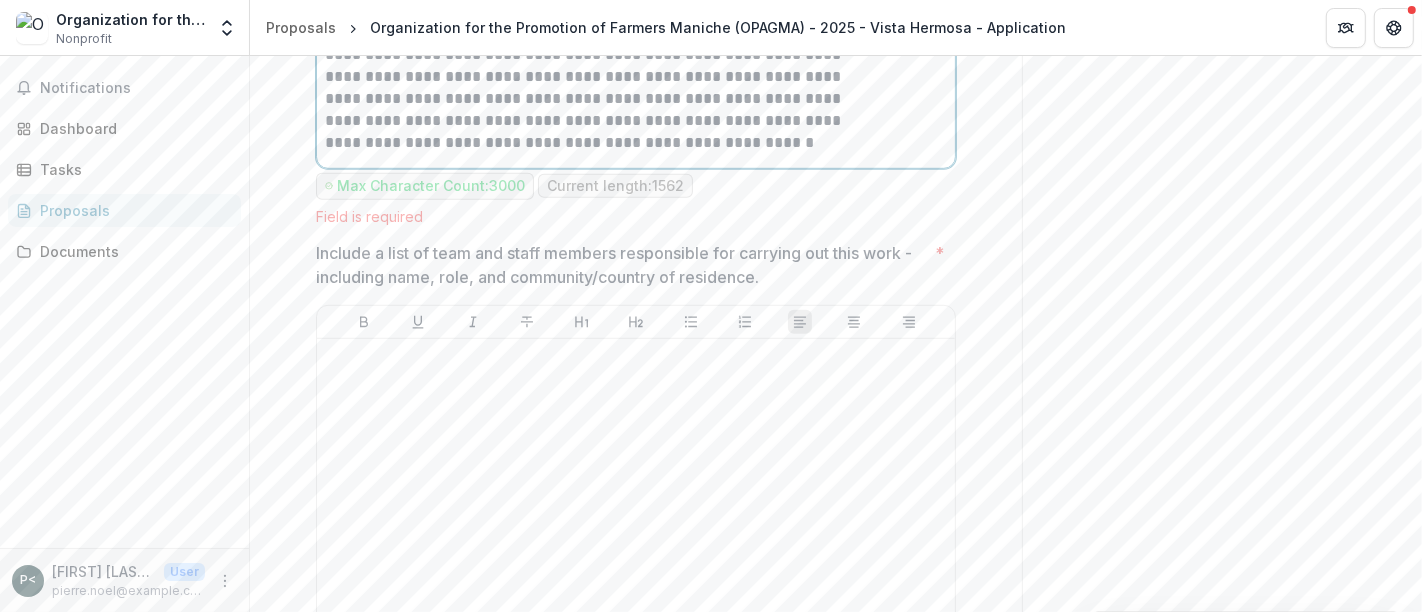 scroll, scrollTop: 1012, scrollLeft: 0, axis: vertical 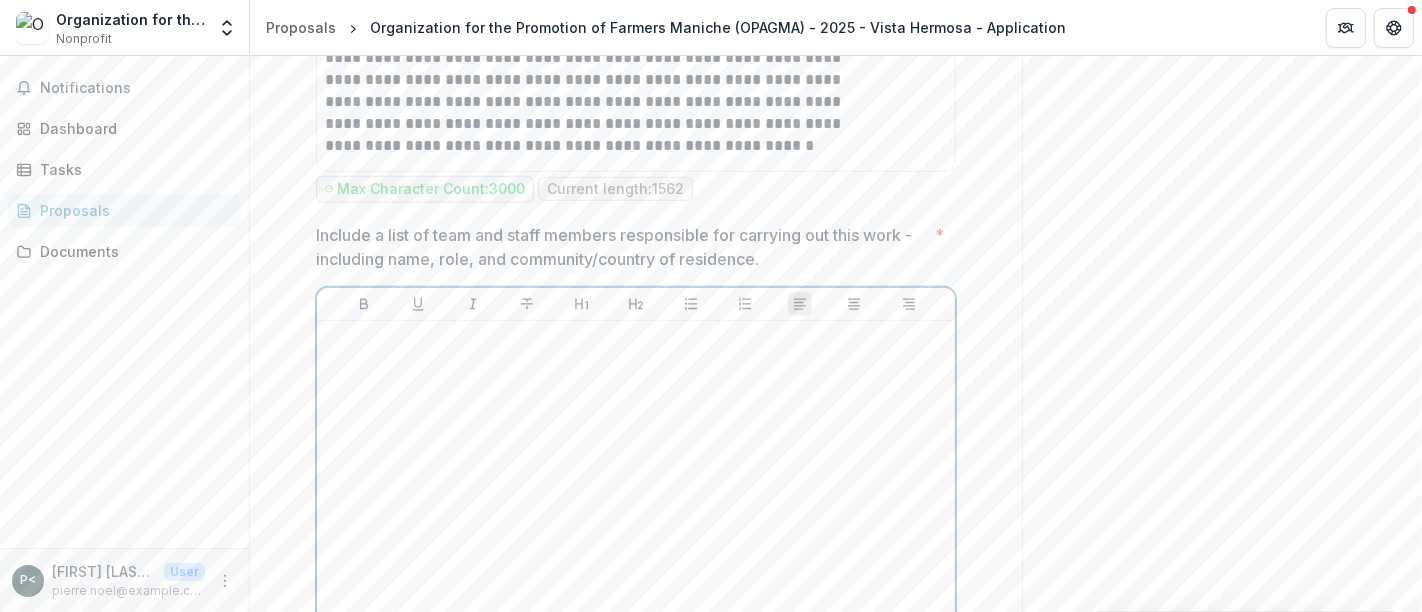 click at bounding box center (636, 479) 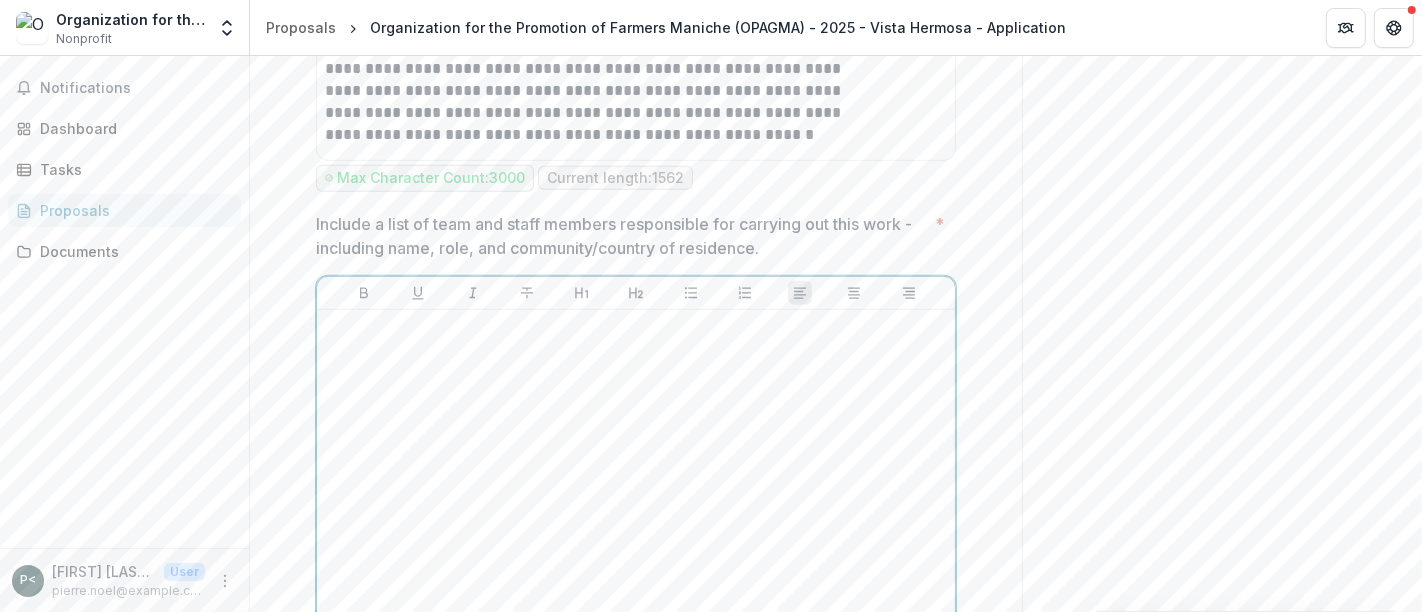 scroll, scrollTop: 1070, scrollLeft: 0, axis: vertical 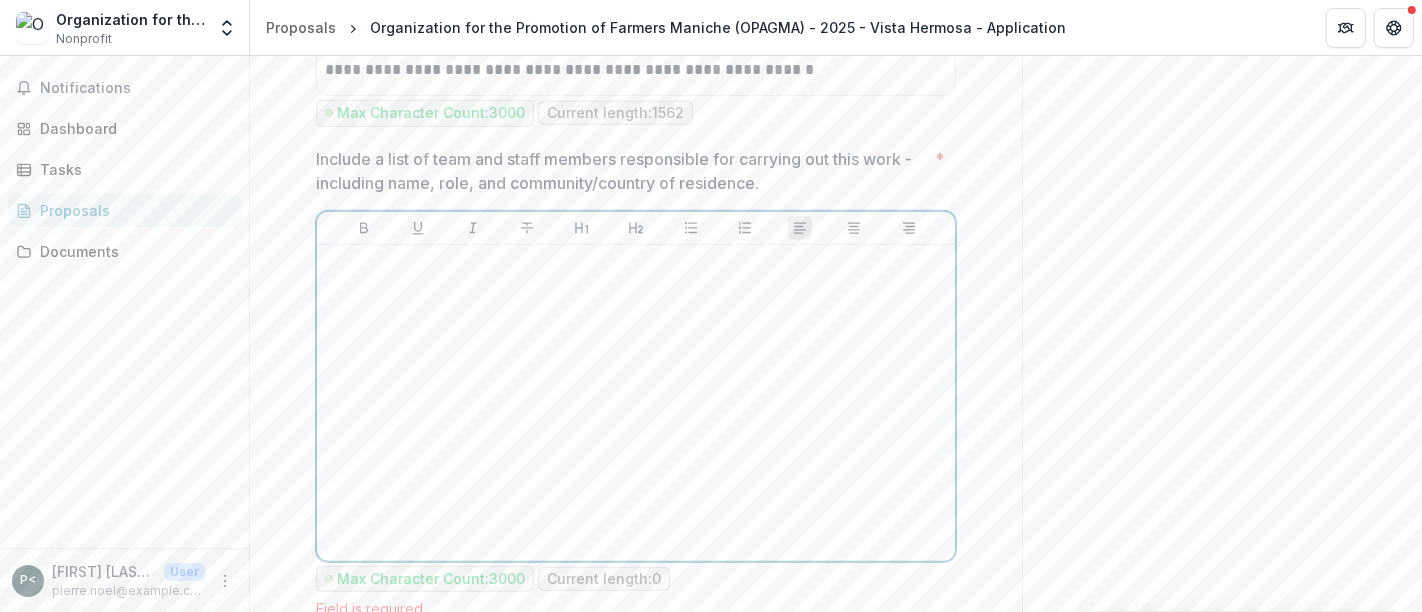 click at bounding box center [636, 403] 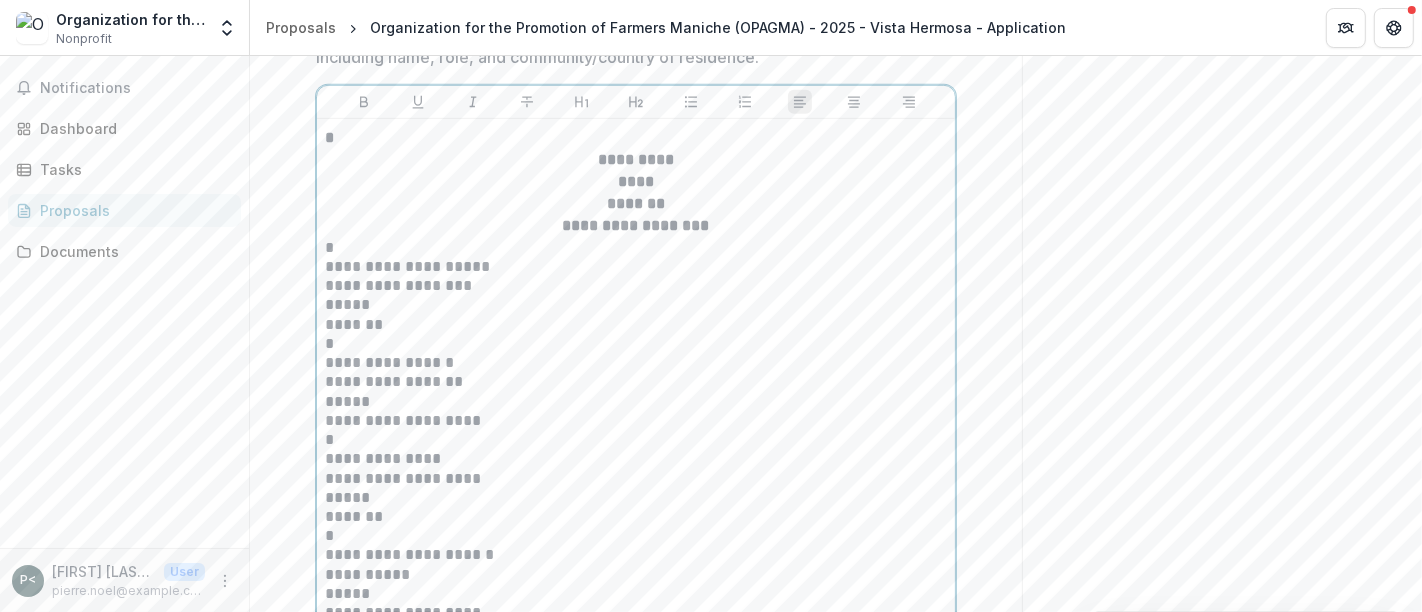 scroll, scrollTop: 1197, scrollLeft: 0, axis: vertical 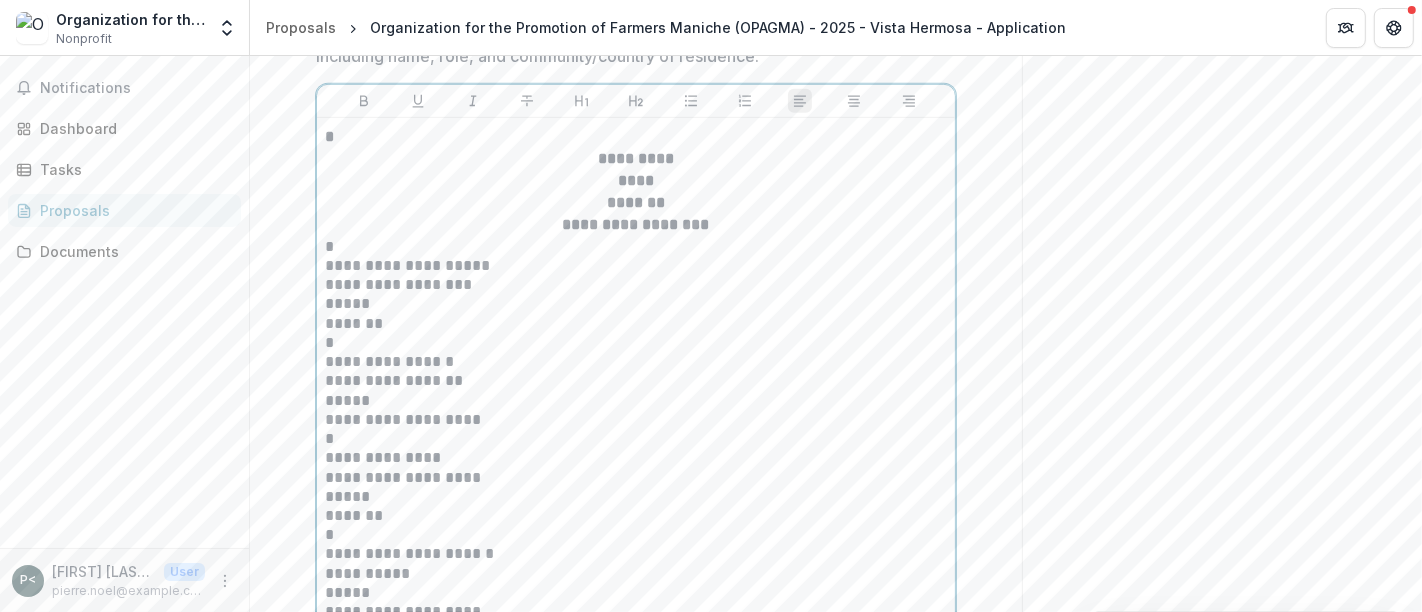 click on "*" at bounding box center (597, 341) 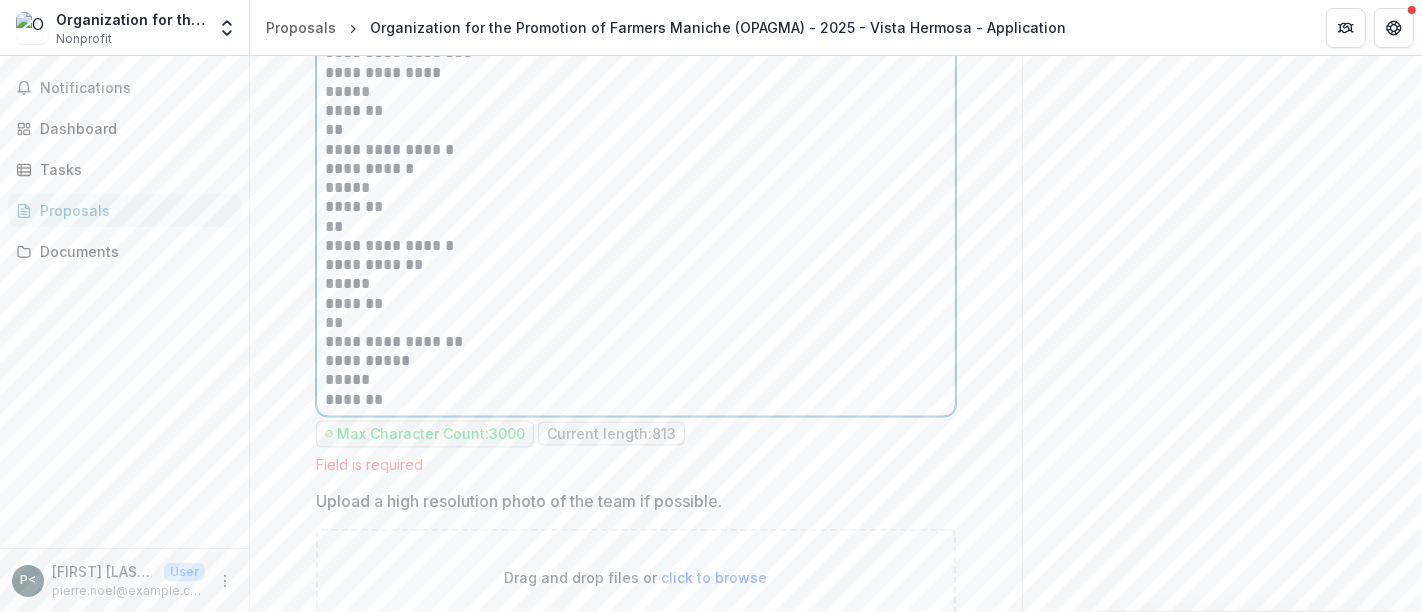 scroll, scrollTop: 2277, scrollLeft: 0, axis: vertical 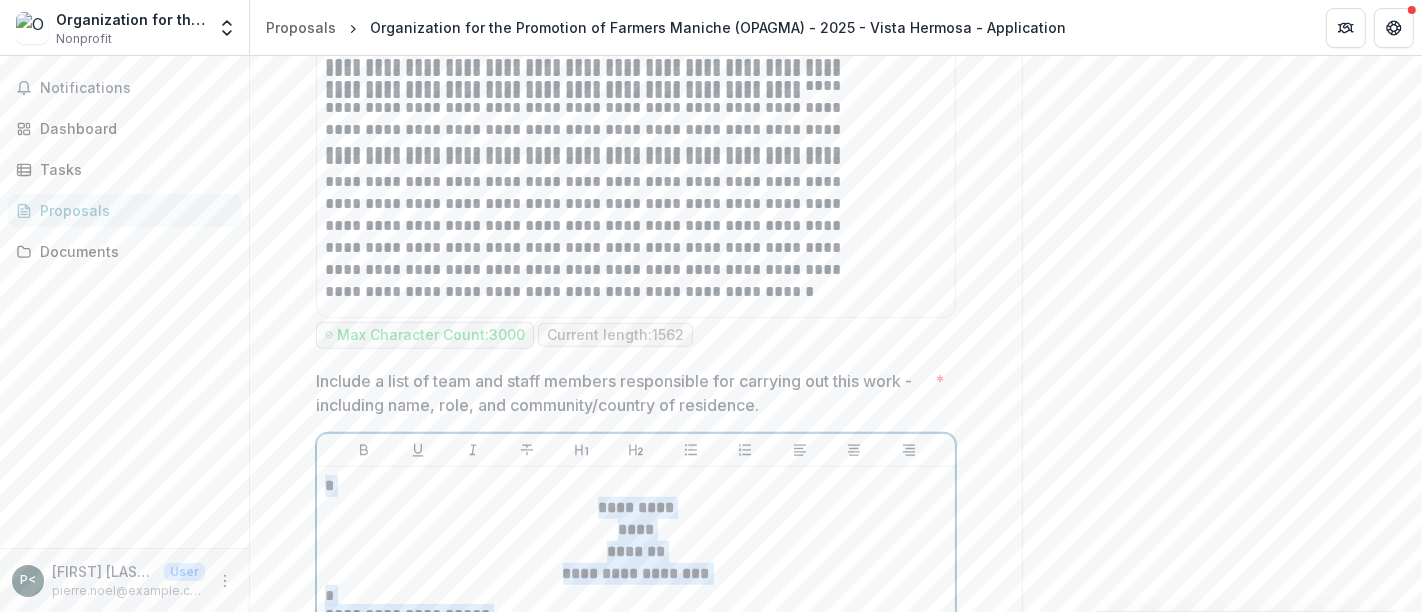 drag, startPoint x: 442, startPoint y: 292, endPoint x: 358, endPoint y: 386, distance: 126.06348 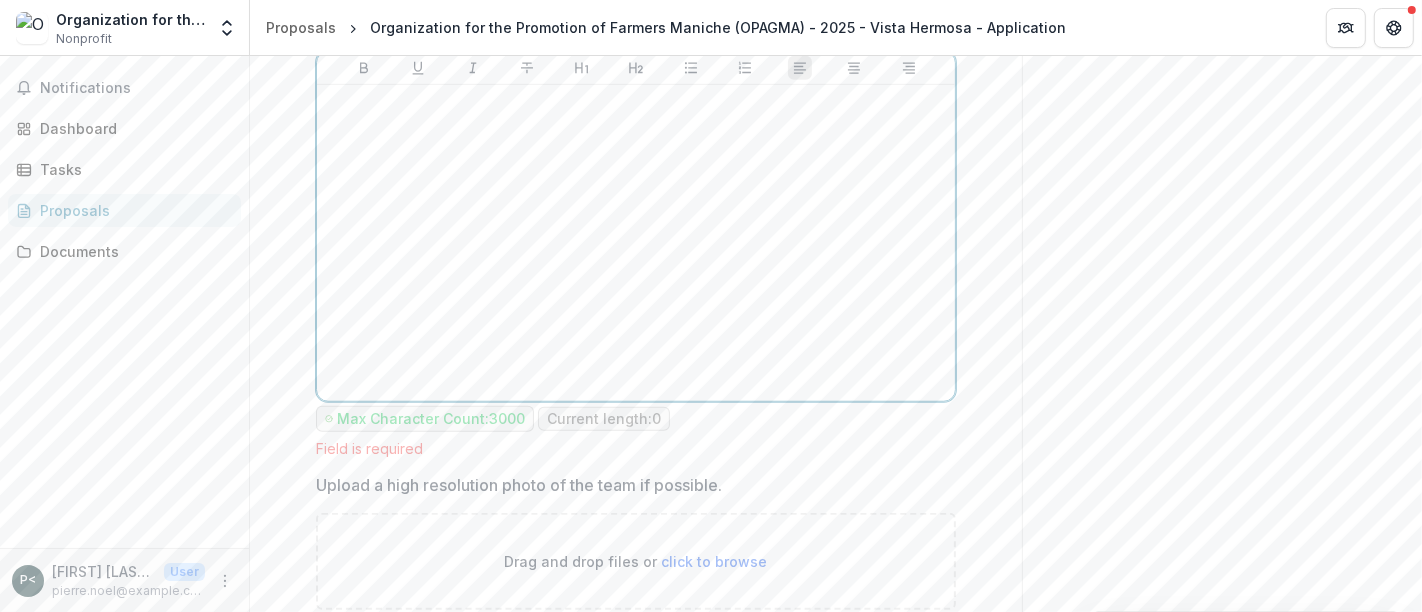 scroll, scrollTop: 1231, scrollLeft: 0, axis: vertical 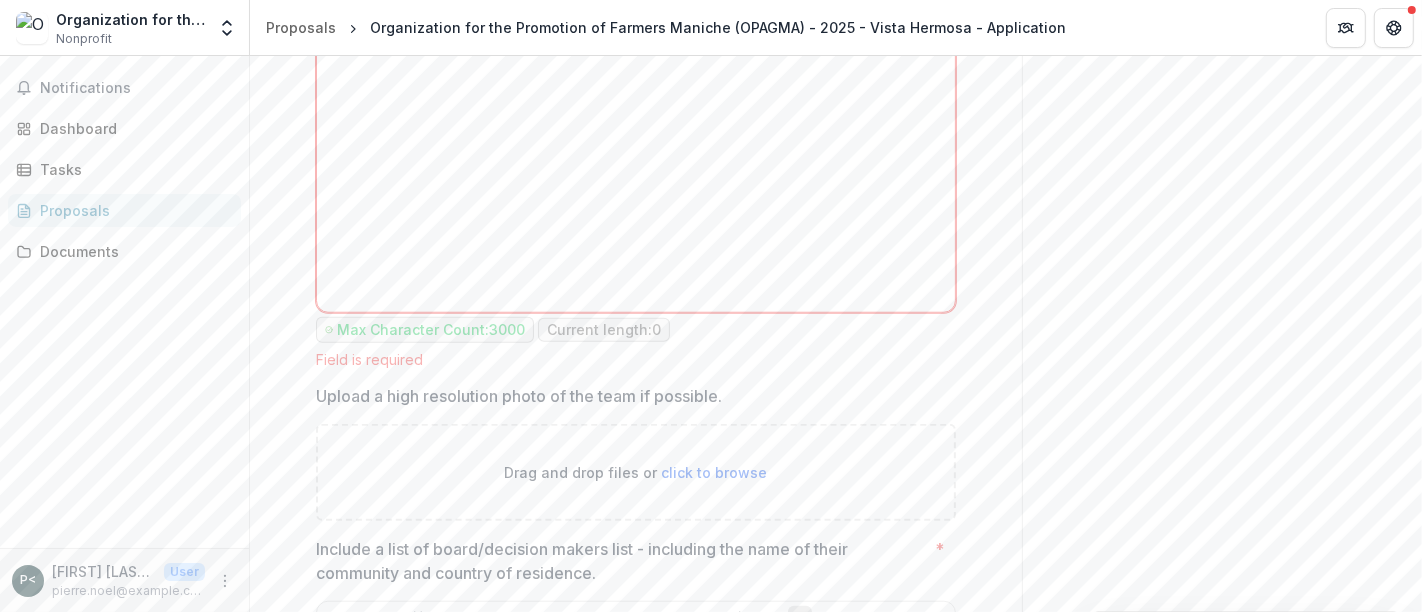 click on "click to browse" at bounding box center (715, 472) 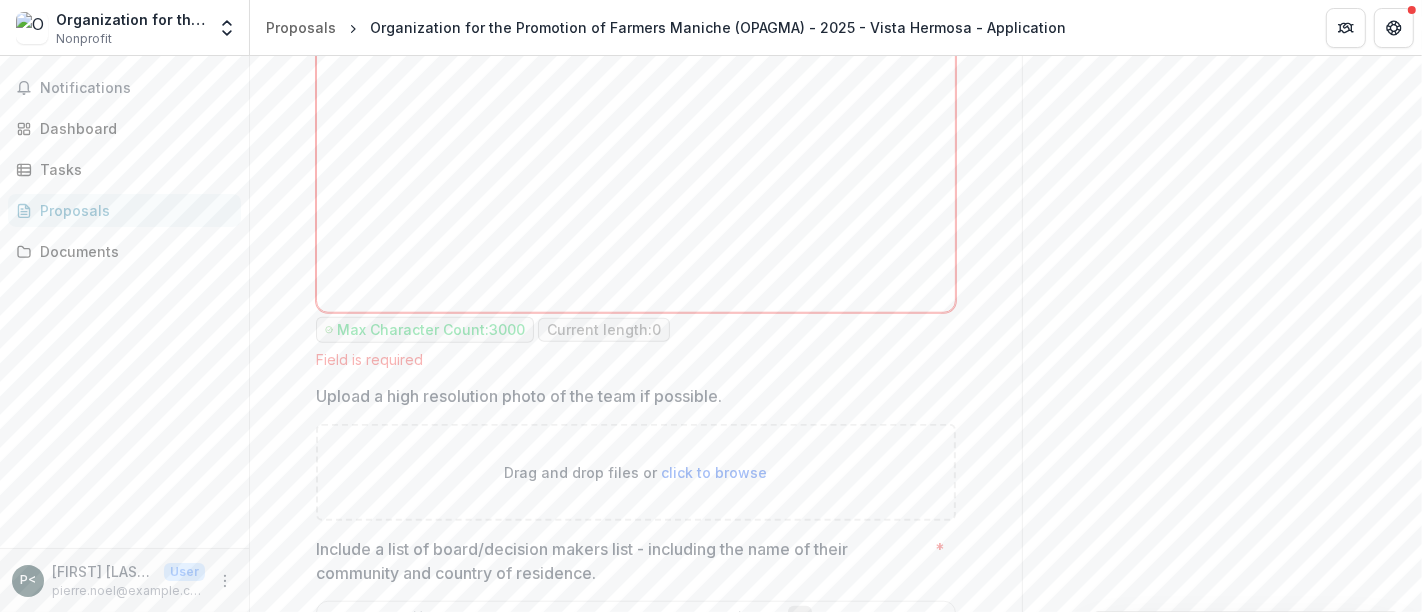 type on "**********" 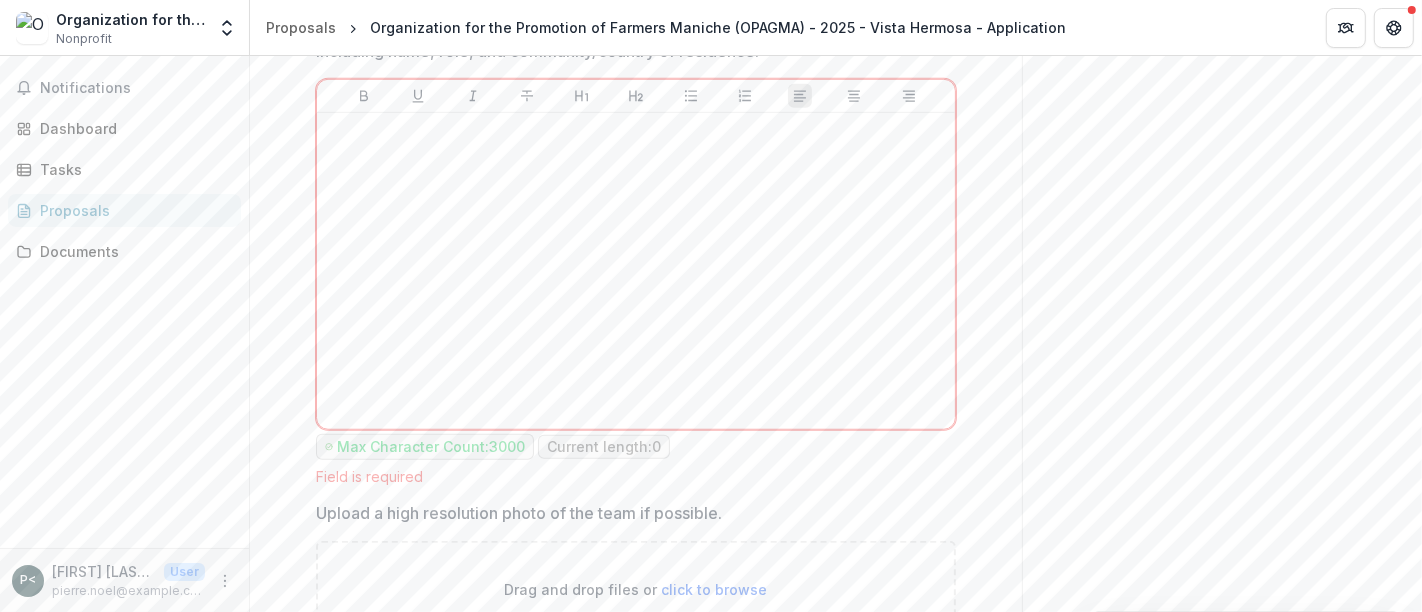 scroll, scrollTop: 1017, scrollLeft: 0, axis: vertical 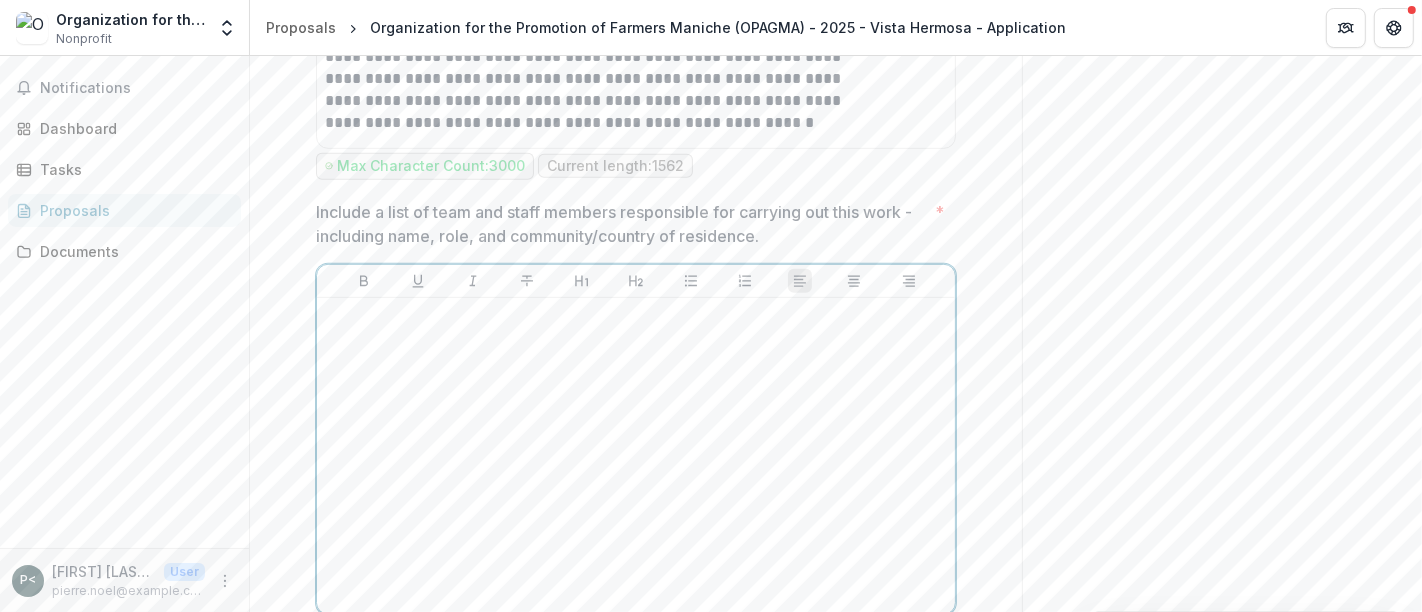 click at bounding box center (636, 456) 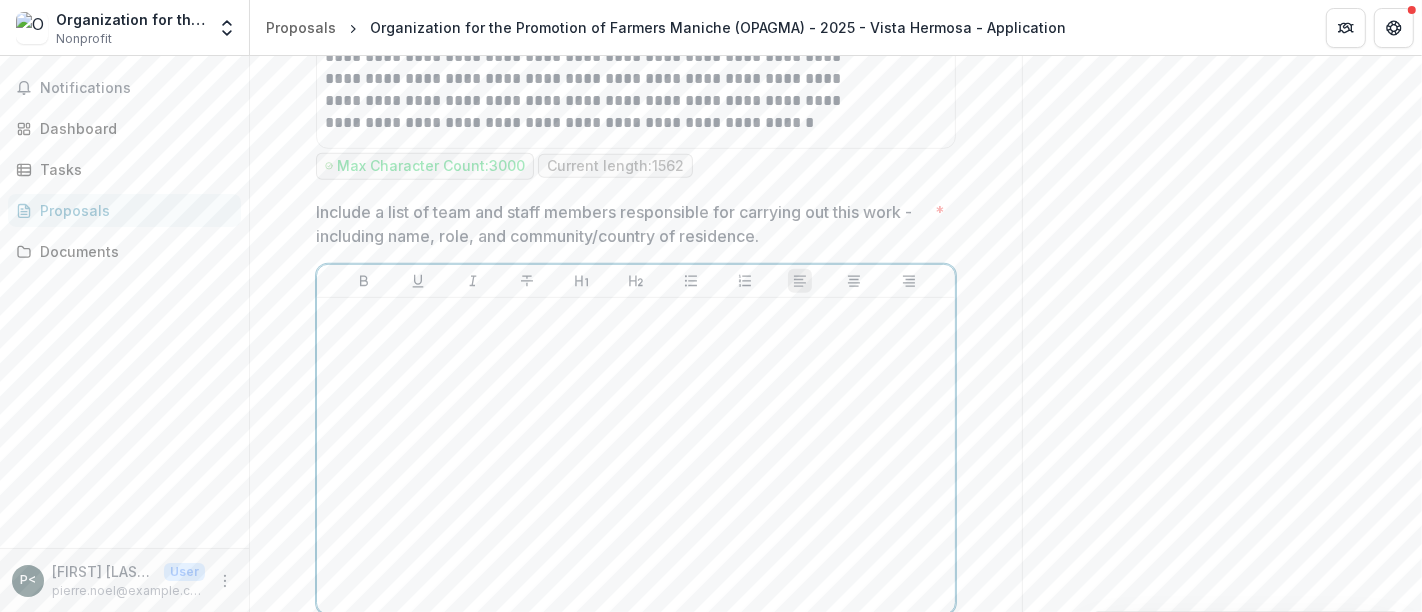click at bounding box center (636, 456) 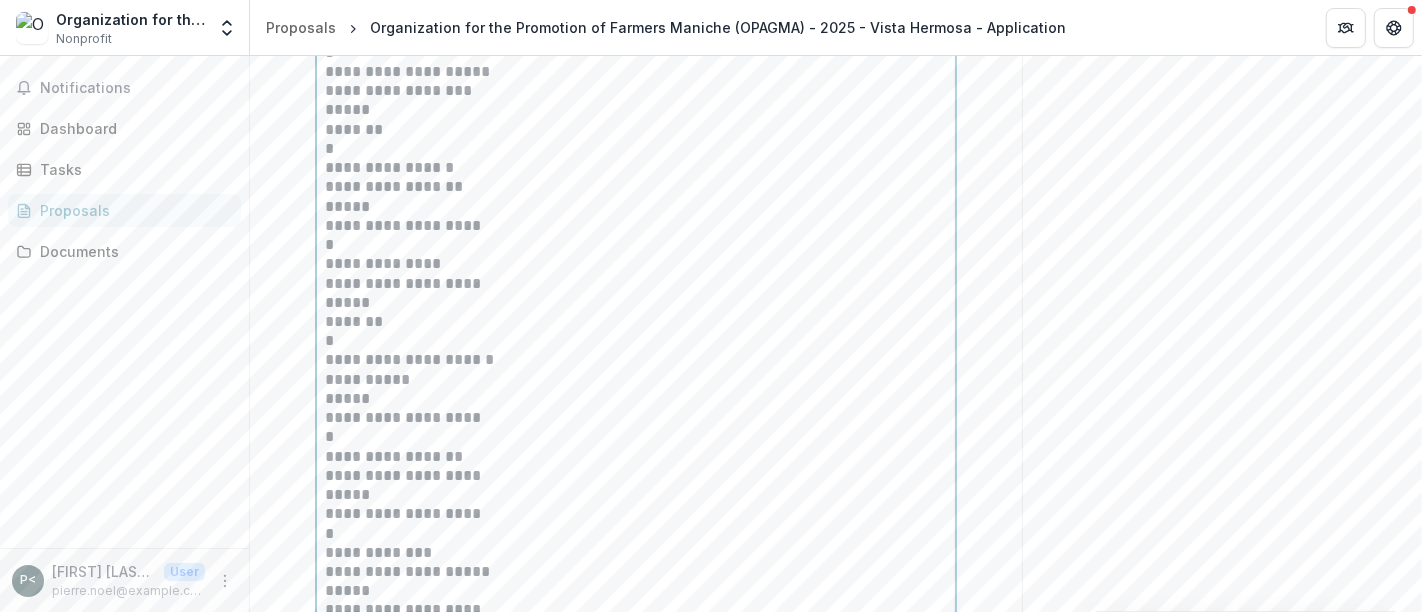 scroll, scrollTop: 1106, scrollLeft: 0, axis: vertical 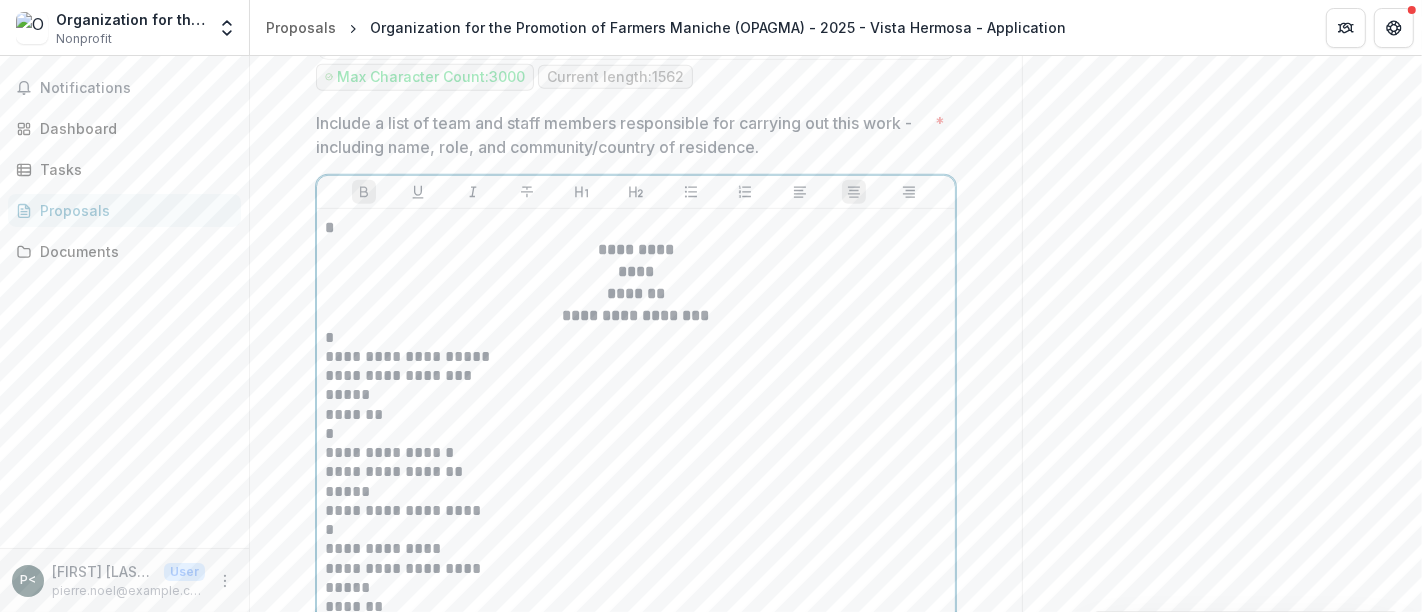 click on "****" at bounding box center [636, 271] 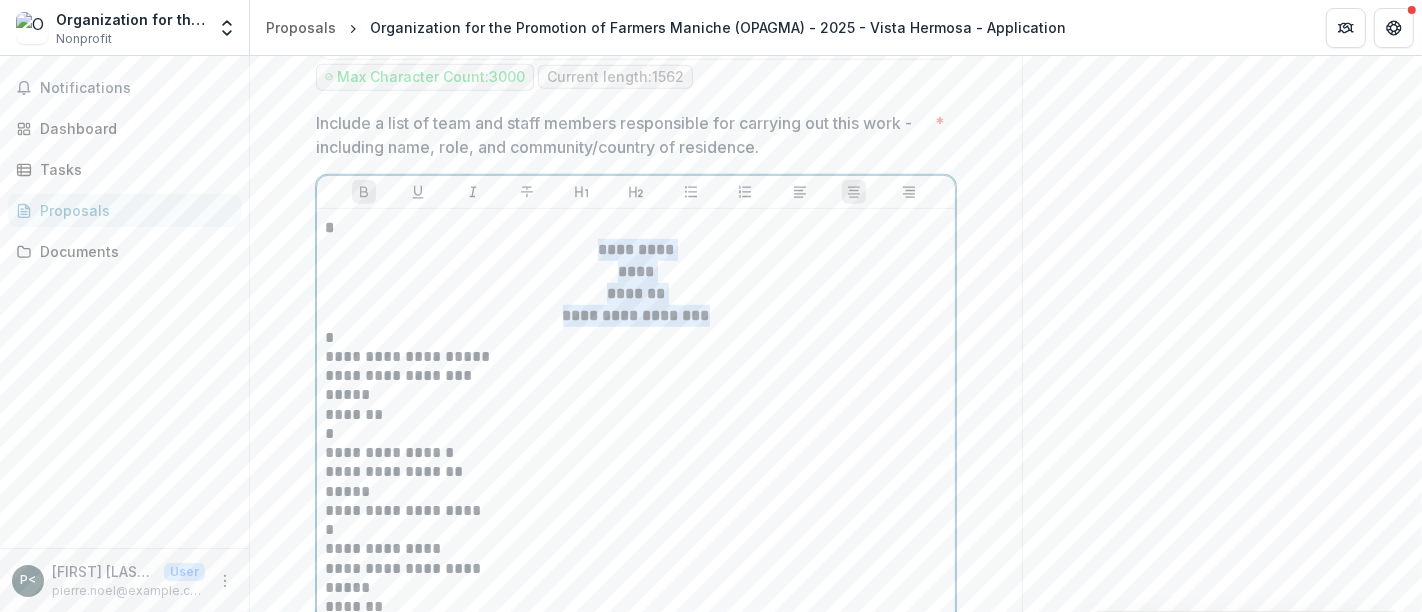 drag, startPoint x: 725, startPoint y: 213, endPoint x: 589, endPoint y: 155, distance: 147.85127 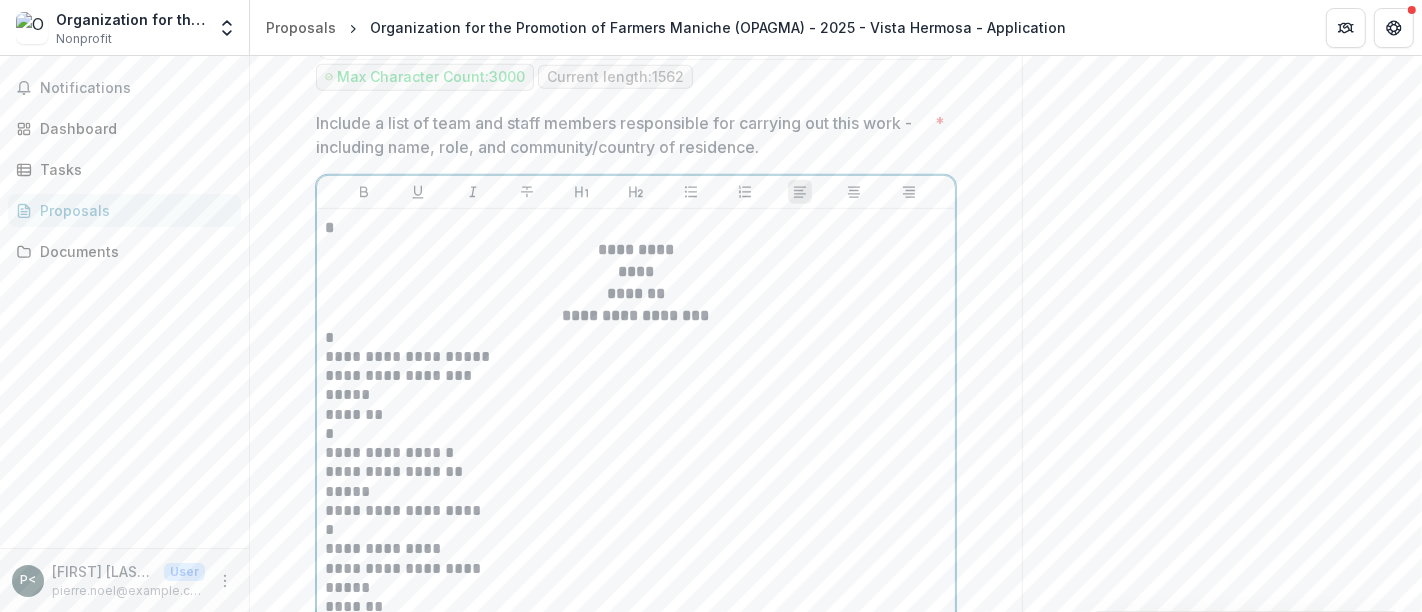 click on "*" at bounding box center (597, 336) 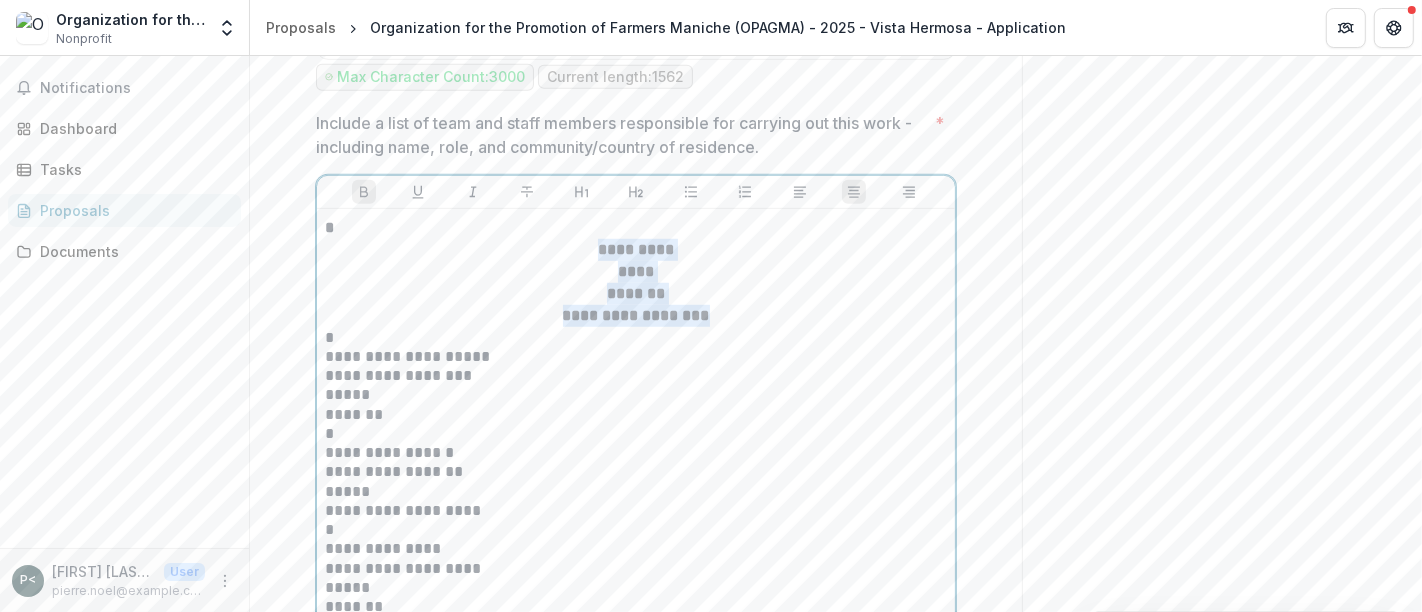 drag, startPoint x: 712, startPoint y: 203, endPoint x: 587, endPoint y: 152, distance: 135.00371 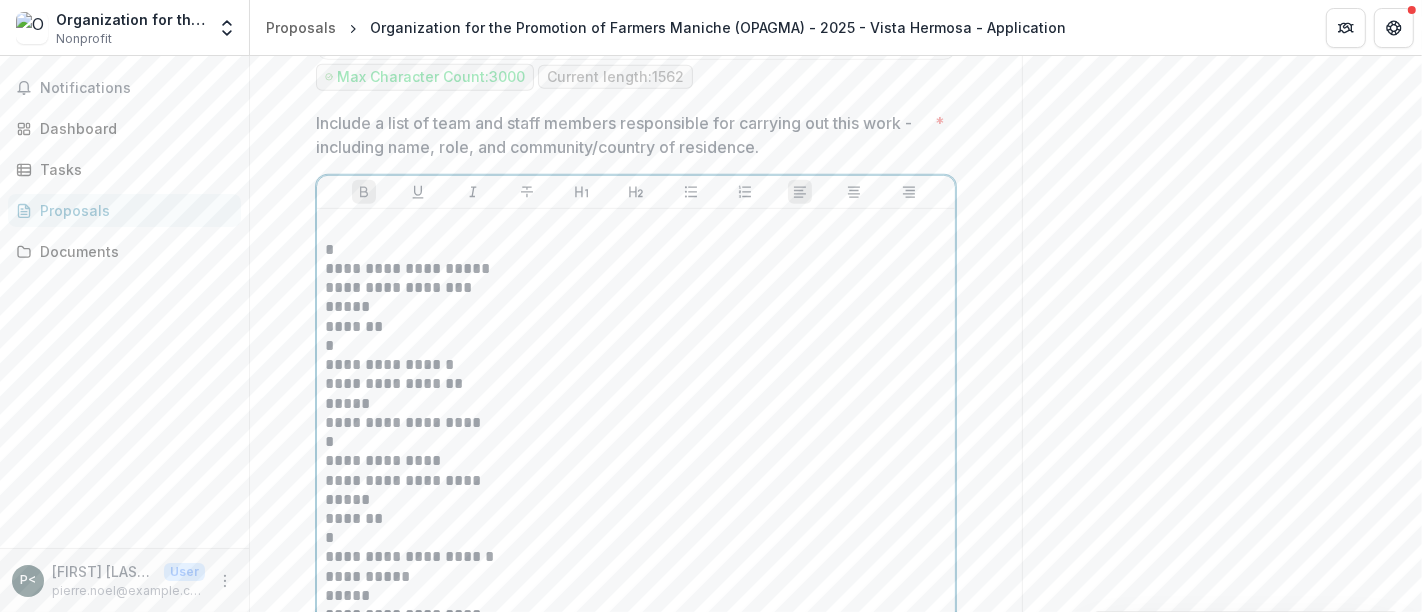 type 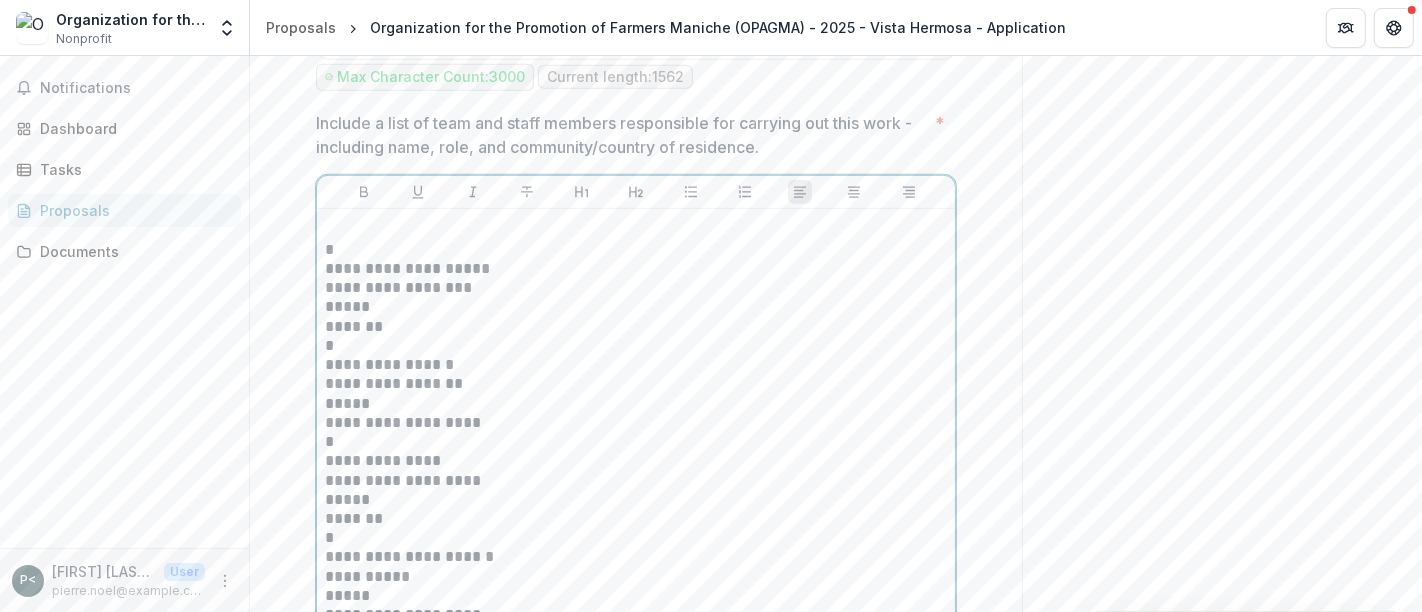 click on "*" at bounding box center [597, 248] 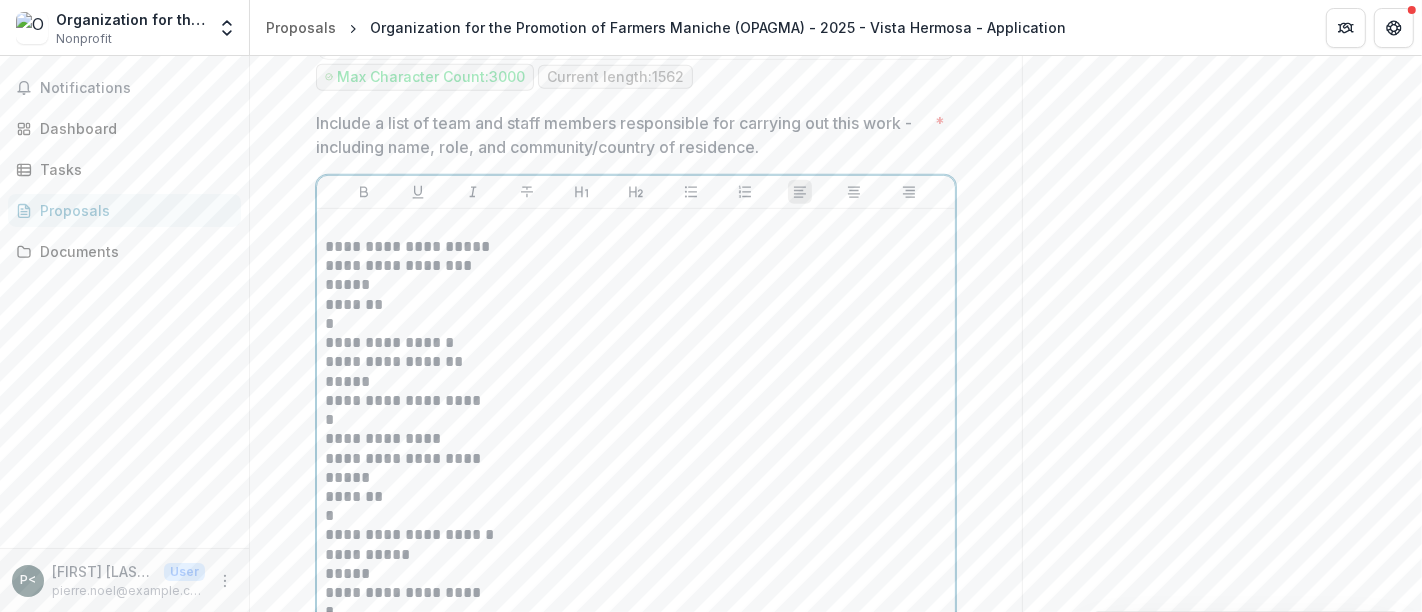 click on "*" at bounding box center [597, 322] 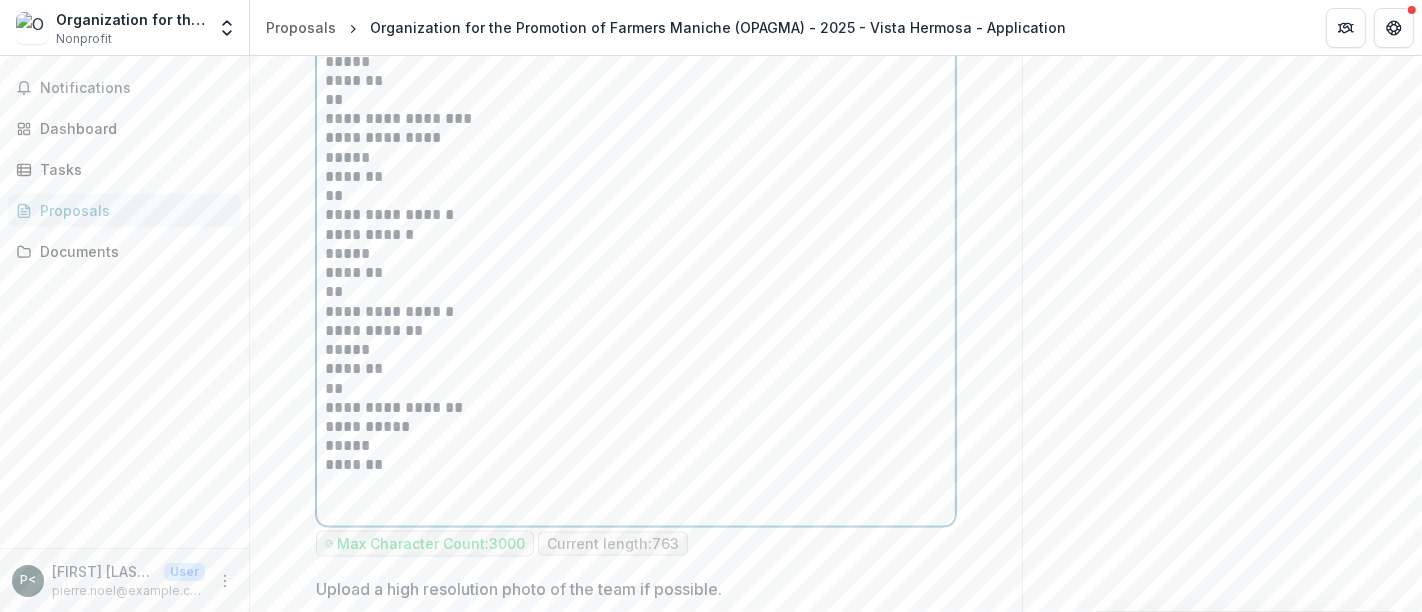 scroll, scrollTop: 2081, scrollLeft: 0, axis: vertical 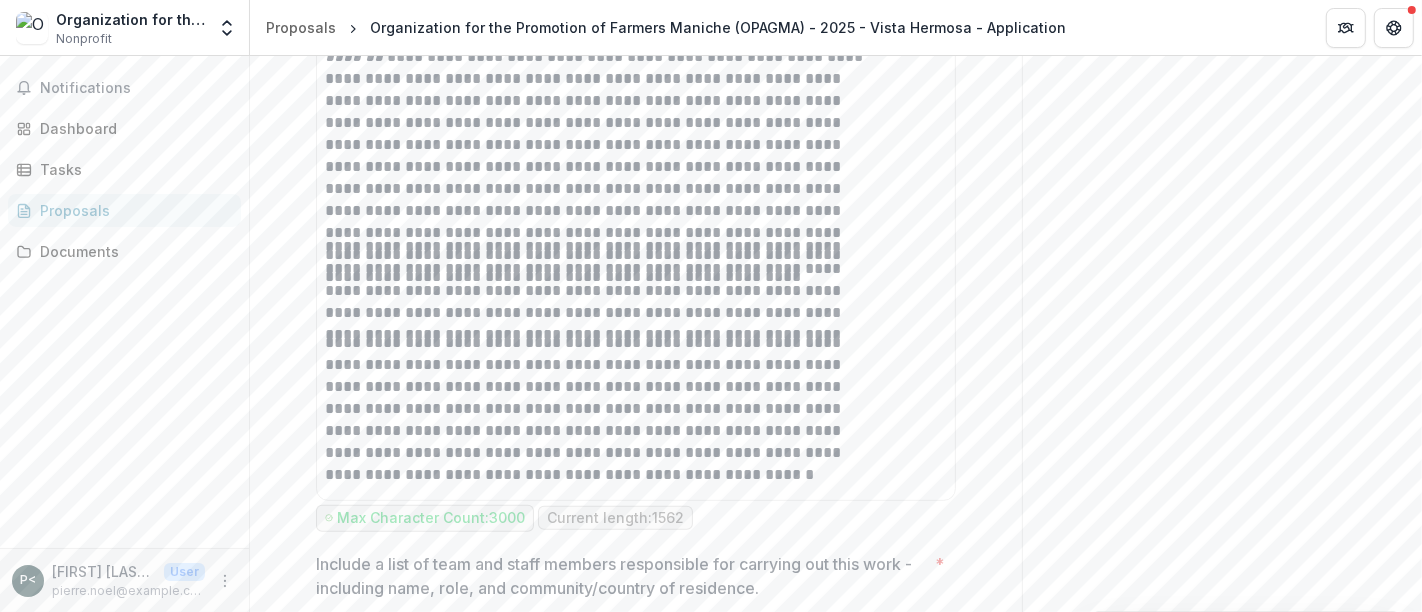drag, startPoint x: 469, startPoint y: 367, endPoint x: 357, endPoint y: 590, distance: 249.5456 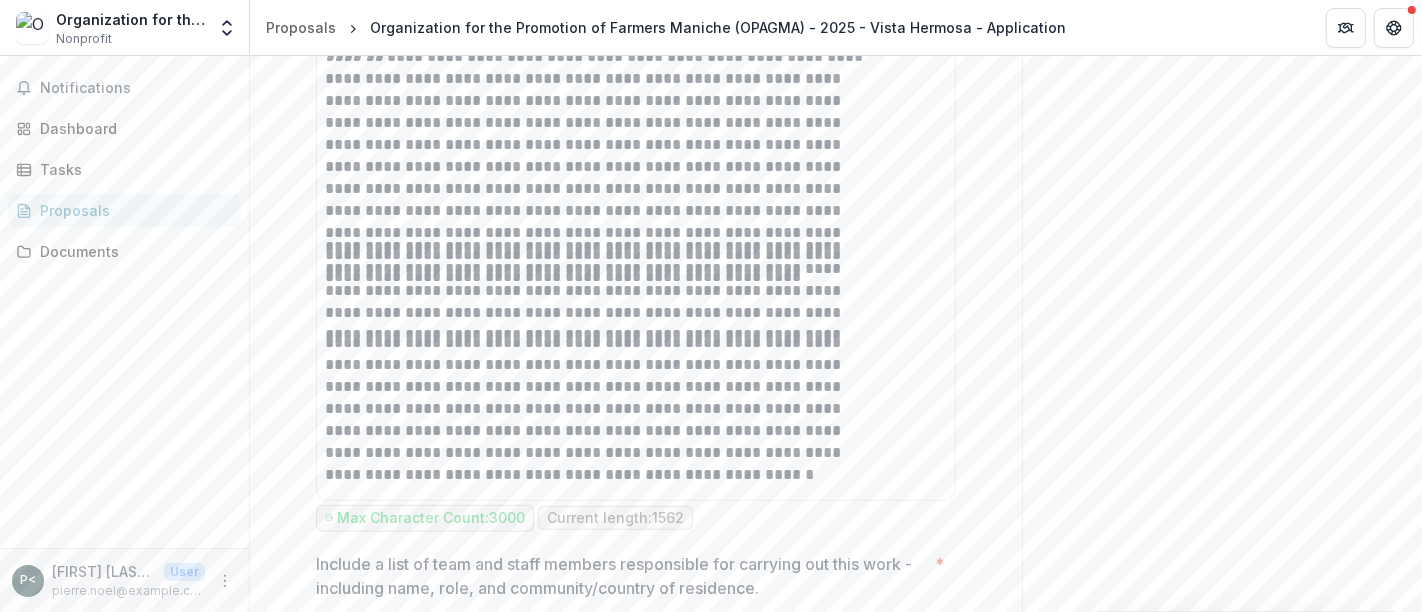 scroll, scrollTop: 872, scrollLeft: 0, axis: vertical 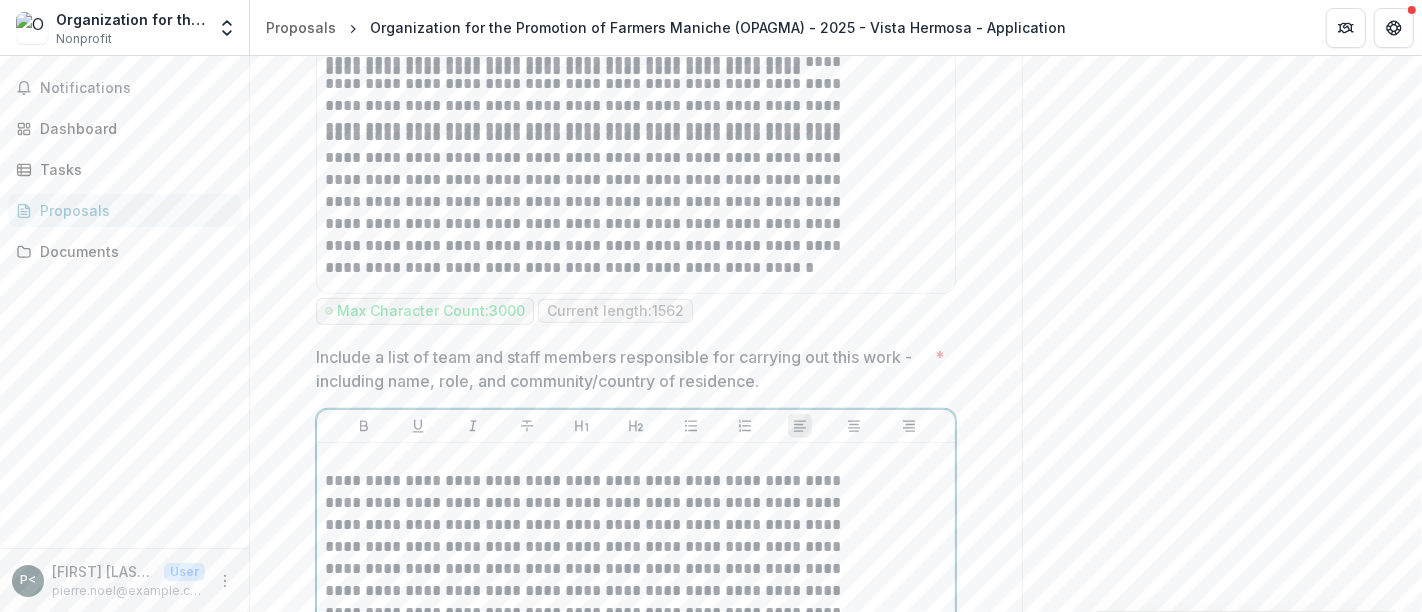 click on "**********" at bounding box center (597, 576) 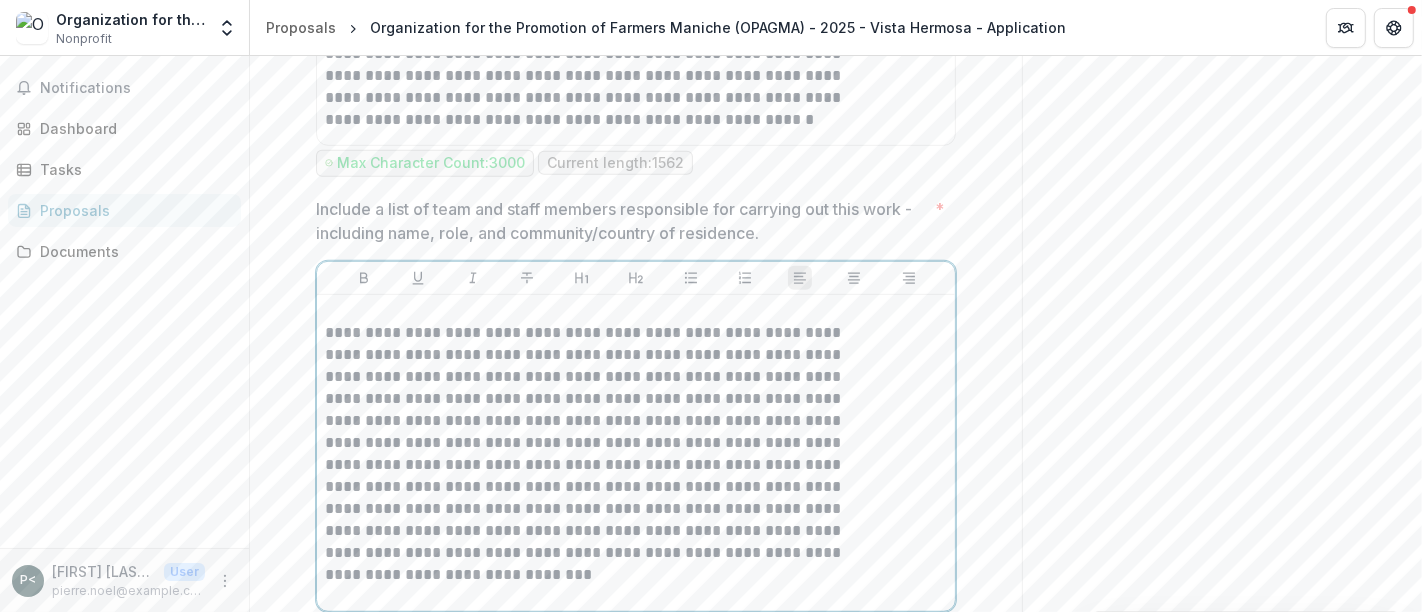 scroll, scrollTop: 1059, scrollLeft: 0, axis: vertical 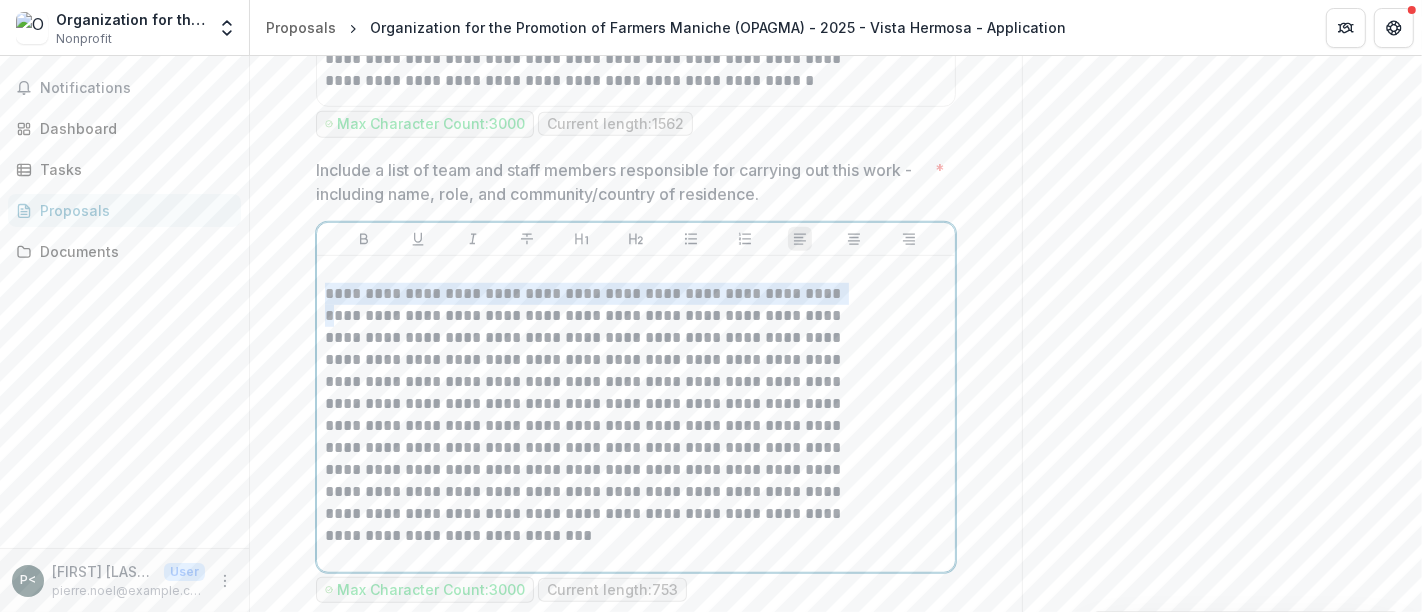 drag, startPoint x: 808, startPoint y: 192, endPoint x: 365, endPoint y: 194, distance: 443.00452 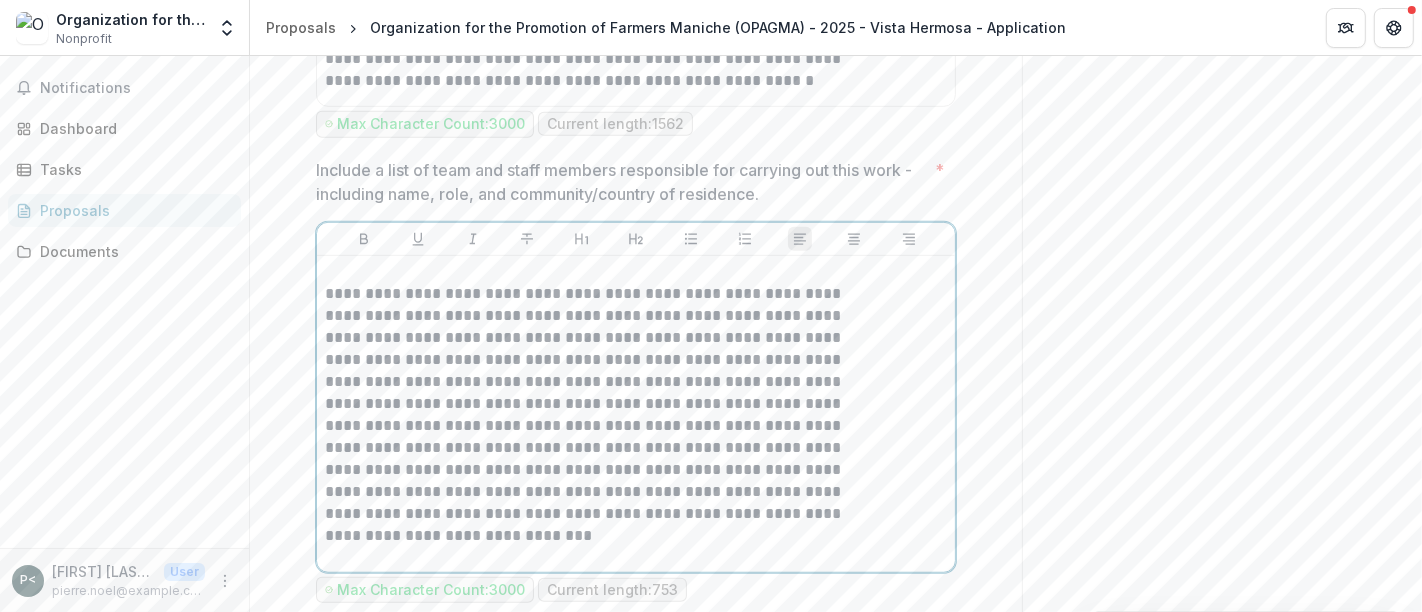 click on "**********" at bounding box center [597, 389] 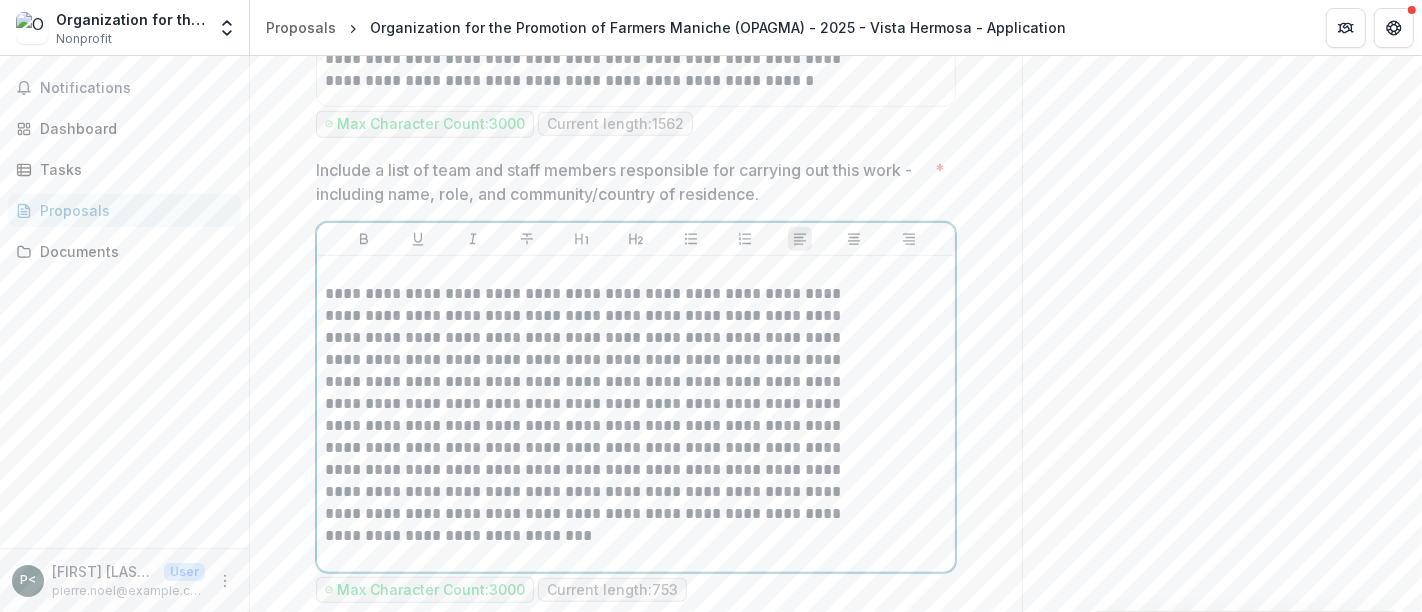 click on "**********" at bounding box center (597, 389) 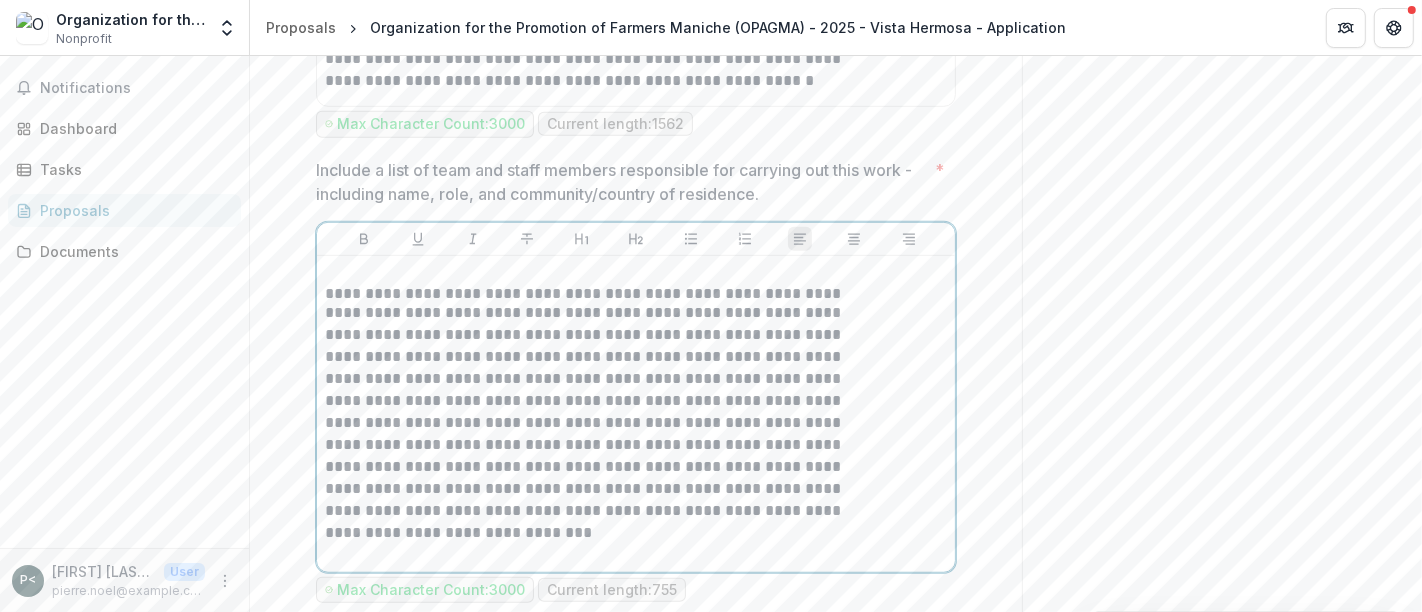click on "**********" at bounding box center [597, 398] 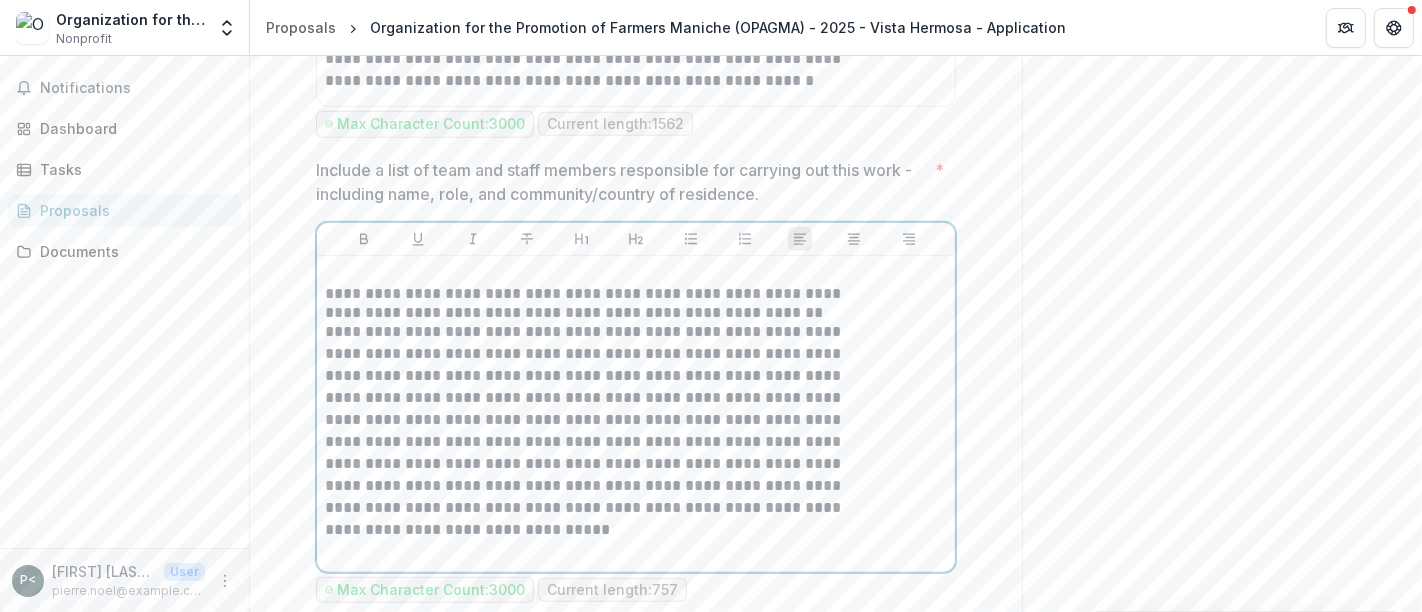 click on "**********" at bounding box center [597, 407] 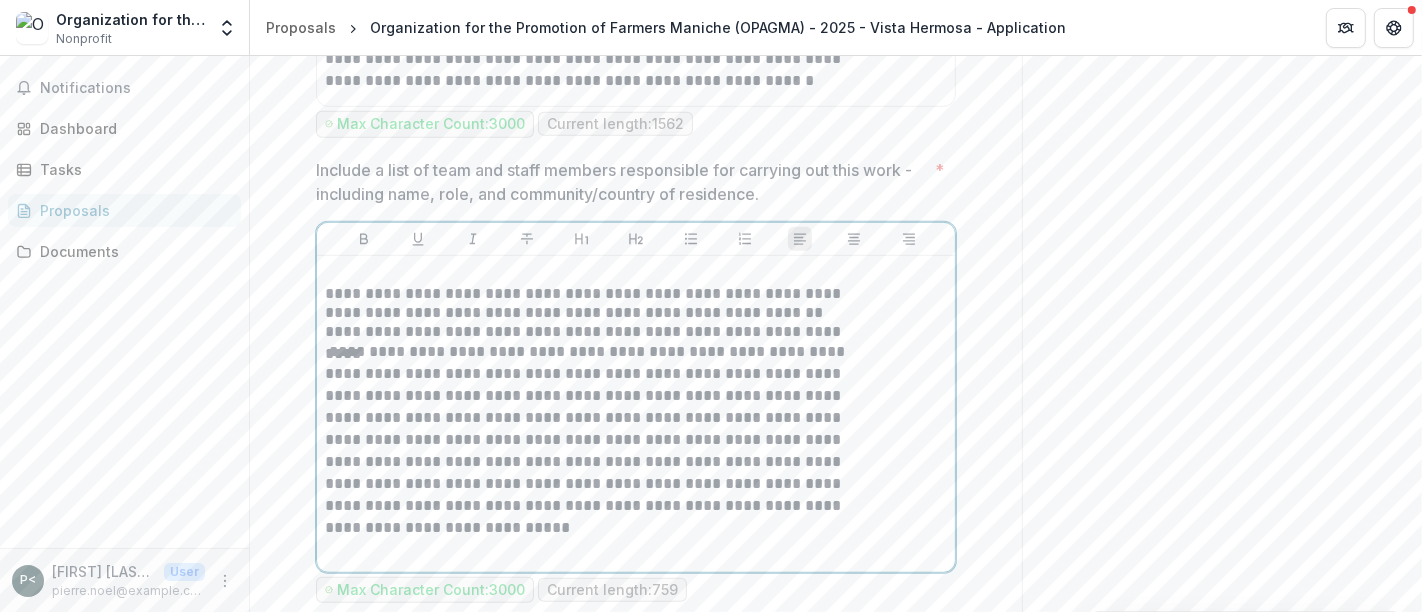 click on "**********" at bounding box center [597, 418] 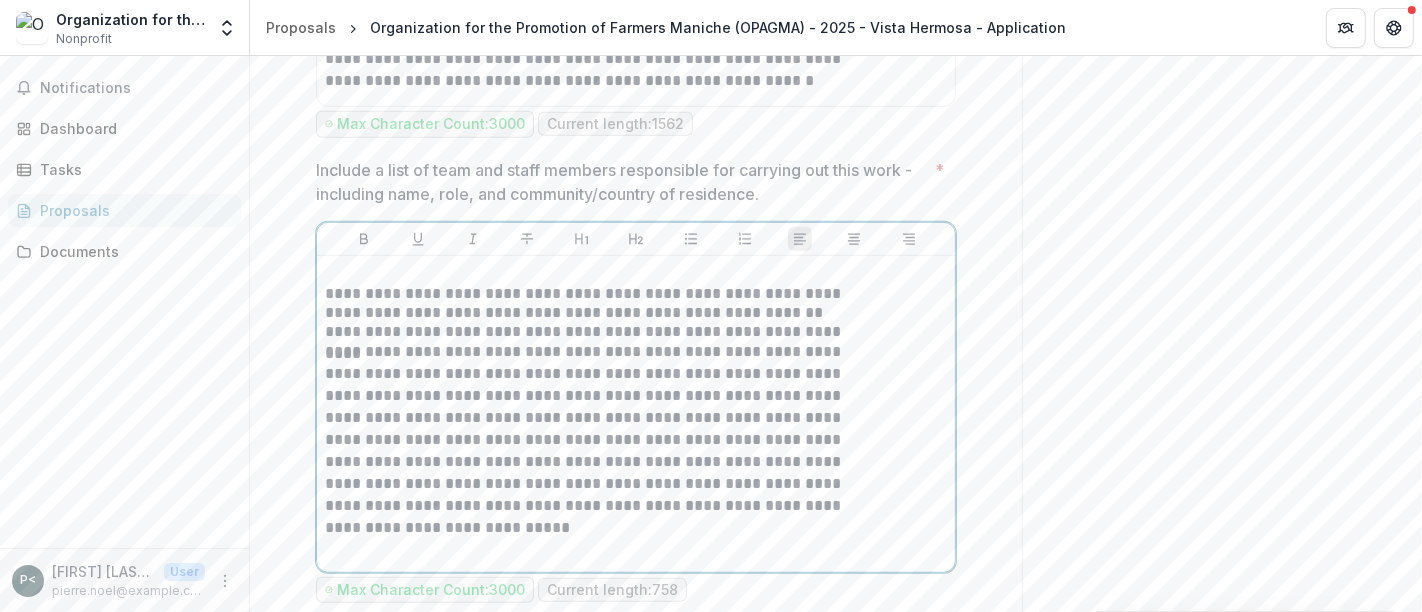 click on "**********" at bounding box center (597, 418) 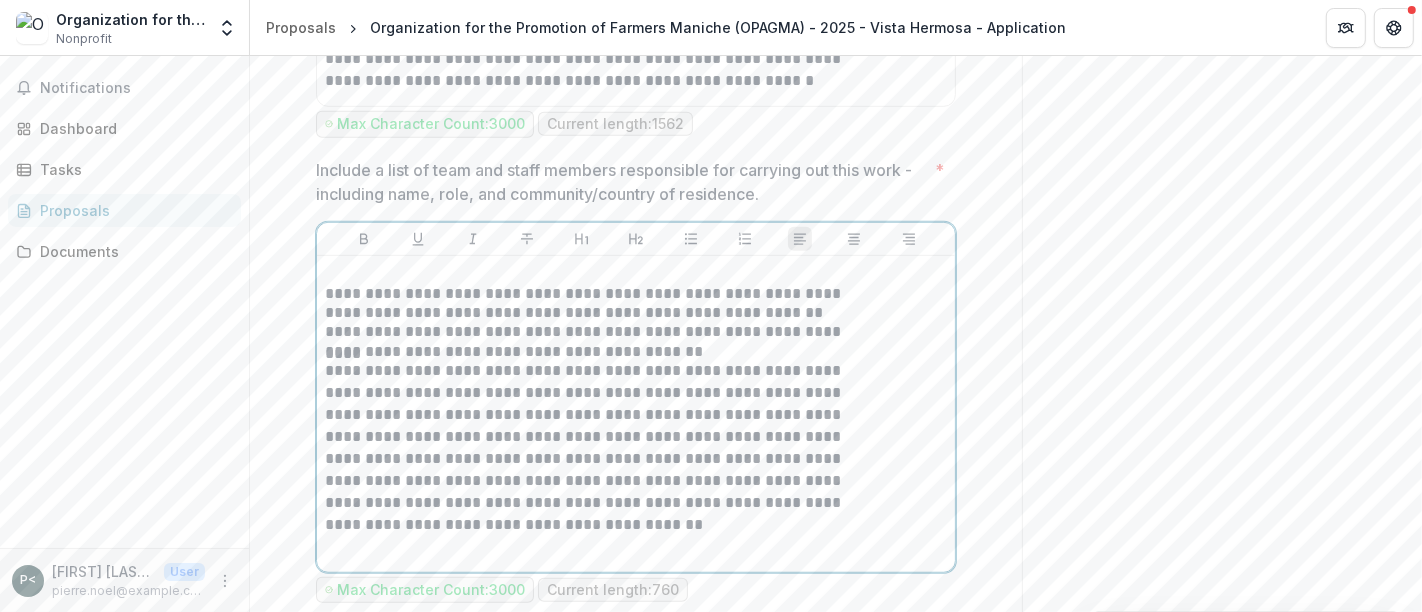 click on "**********" at bounding box center (597, 427) 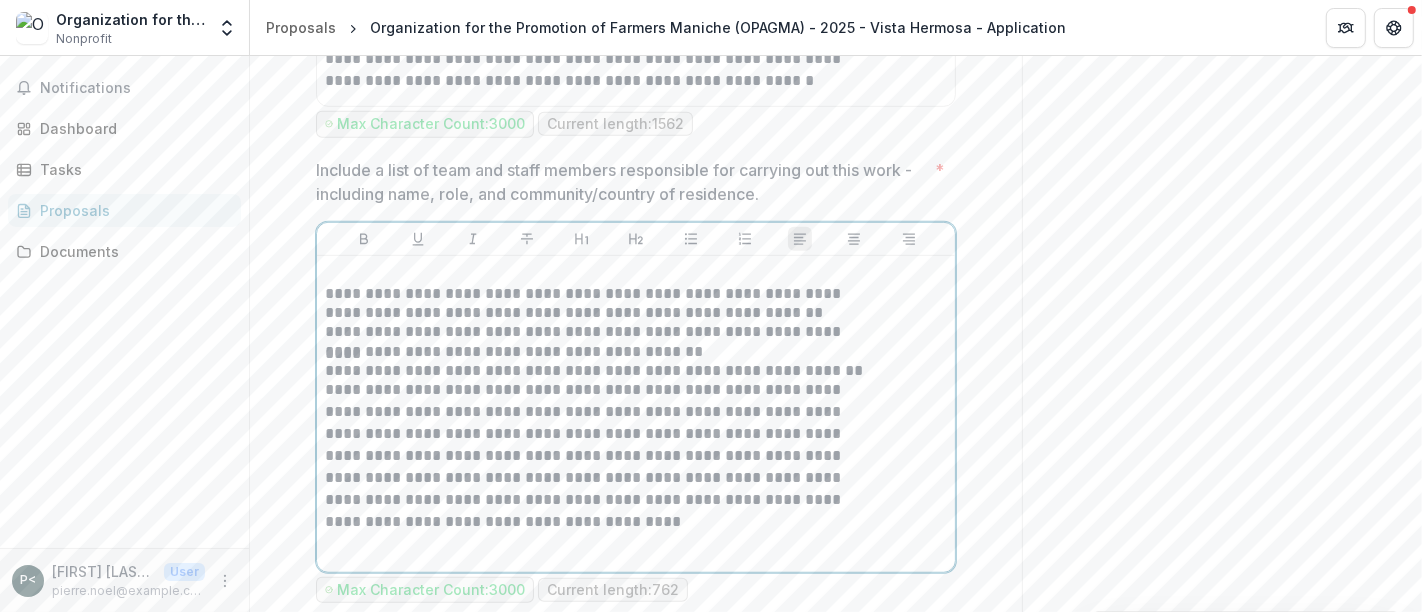 click on "**********" at bounding box center [597, 436] 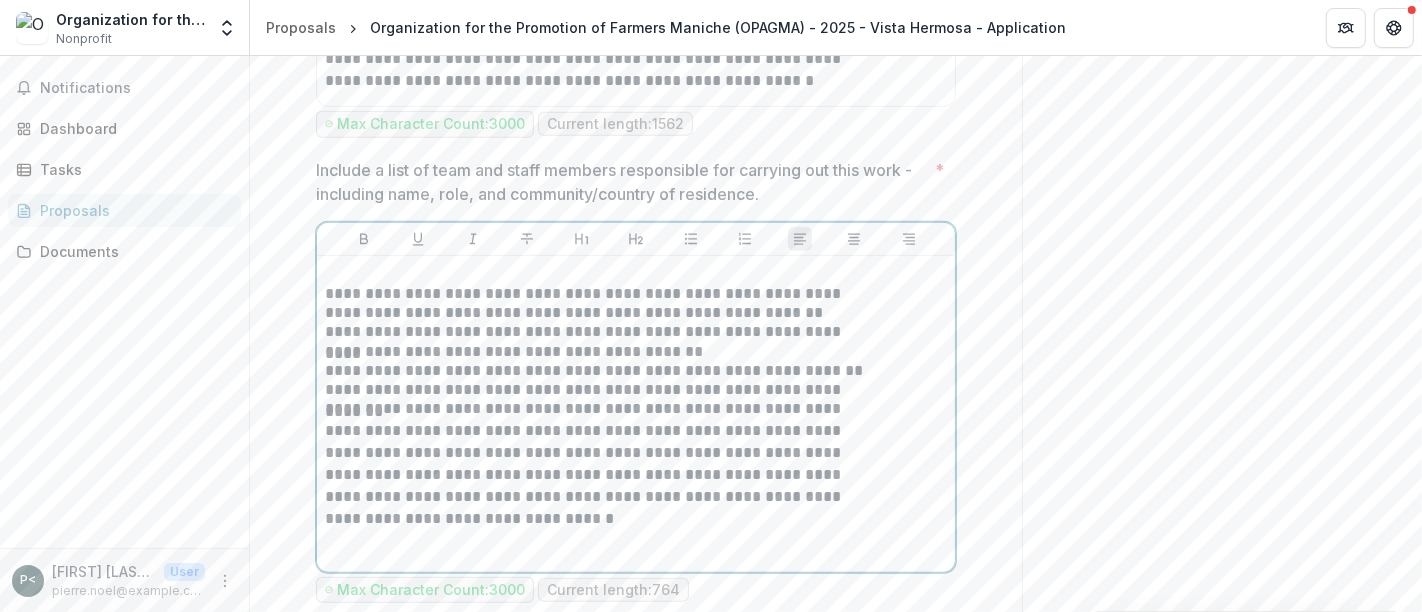 click on "**********" at bounding box center (597, 446) 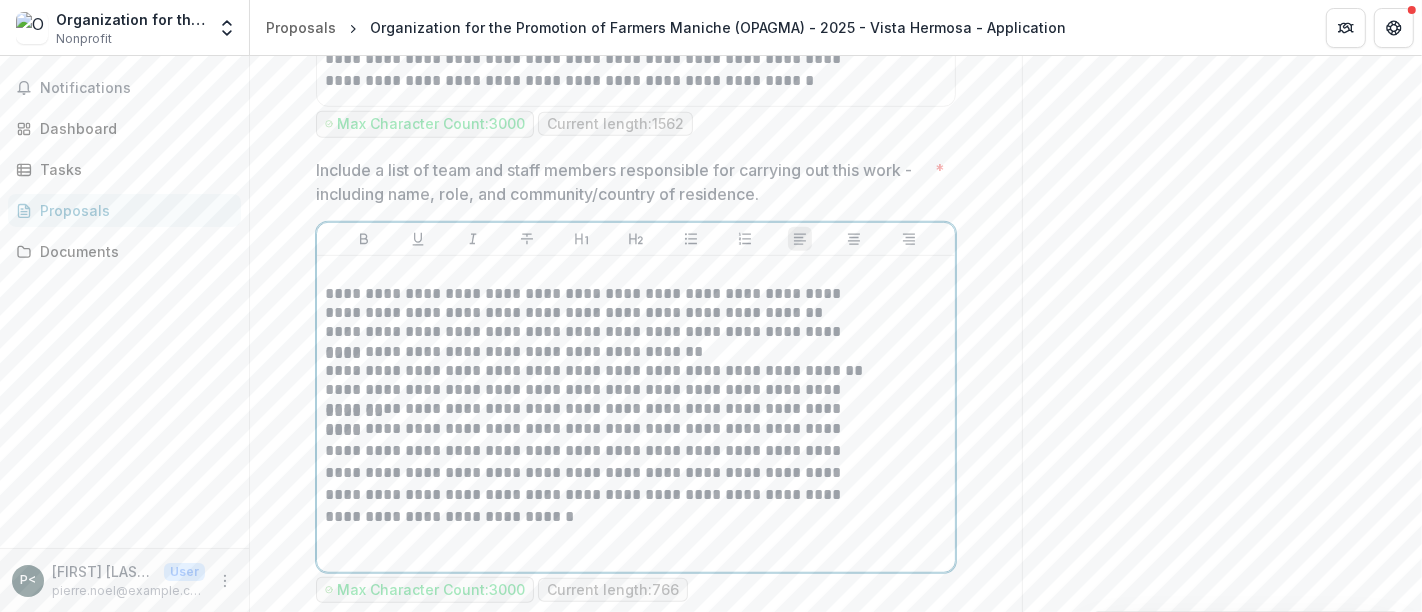 click on "**********" at bounding box center [597, 456] 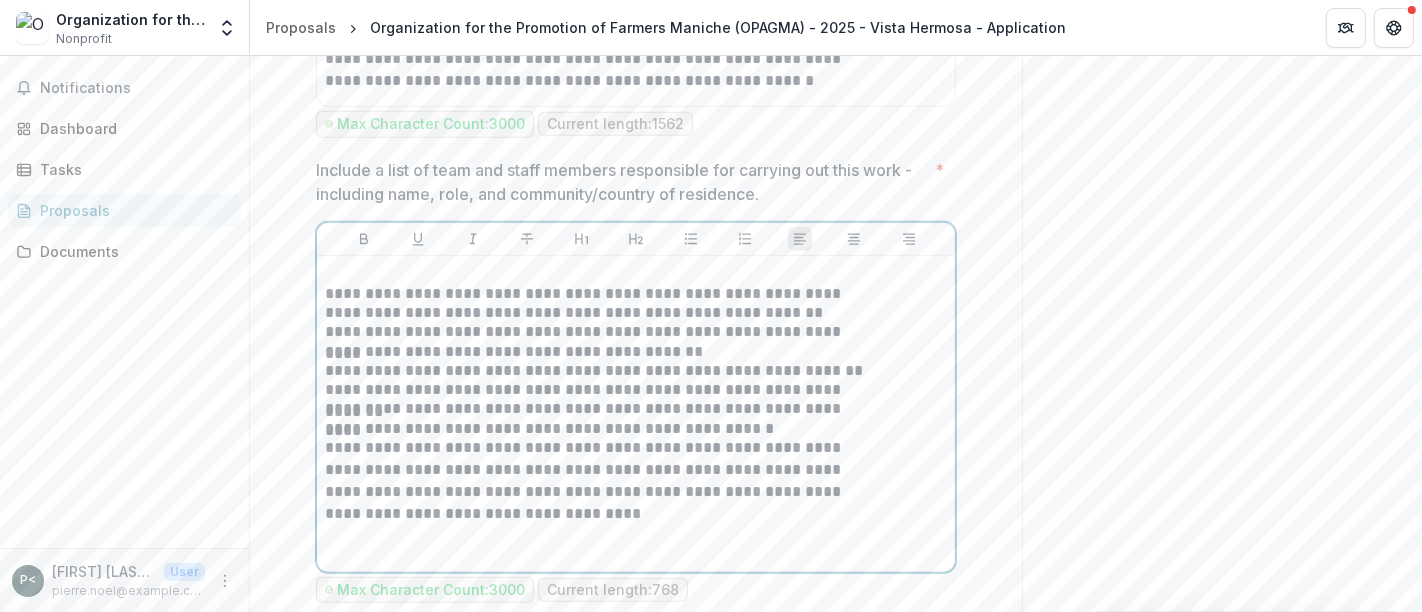 click on "**********" at bounding box center (597, 475) 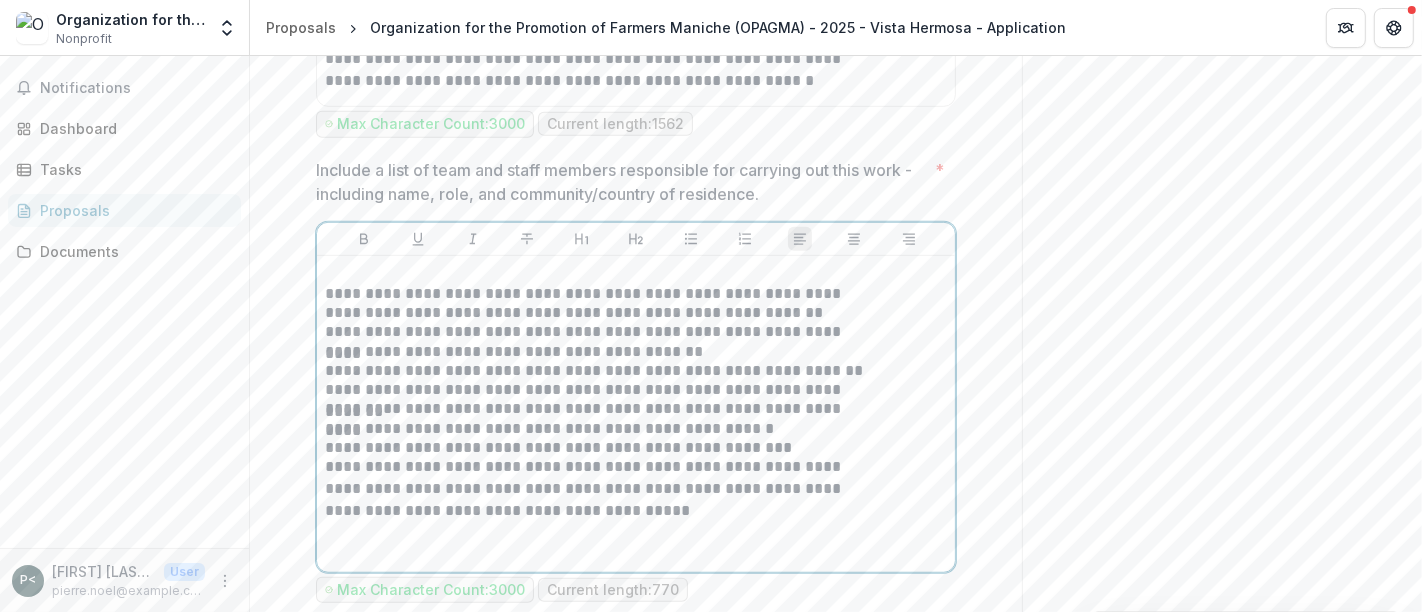 click on "**********" at bounding box center [597, 485] 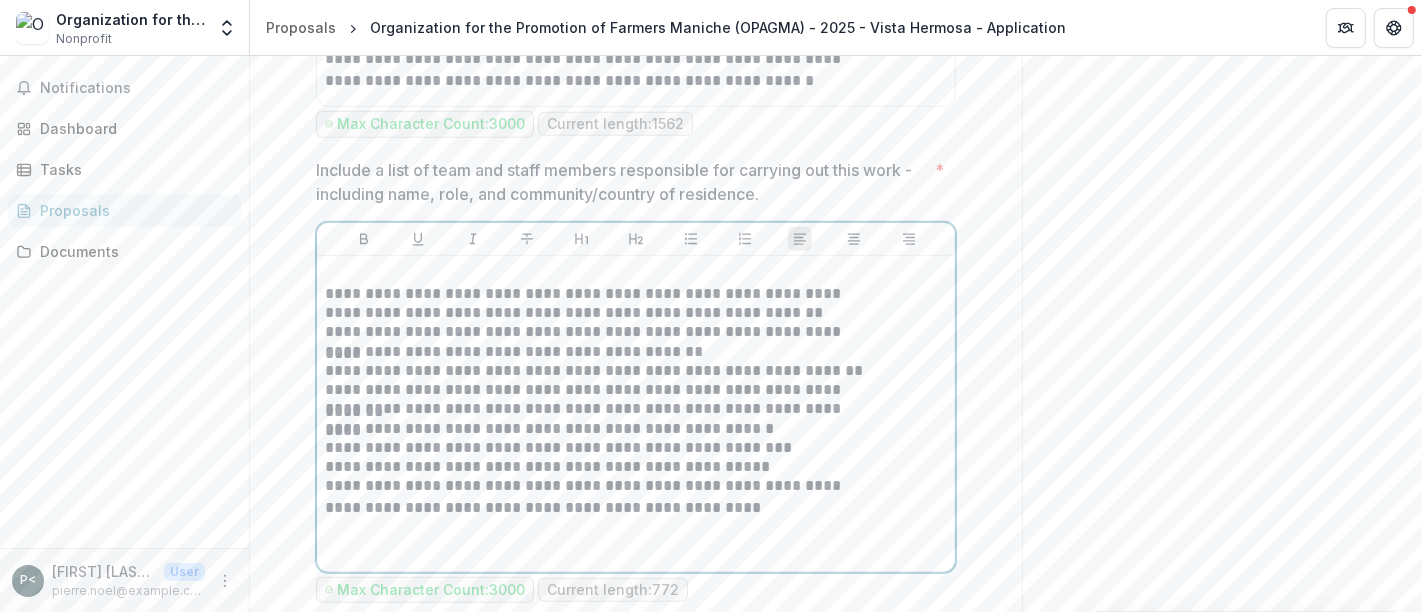 click on "**********" at bounding box center [597, 494] 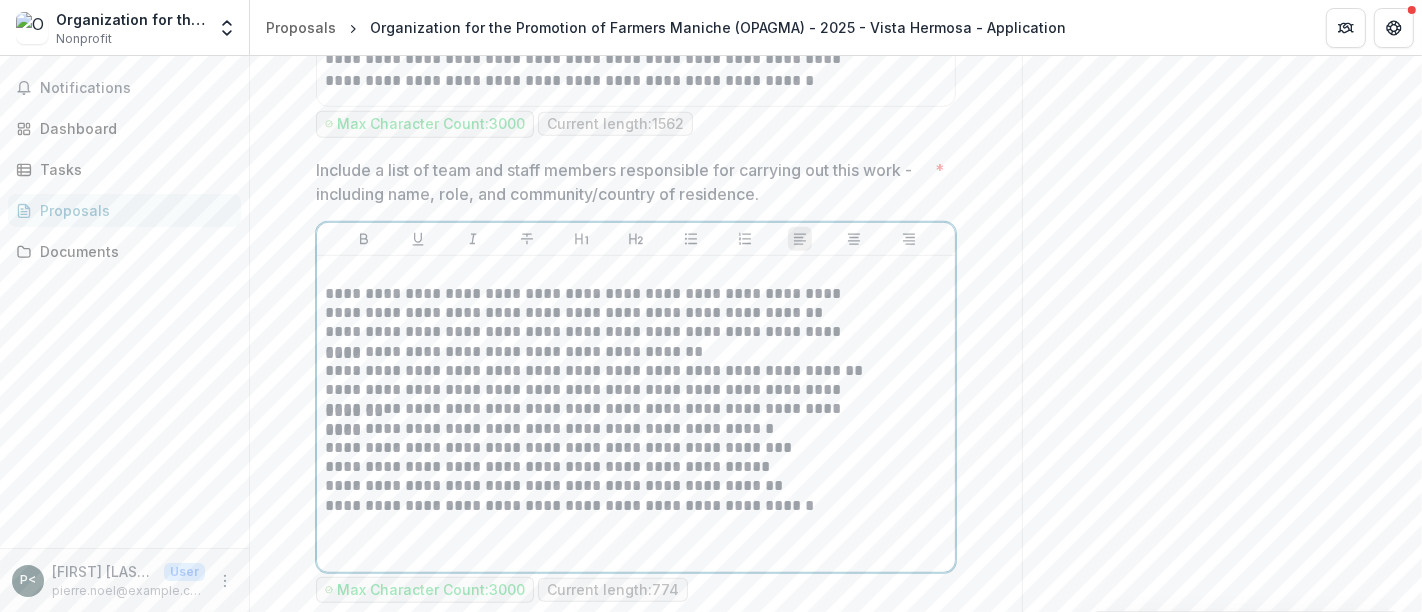 click on "**********" at bounding box center (597, 504) 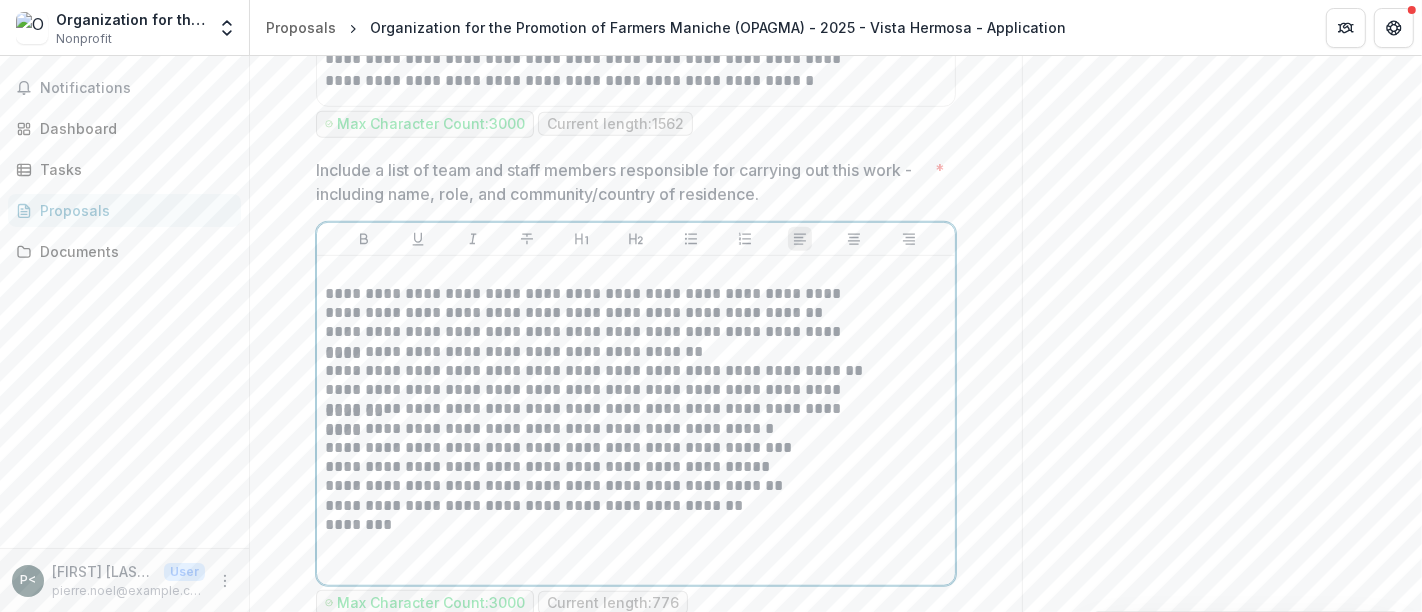 click on "********" at bounding box center (597, 523) 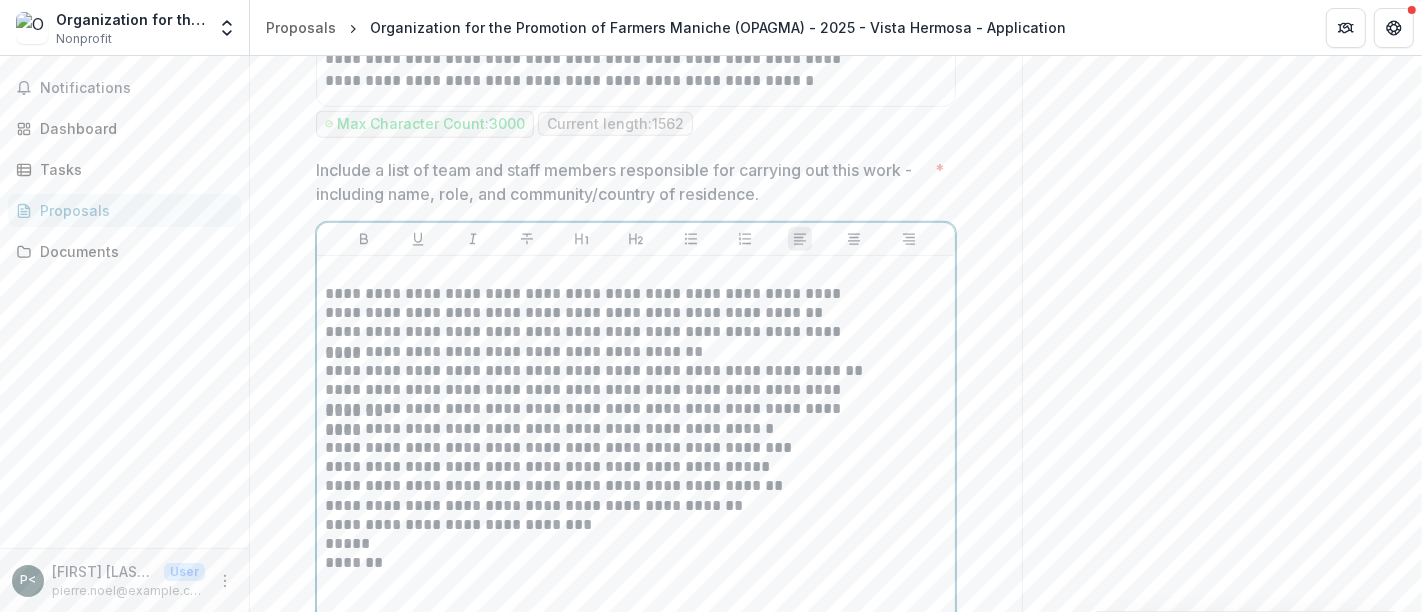 click on "*****" at bounding box center [597, 542] 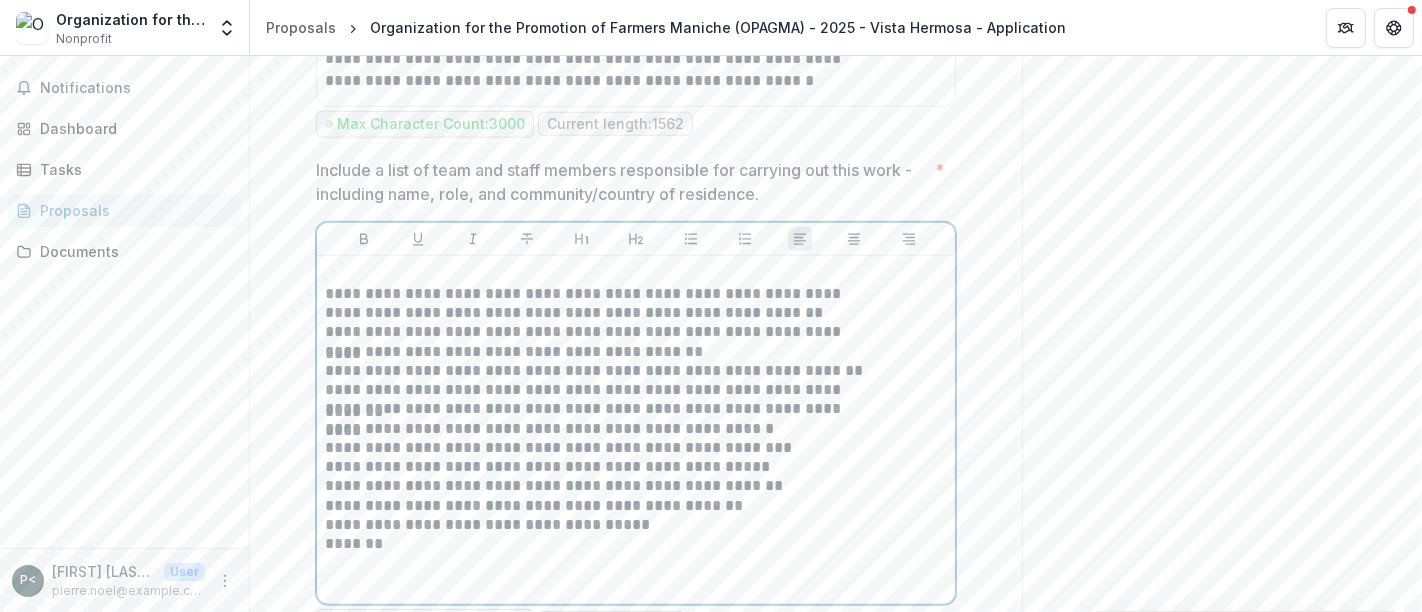 click on "*******" at bounding box center [597, 542] 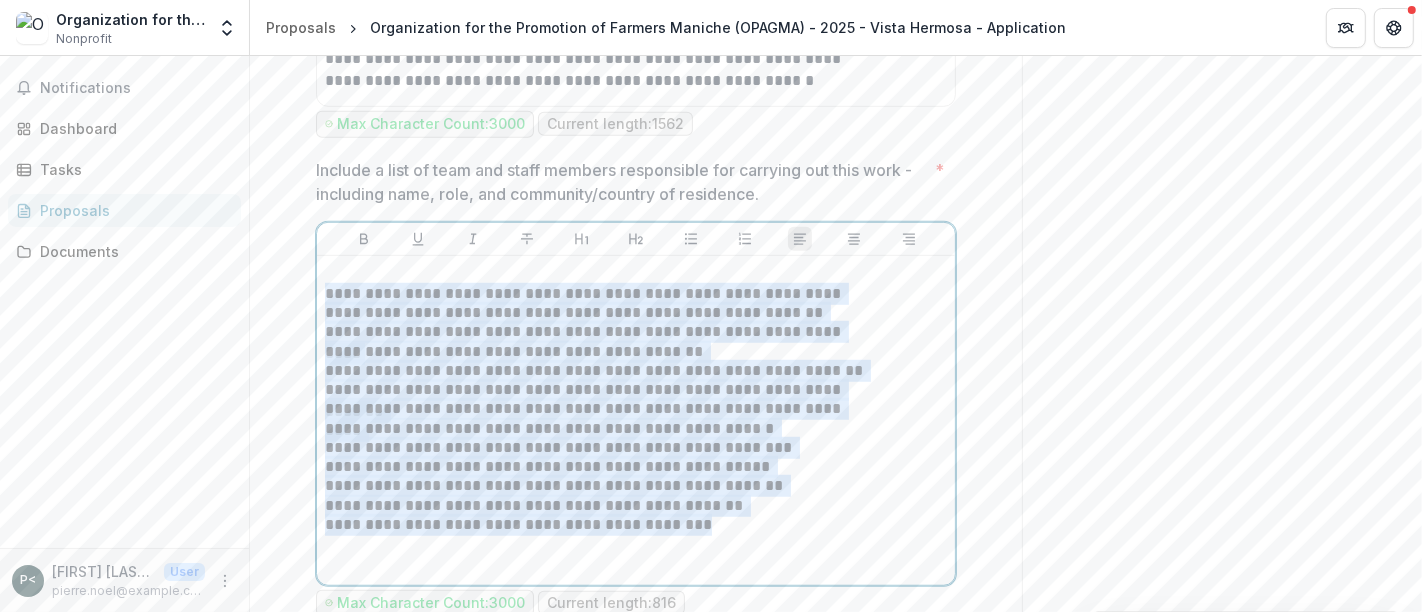 drag, startPoint x: 699, startPoint y: 425, endPoint x: 360, endPoint y: 207, distance: 403.04468 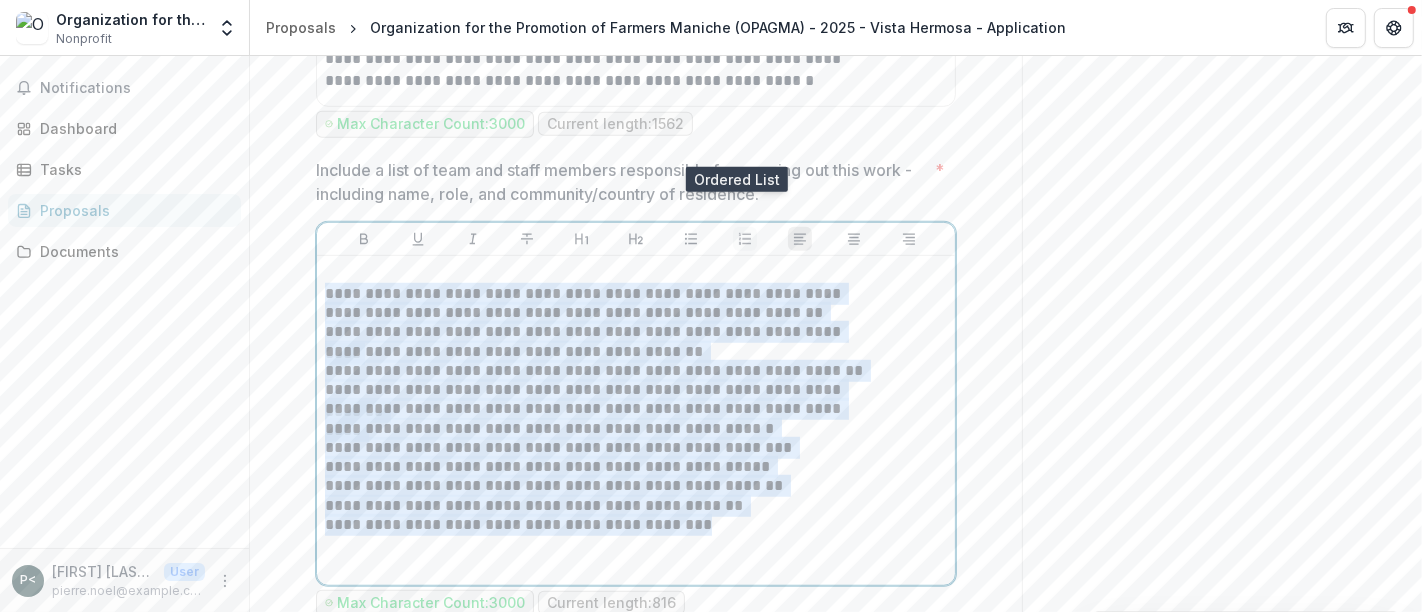 click 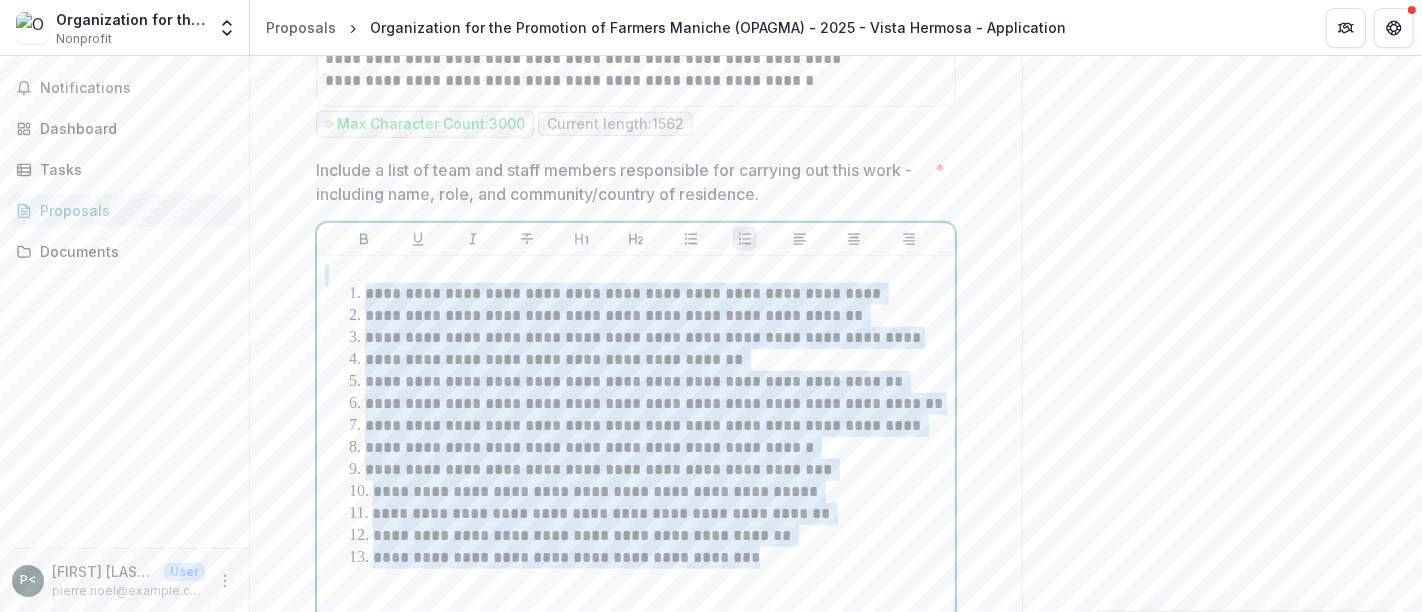 click on "**********" at bounding box center (648, 404) 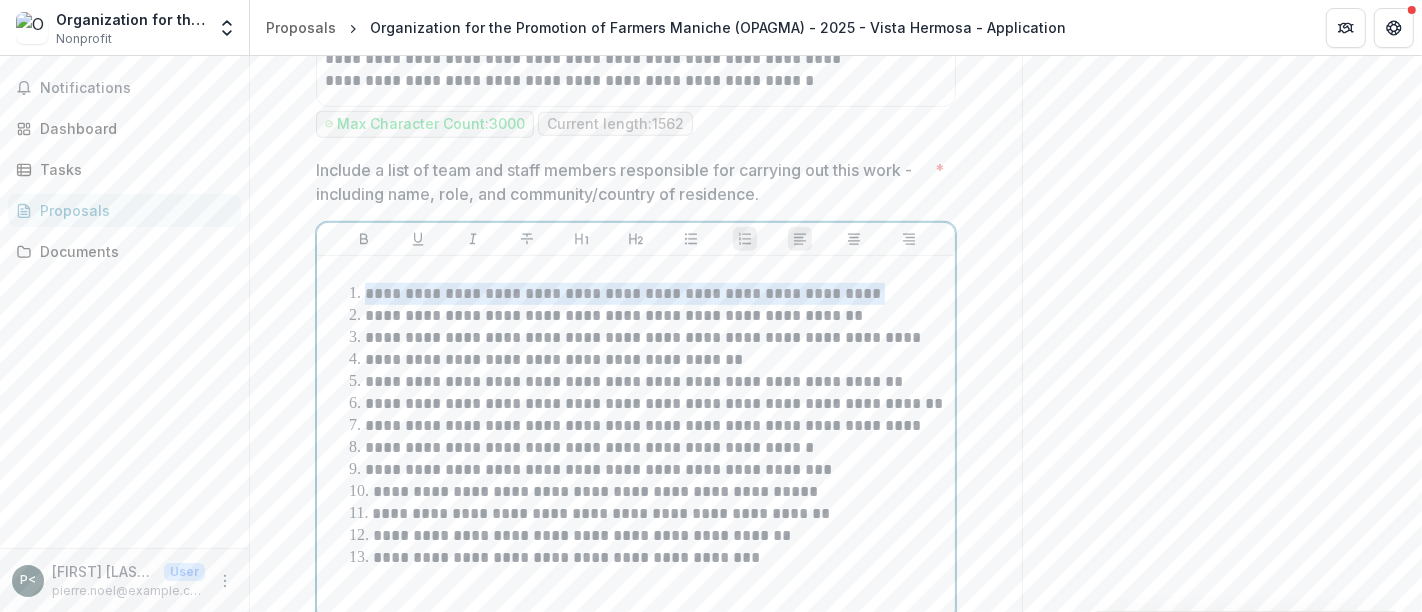 drag, startPoint x: 842, startPoint y: 196, endPoint x: 373, endPoint y: 197, distance: 469.00107 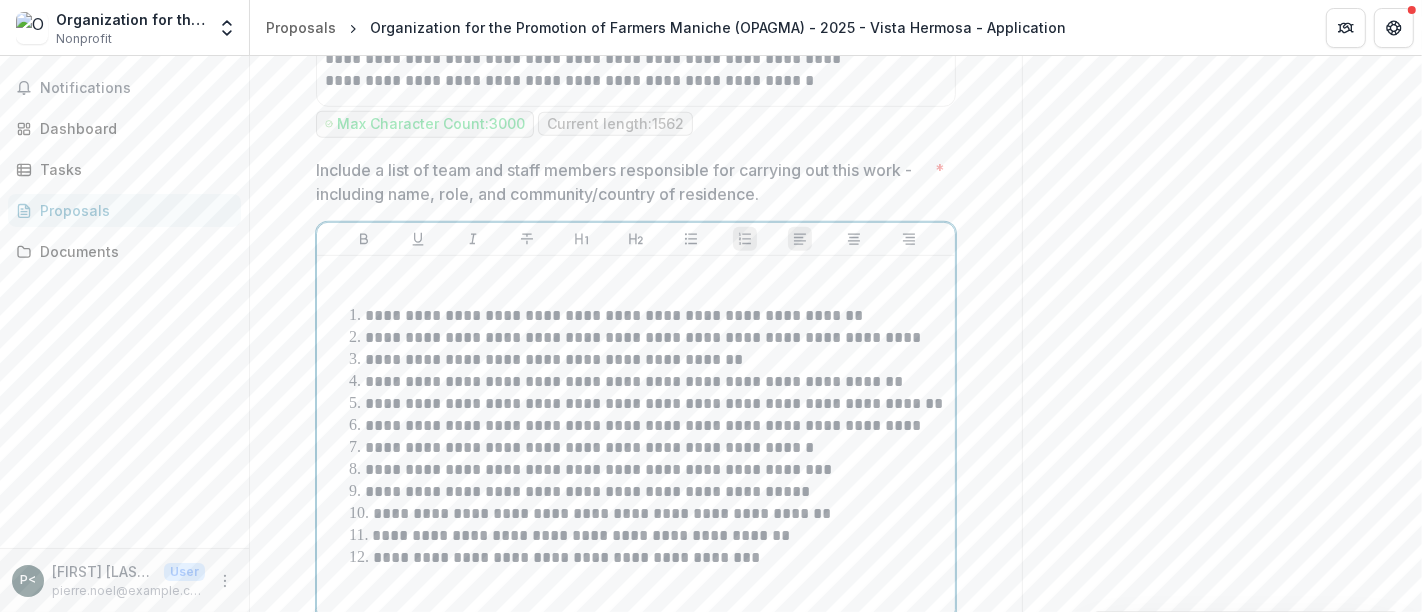 click on "**********" at bounding box center (616, 315) 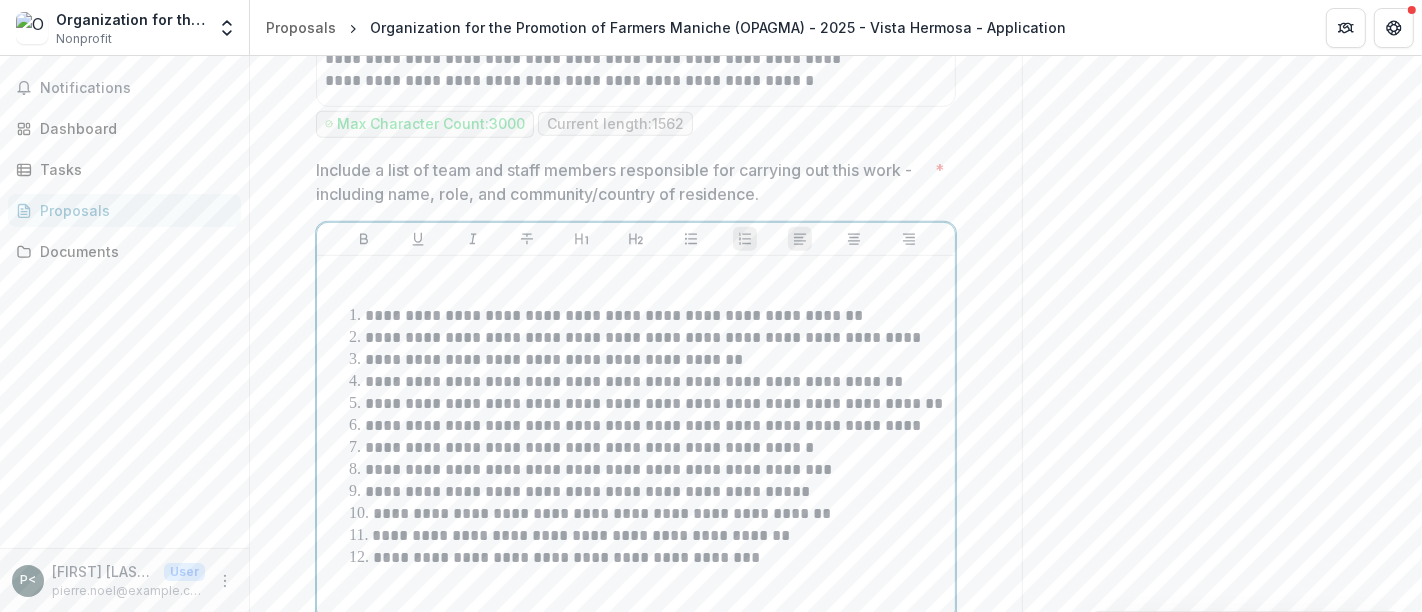 click on "**********" at bounding box center (616, 315) 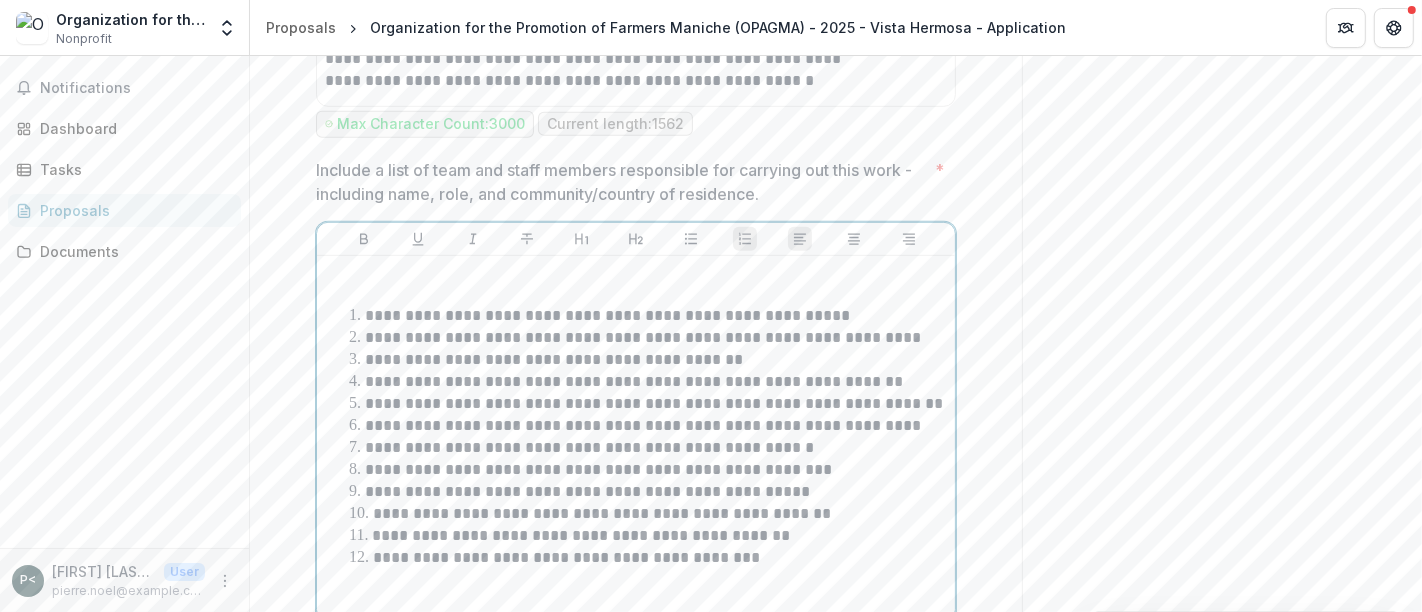 click on "**********" at bounding box center [643, 337] 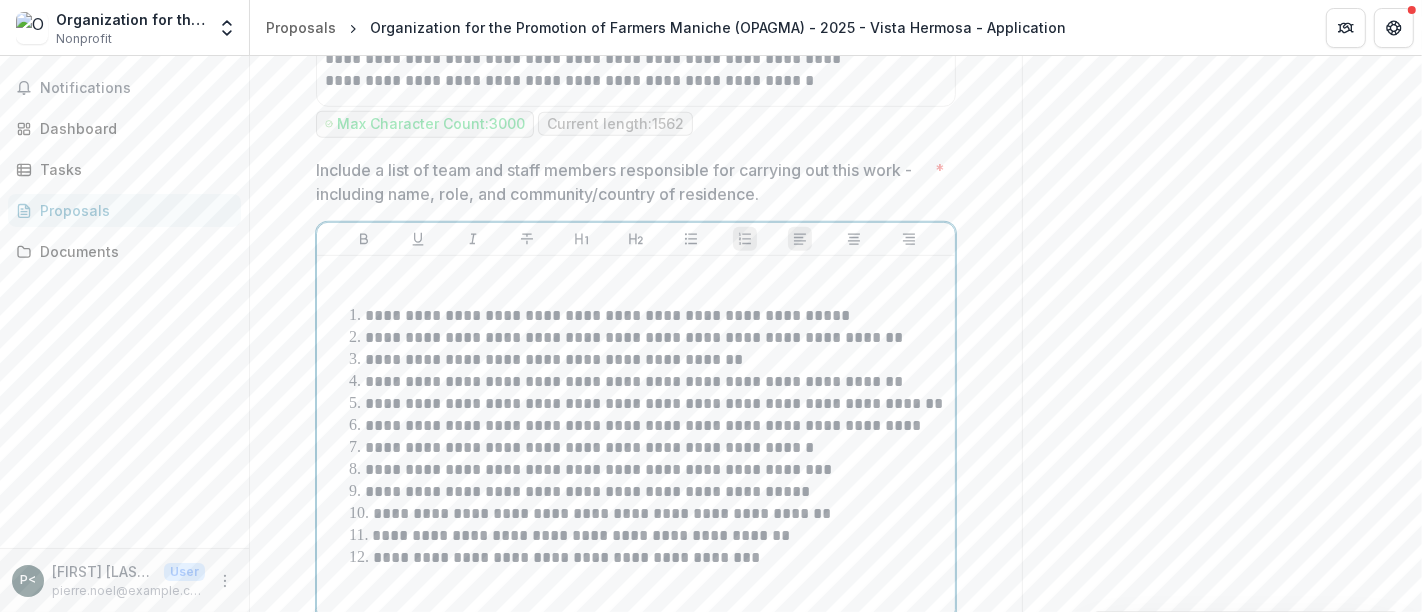 click on "**********" at bounding box center (556, 359) 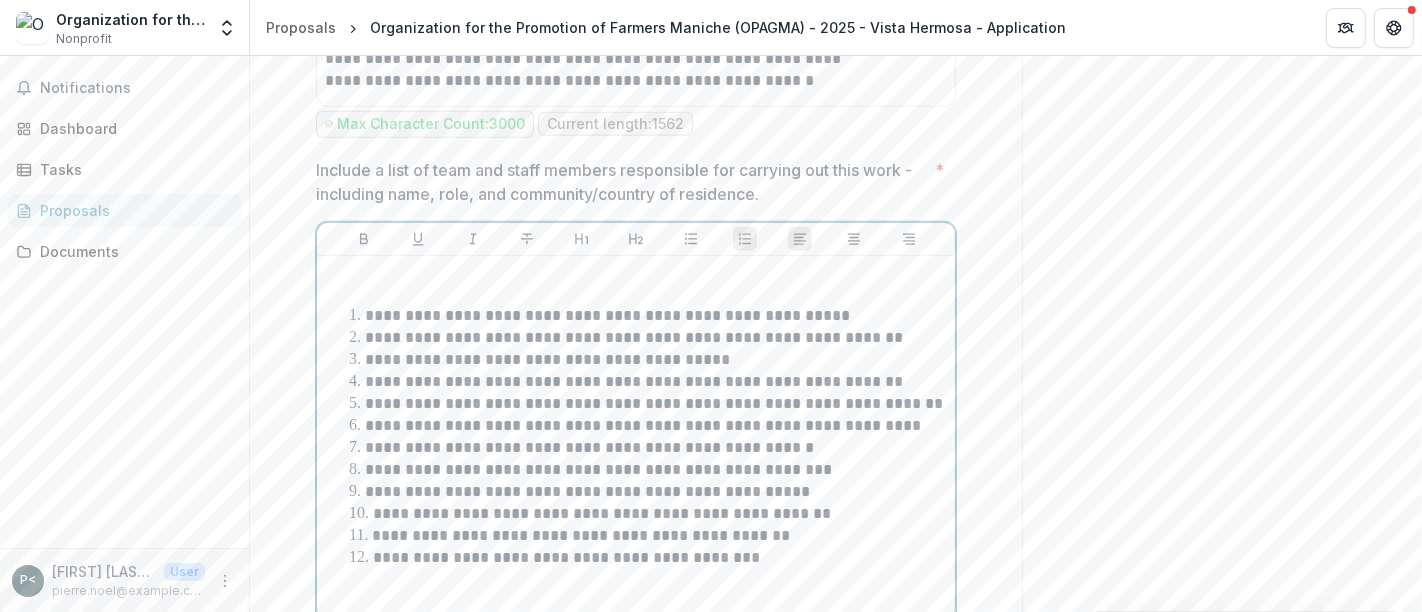 click on "**********" at bounding box center [636, 381] 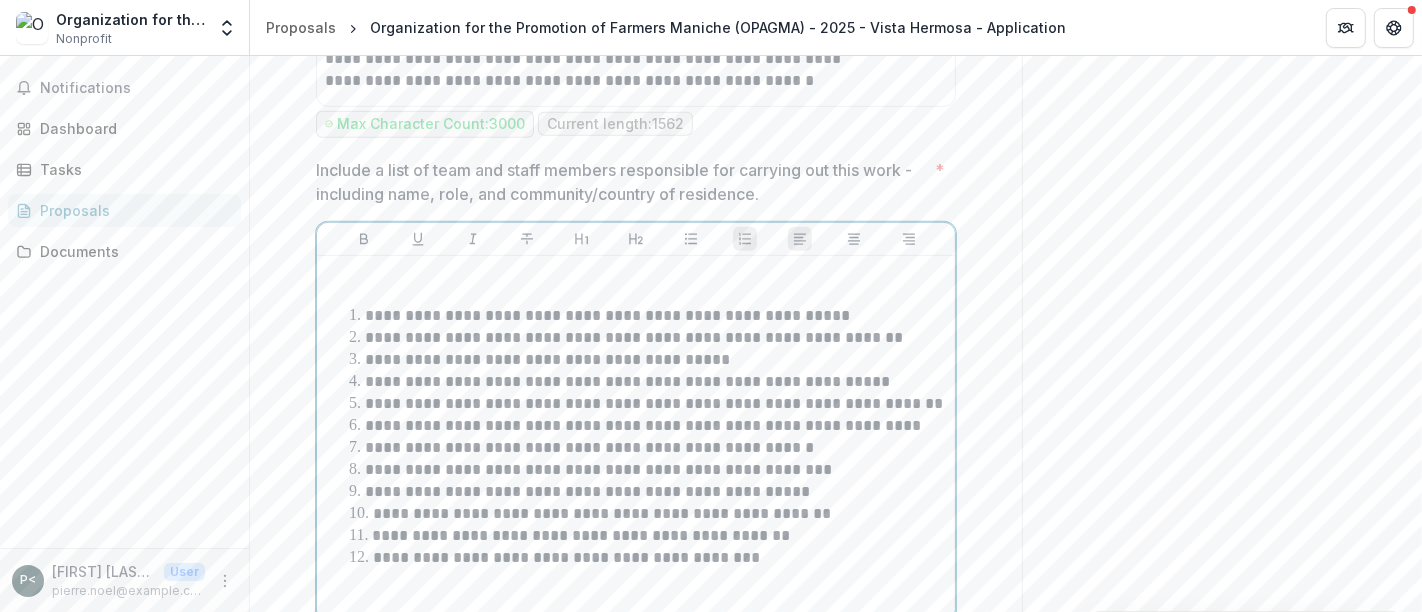 click on "**********" at bounding box center (656, 403) 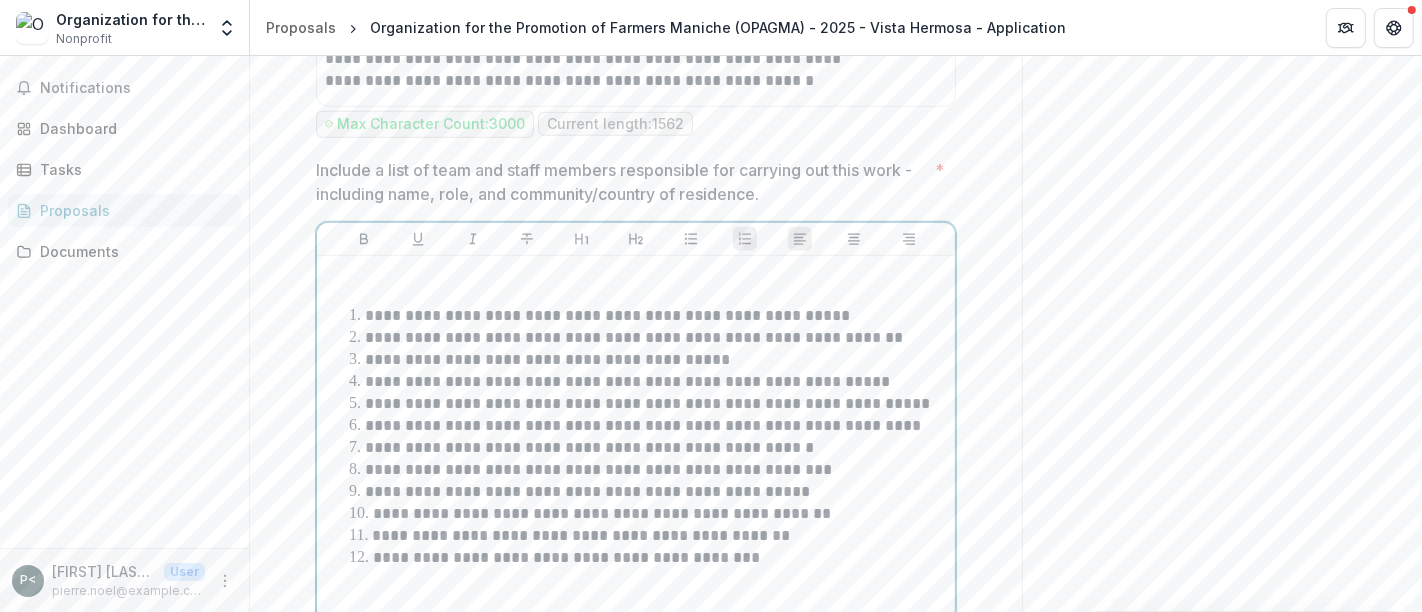 click on "**********" at bounding box center [645, 425] 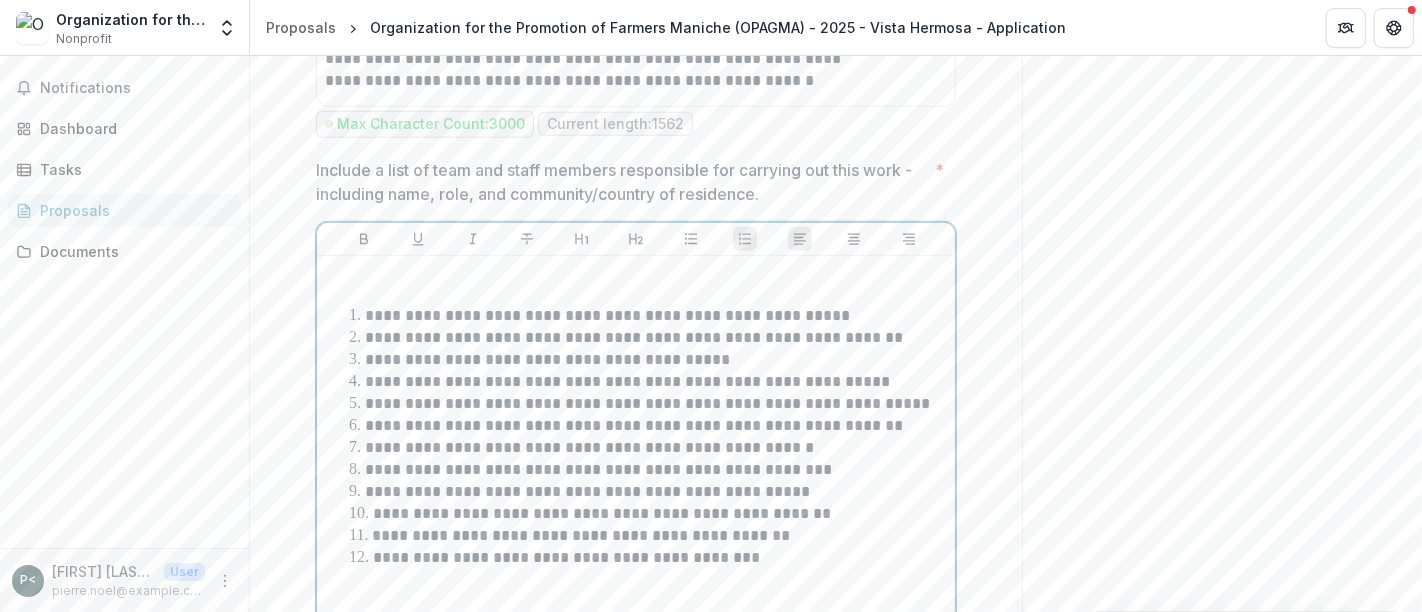 click on "**********" at bounding box center [591, 447] 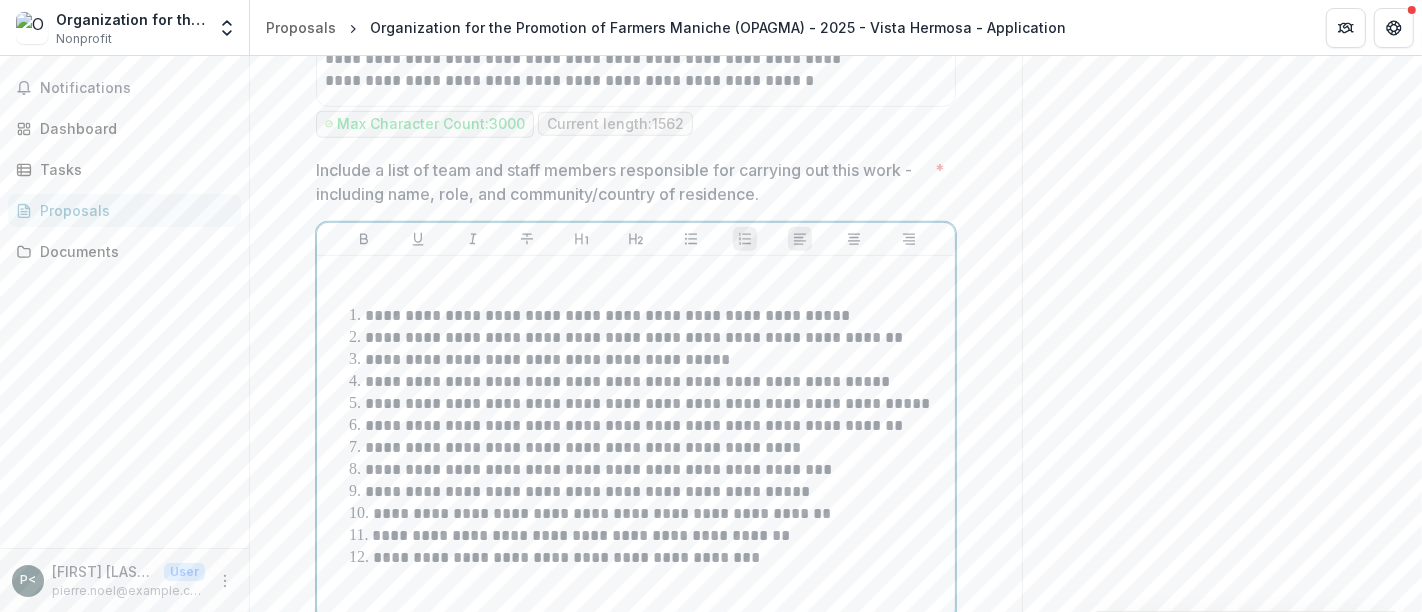 click on "**********" at bounding box center (600, 469) 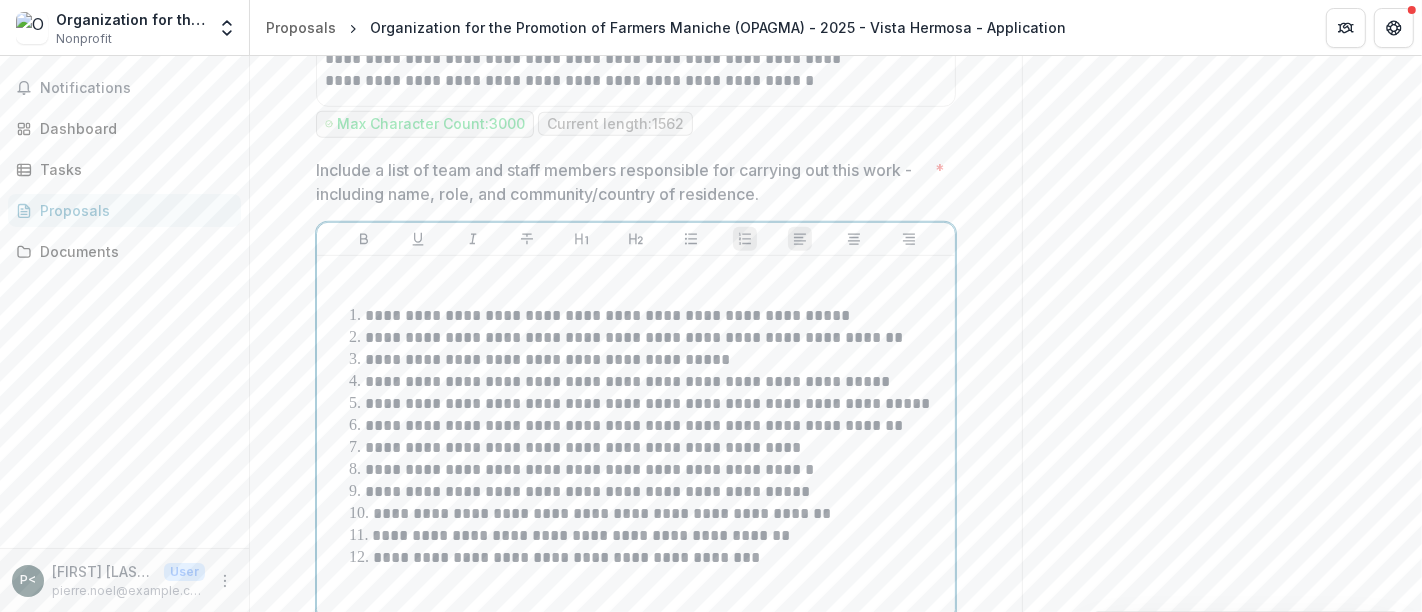 click on "**********" at bounding box center (589, 491) 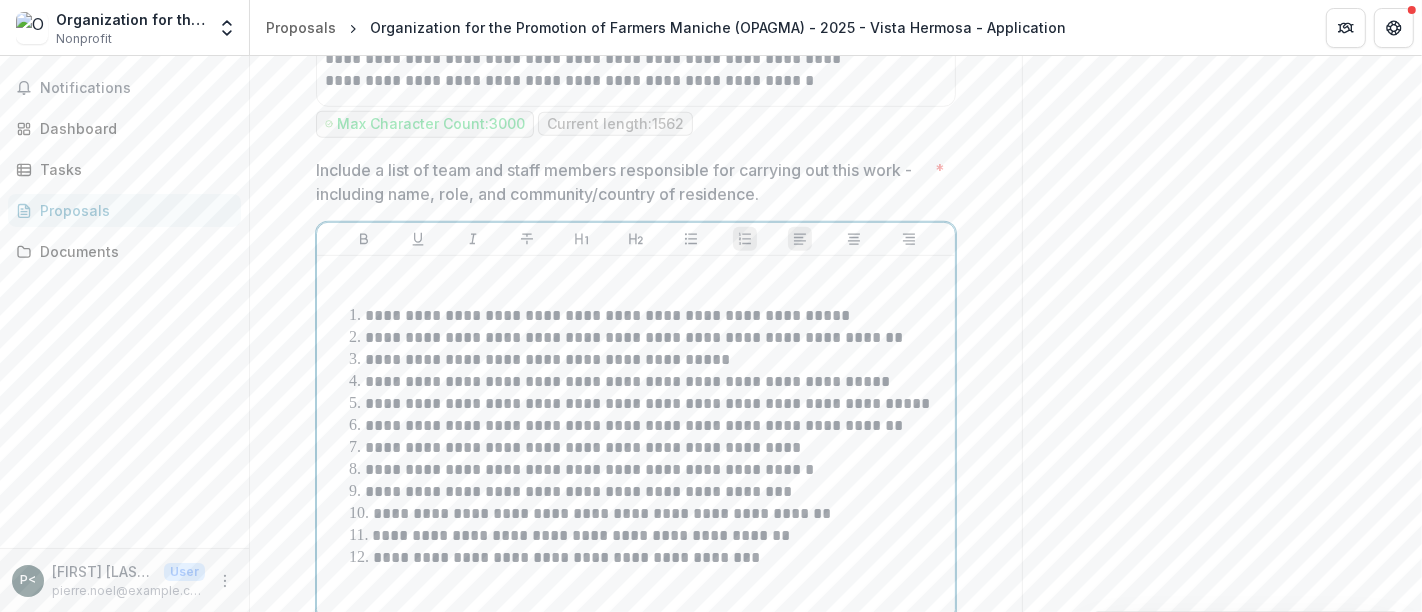 click on "**********" at bounding box center [604, 513] 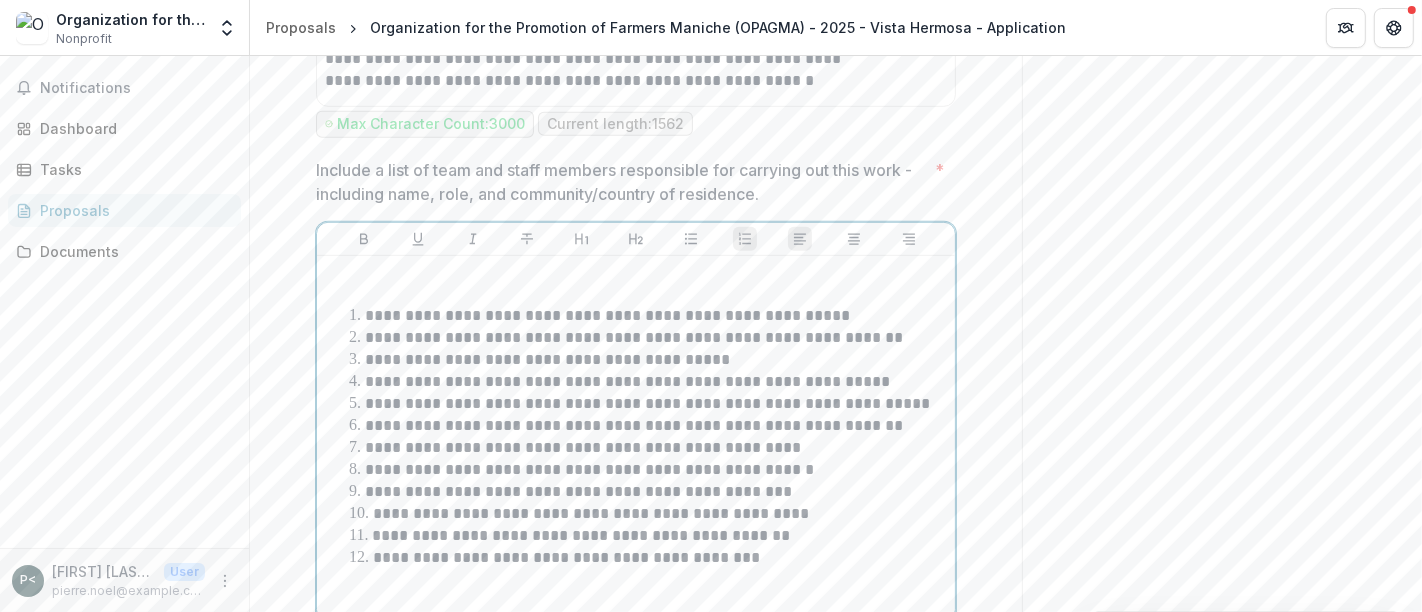 click on "**********" at bounding box center [583, 535] 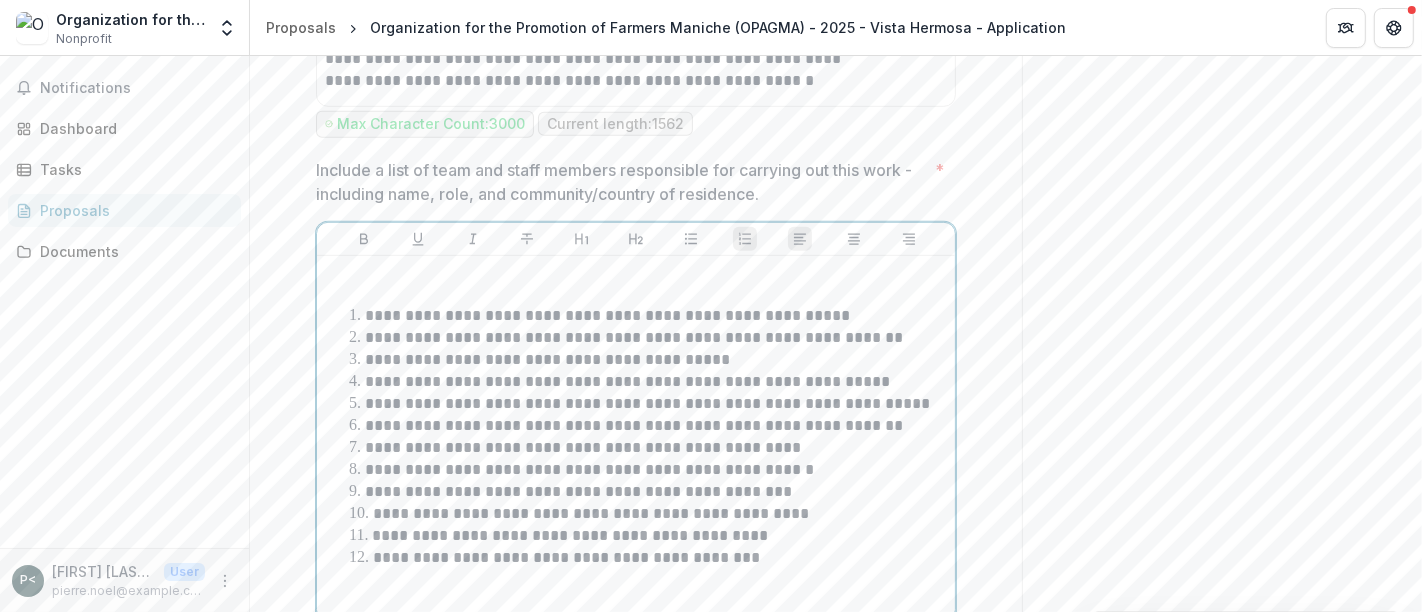 click on "**********" at bounding box center [566, 557] 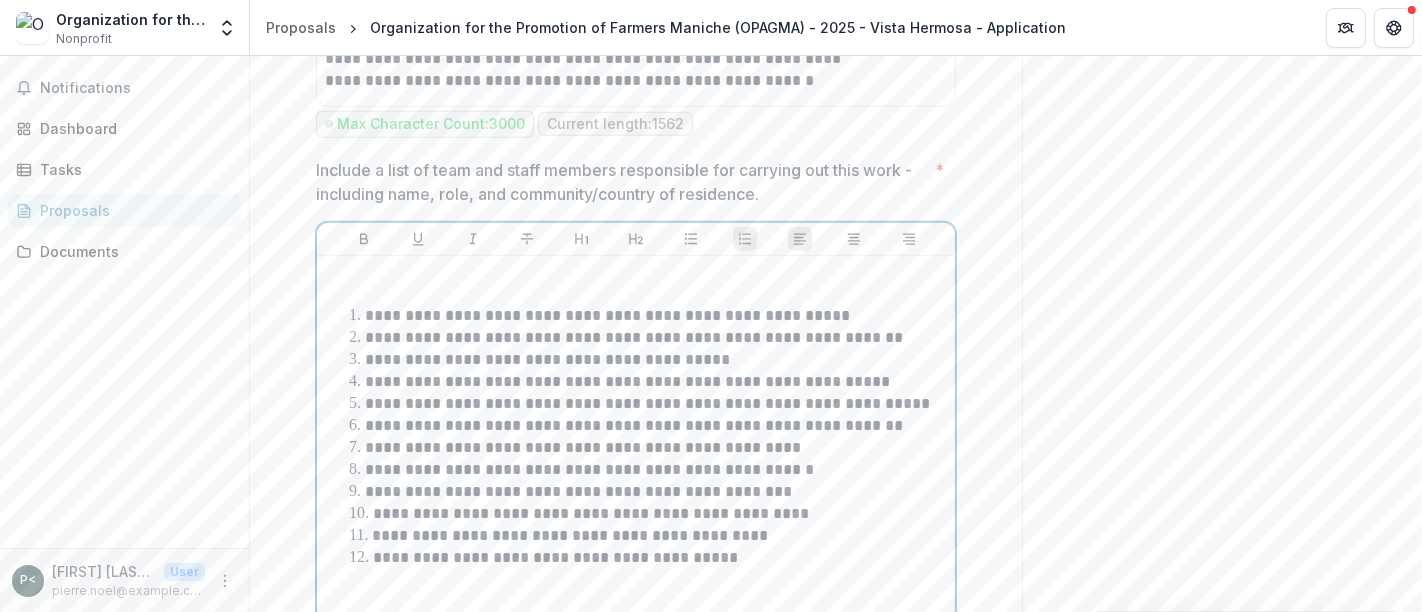 click on "**********" at bounding box center [648, 558] 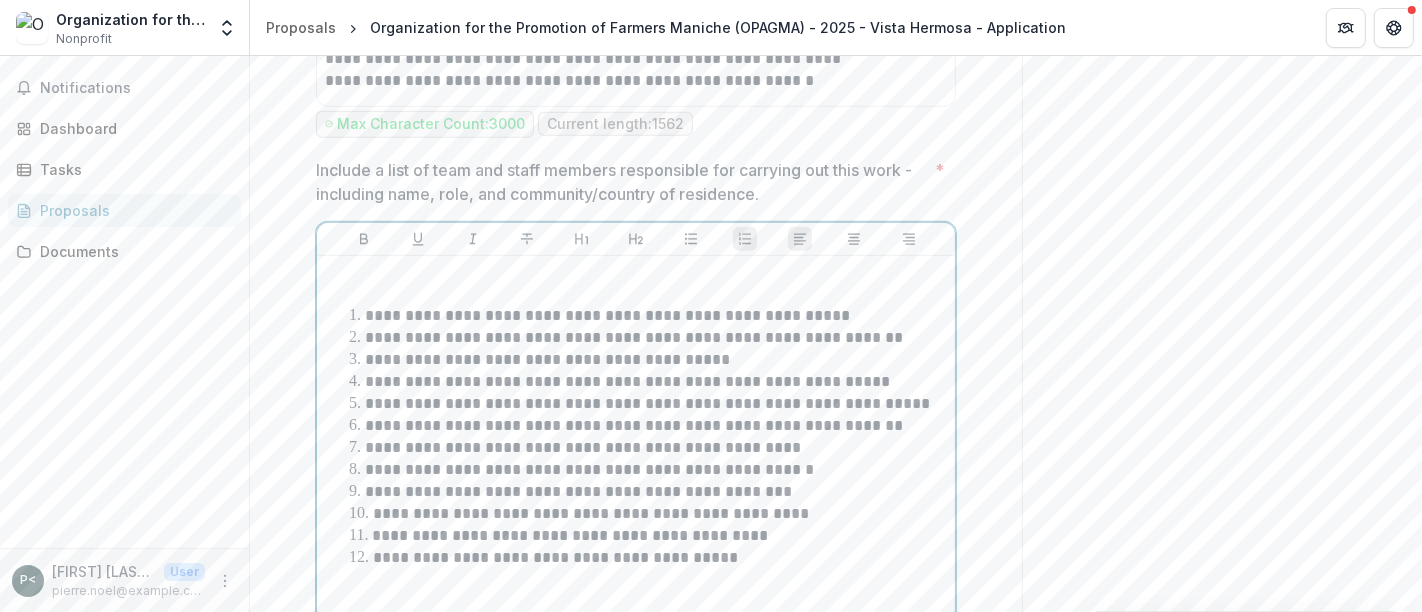 click on "**********" at bounding box center [609, 315] 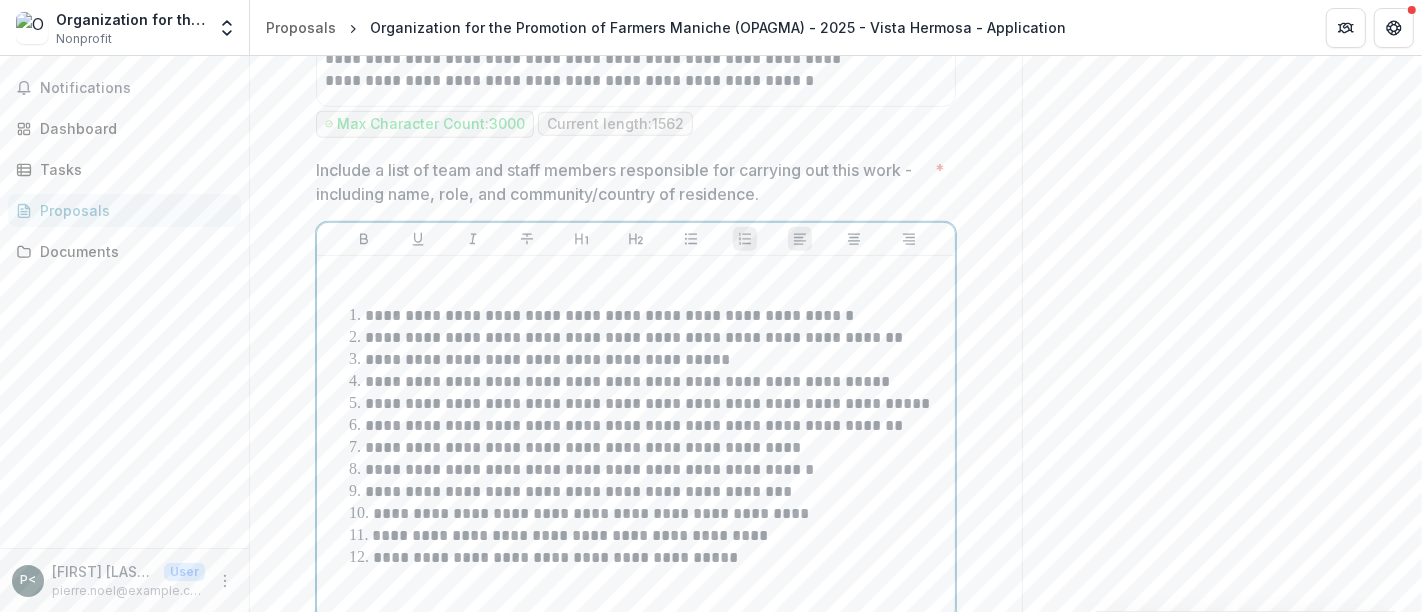 click on "**********" at bounding box center (634, 337) 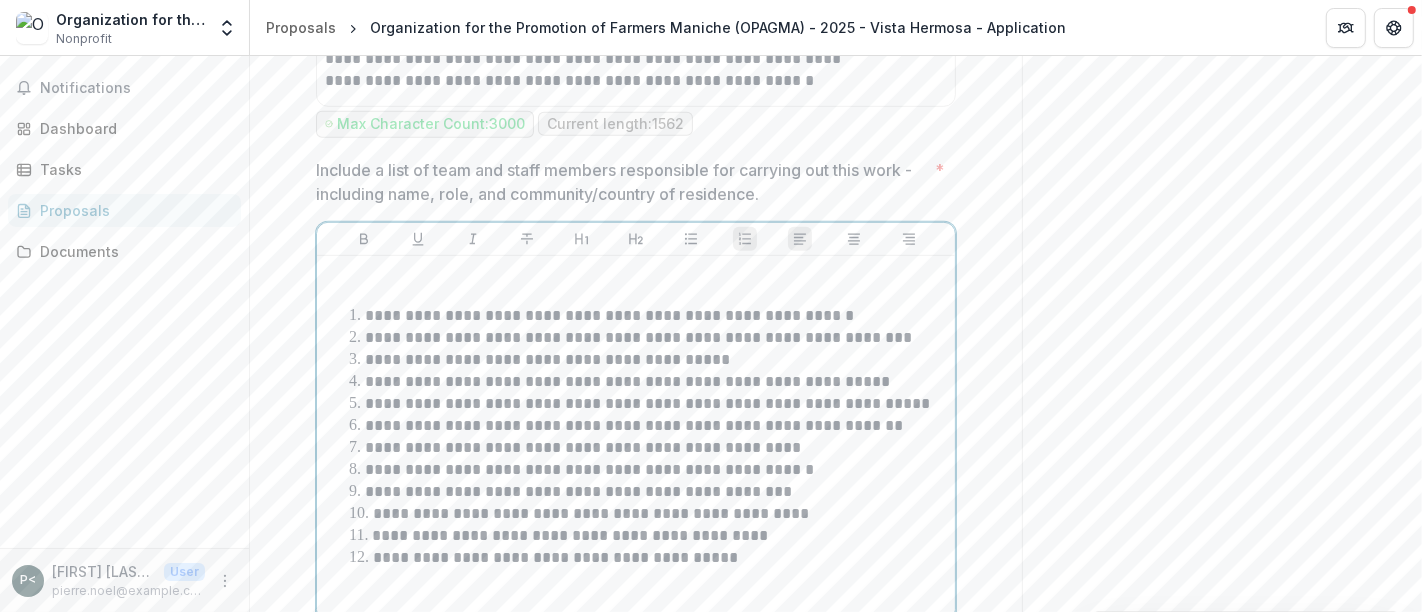 click on "**********" at bounding box center (549, 359) 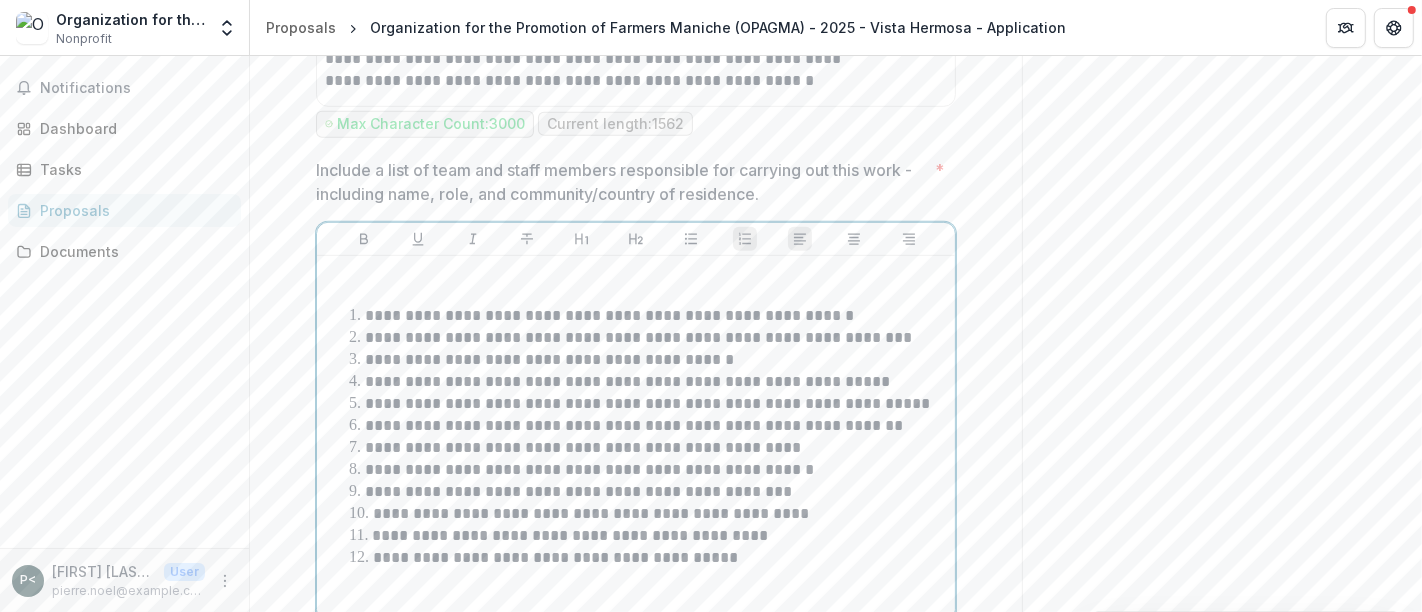 click on "**********" at bounding box center (629, 381) 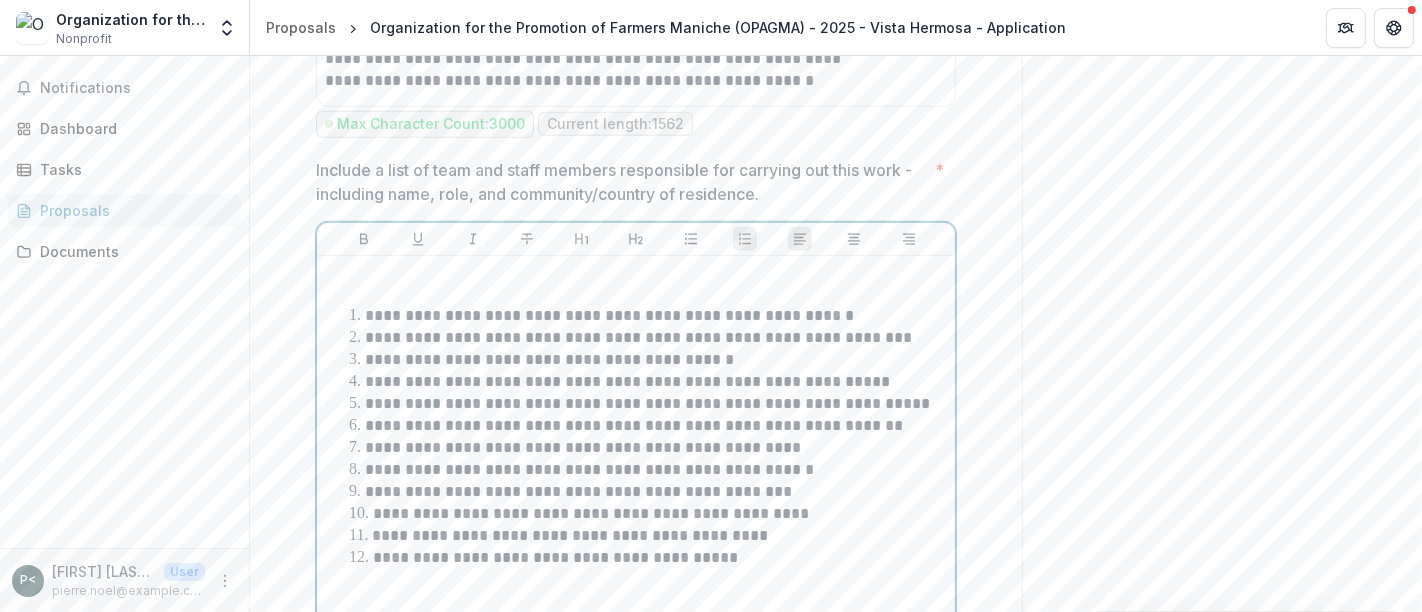 click on "**********" at bounding box center [629, 381] 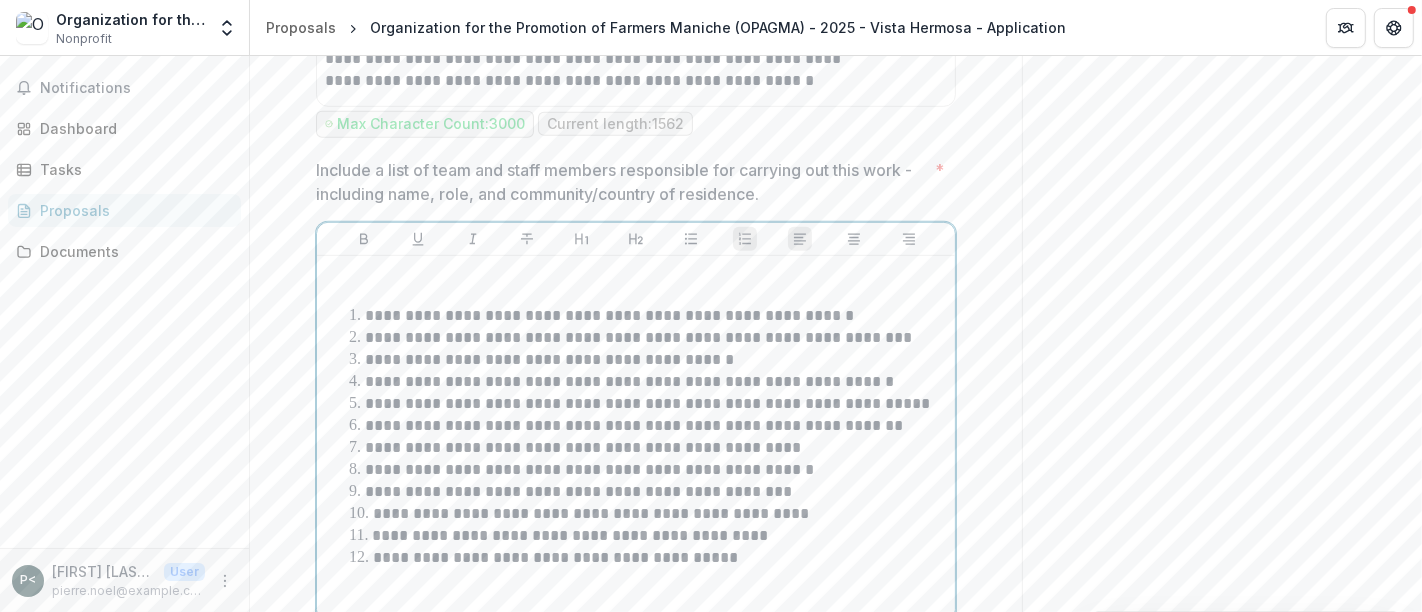 click on "**********" at bounding box center [648, 404] 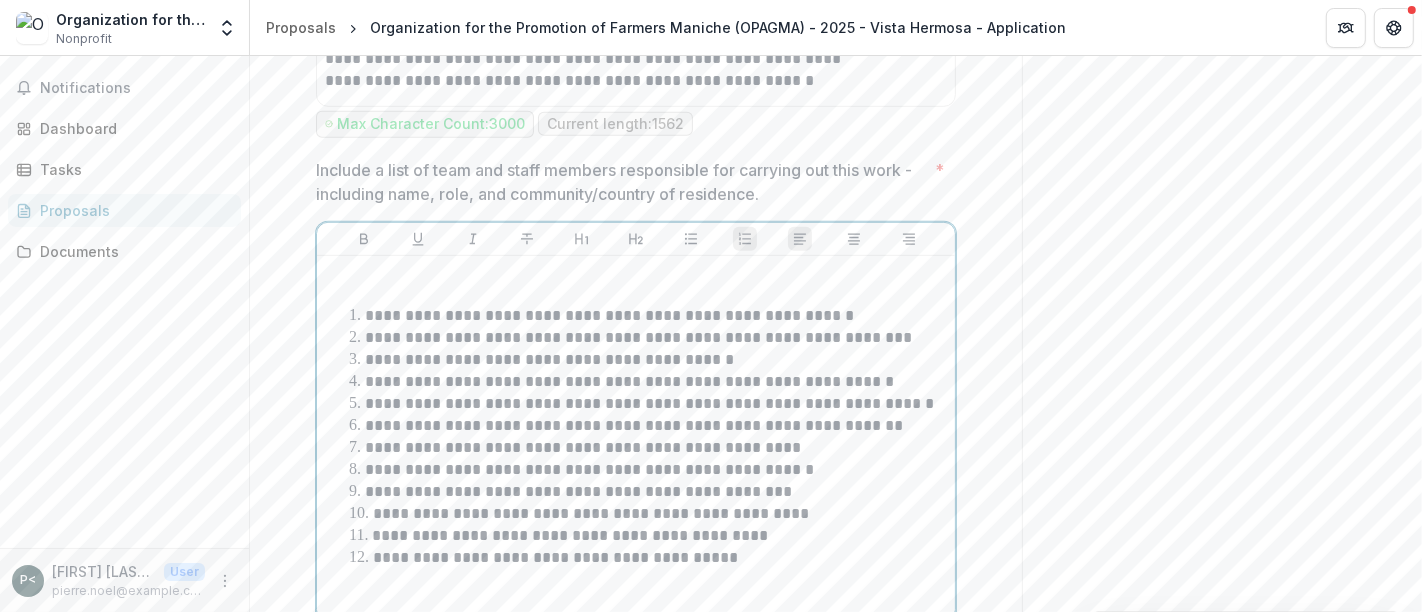 click on "**********" at bounding box center (636, 425) 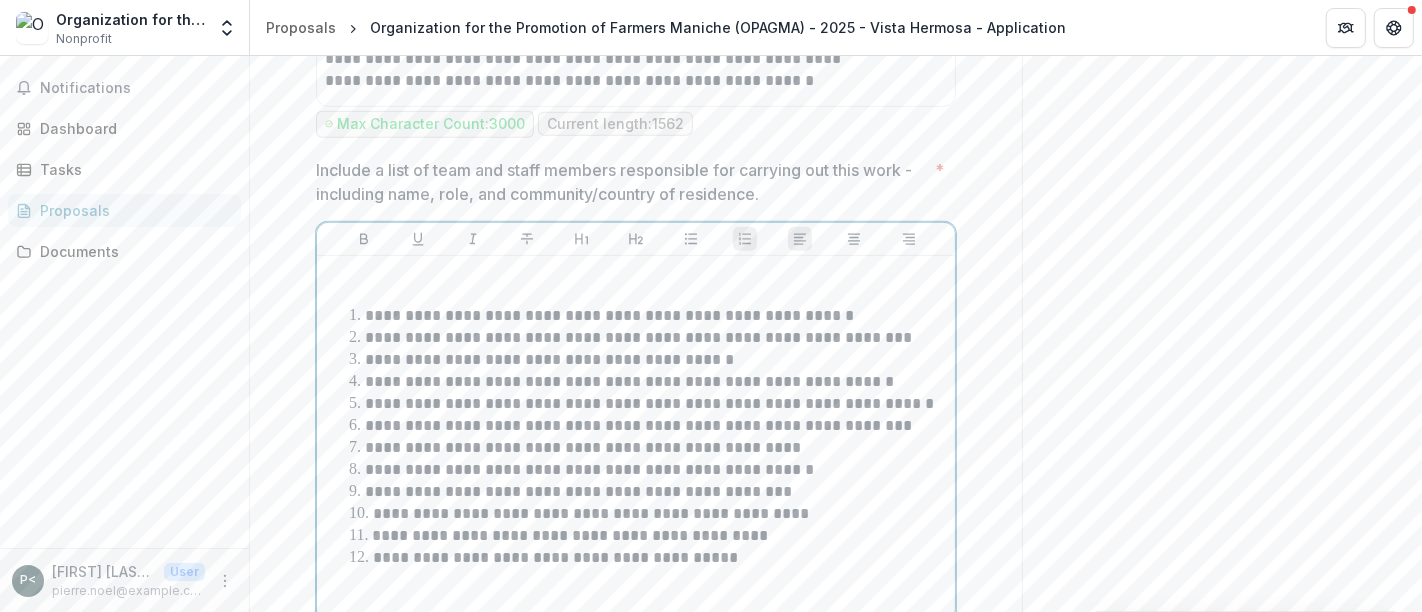 click on "**********" at bounding box center [585, 447] 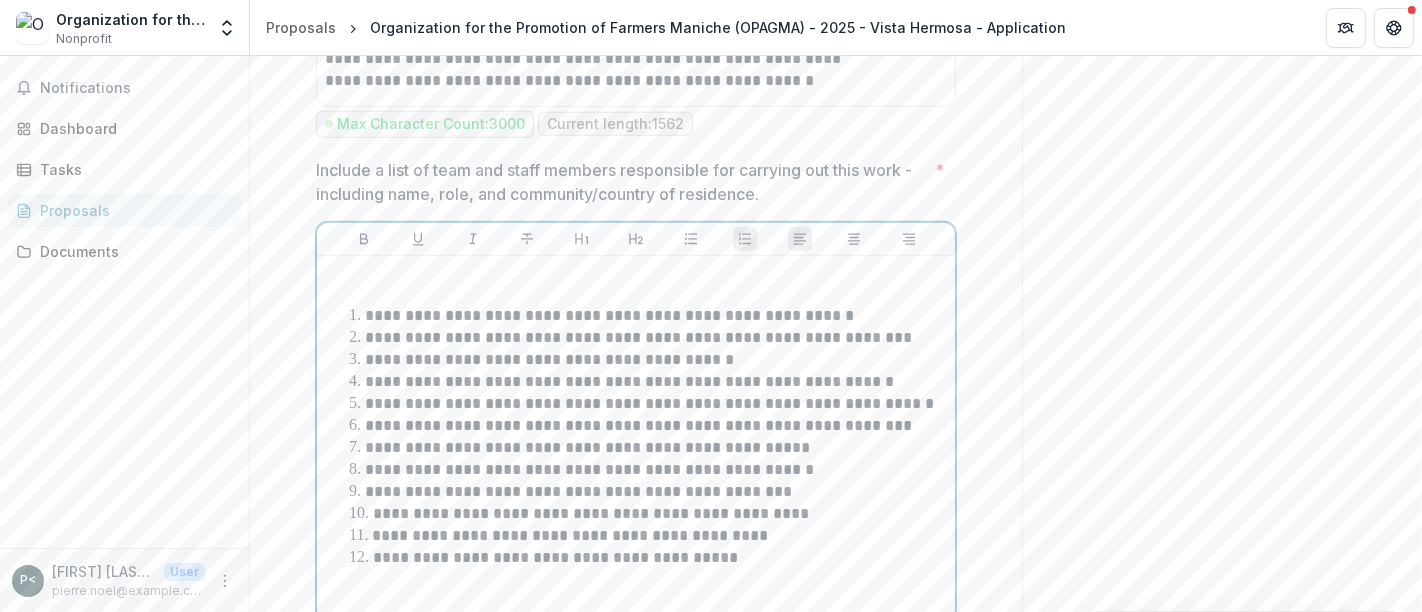 click on "**********" at bounding box center (591, 469) 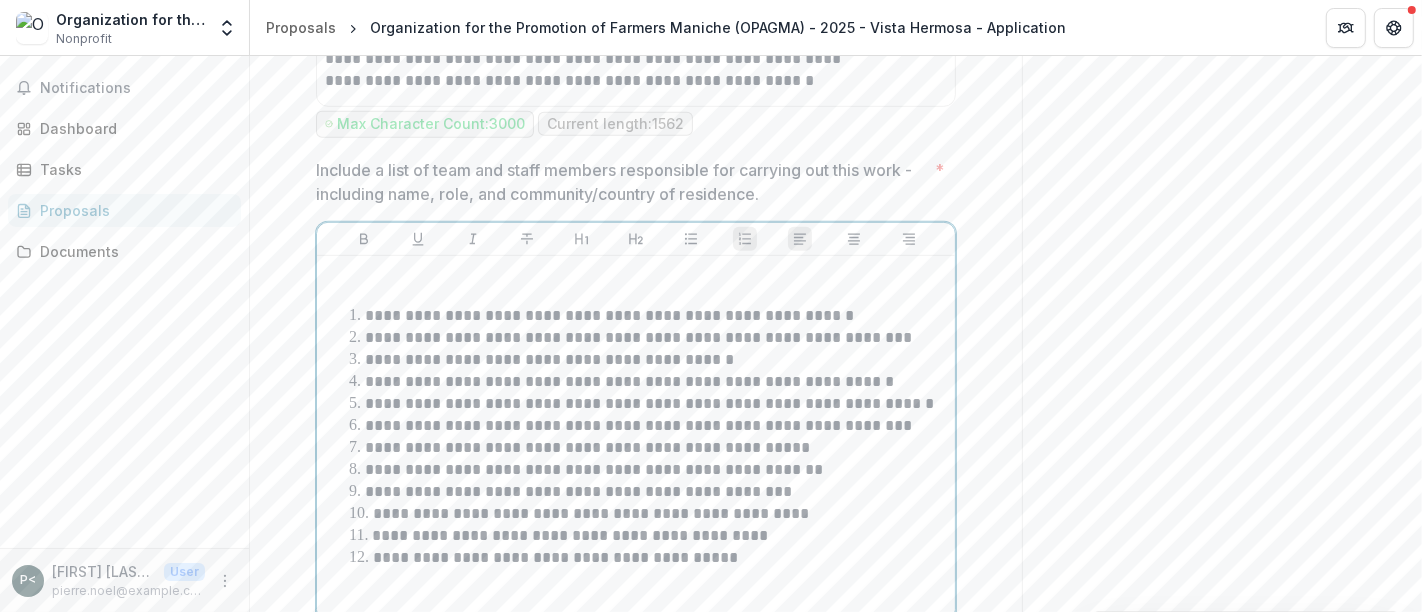 click on "**********" at bounding box center [580, 491] 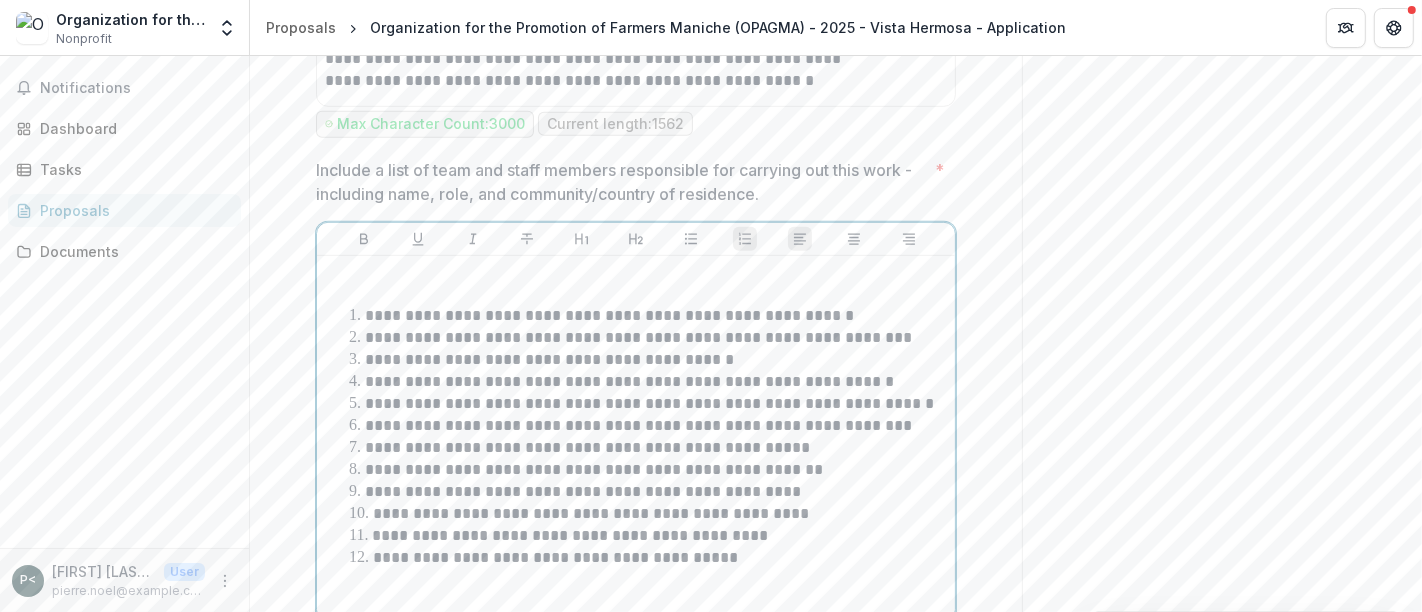 click on "**********" at bounding box center [593, 513] 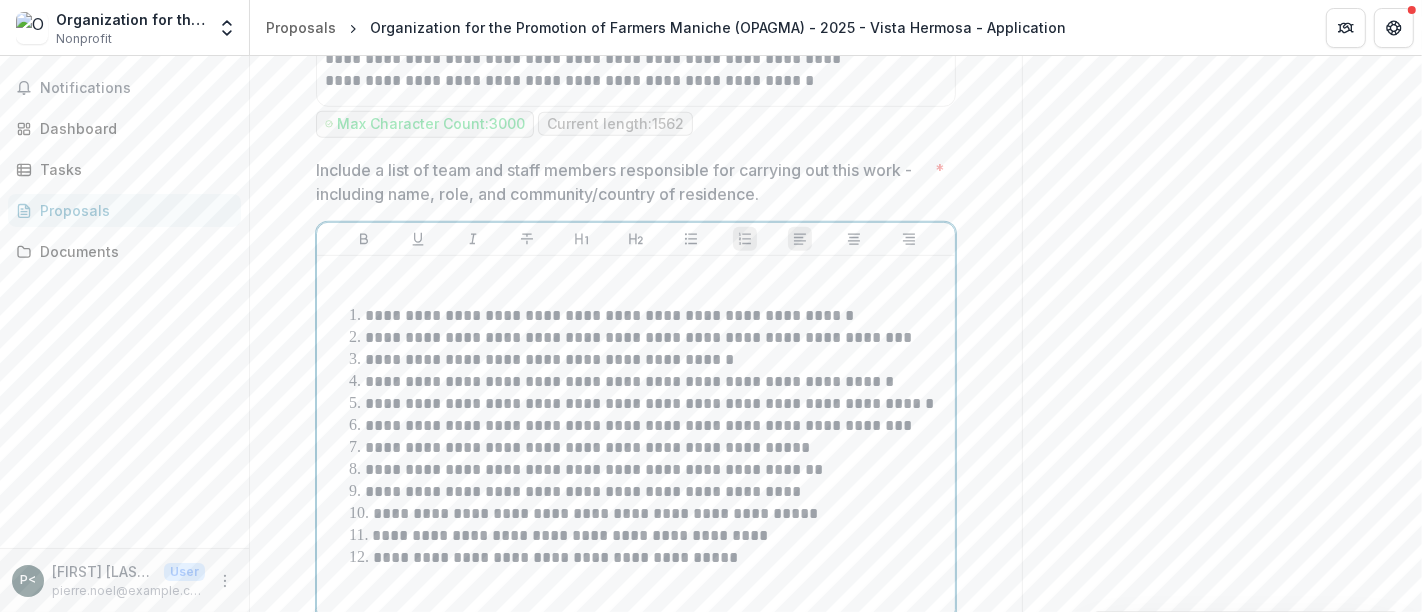 click on "**********" at bounding box center [572, 535] 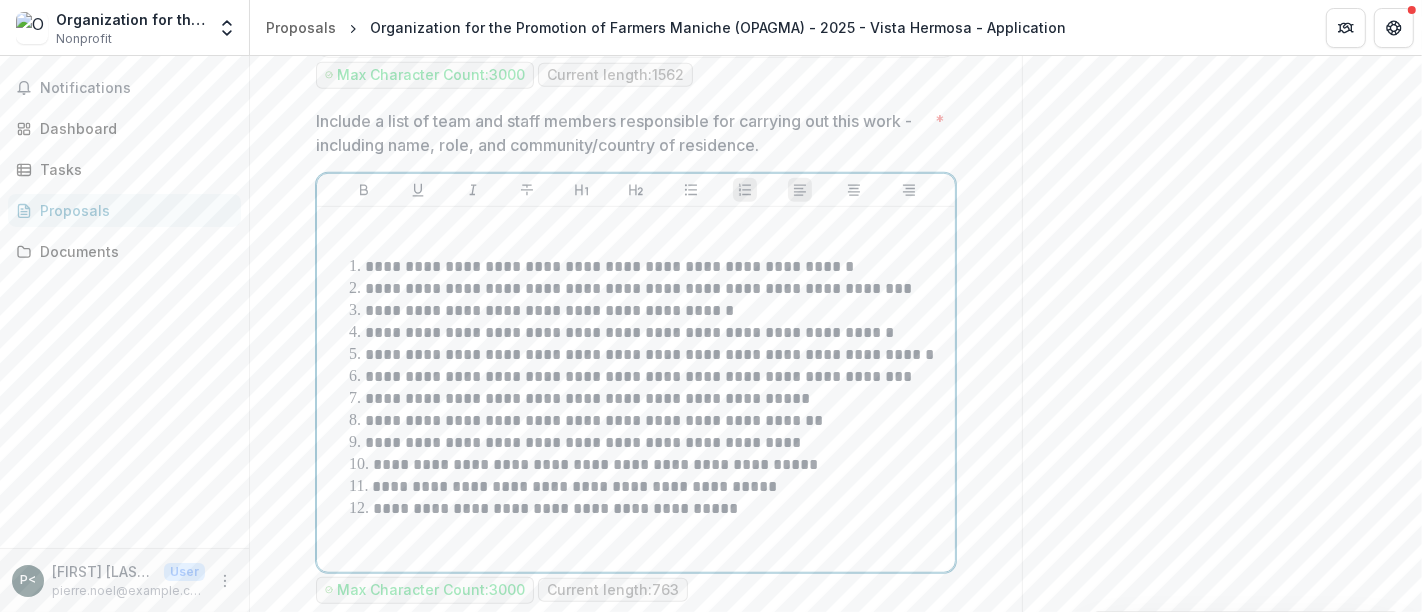 scroll, scrollTop: 1095, scrollLeft: 0, axis: vertical 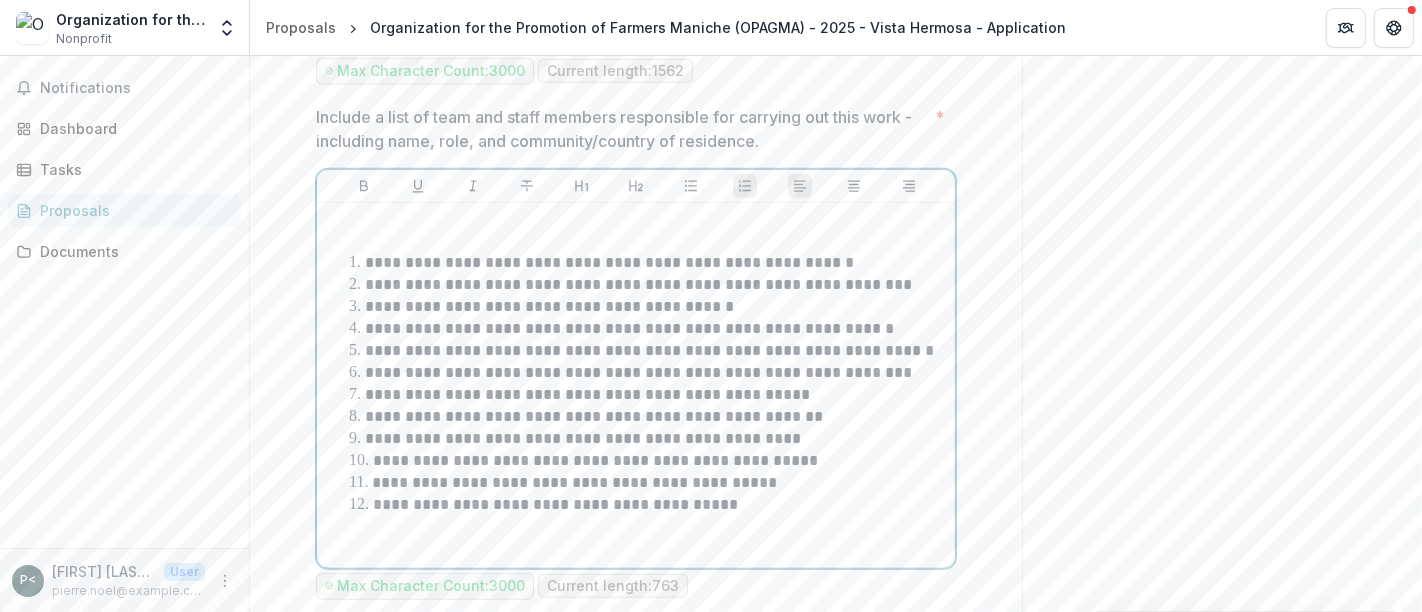 click on "**********" at bounding box center [648, 505] 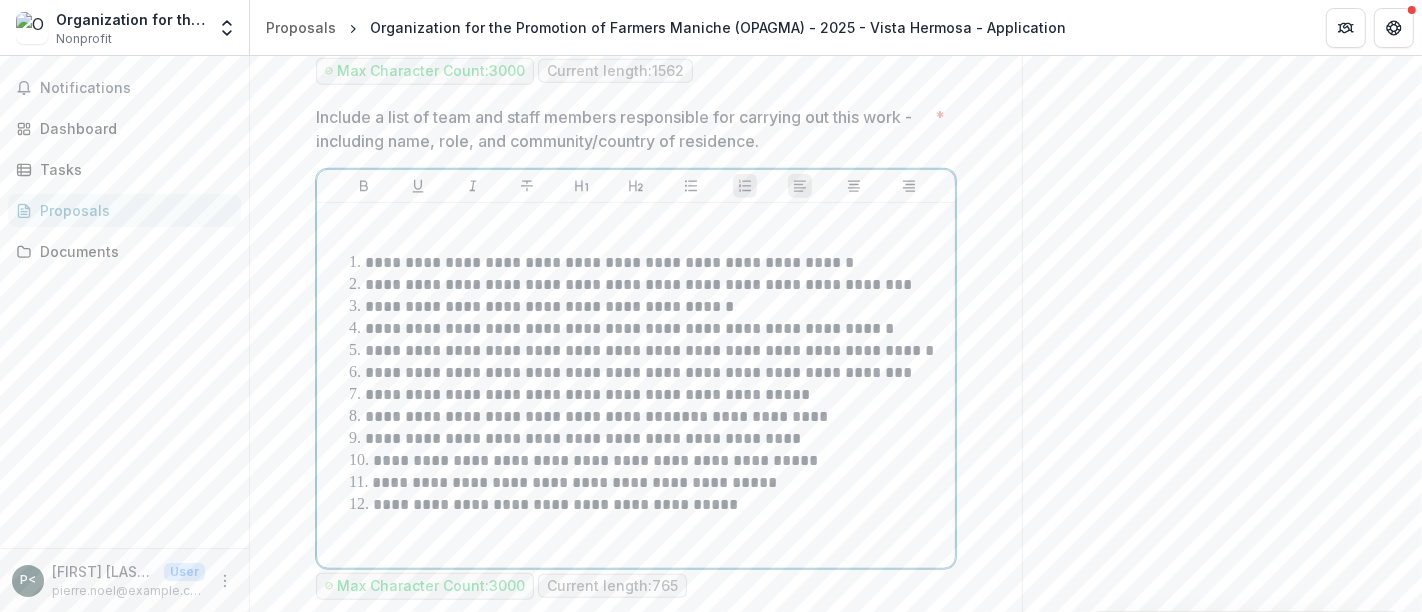 click on "**********" at bounding box center [648, 505] 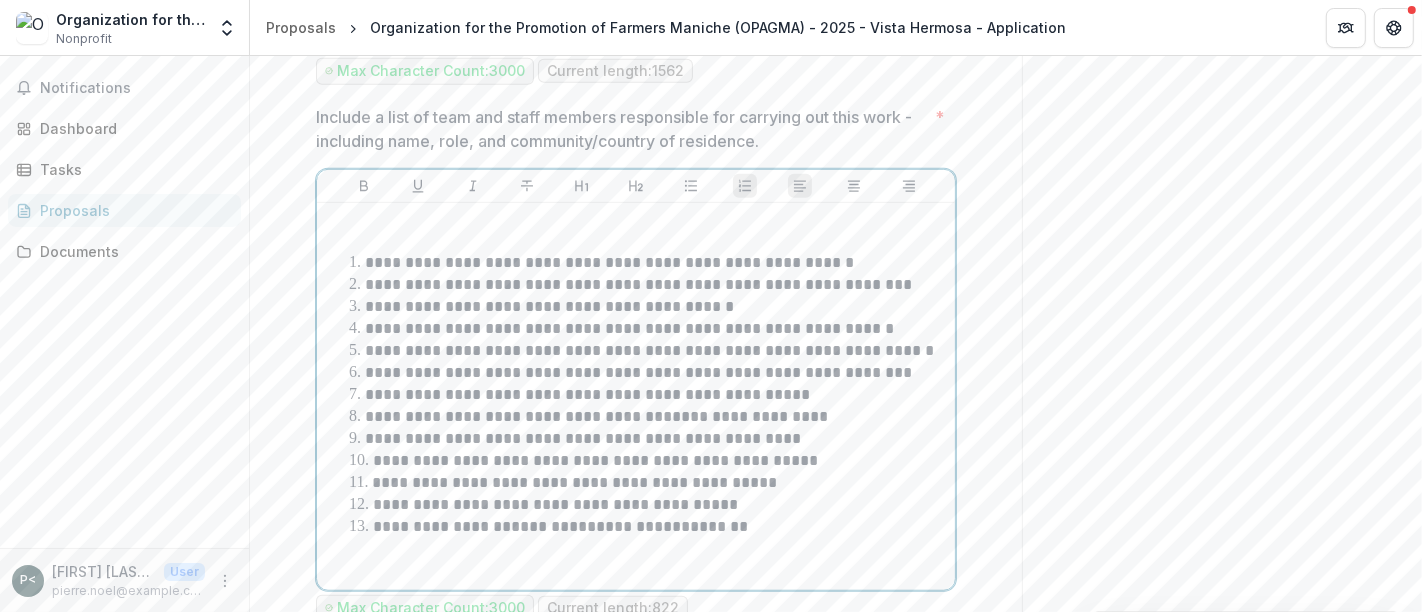 click on "**********" at bounding box center [442, 526] 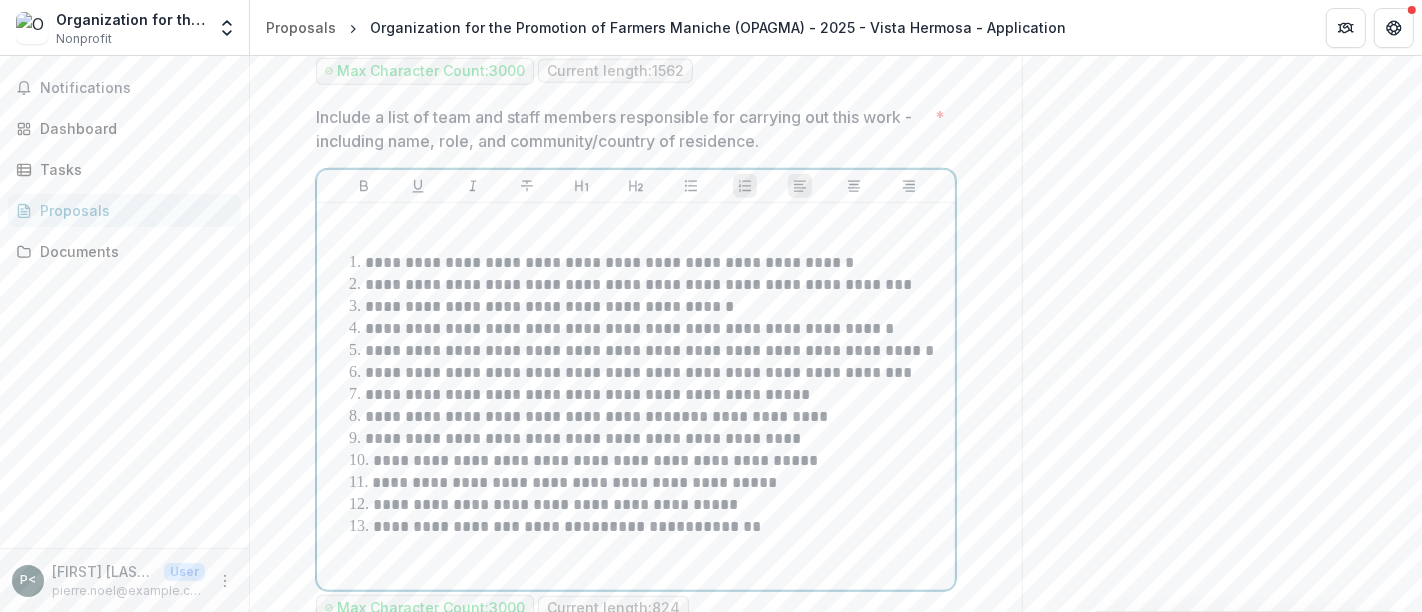 click on "**********" at bounding box center (566, 526) 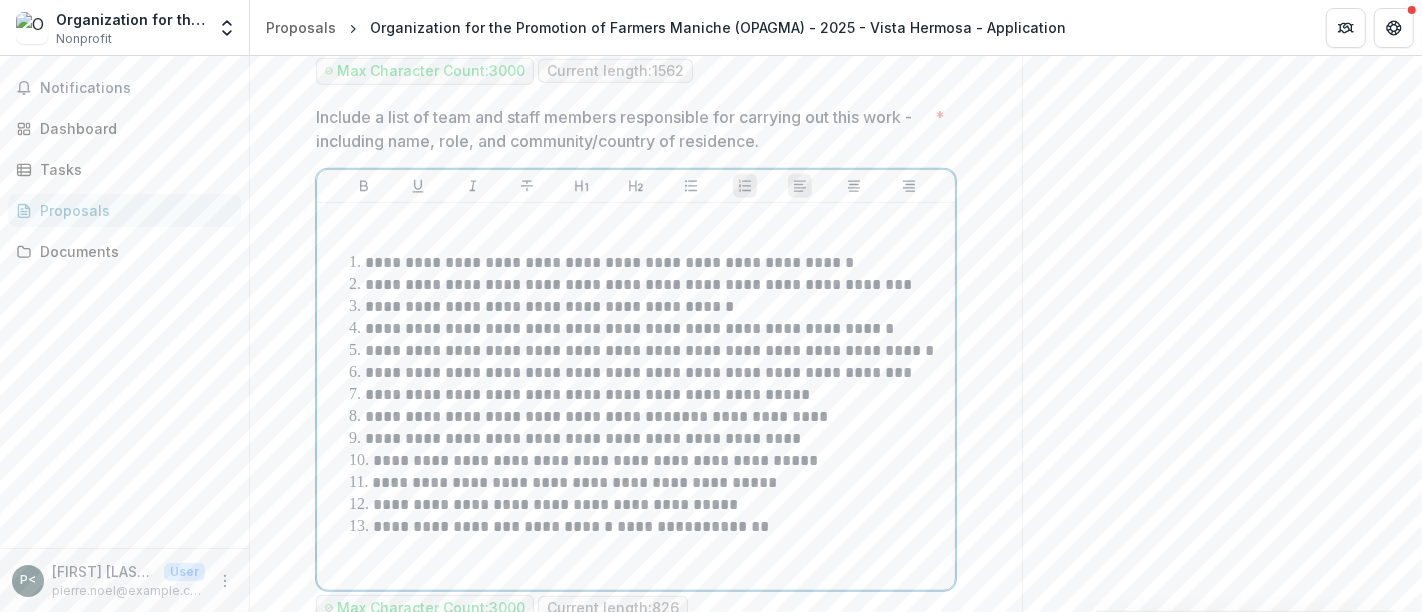 click on "*****" at bounding box center [688, 526] 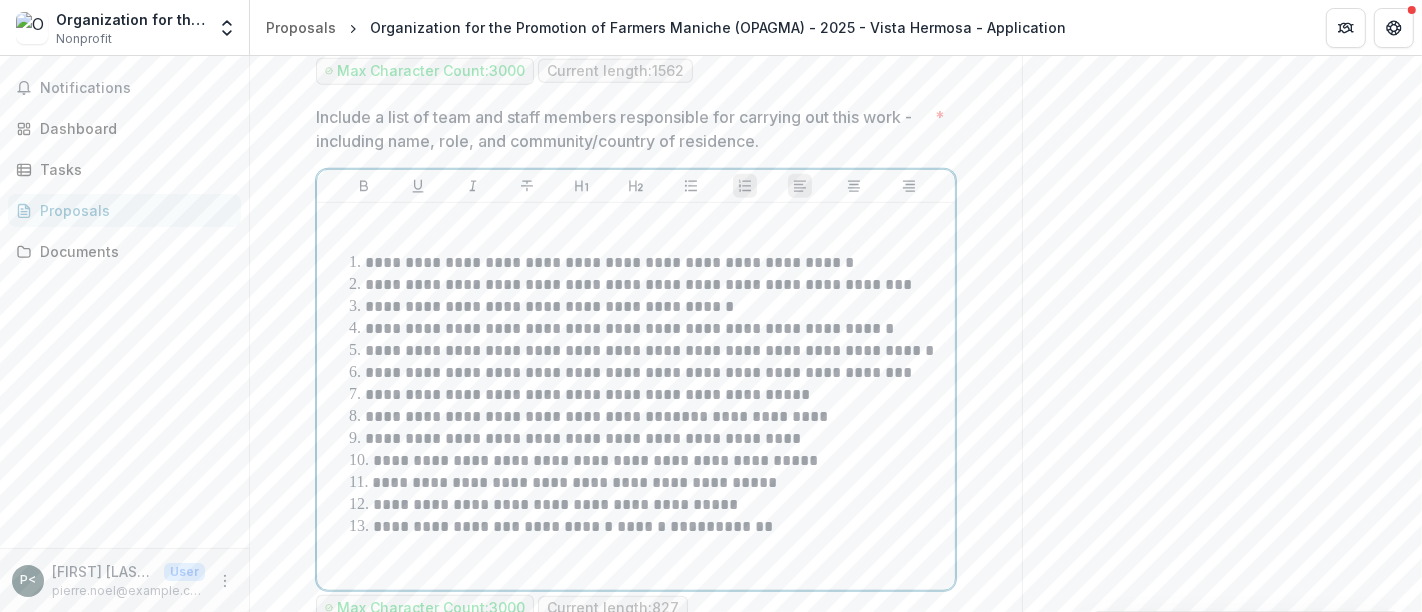 click on "*****" at bounding box center (692, 526) 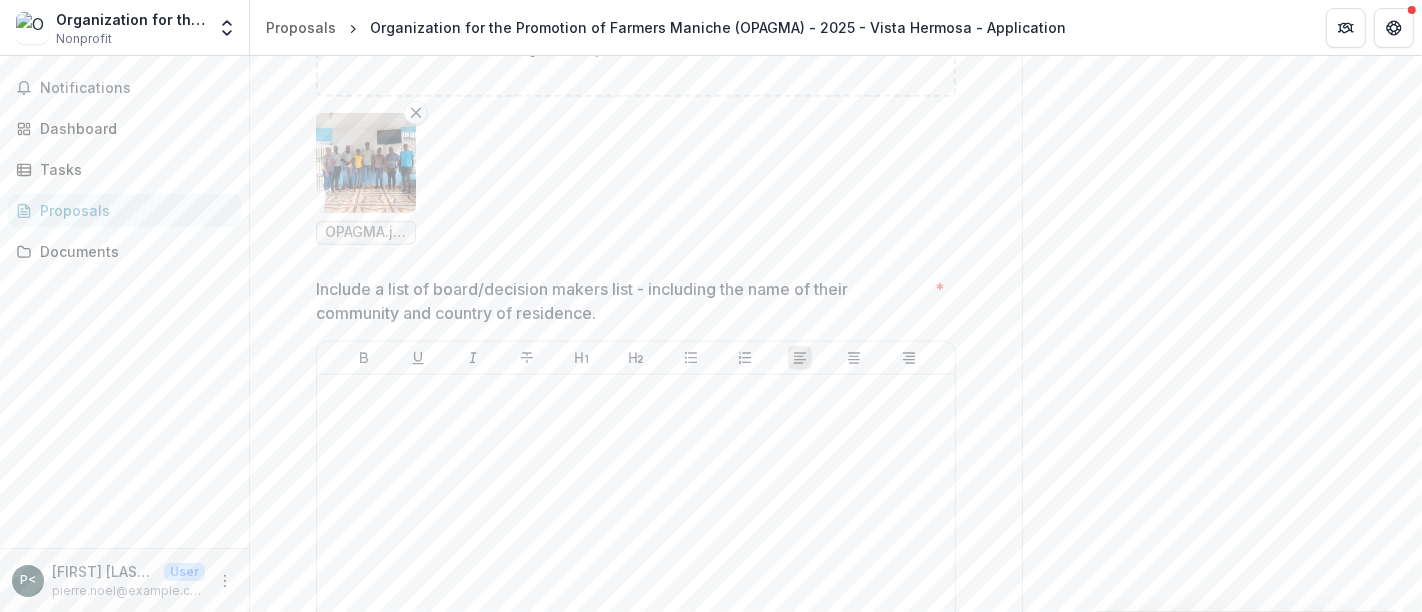 scroll, scrollTop: 1795, scrollLeft: 0, axis: vertical 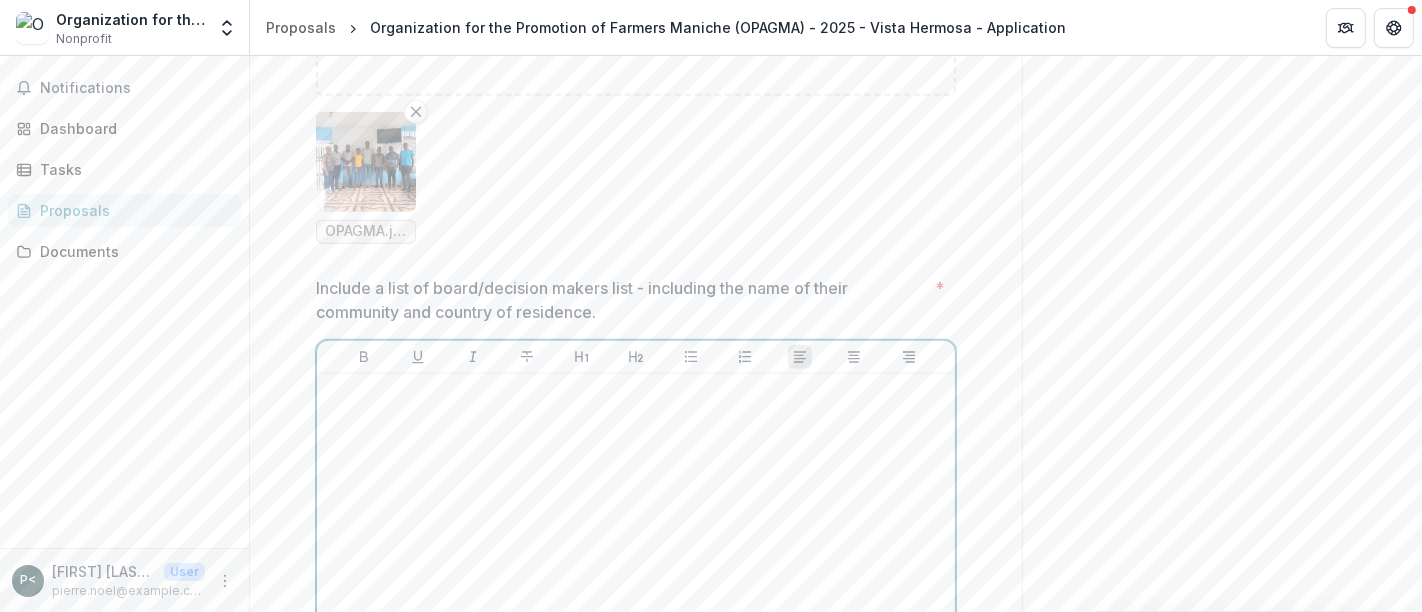 click at bounding box center (636, 532) 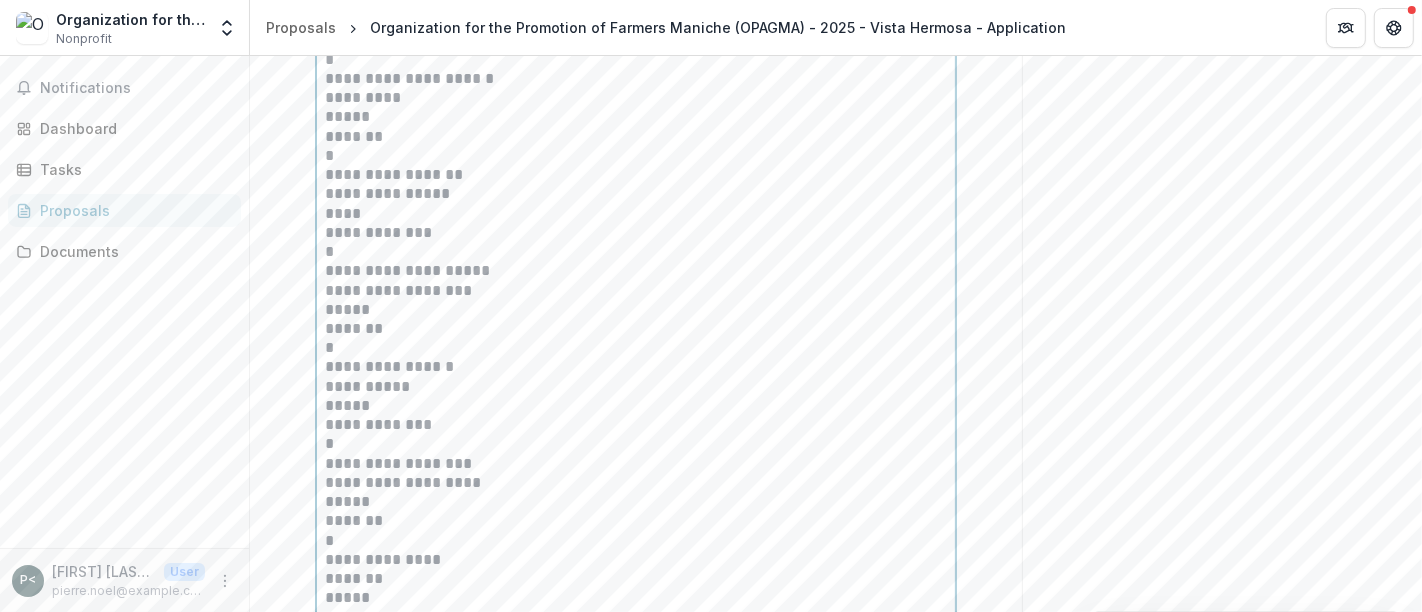 scroll, scrollTop: 2262, scrollLeft: 0, axis: vertical 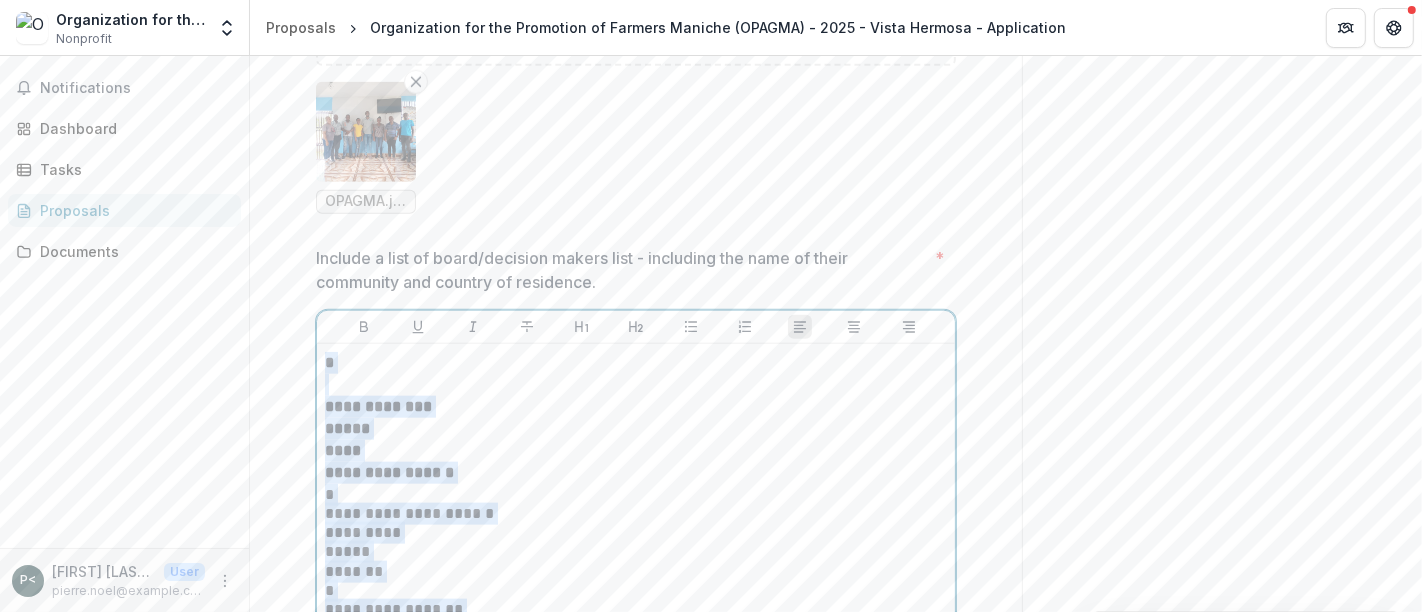 drag, startPoint x: 426, startPoint y: 518, endPoint x: 360, endPoint y: 190, distance: 334.57437 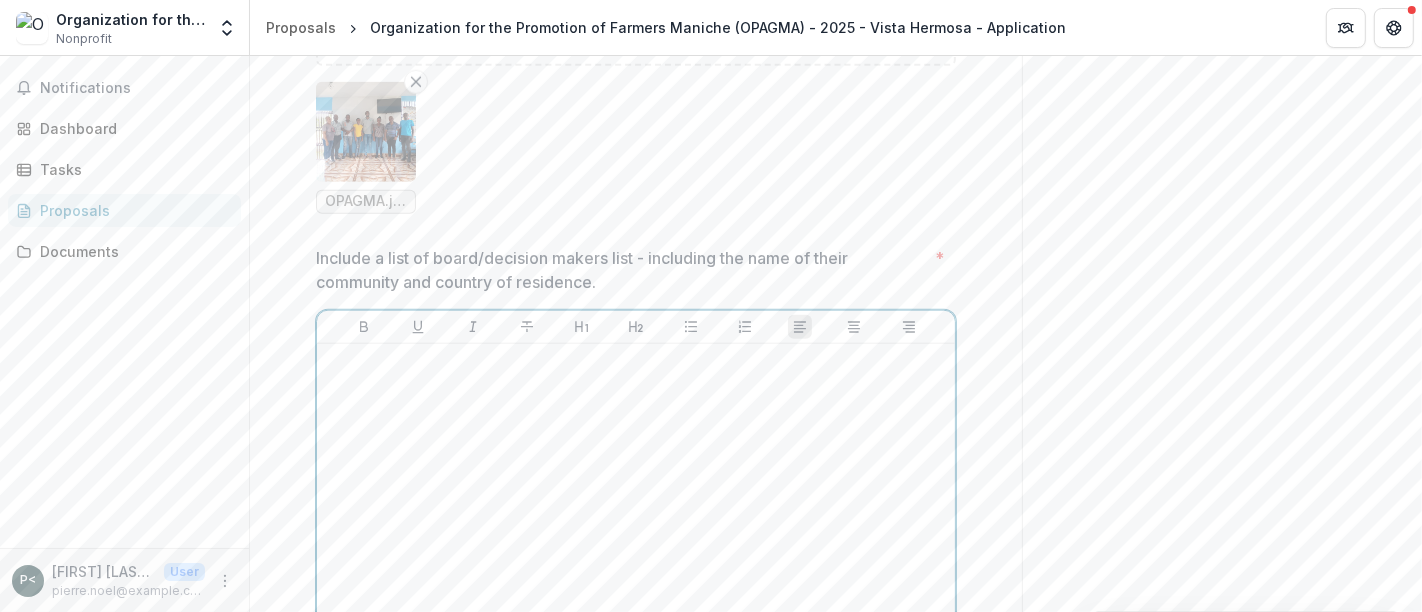 click at bounding box center [636, 502] 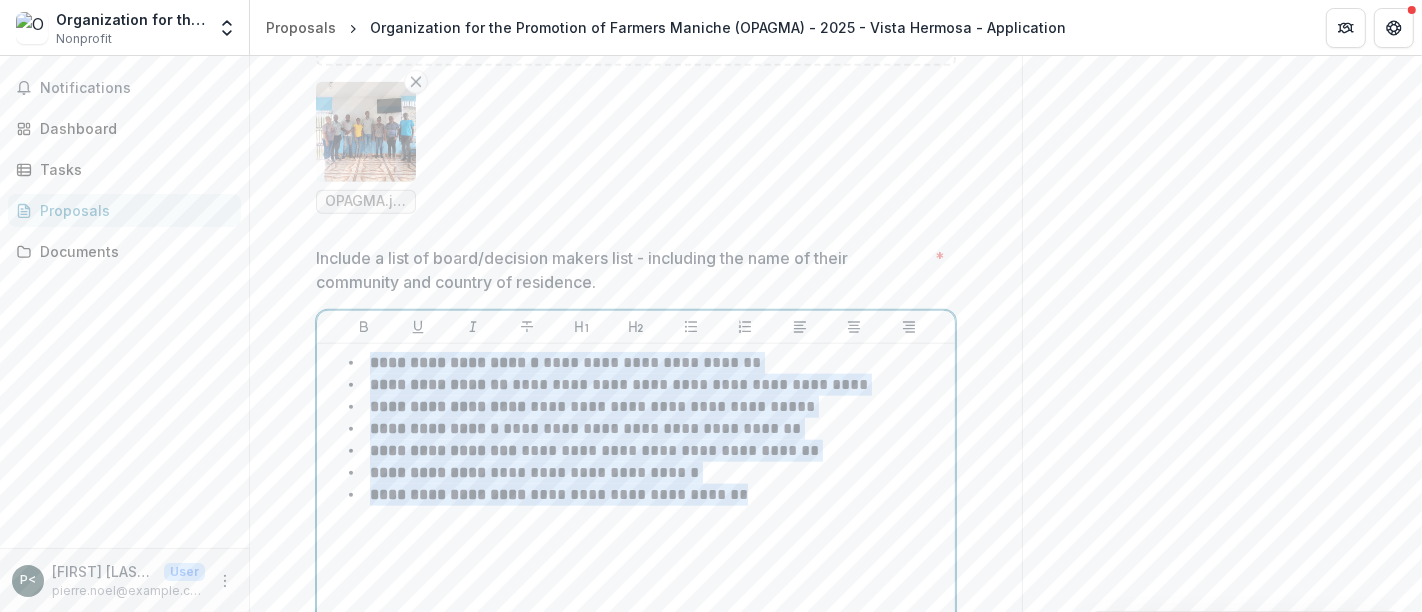 drag, startPoint x: 733, startPoint y: 313, endPoint x: 384, endPoint y: 190, distance: 370.04053 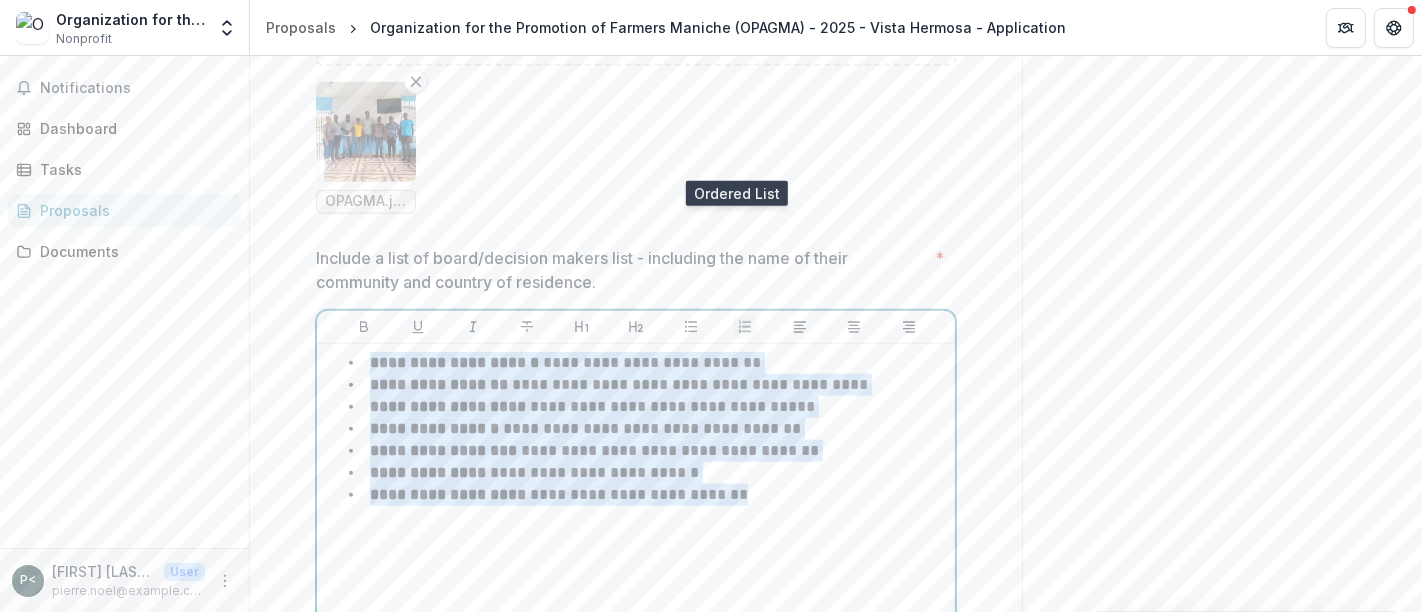 click 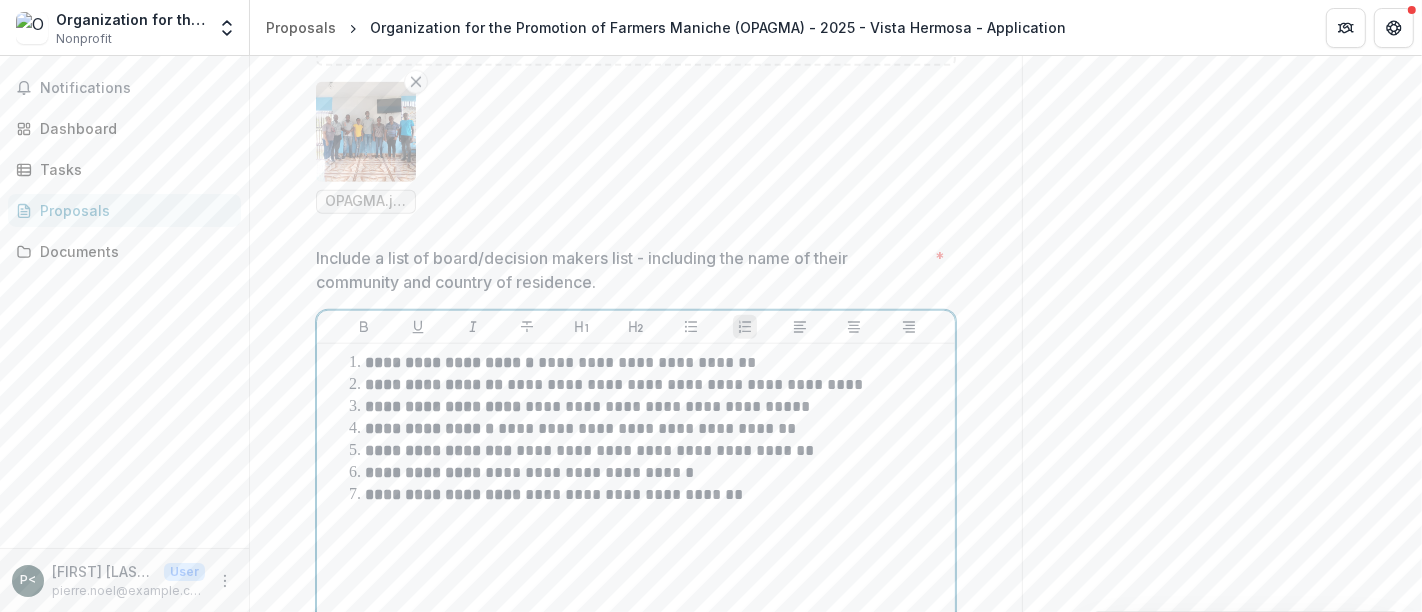 click on "**********" at bounding box center [636, 502] 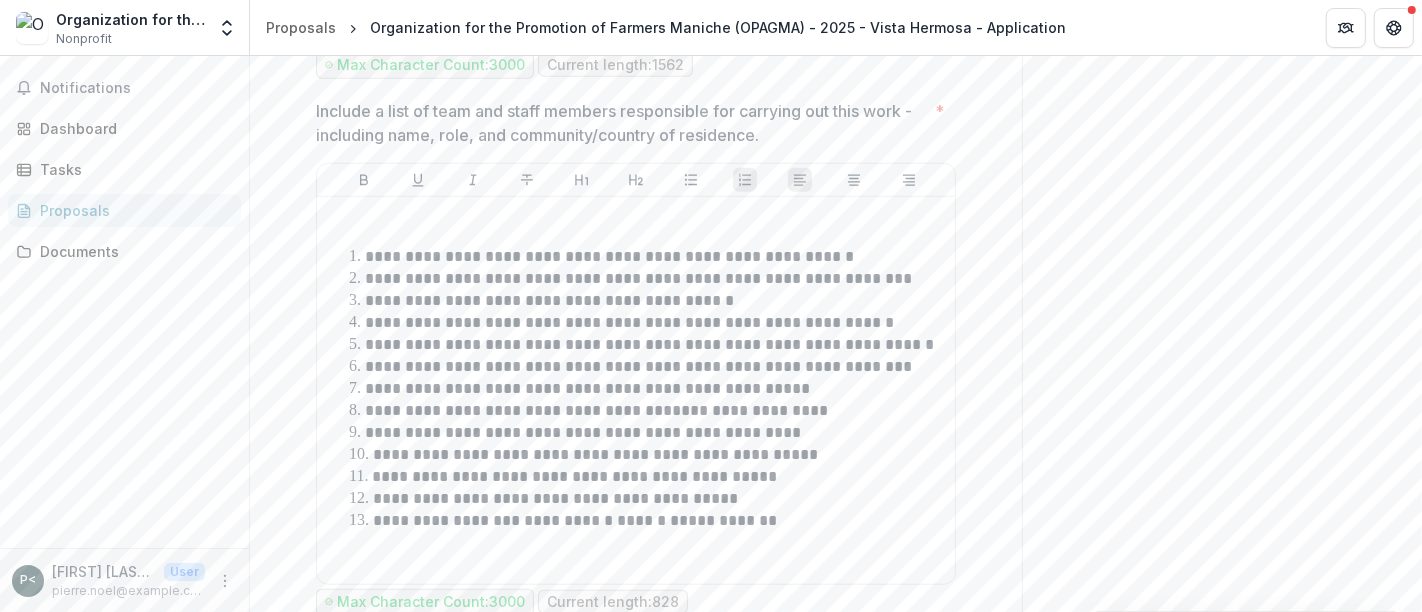 scroll, scrollTop: 1117, scrollLeft: 0, axis: vertical 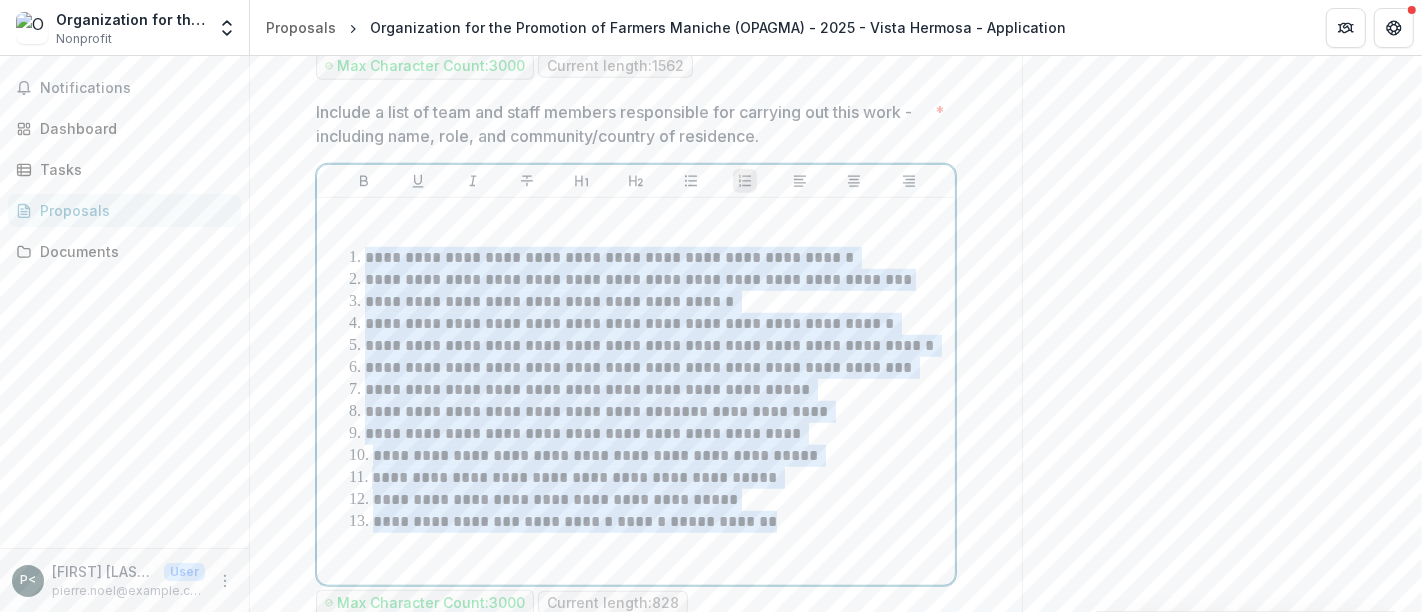 drag, startPoint x: 792, startPoint y: 412, endPoint x: 394, endPoint y: 160, distance: 471.0711 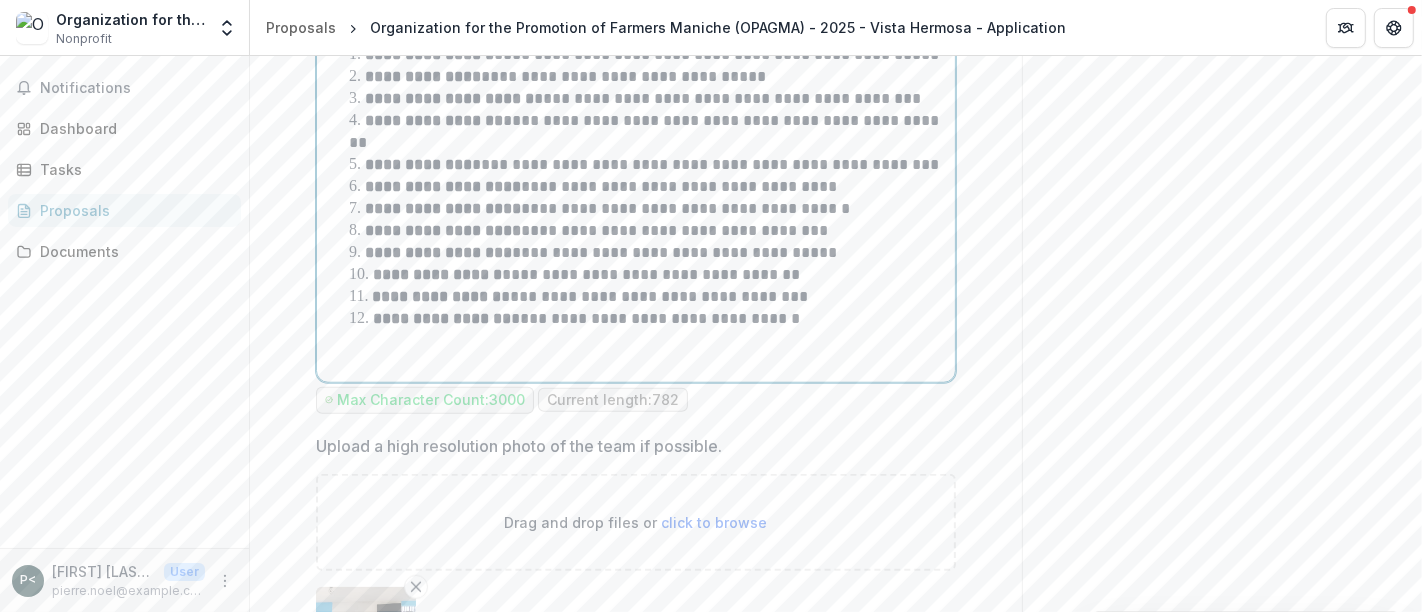 scroll, scrollTop: 1190, scrollLeft: 0, axis: vertical 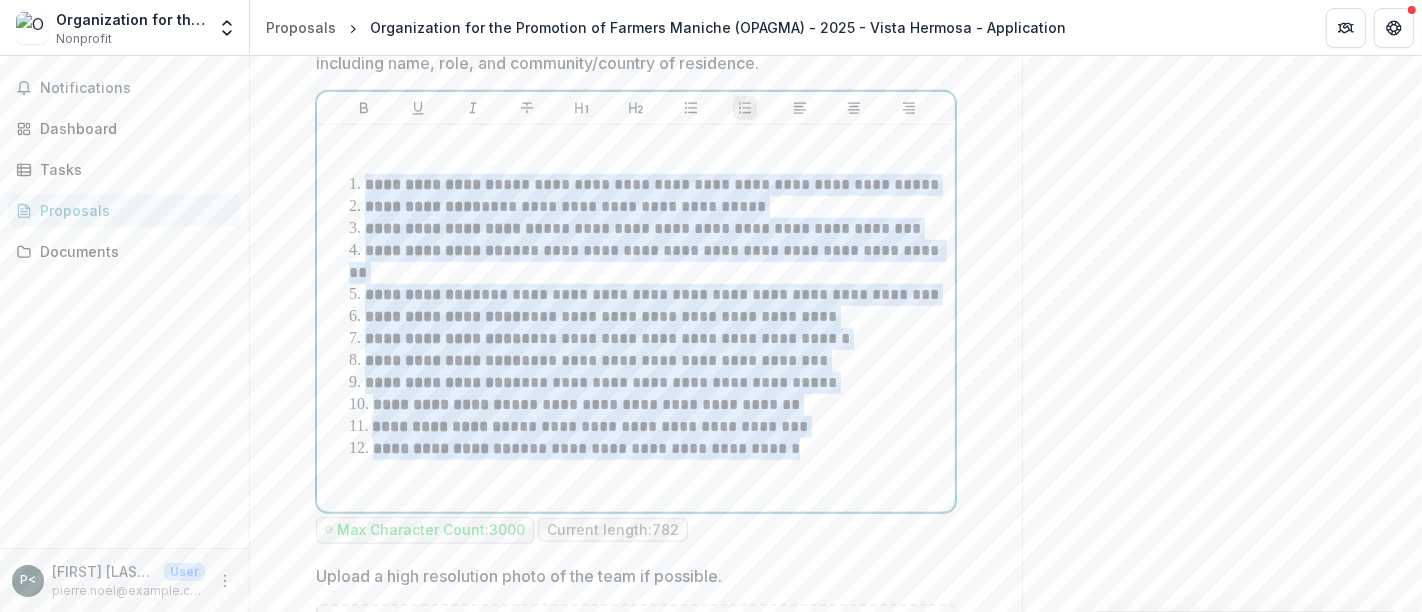 drag, startPoint x: 794, startPoint y: 334, endPoint x: 394, endPoint y: 92, distance: 467.5083 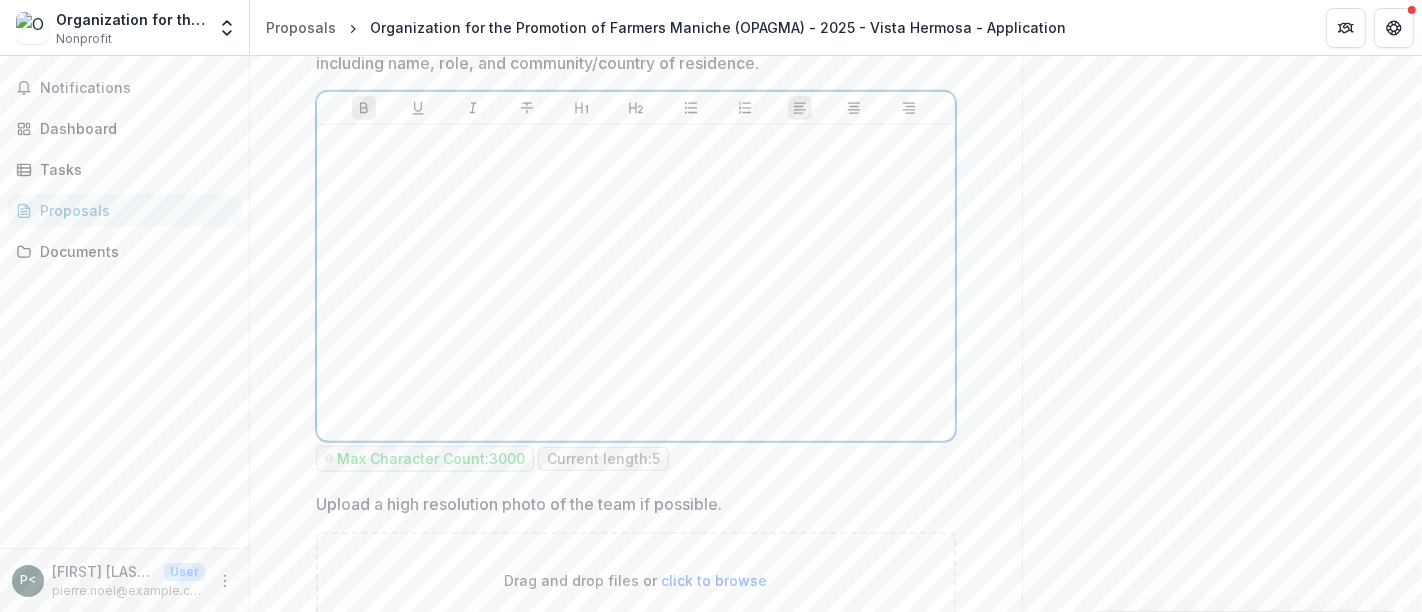 scroll, scrollTop: 1082, scrollLeft: 0, axis: vertical 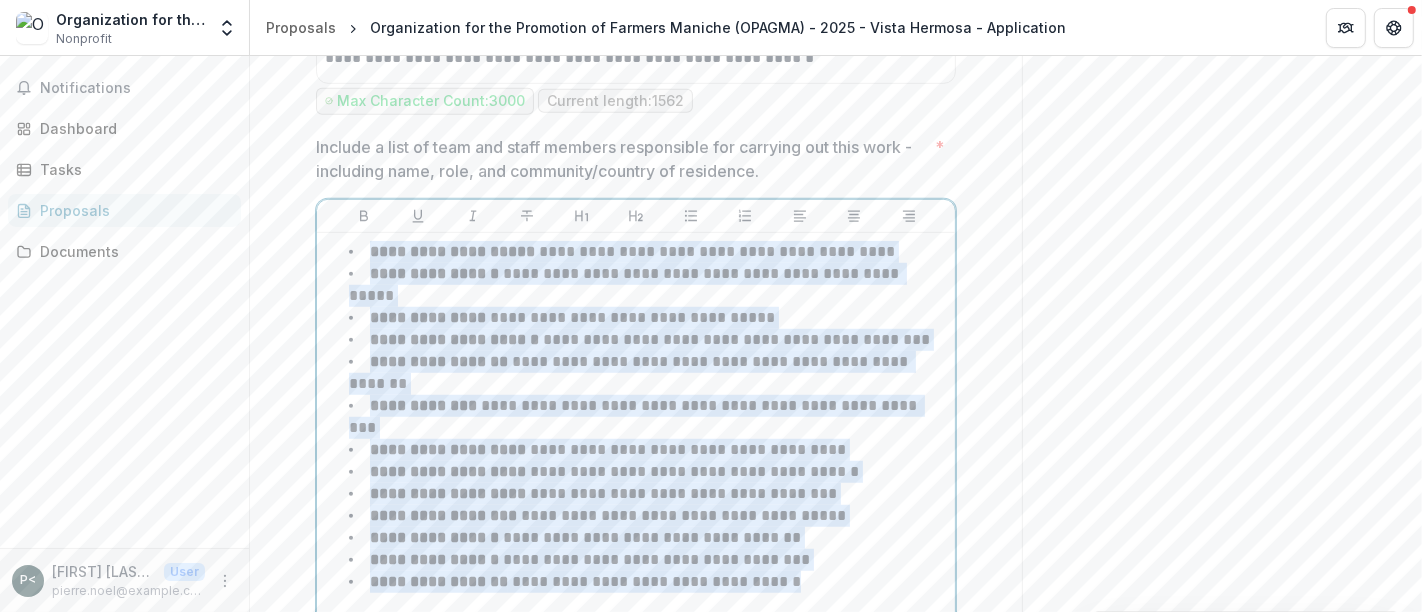 drag, startPoint x: 793, startPoint y: 424, endPoint x: 397, endPoint y: 163, distance: 474.27524 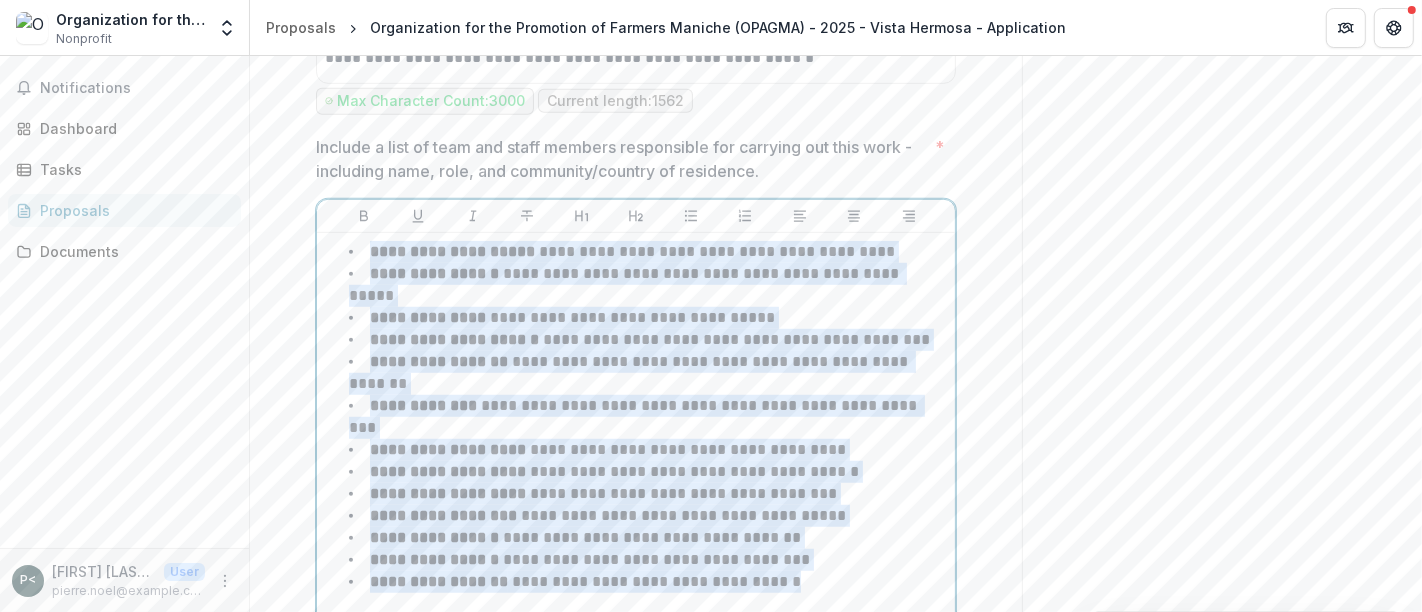 click on "**********" at bounding box center [636, 428] 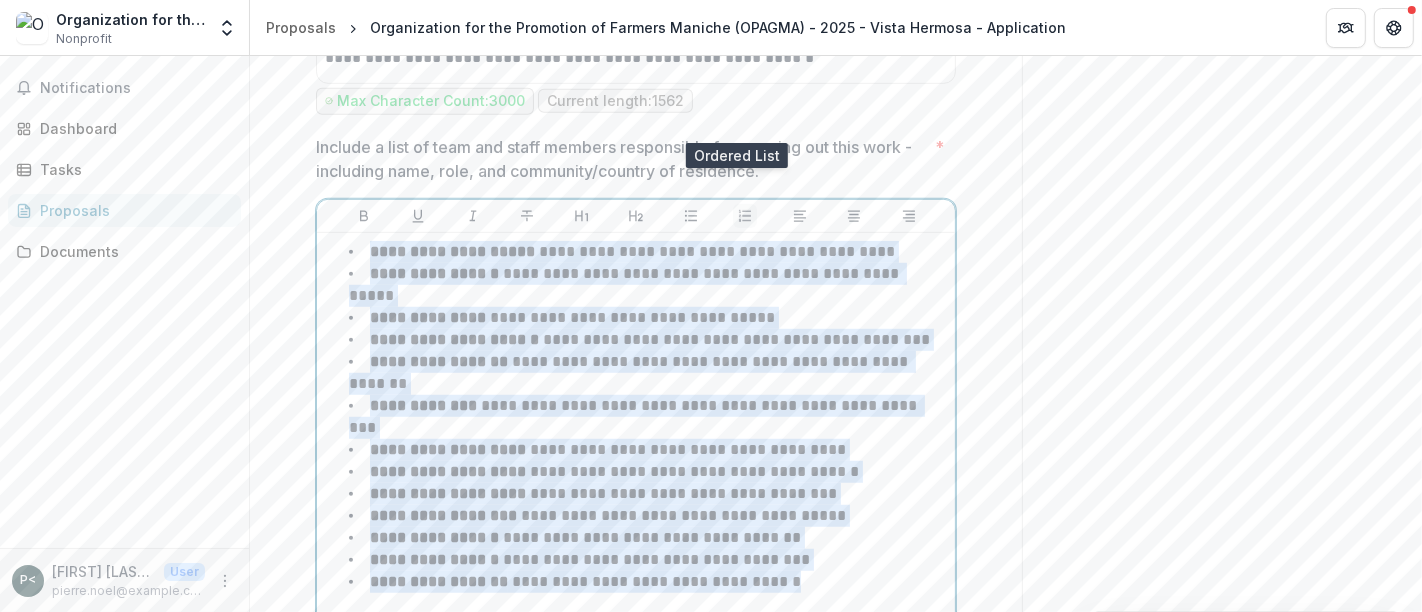 click 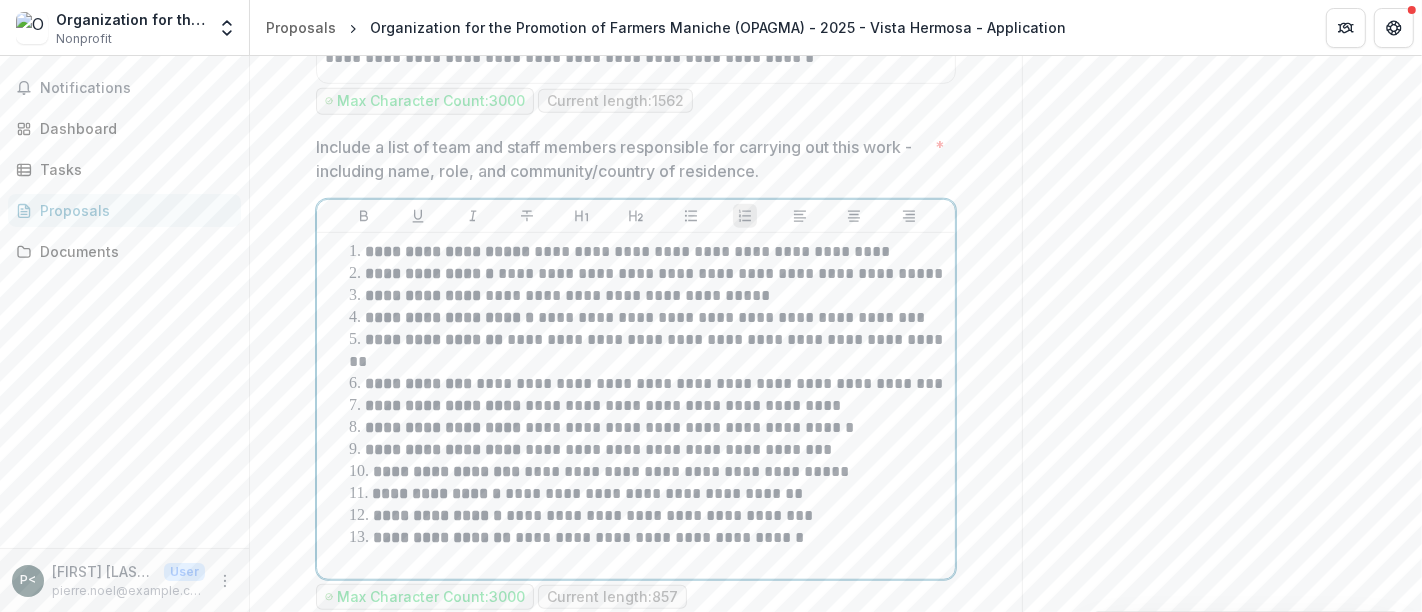 click on "**********" at bounding box center [648, 351] 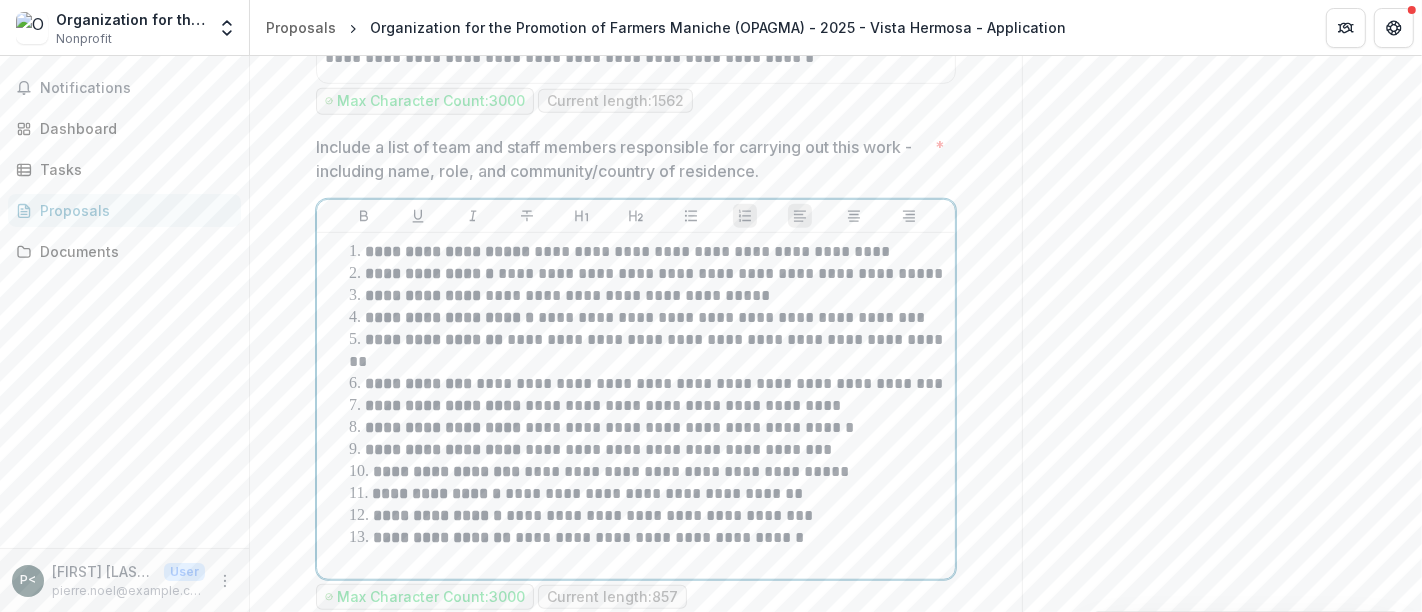 scroll, scrollTop: 1045, scrollLeft: 0, axis: vertical 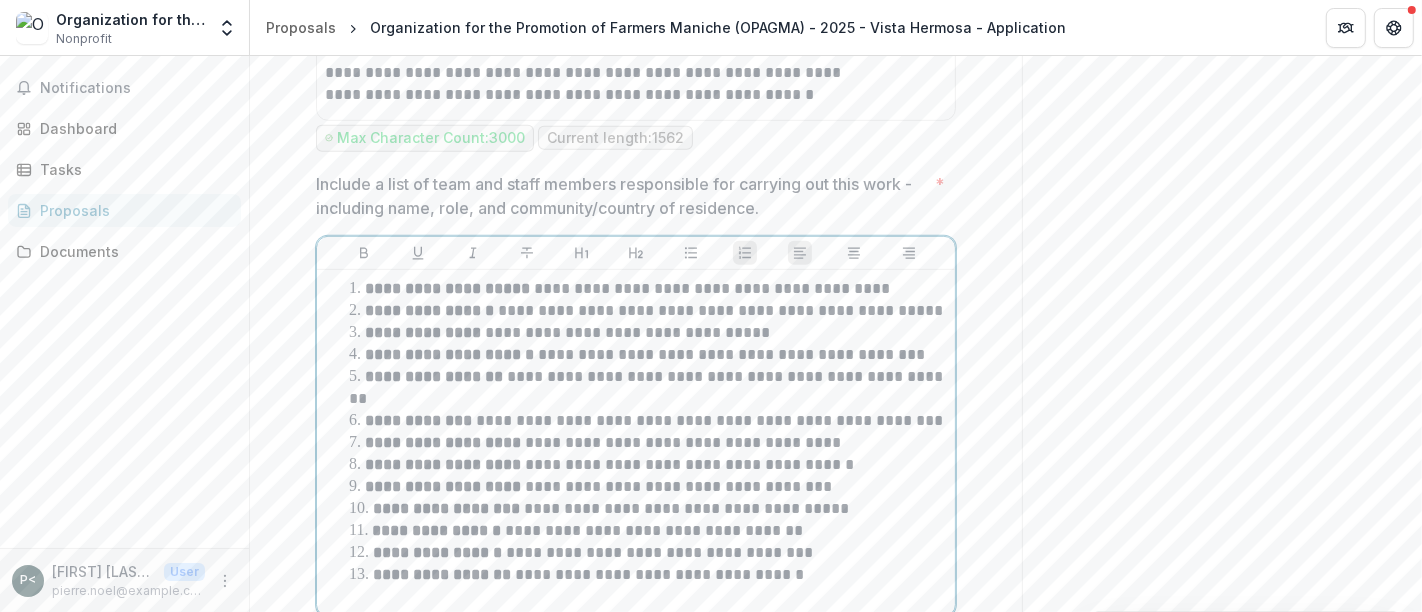 click on "**********" at bounding box center [627, 288] 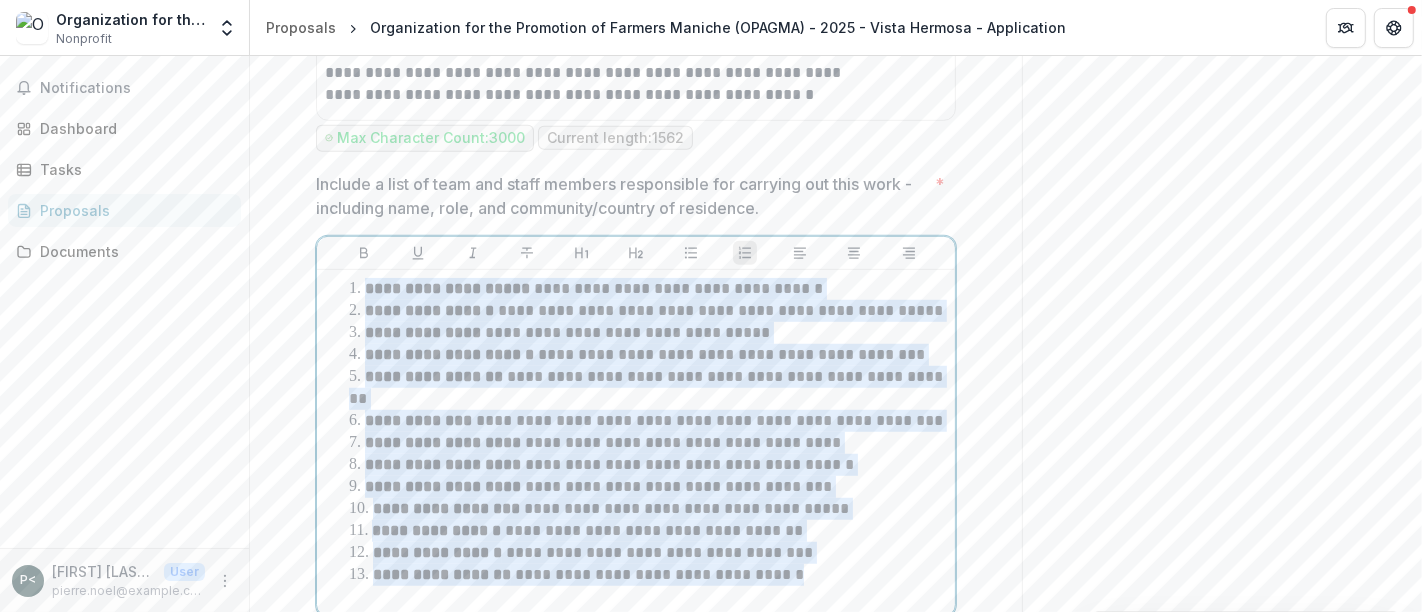 drag, startPoint x: 801, startPoint y: 461, endPoint x: 380, endPoint y: 197, distance: 496.92755 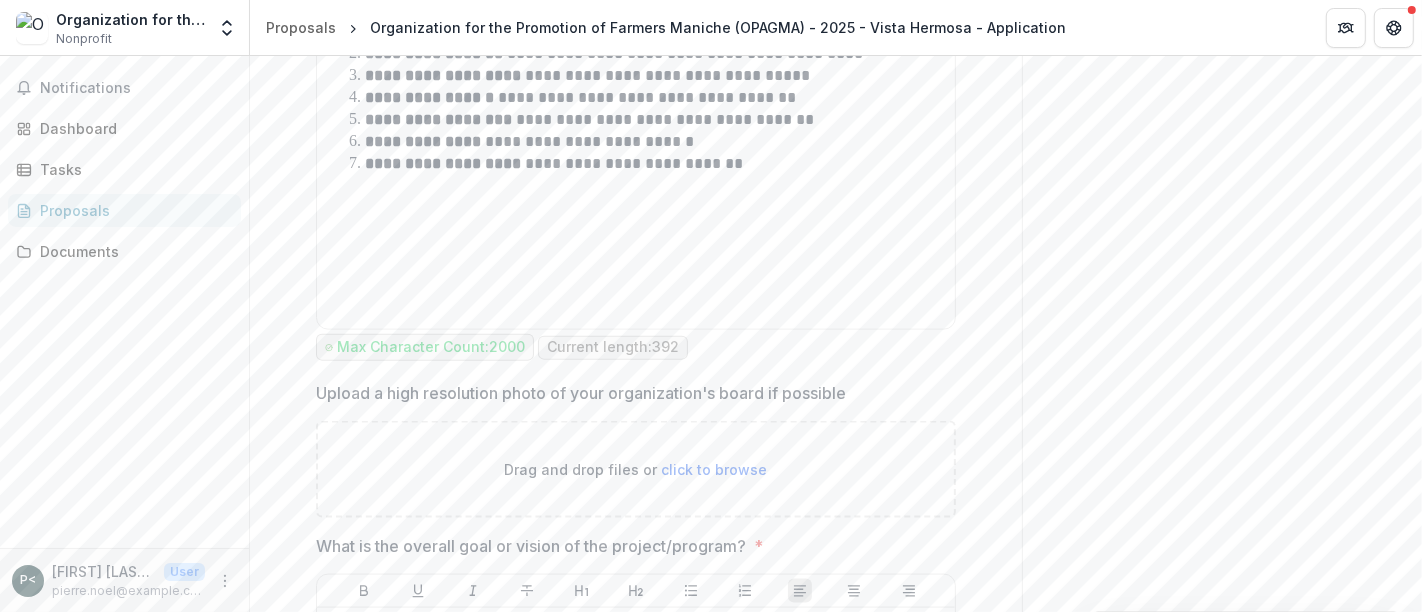scroll, scrollTop: 2125, scrollLeft: 0, axis: vertical 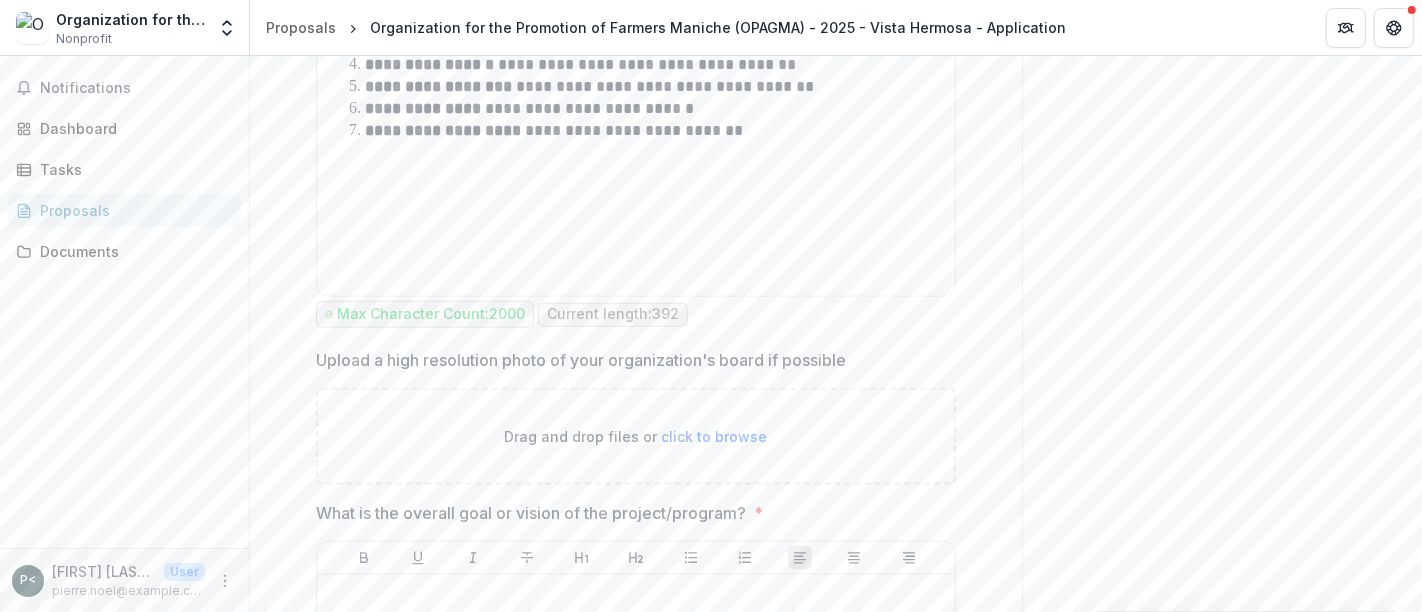 click on "click to browse" at bounding box center [715, 436] 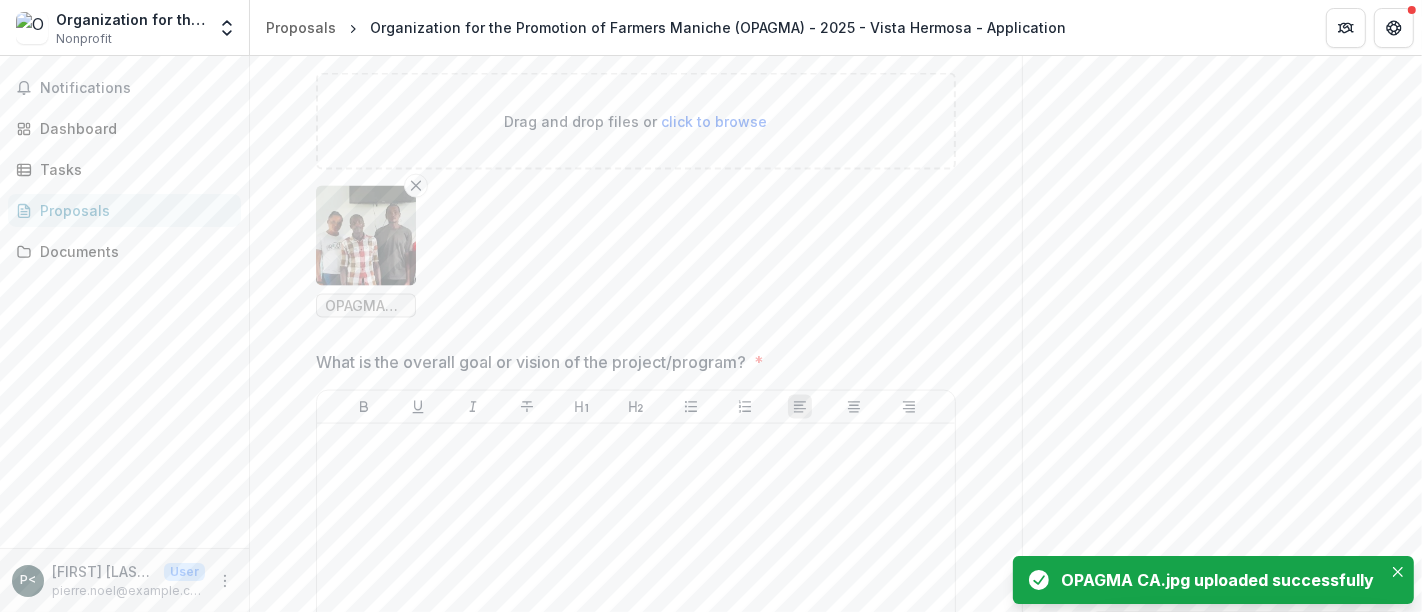 scroll, scrollTop: 2441, scrollLeft: 0, axis: vertical 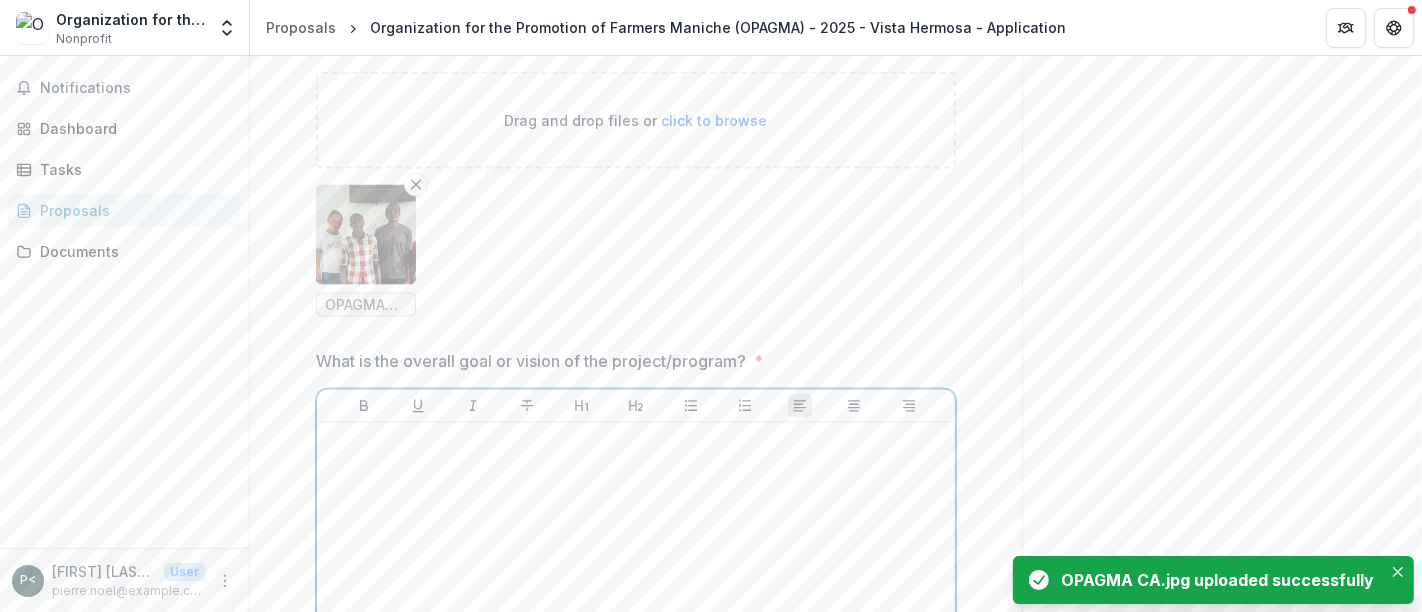 click at bounding box center (636, 581) 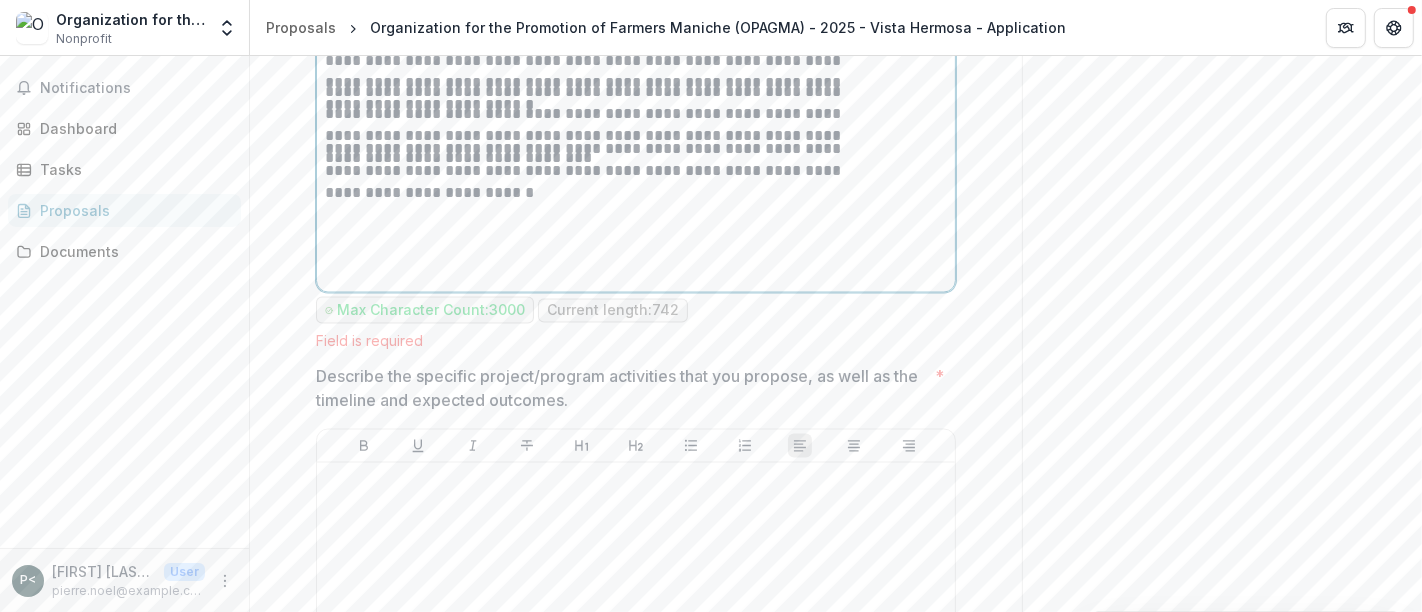 scroll, scrollTop: 2889, scrollLeft: 0, axis: vertical 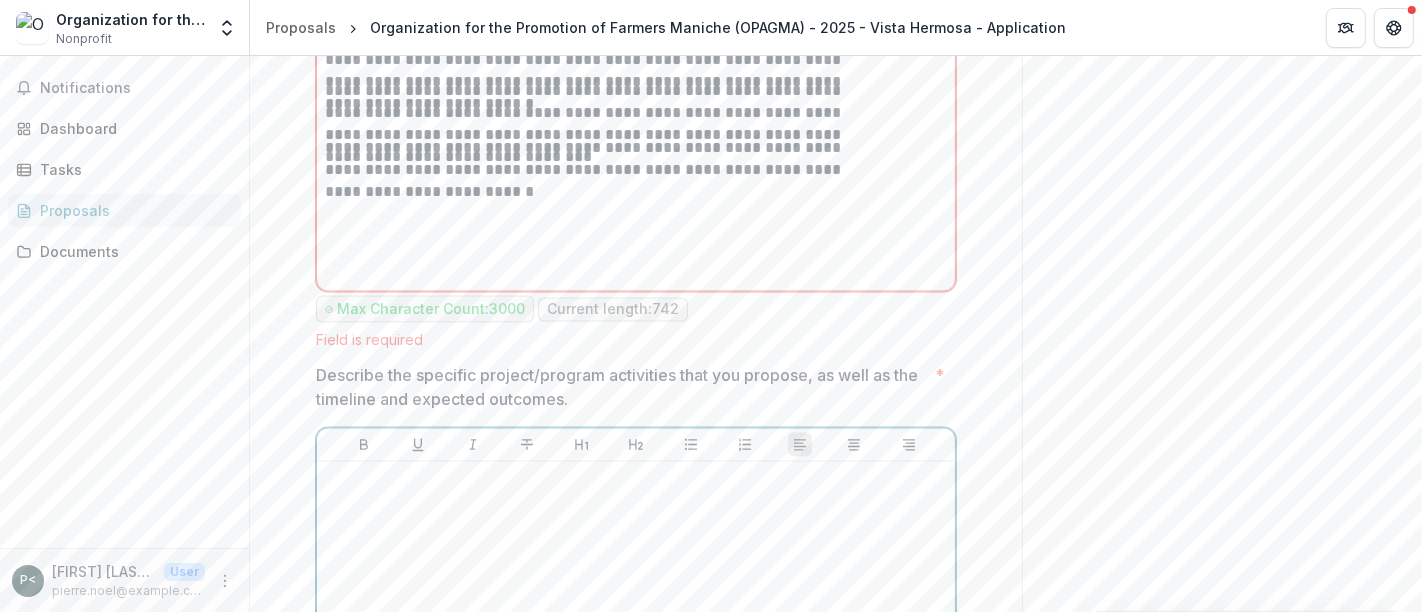 click at bounding box center [636, 620] 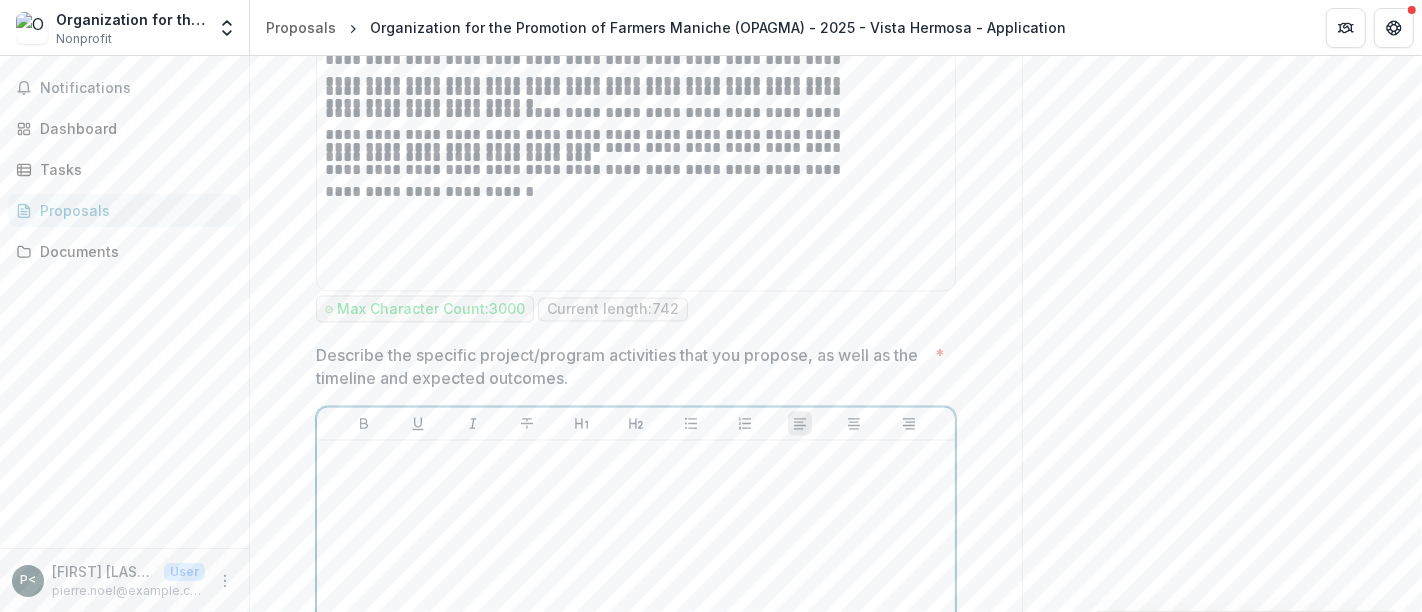 click at bounding box center (636, 460) 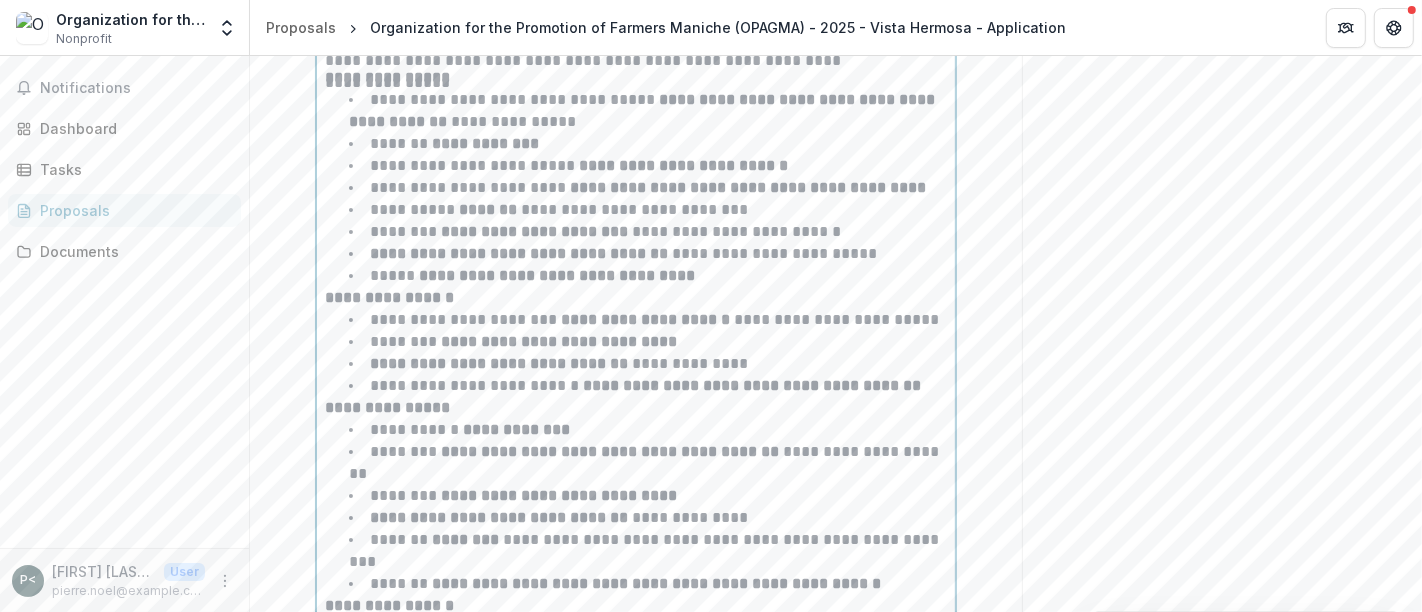 scroll, scrollTop: 4499, scrollLeft: 0, axis: vertical 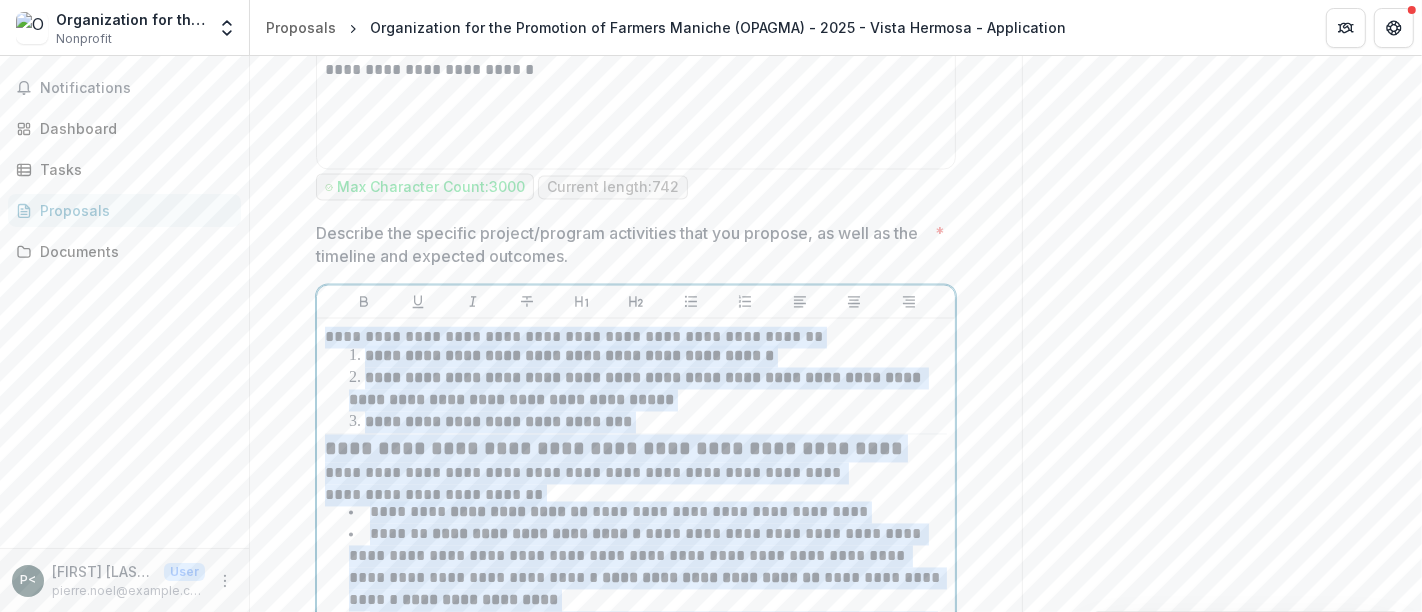 drag, startPoint x: 793, startPoint y: 236, endPoint x: 360, endPoint y: 117, distance: 449.05457 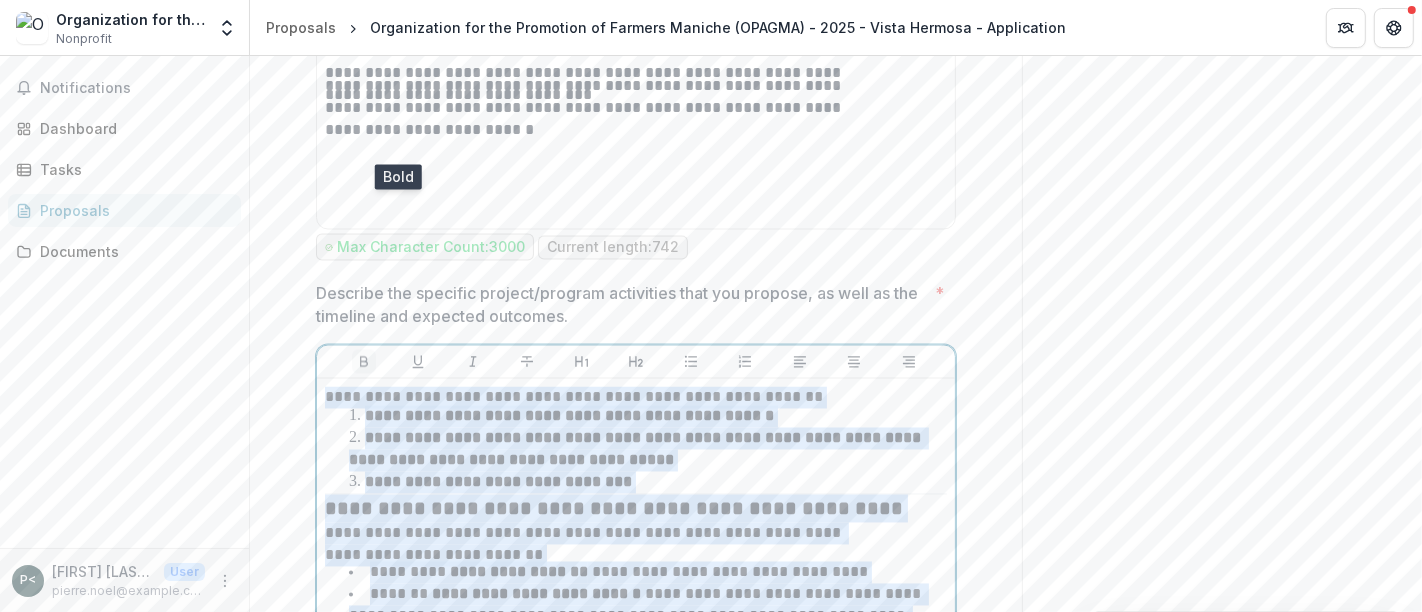 click 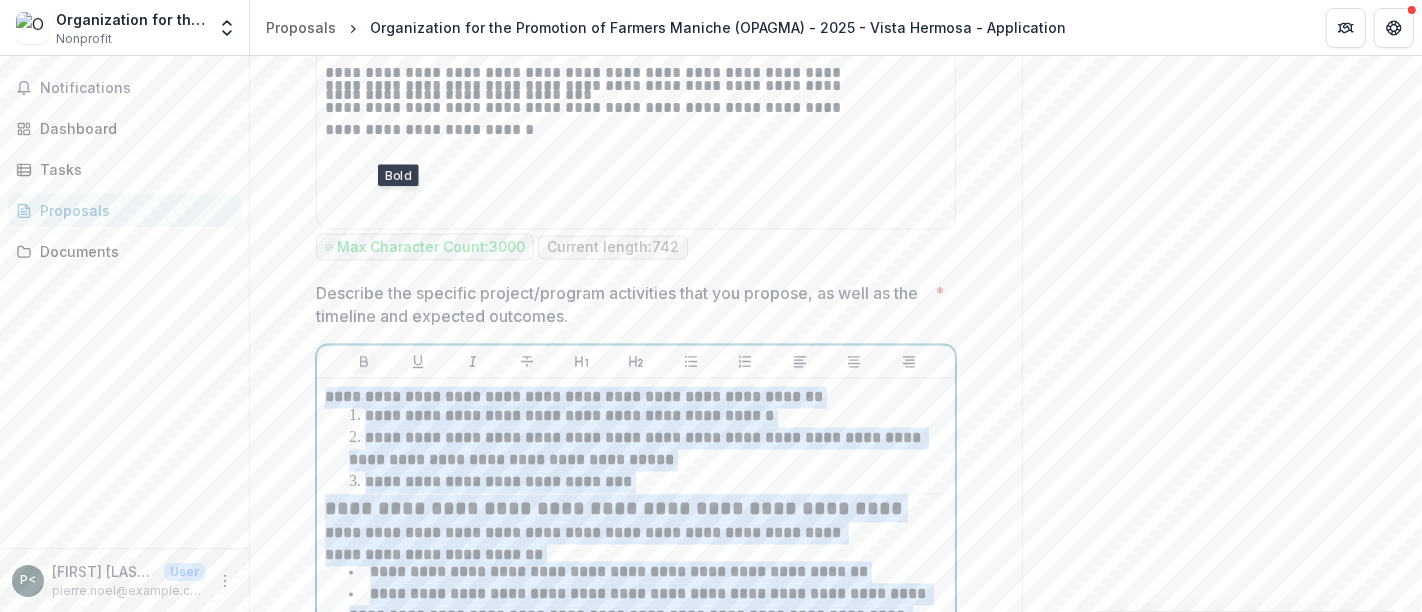 click 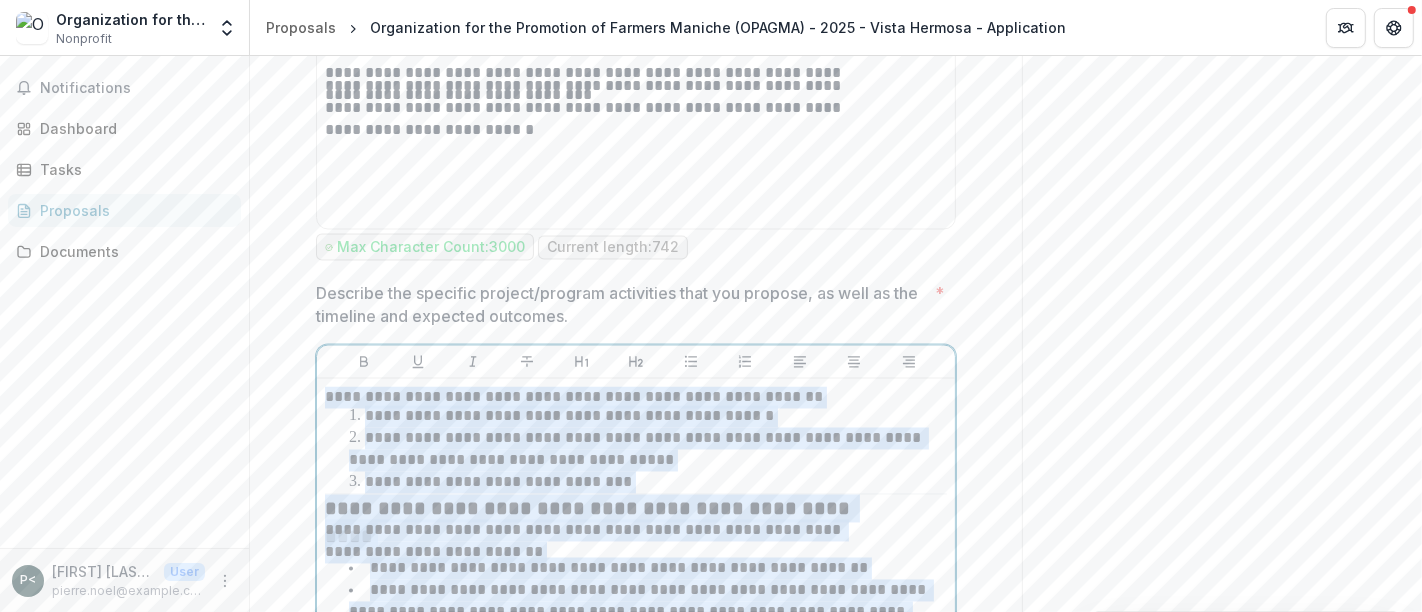 click on "**********" at bounding box center (648, 483) 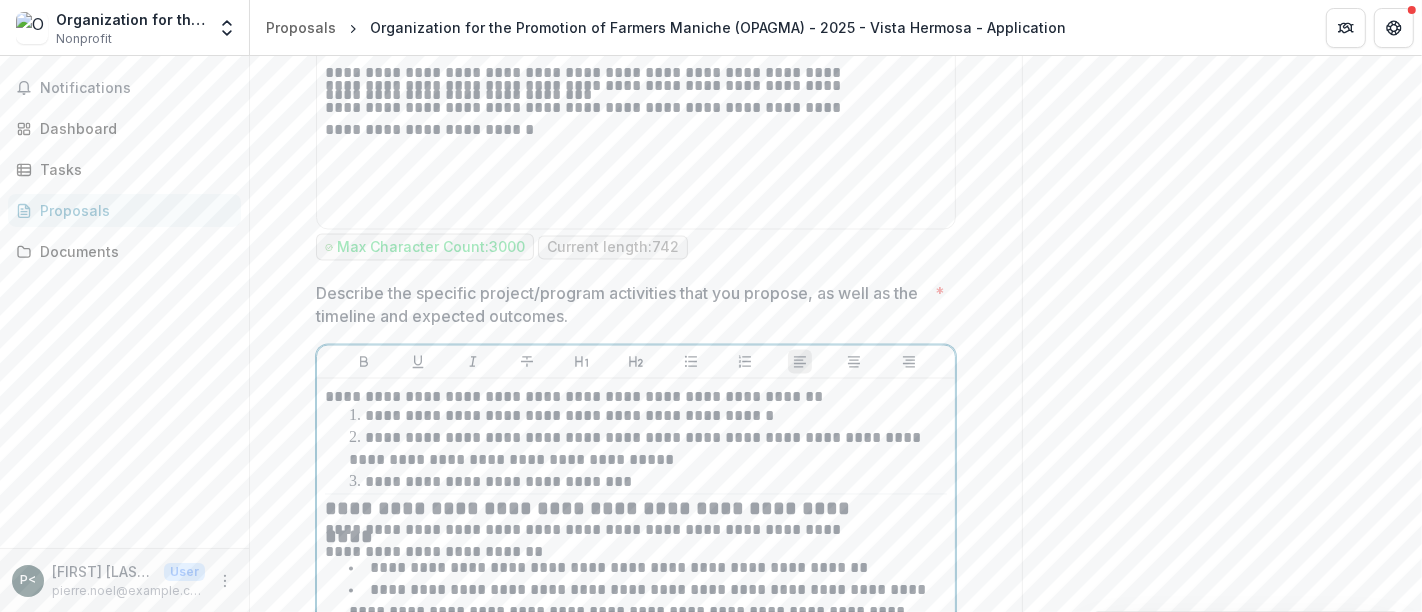 click on "**********" at bounding box center [597, 507] 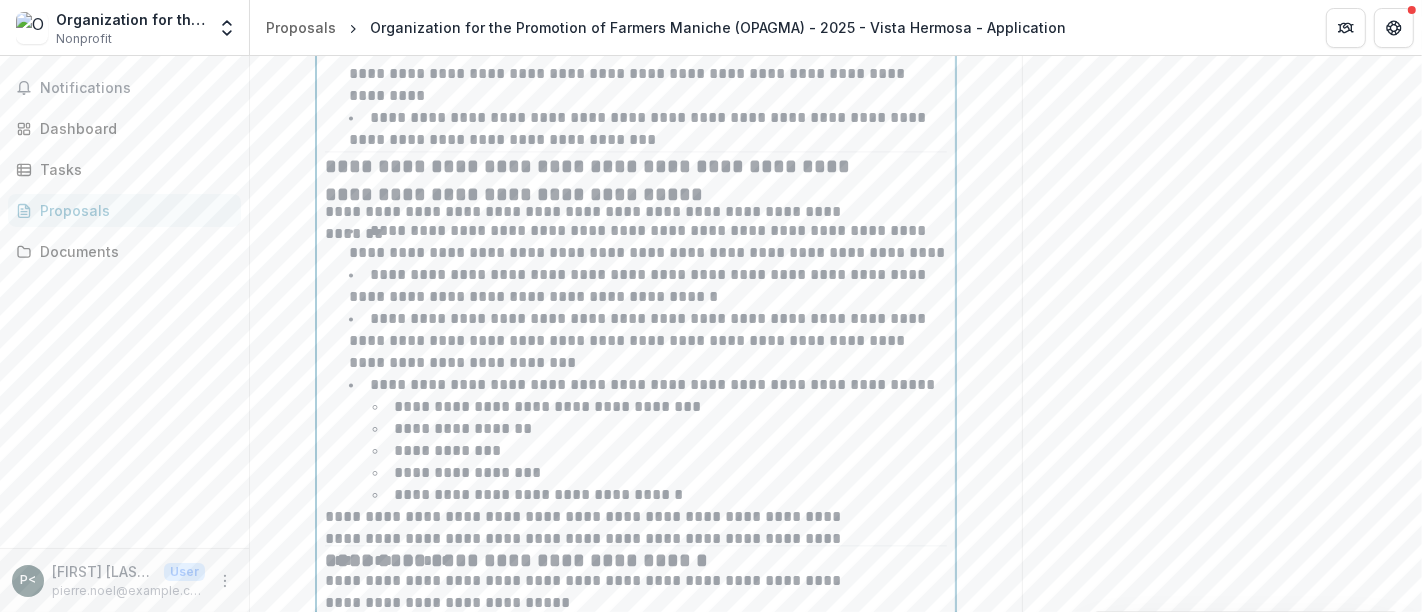scroll, scrollTop: 3667, scrollLeft: 0, axis: vertical 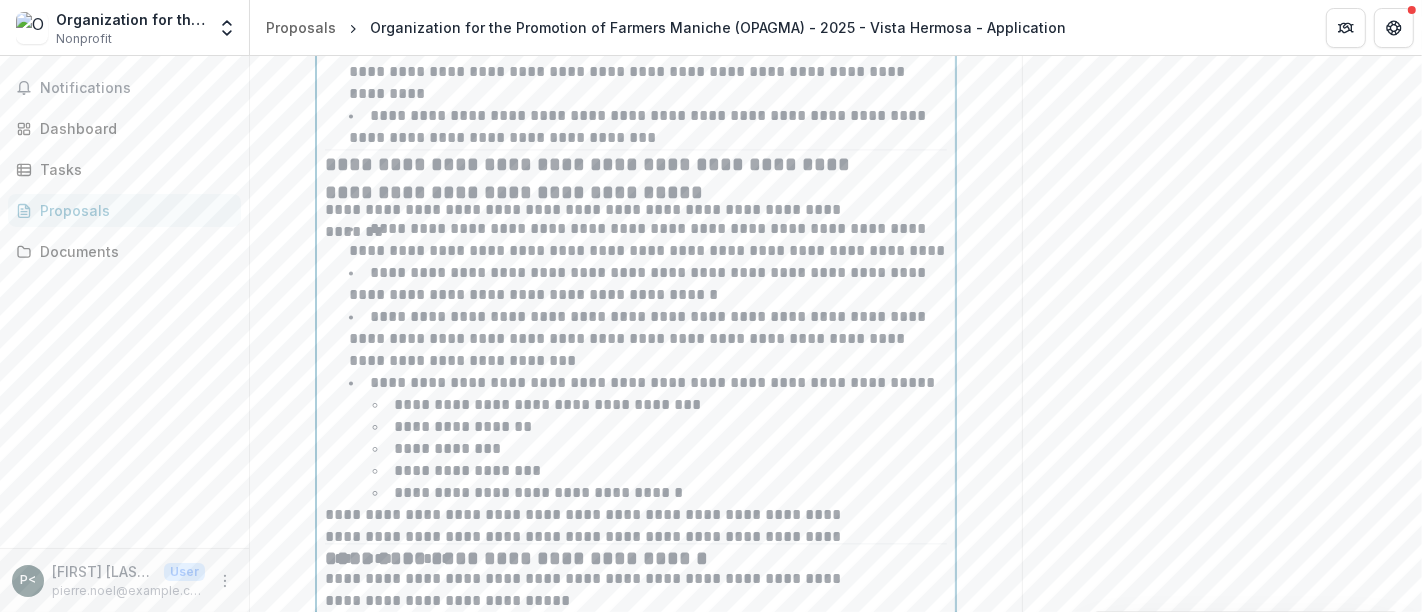 click on "**********" at bounding box center [597, 556] 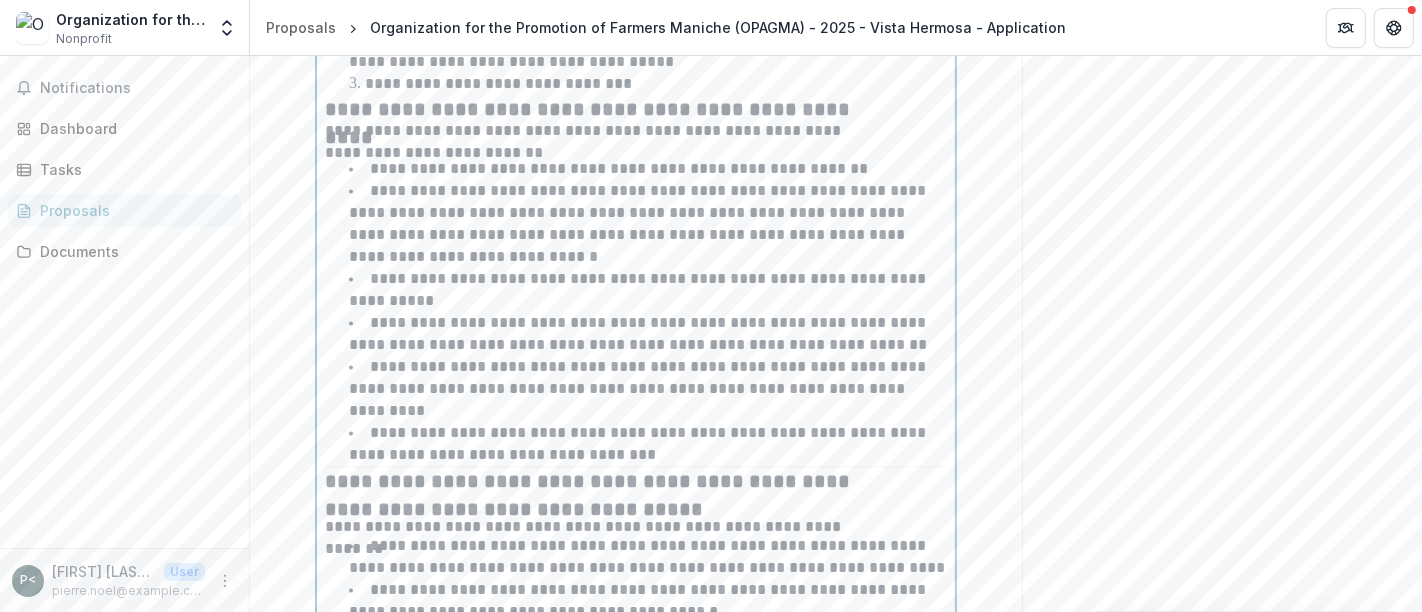 scroll, scrollTop: 3349, scrollLeft: 0, axis: vertical 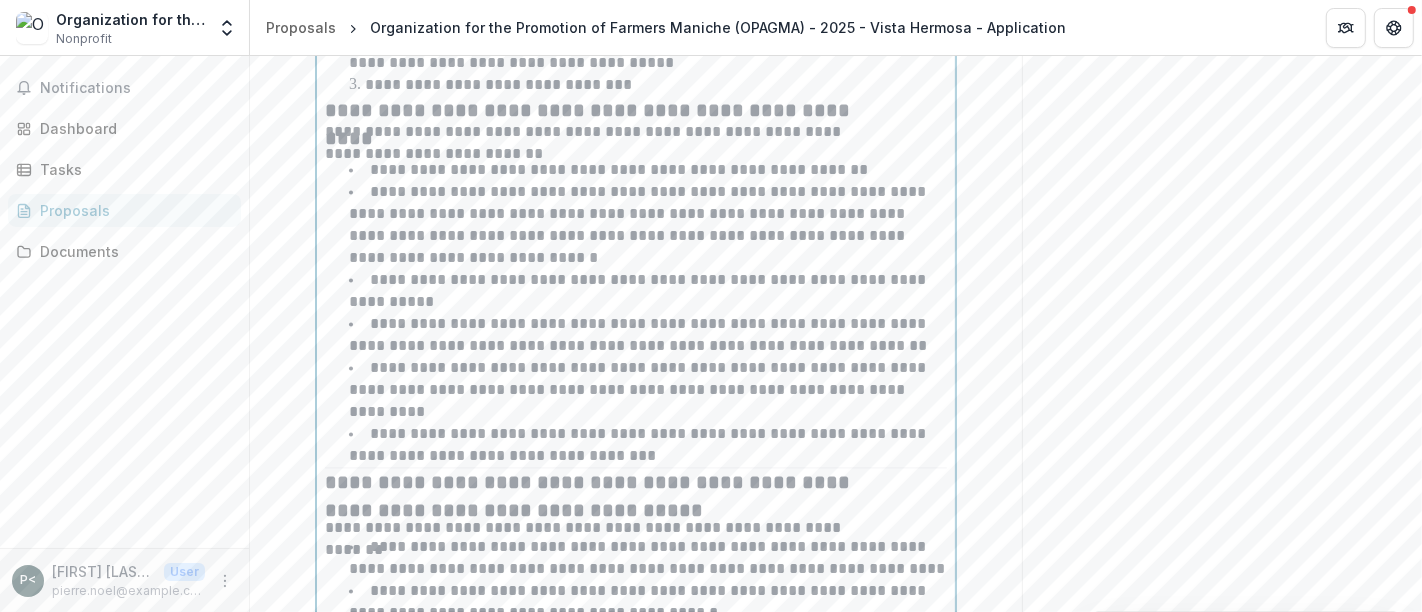 click on "**********" at bounding box center (597, 492) 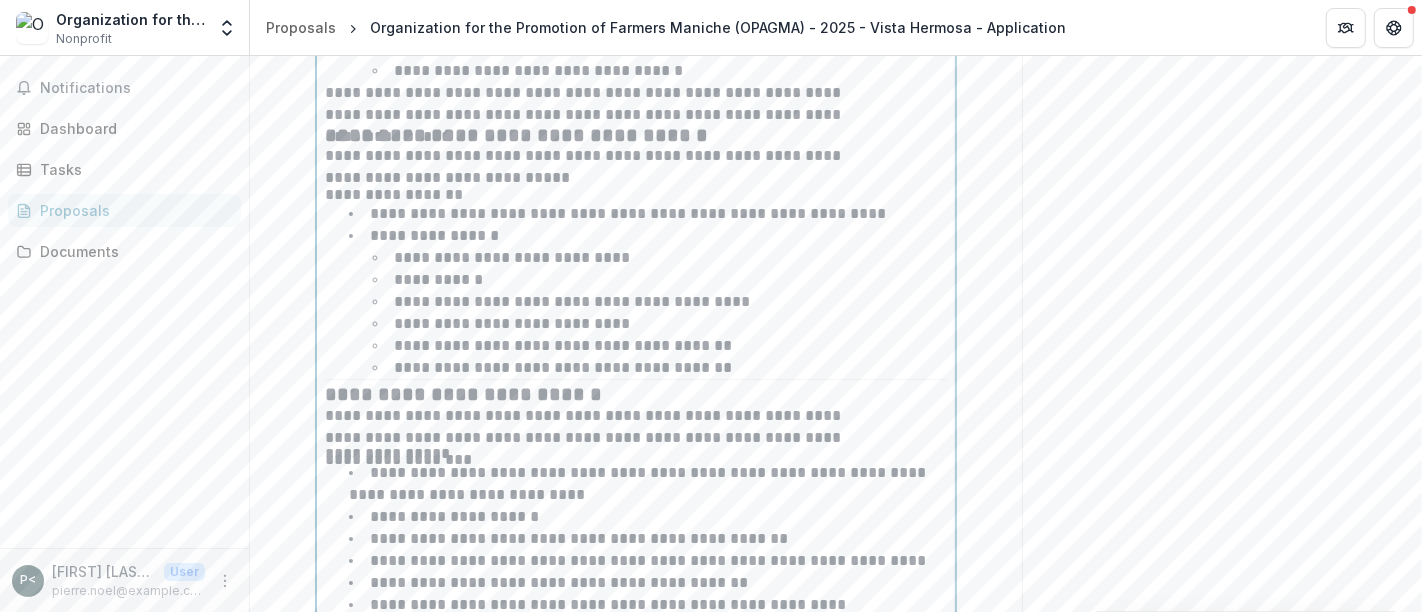 scroll, scrollTop: 4085, scrollLeft: 0, axis: vertical 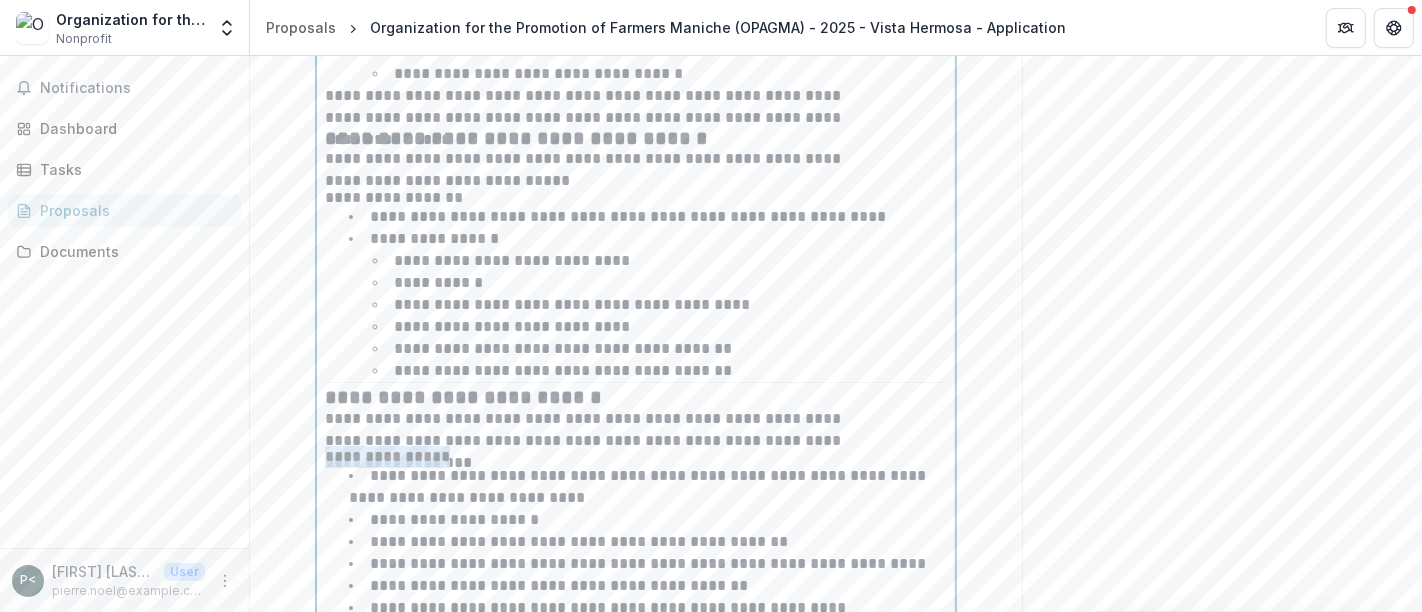 drag, startPoint x: 465, startPoint y: 132, endPoint x: 357, endPoint y: 127, distance: 108.11568 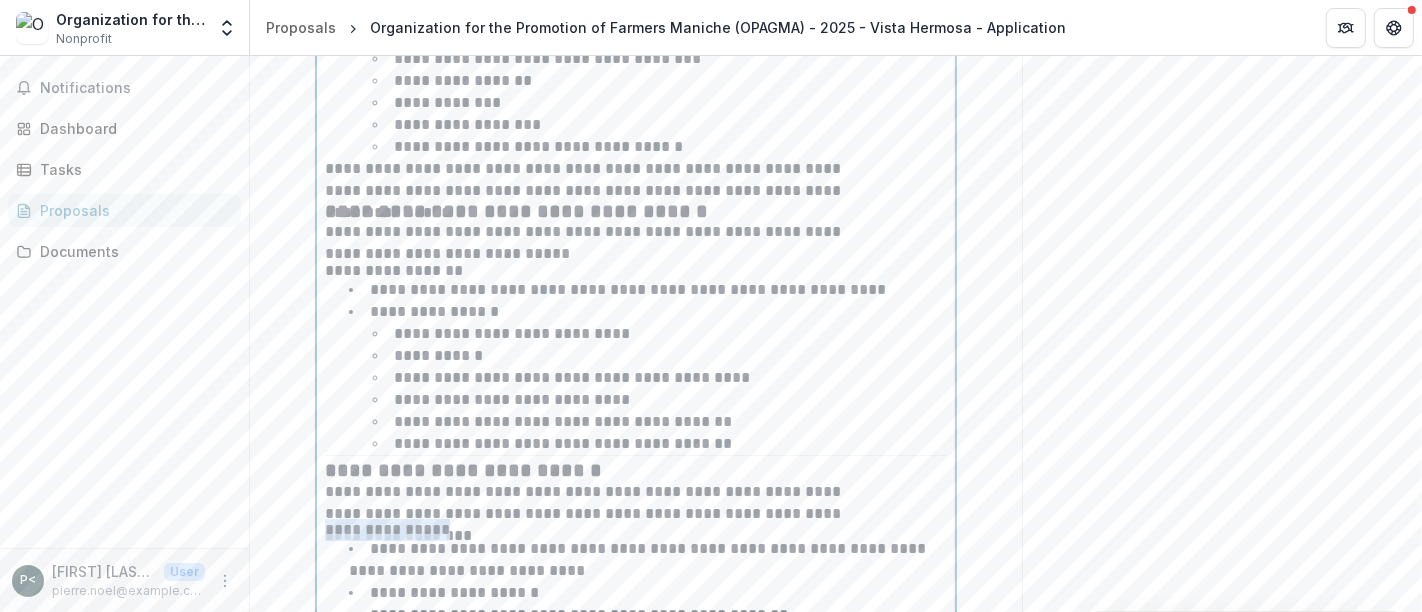 scroll, scrollTop: 4017, scrollLeft: 0, axis: vertical 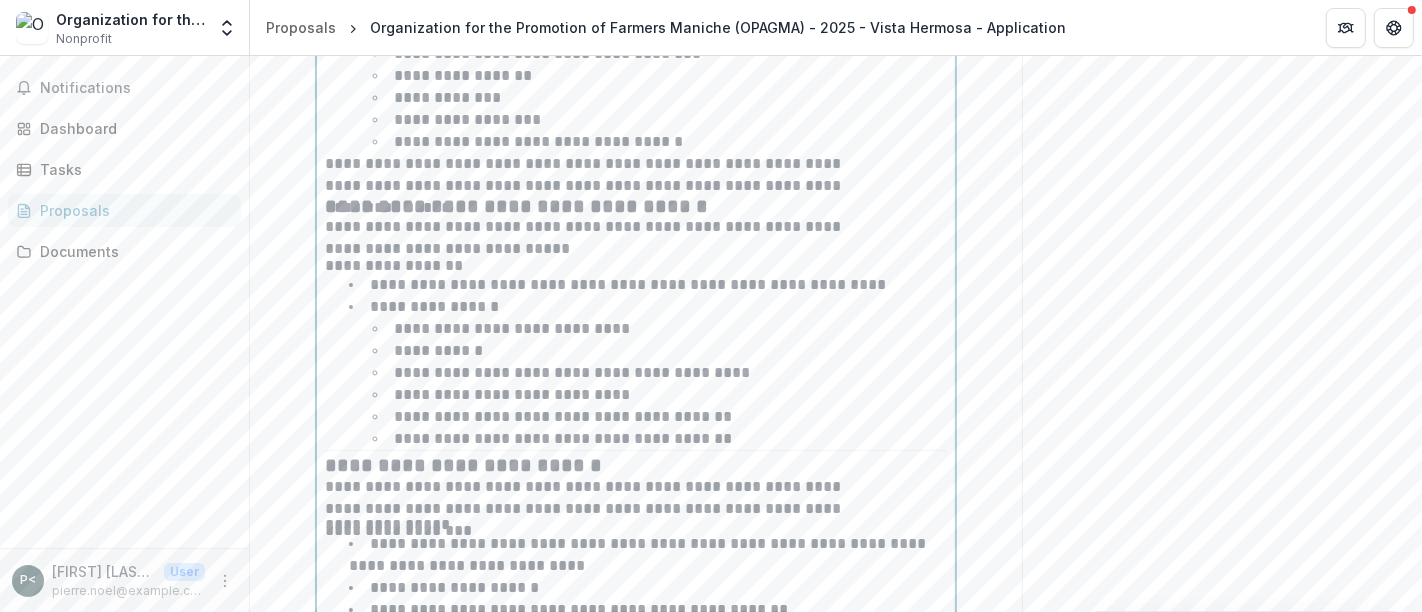click on "**********" at bounding box center [623, 697] 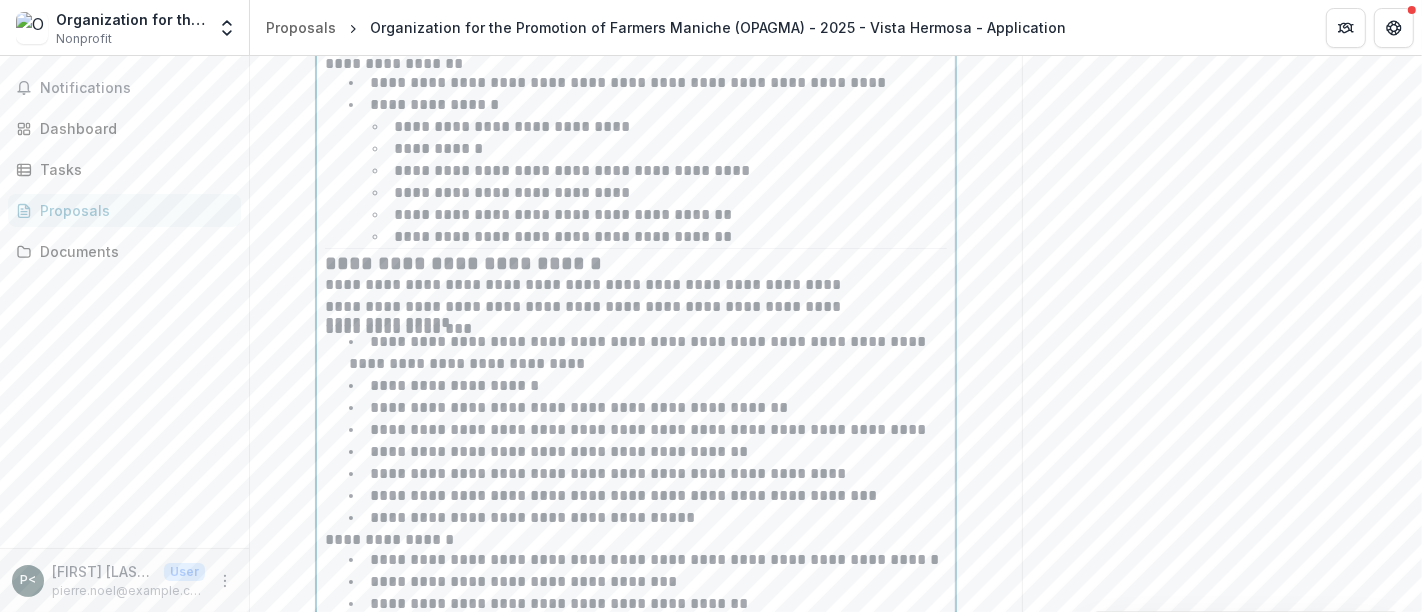 scroll, scrollTop: 4220, scrollLeft: 0, axis: vertical 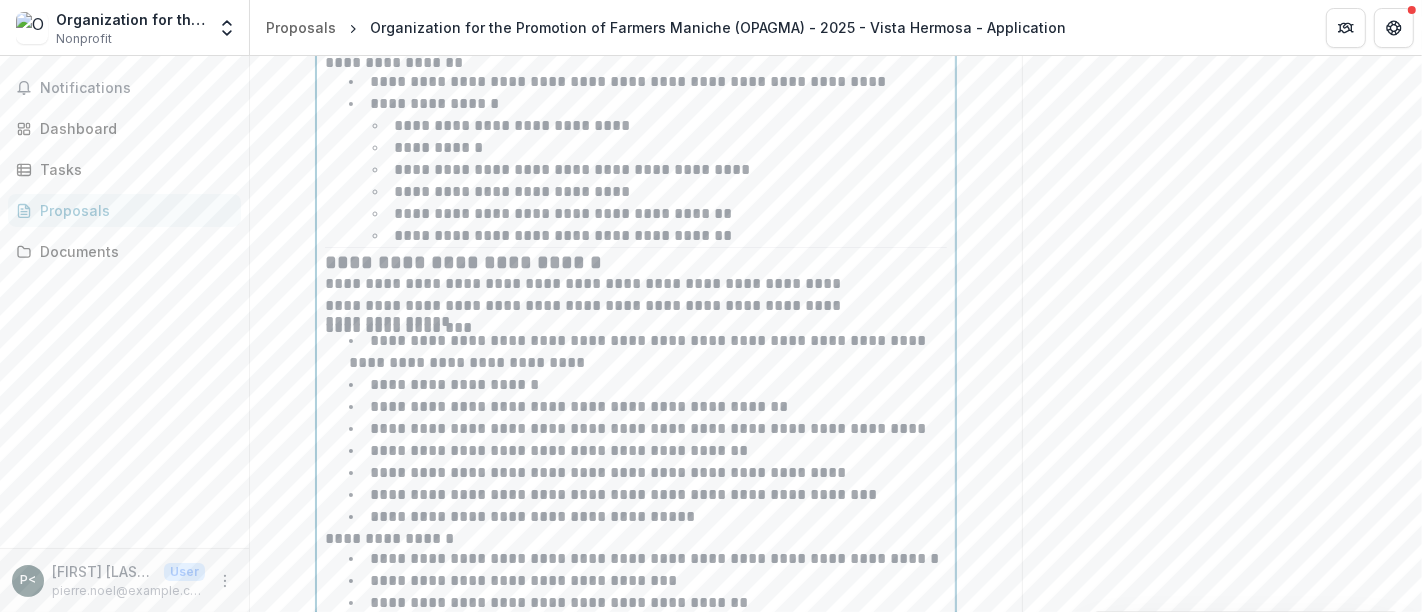 drag, startPoint x: 708, startPoint y: 375, endPoint x: 384, endPoint y: 383, distance: 324.09875 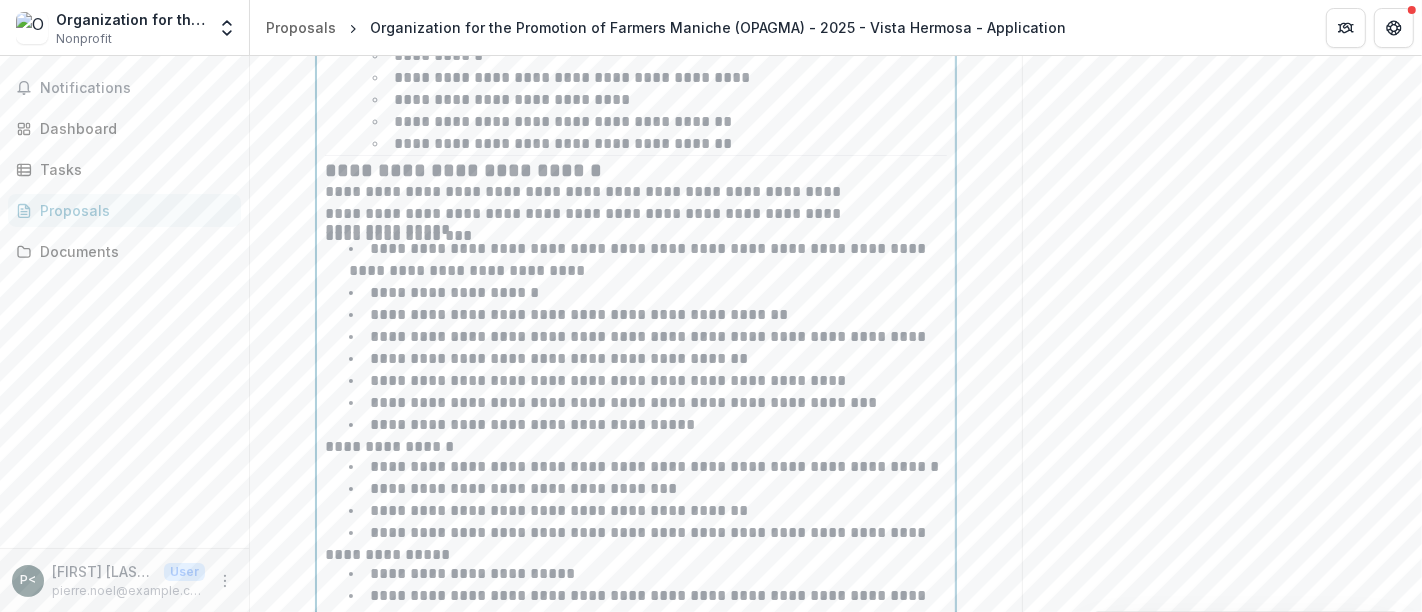 click on "**********" at bounding box center [648, 791] 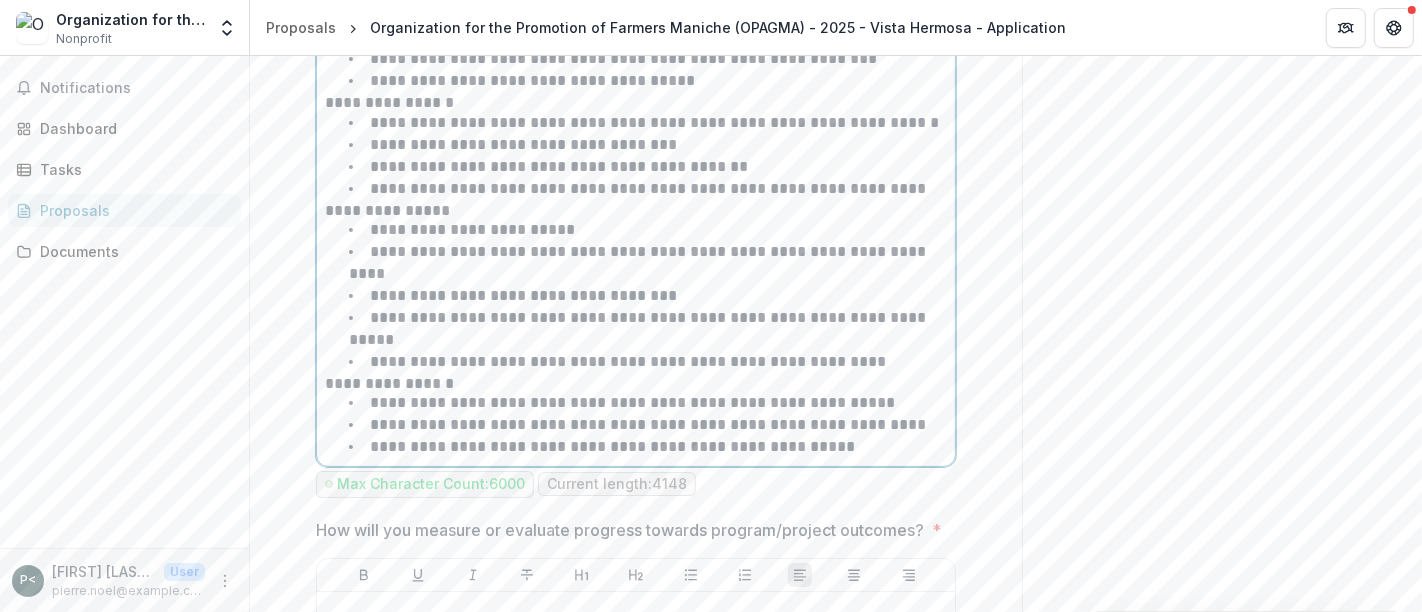 scroll, scrollTop: 4657, scrollLeft: 0, axis: vertical 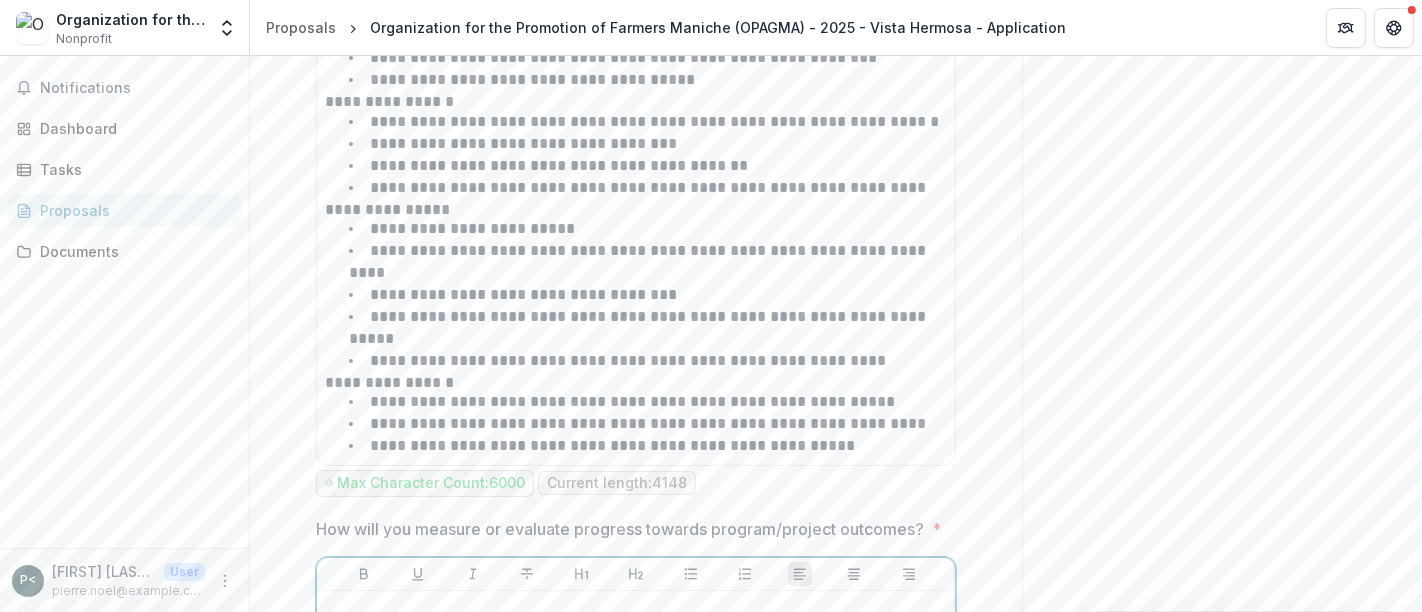 click at bounding box center (636, 749) 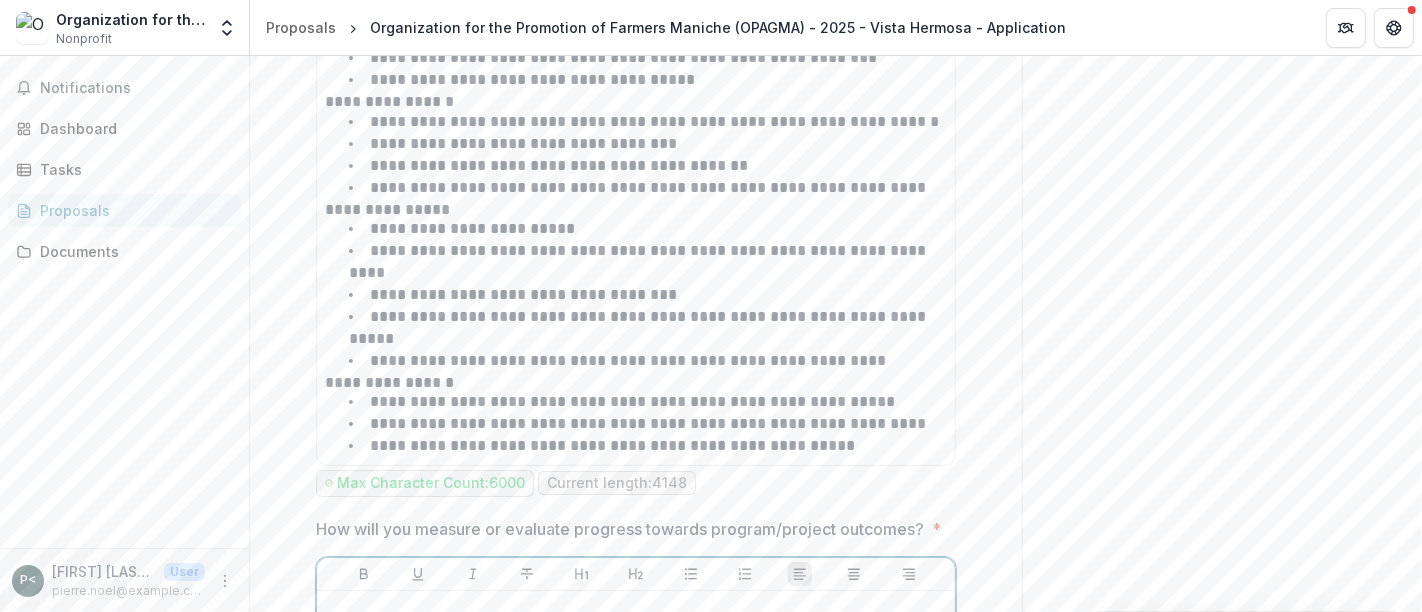 click at bounding box center [636, 749] 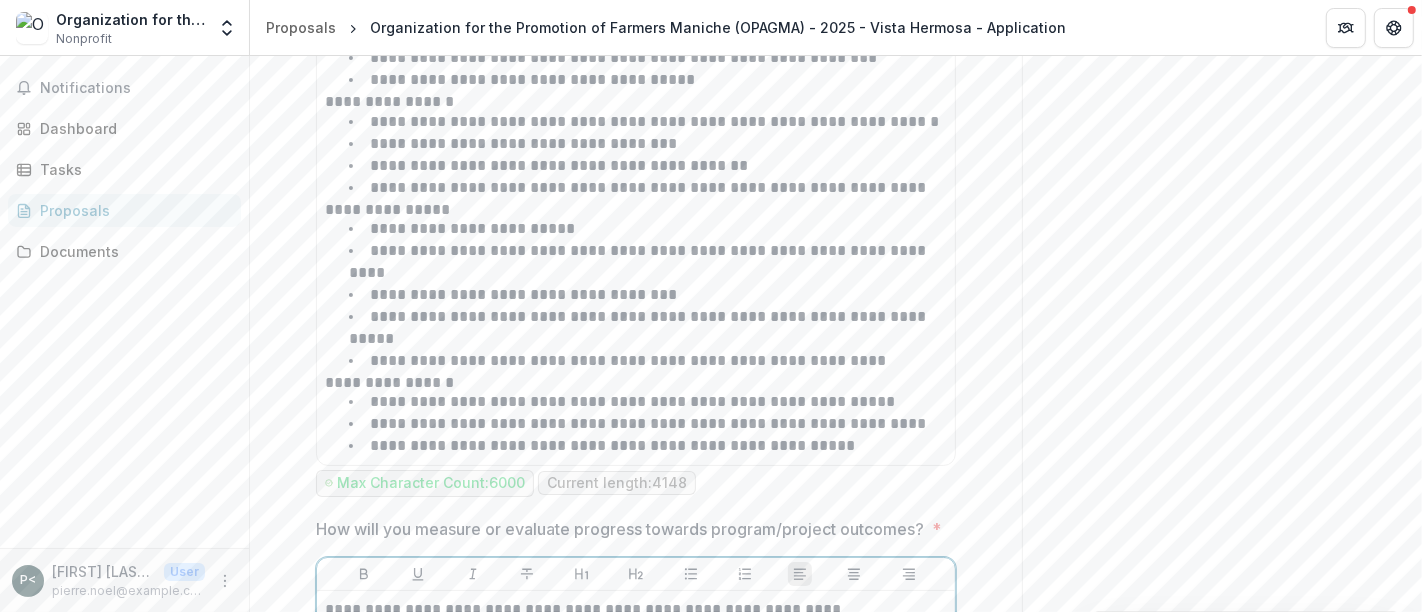 click on "**********" at bounding box center [636, 778] 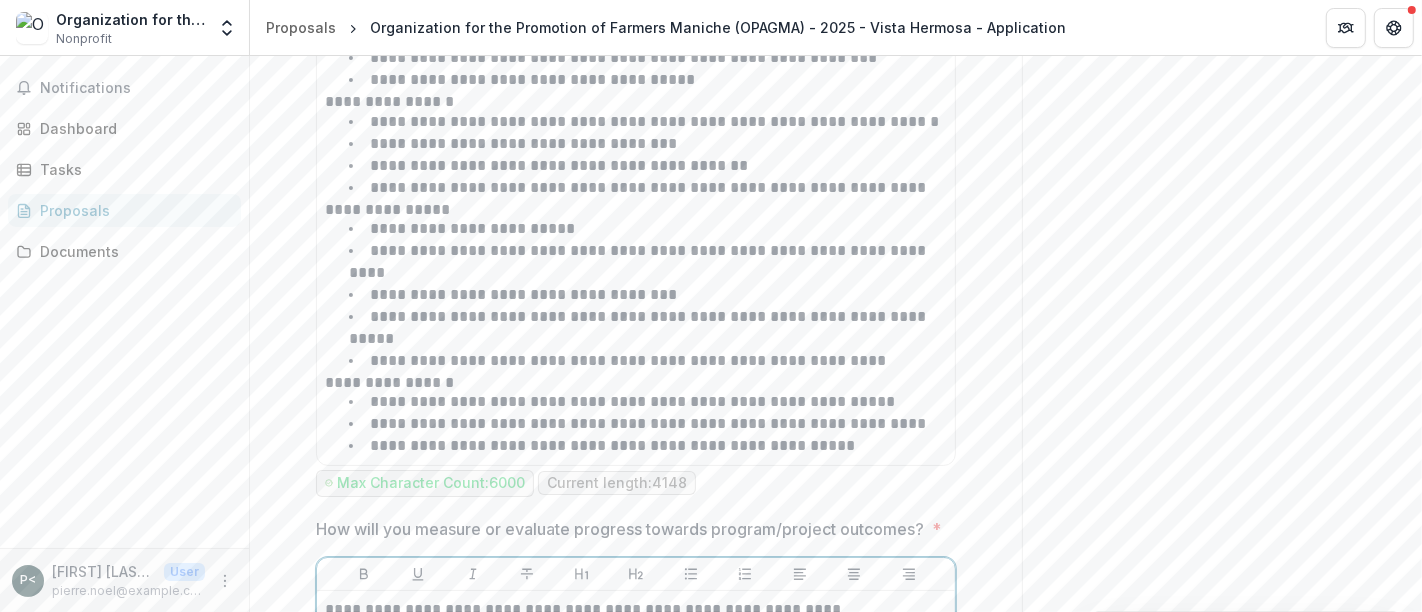 drag, startPoint x: 434, startPoint y: 440, endPoint x: 386, endPoint y: 264, distance: 182.42807 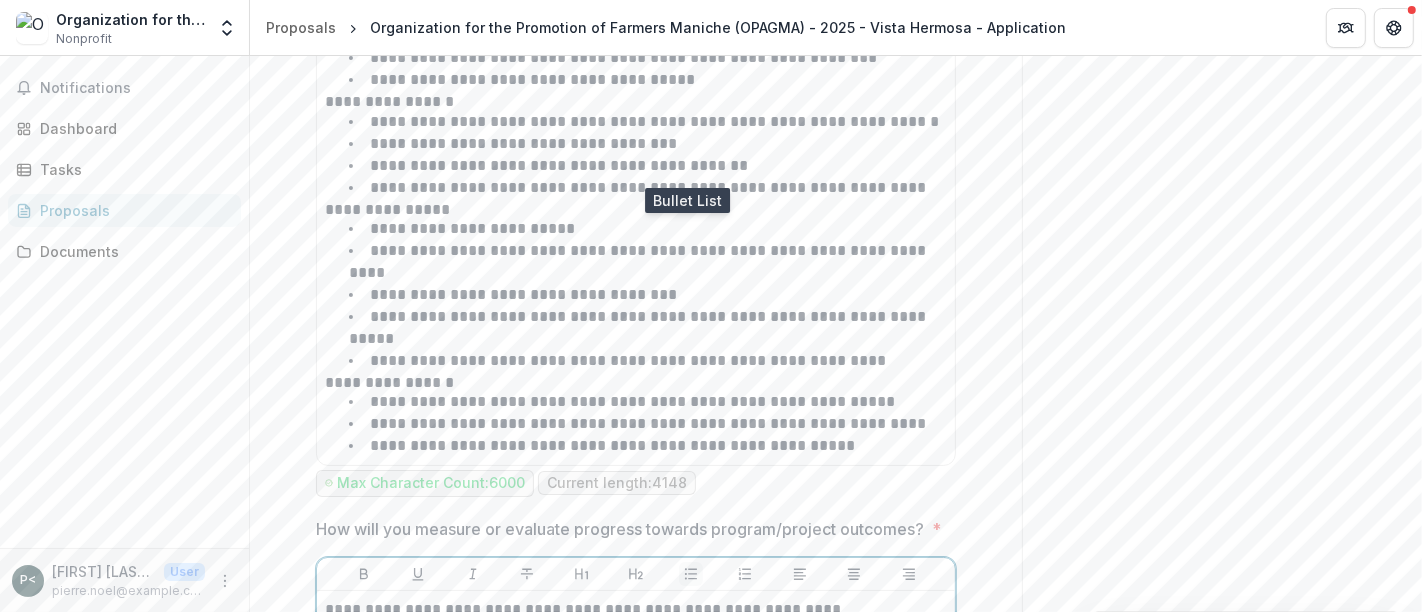 click 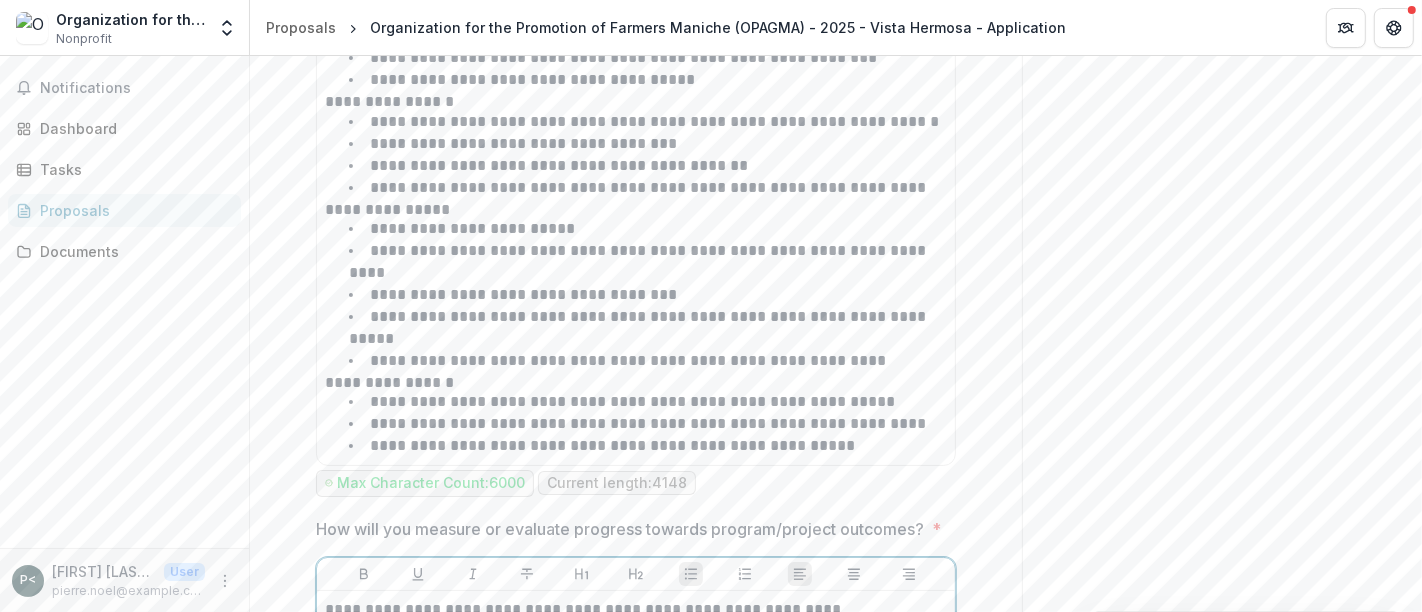 click on "**********" at bounding box center [648, 866] 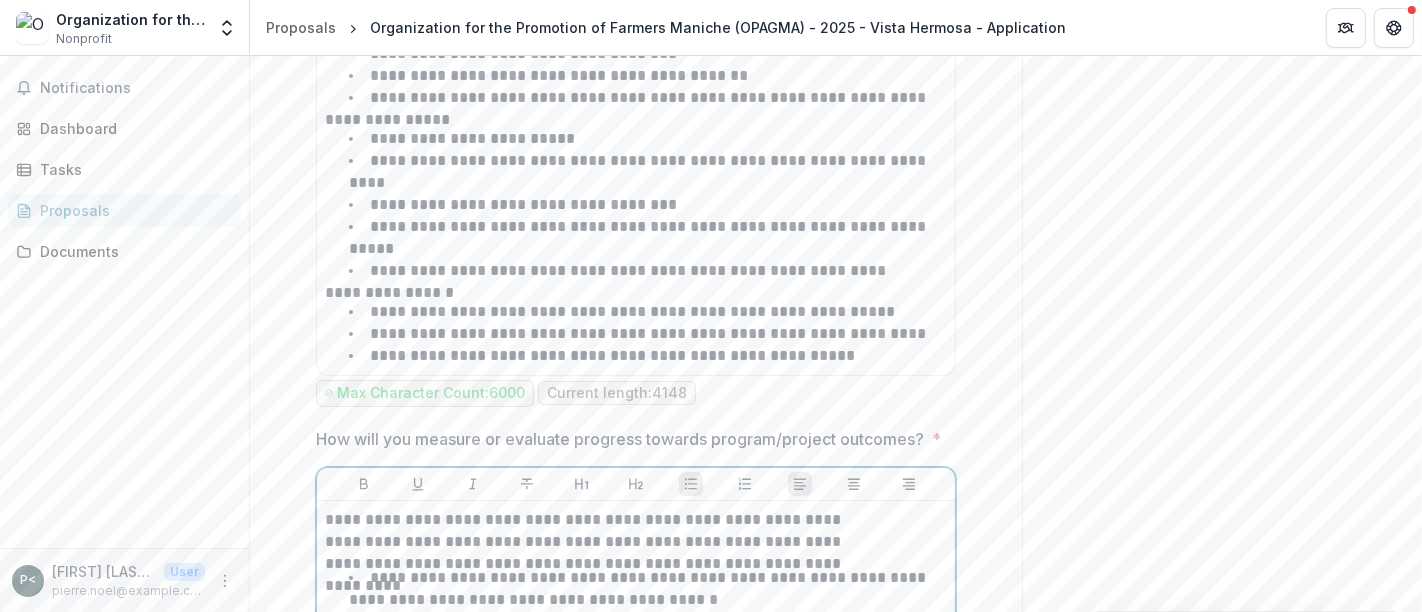 scroll, scrollTop: 4703, scrollLeft: 0, axis: vertical 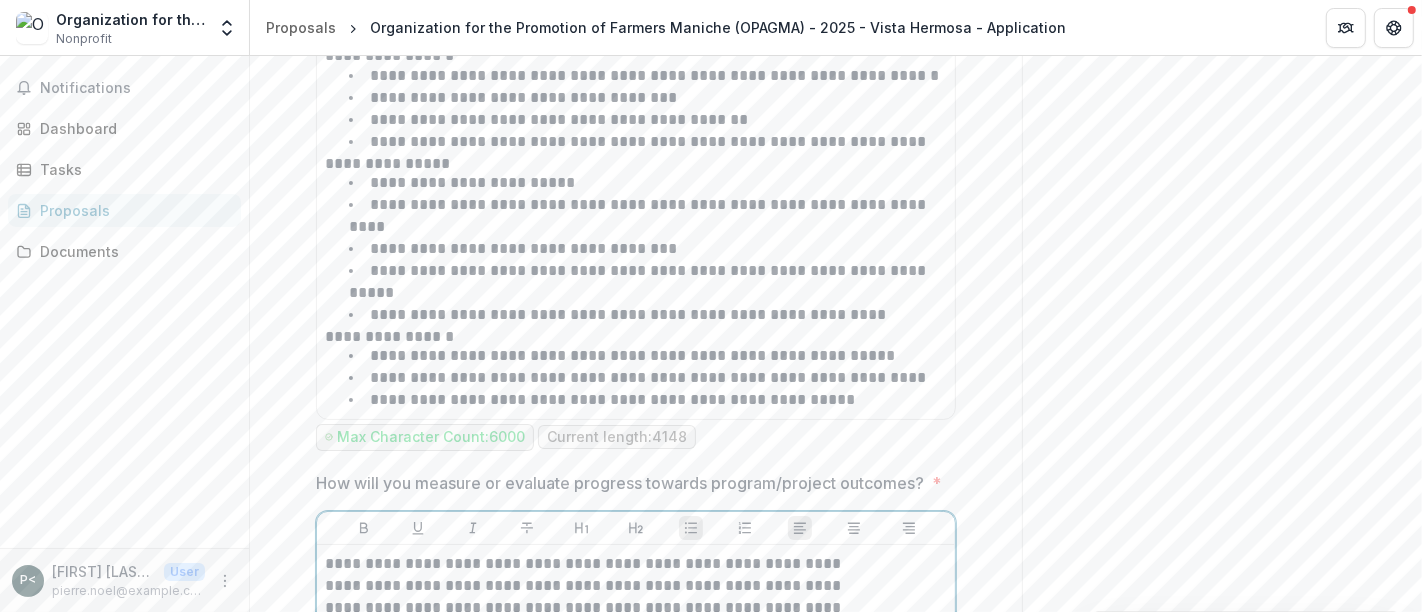 click on "**********" at bounding box center [636, 703] 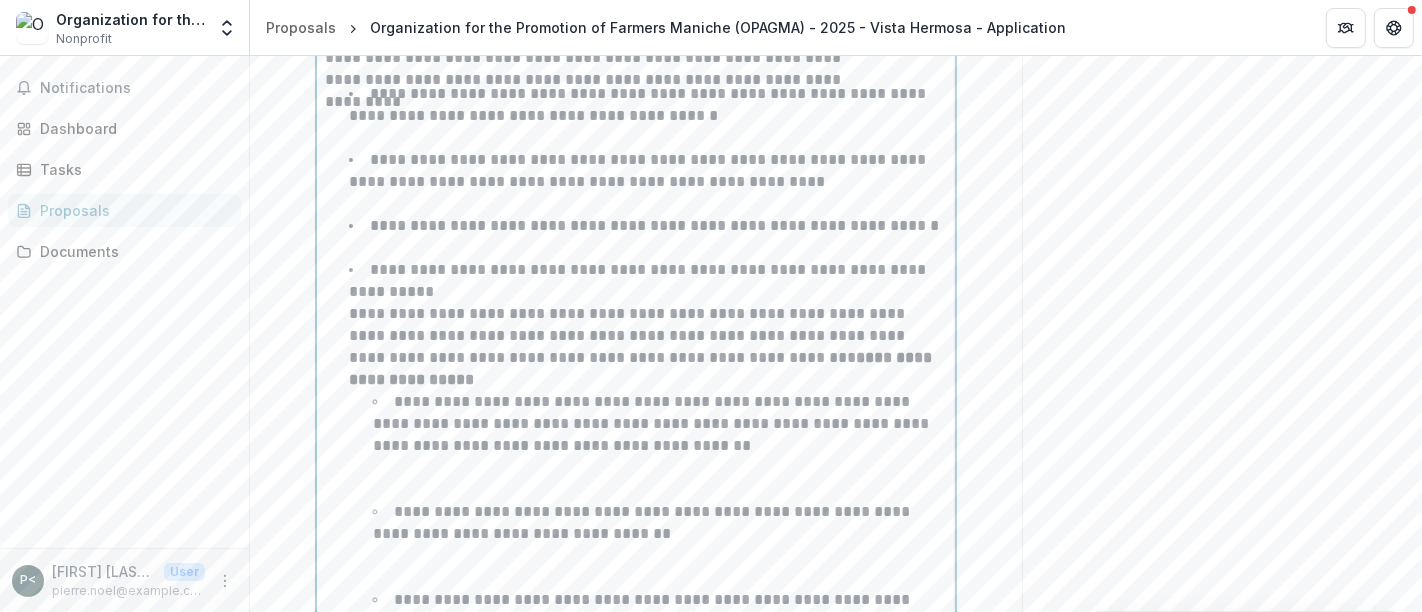scroll, scrollTop: 5268, scrollLeft: 0, axis: vertical 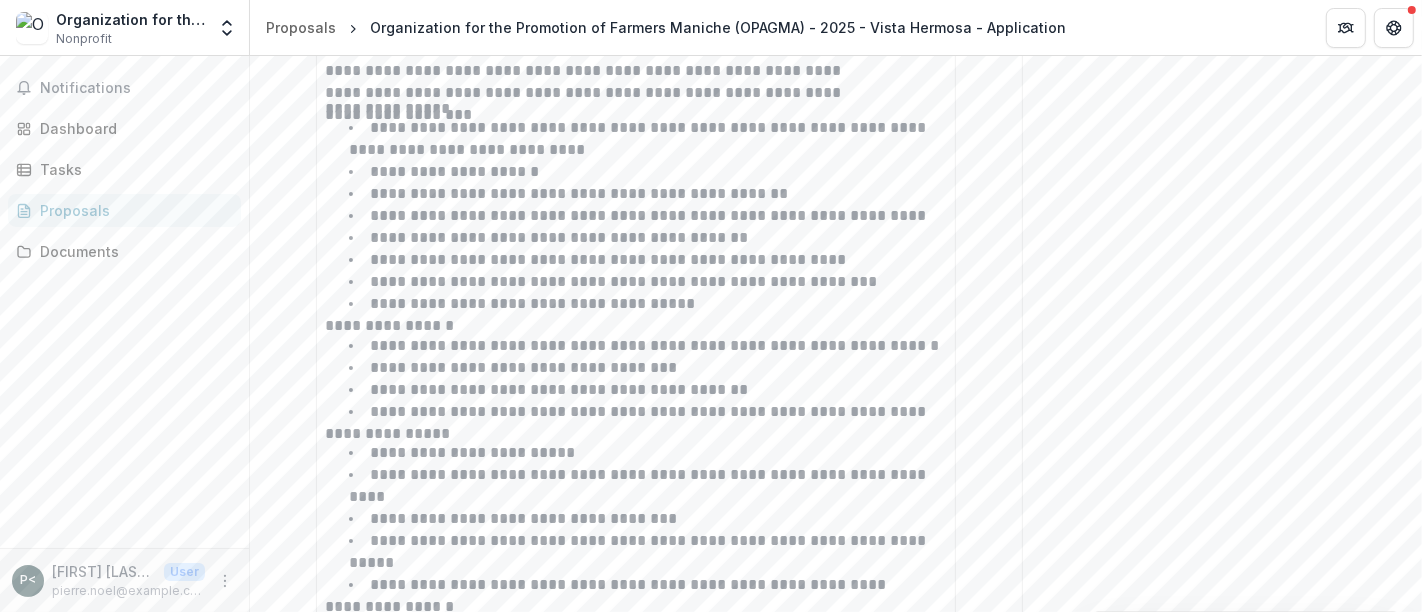 drag, startPoint x: 812, startPoint y: 317, endPoint x: 346, endPoint y: 345, distance: 466.84045 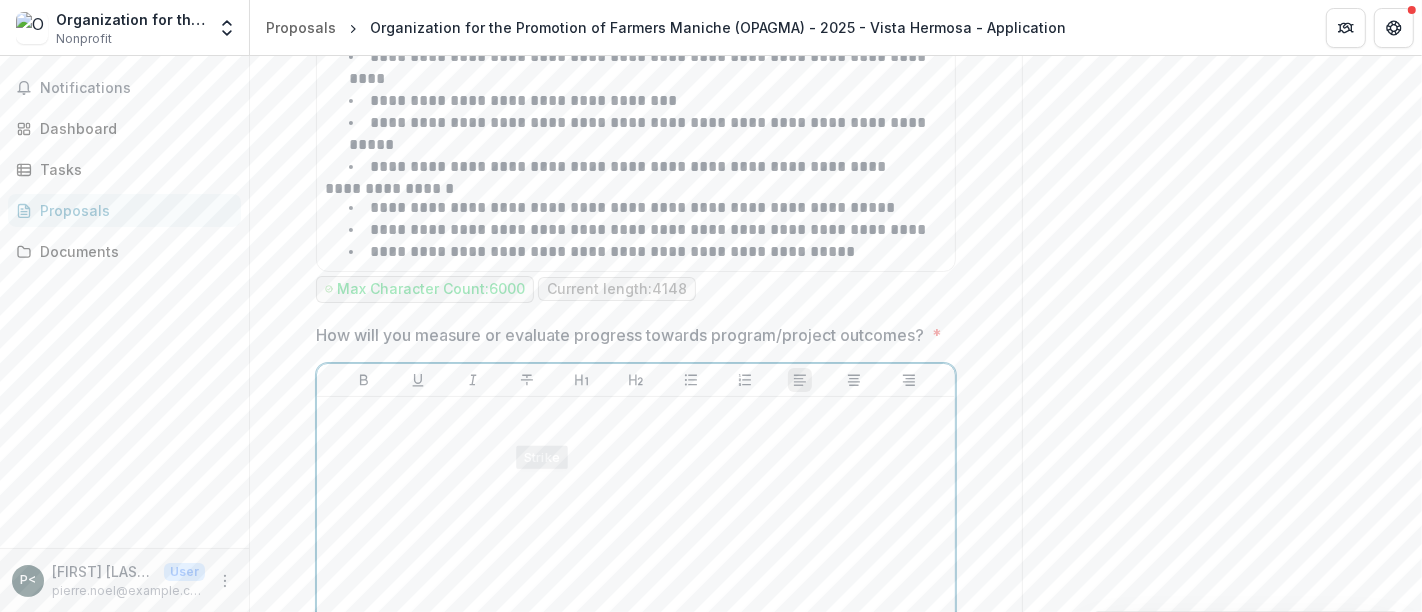 scroll, scrollTop: 4891, scrollLeft: 0, axis: vertical 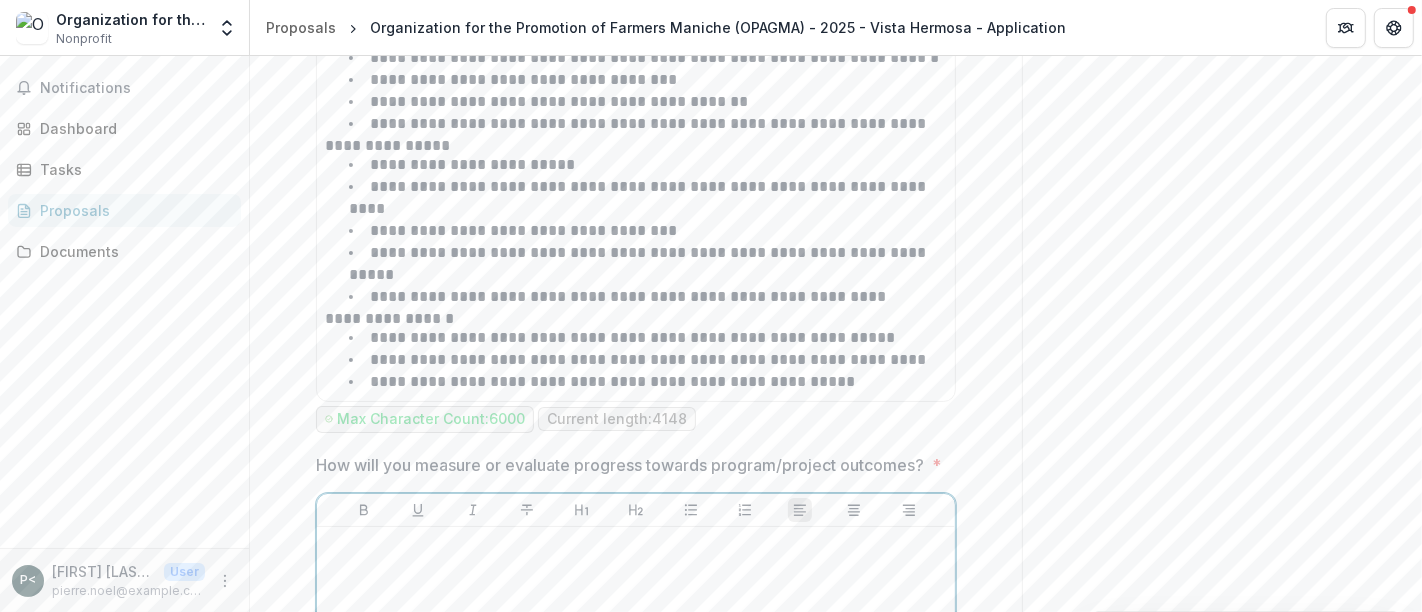 click at bounding box center (636, 557) 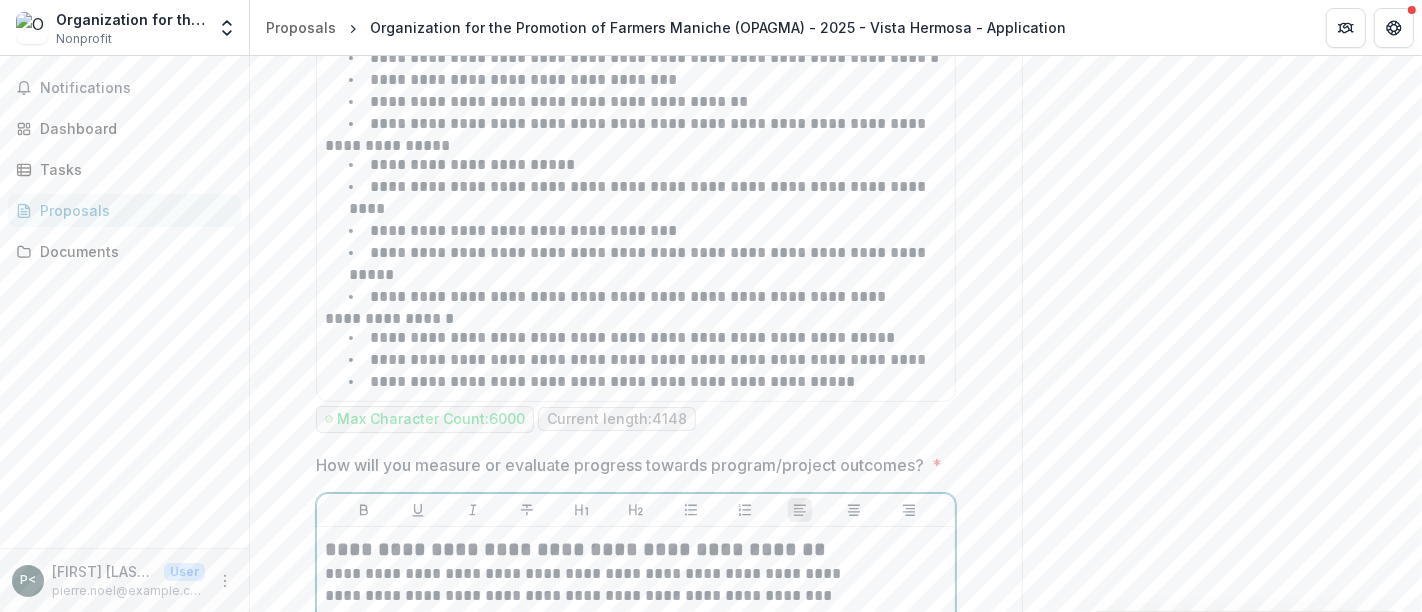 scroll, scrollTop: 4866, scrollLeft: 0, axis: vertical 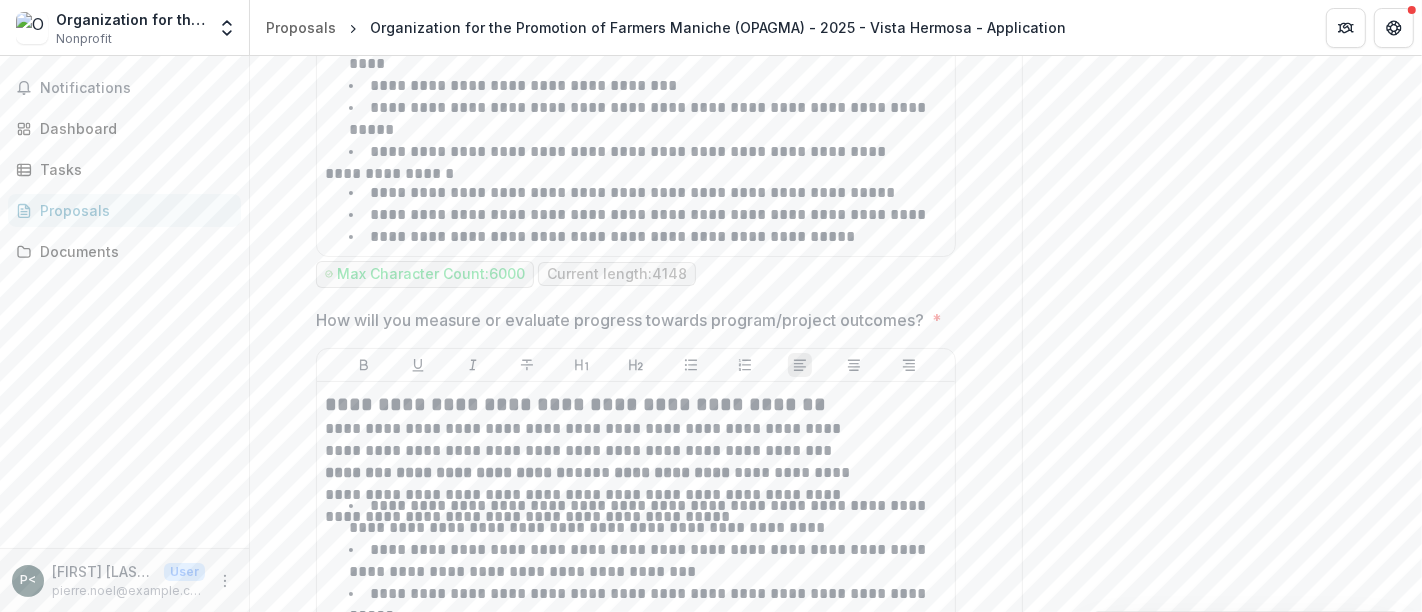click on "**********" at bounding box center (636, 748) 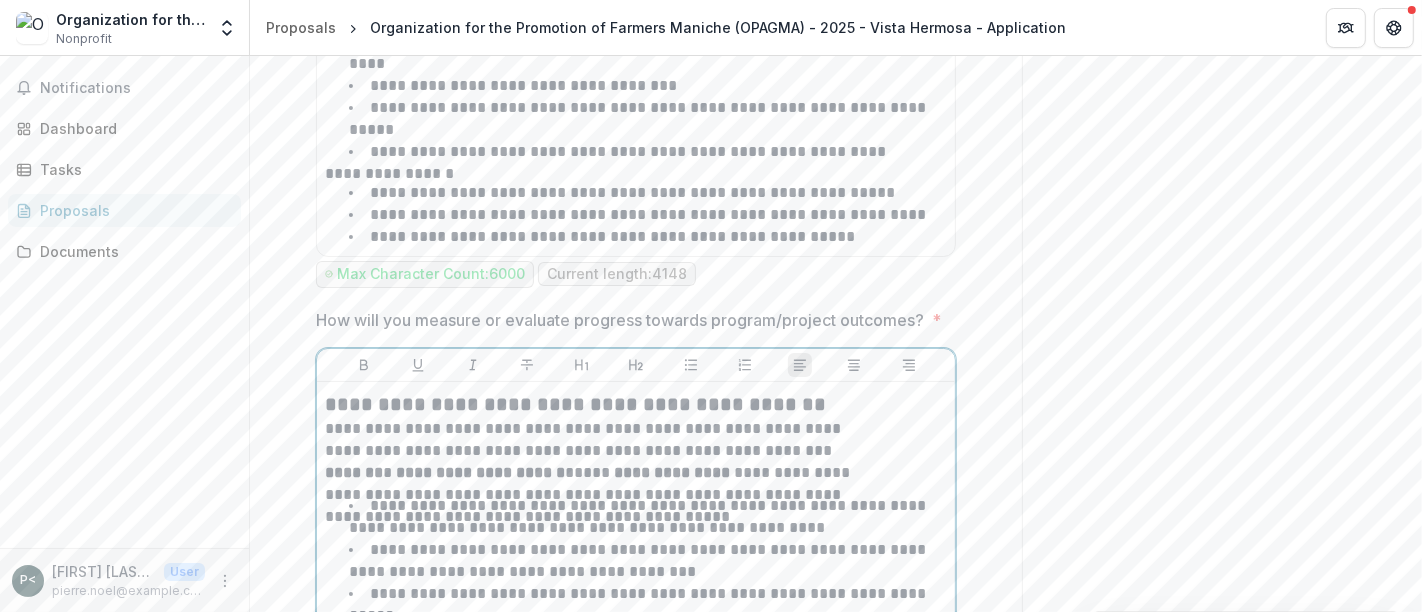 click on "**********" at bounding box center [410, 763] 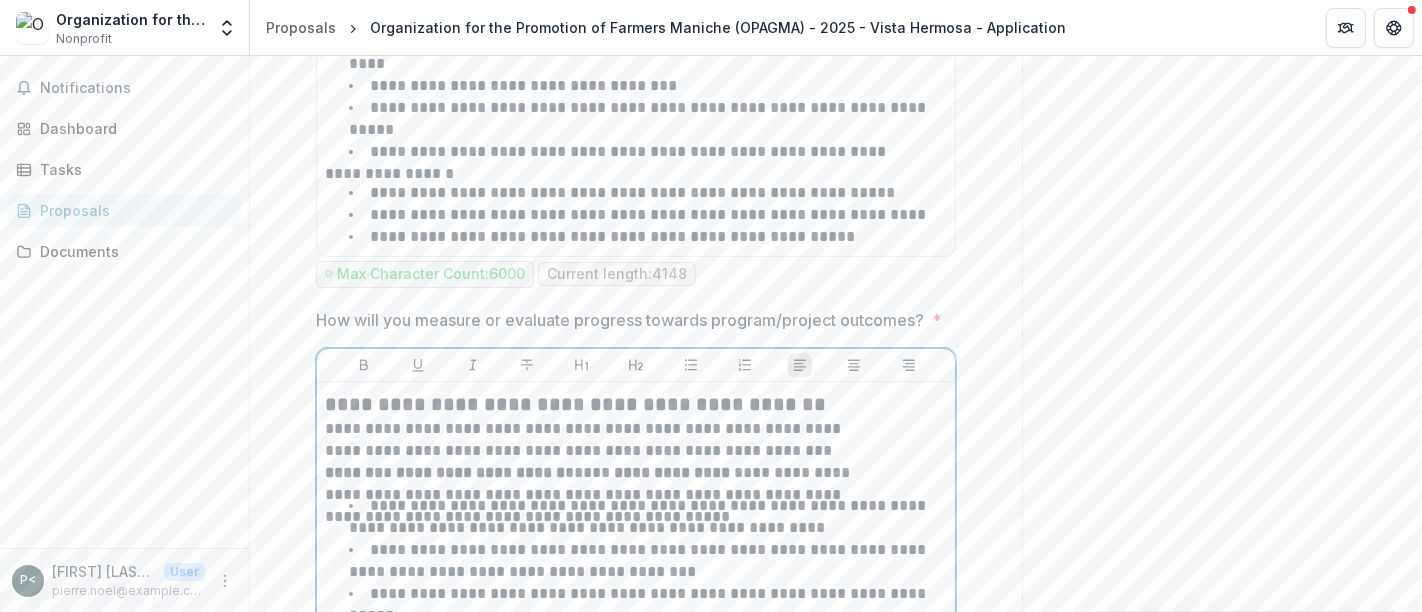 click on "**********" at bounding box center [636, 942] 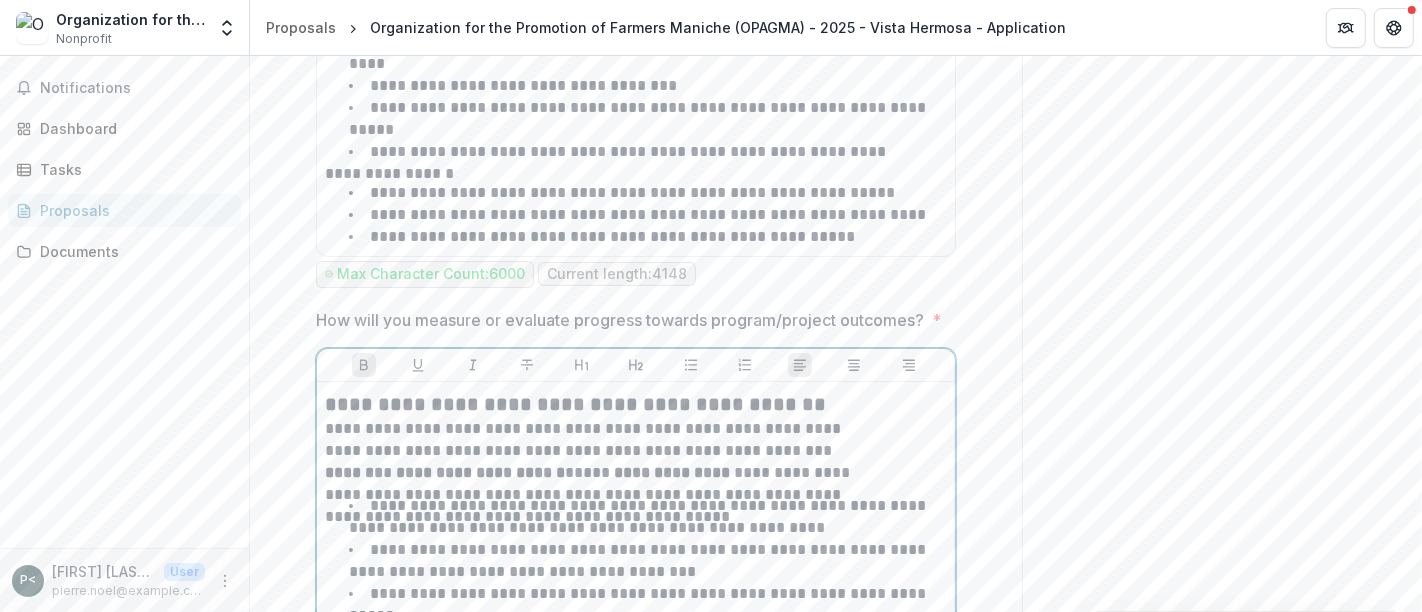 click on "**********" at bounding box center (410, 763) 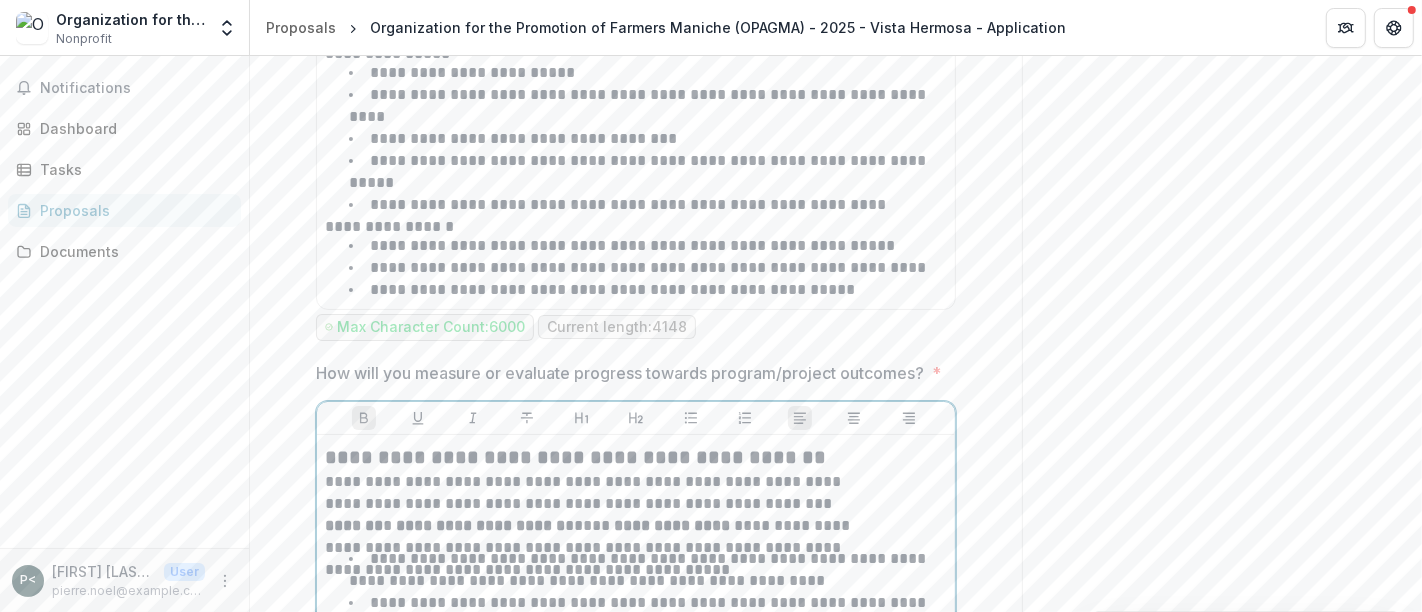 scroll, scrollTop: 4971, scrollLeft: 0, axis: vertical 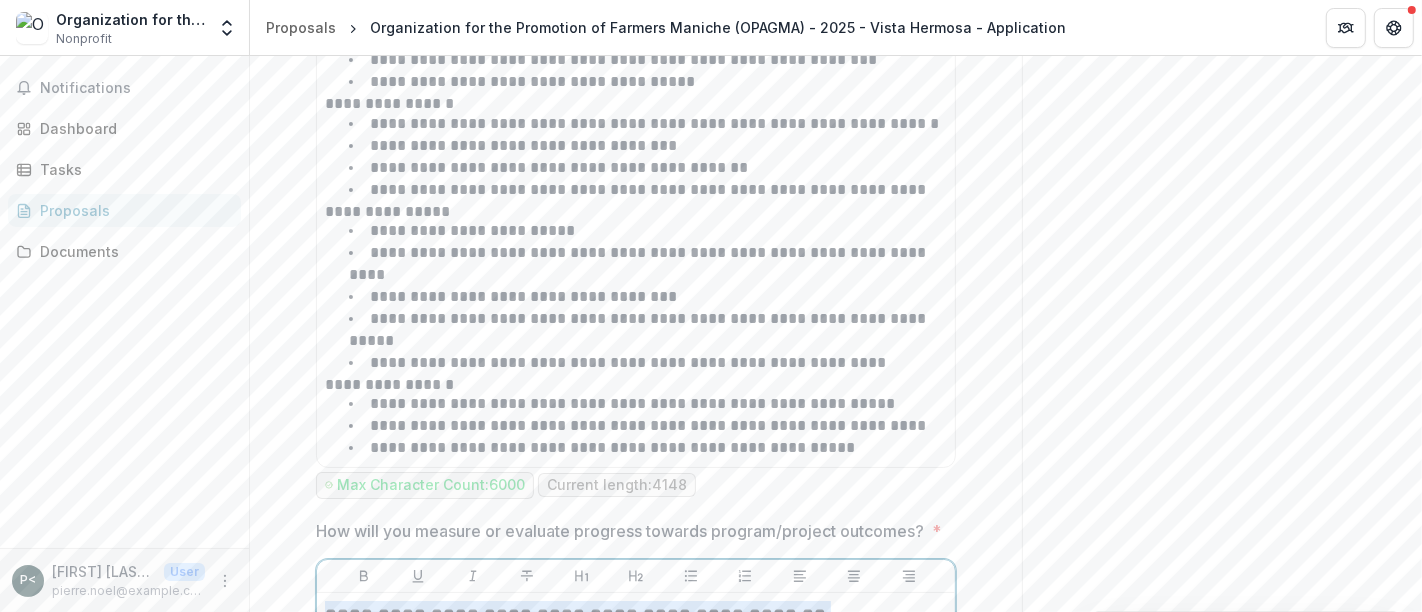 drag, startPoint x: 460, startPoint y: 498, endPoint x: 362, endPoint y: 196, distance: 317.50275 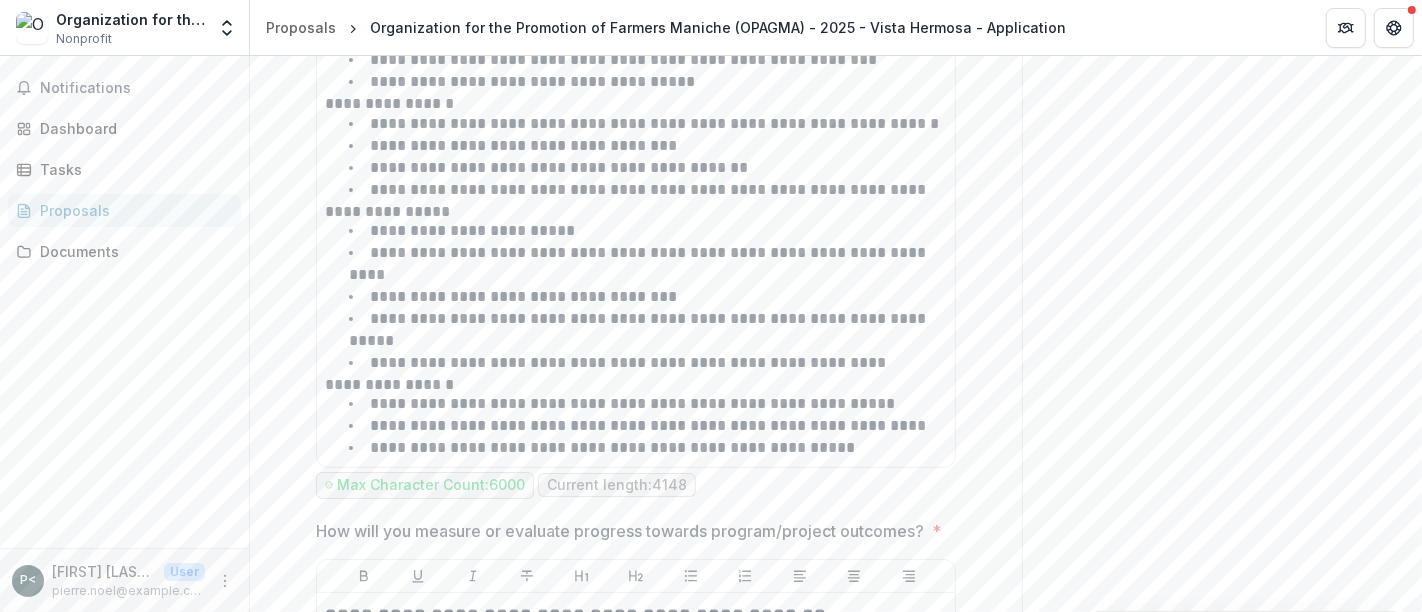 click on "**********" at bounding box center (636, -917) 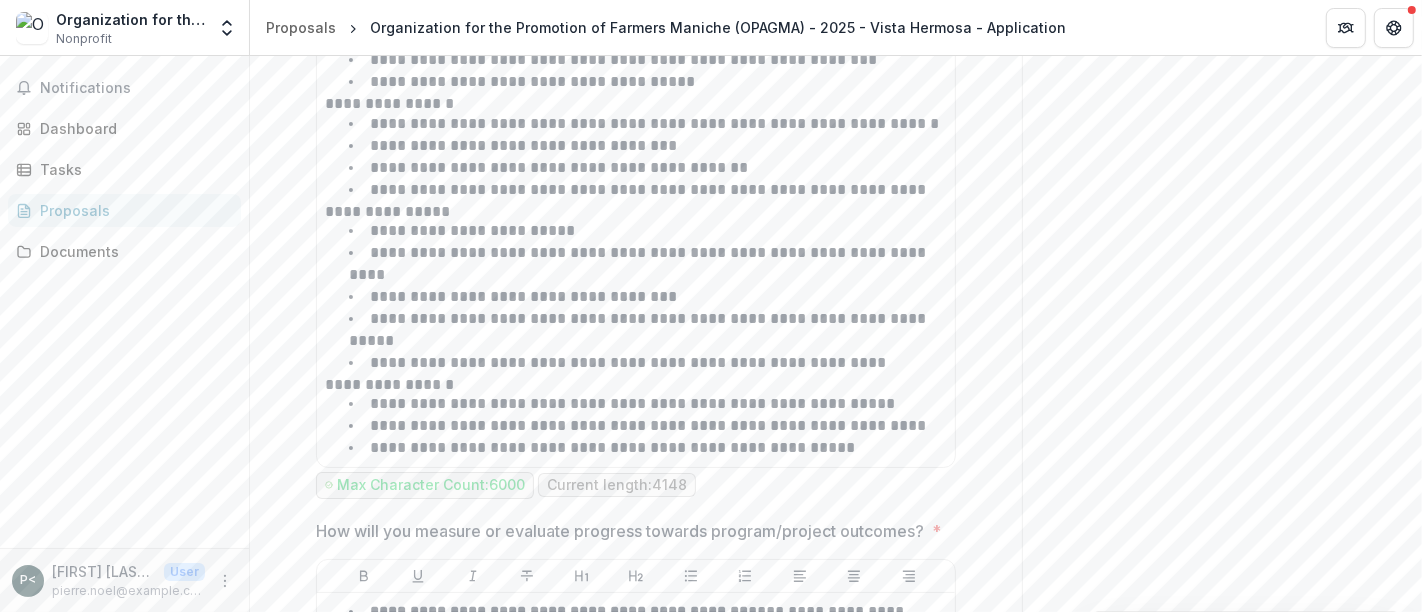 scroll, scrollTop: 0, scrollLeft: 0, axis: both 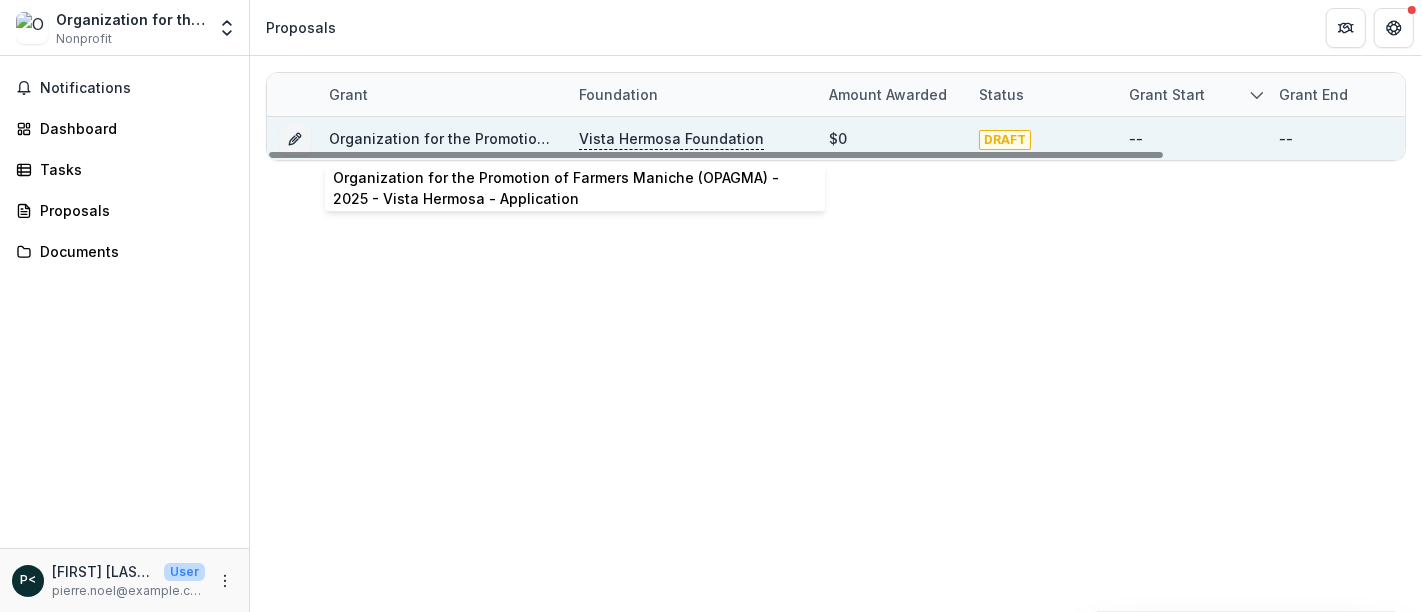click on "Organization for the Promotion of Farmers Maniche (OPAGMA) - 2025 - Vista Hermosa - Application" at bounding box center (677, 138) 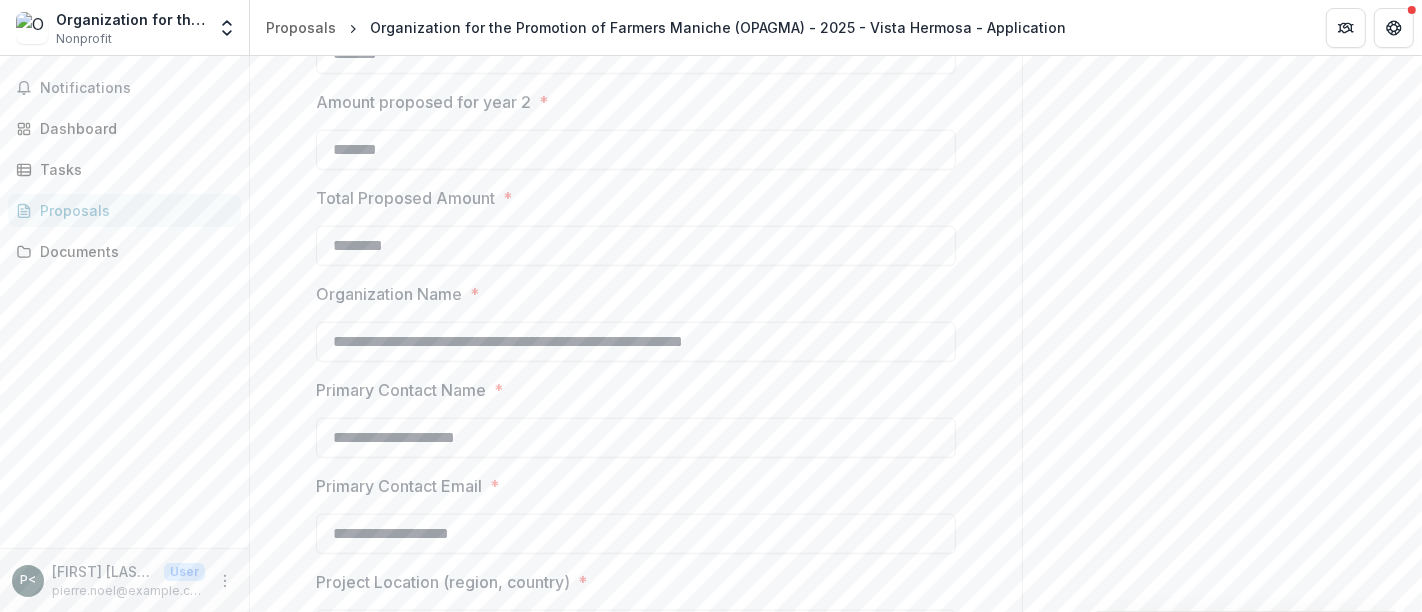 scroll, scrollTop: 1477, scrollLeft: 0, axis: vertical 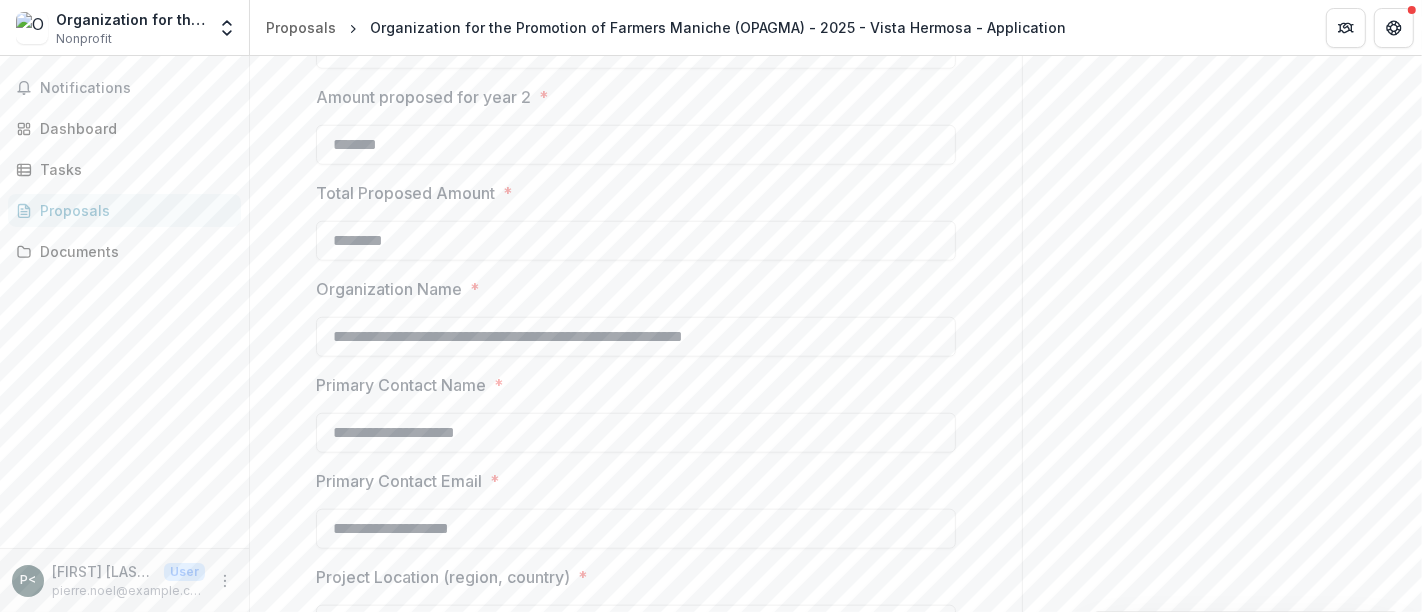 click on "Next" at bounding box center [959, 814] 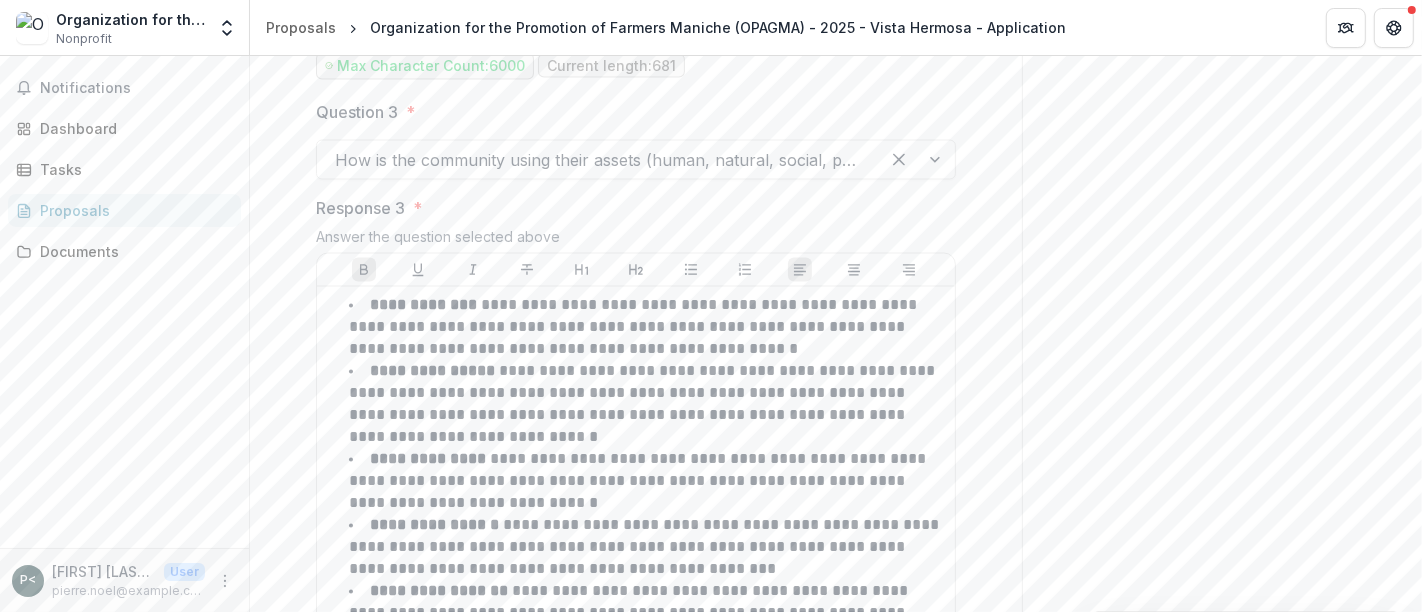 scroll, scrollTop: 3010, scrollLeft: 0, axis: vertical 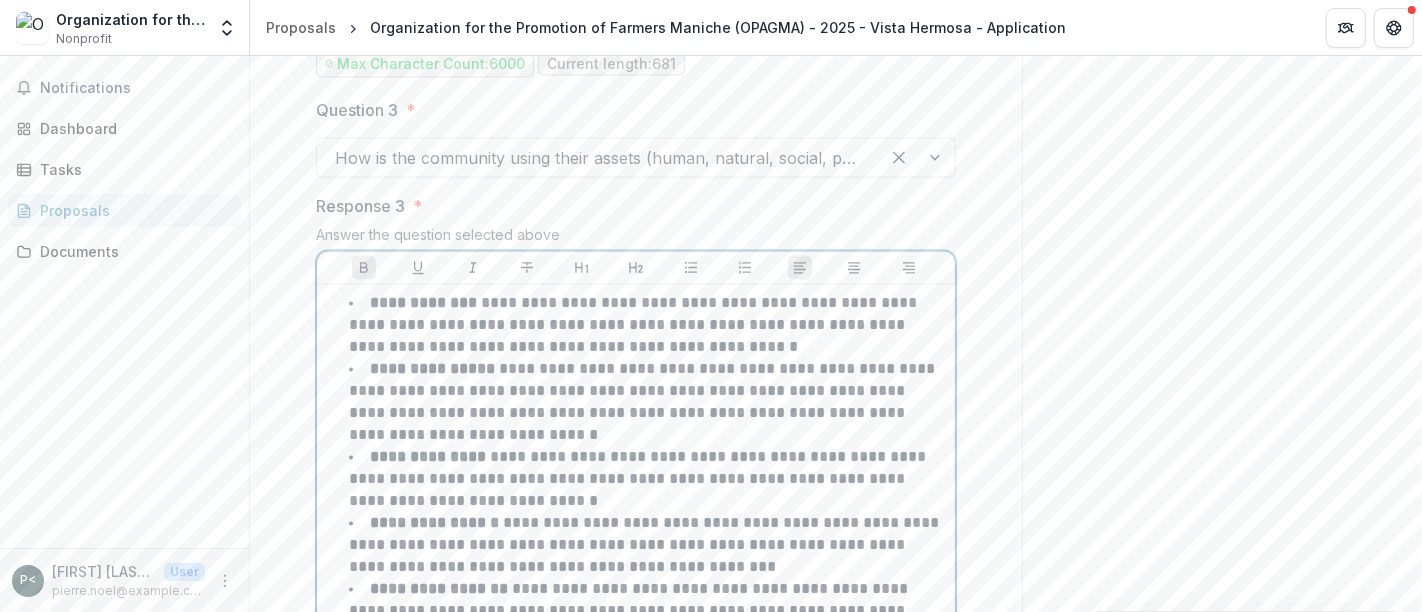 click on "**********" at bounding box center (636, 499) 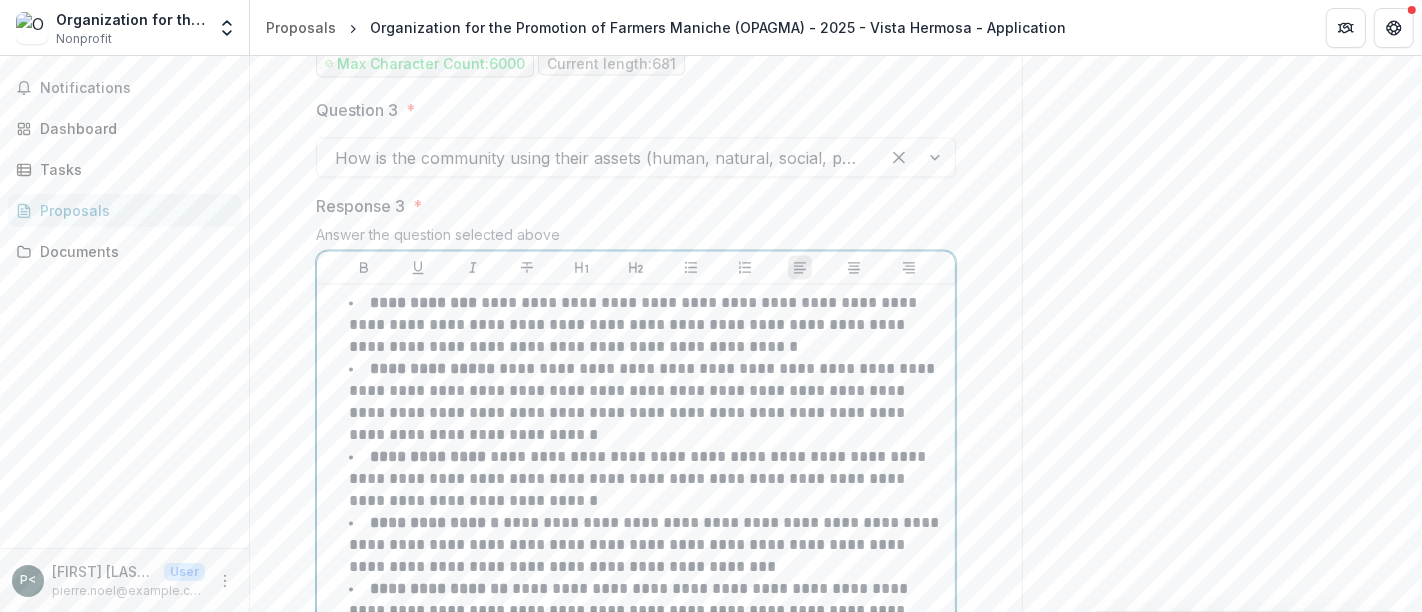 drag, startPoint x: 570, startPoint y: 399, endPoint x: 375, endPoint y: 378, distance: 196.1275 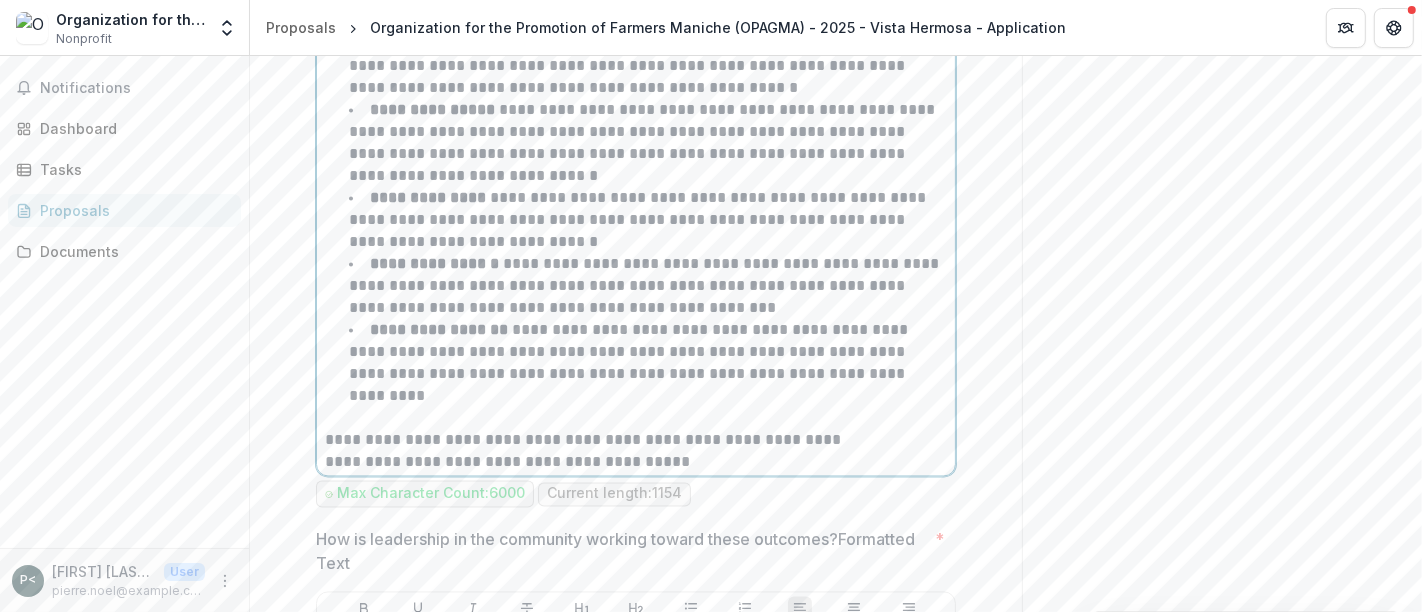 scroll, scrollTop: 3388, scrollLeft: 0, axis: vertical 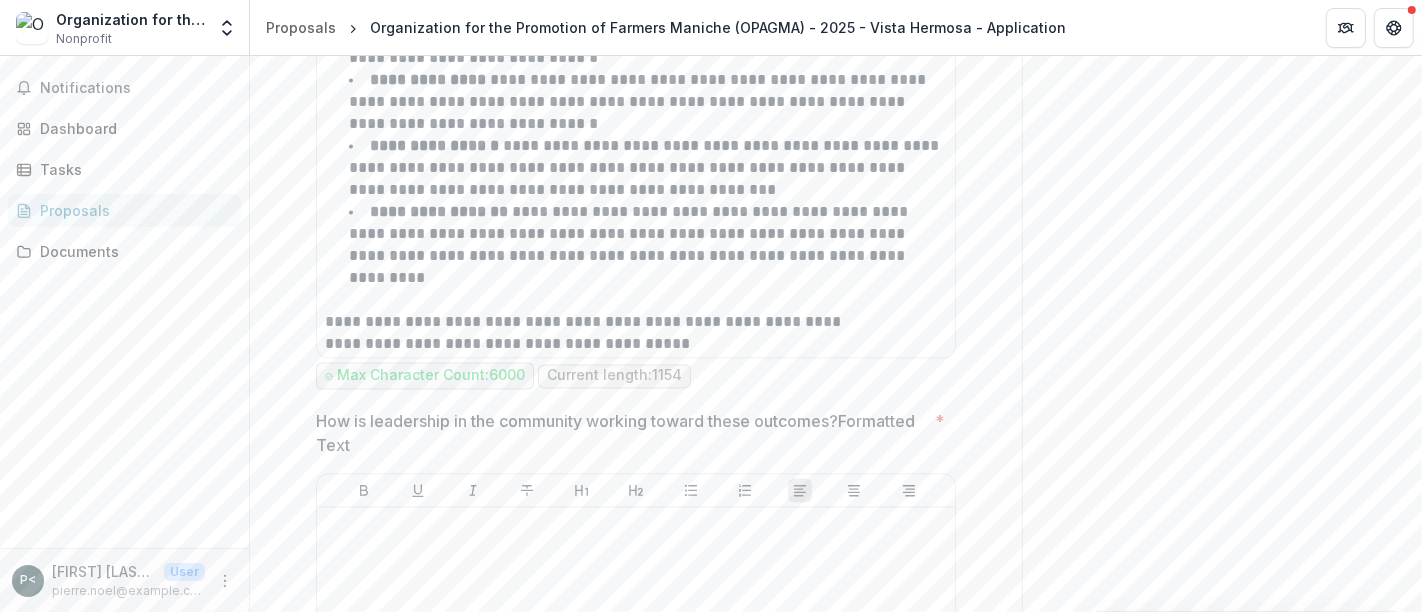 click on "Next" at bounding box center [959, 916] 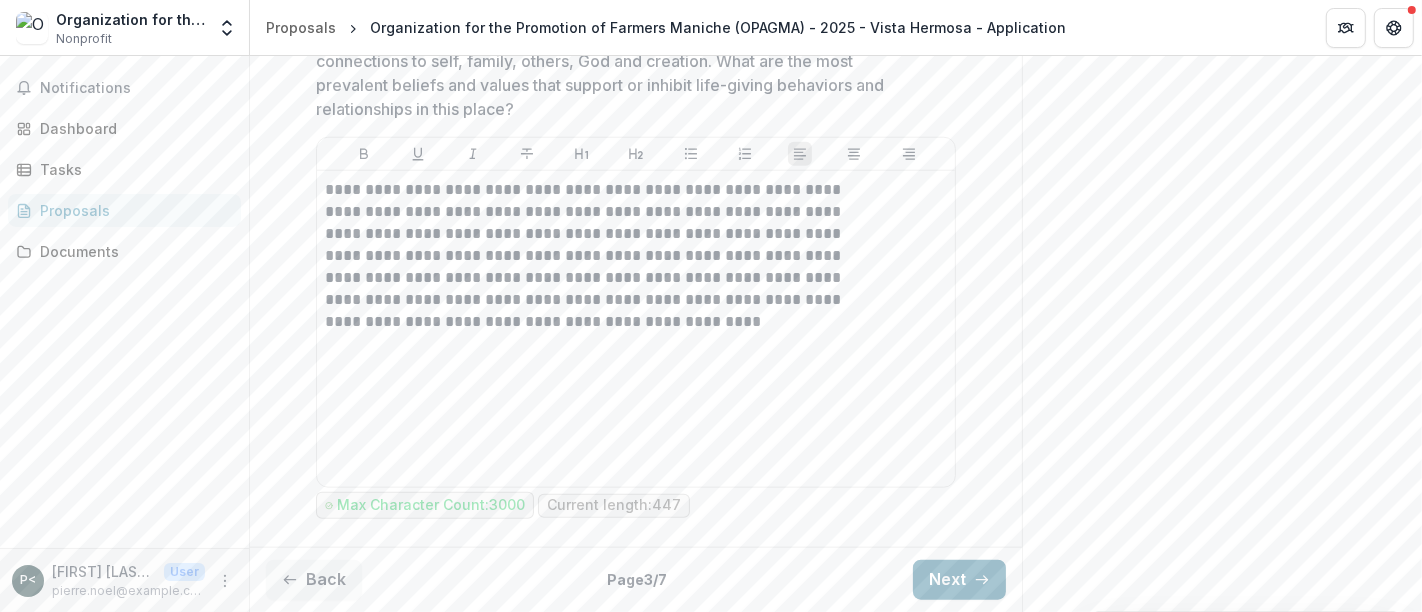 scroll, scrollTop: 1554, scrollLeft: 0, axis: vertical 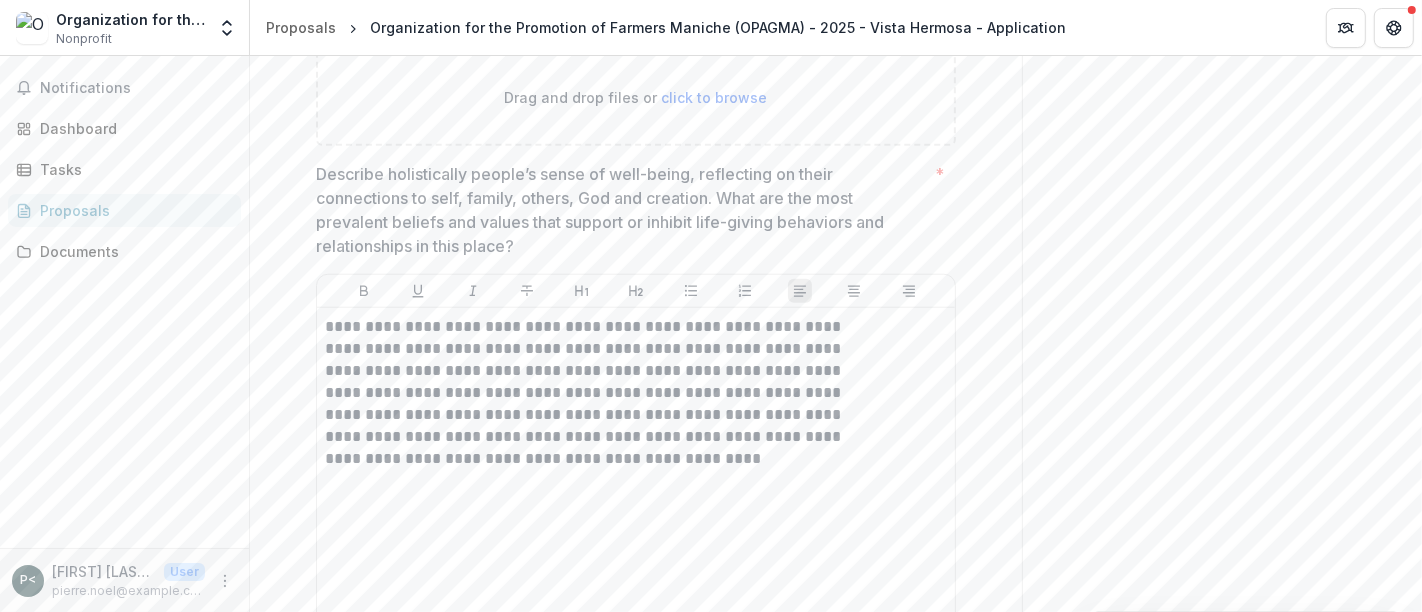 click on "Next" at bounding box center (959, 717) 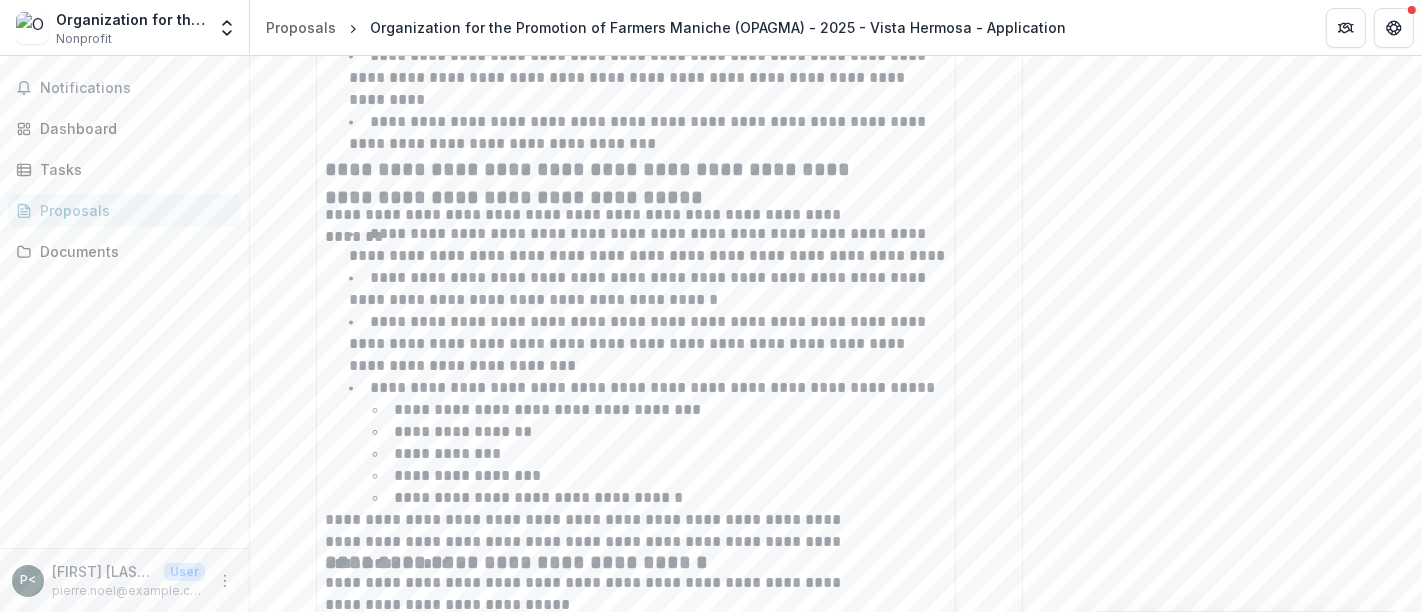 scroll, scrollTop: 3660, scrollLeft: 0, axis: vertical 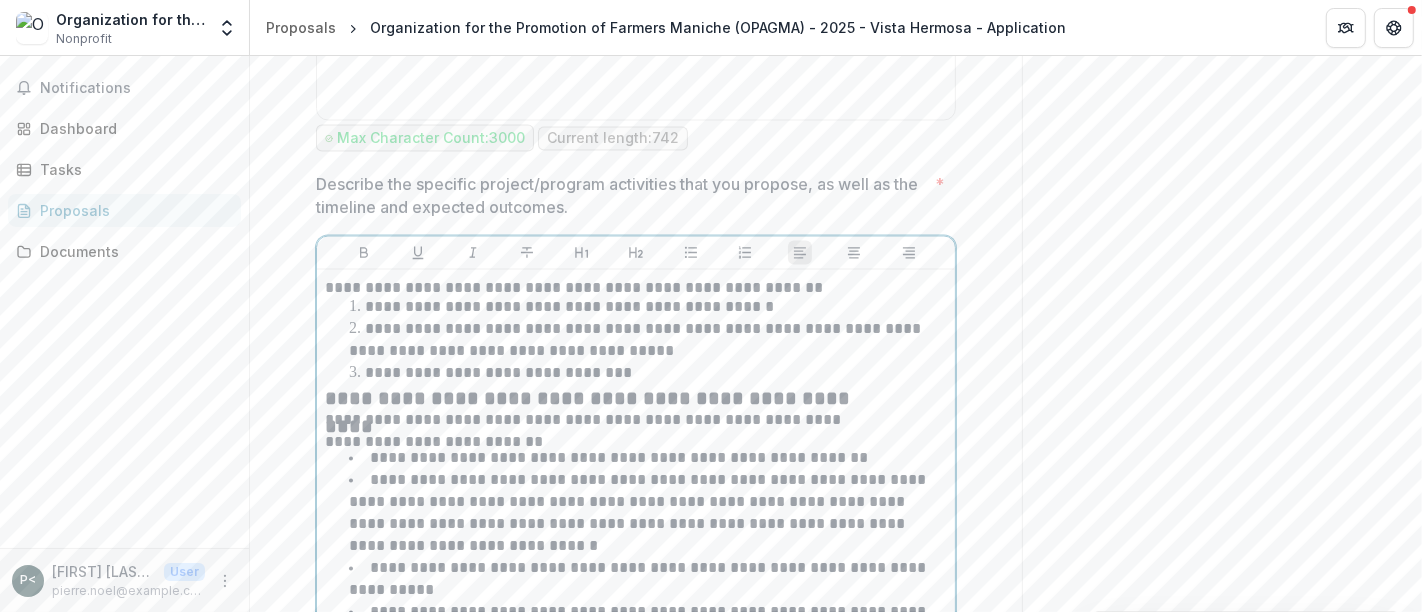 click on "**********" at bounding box center [636, 1166] 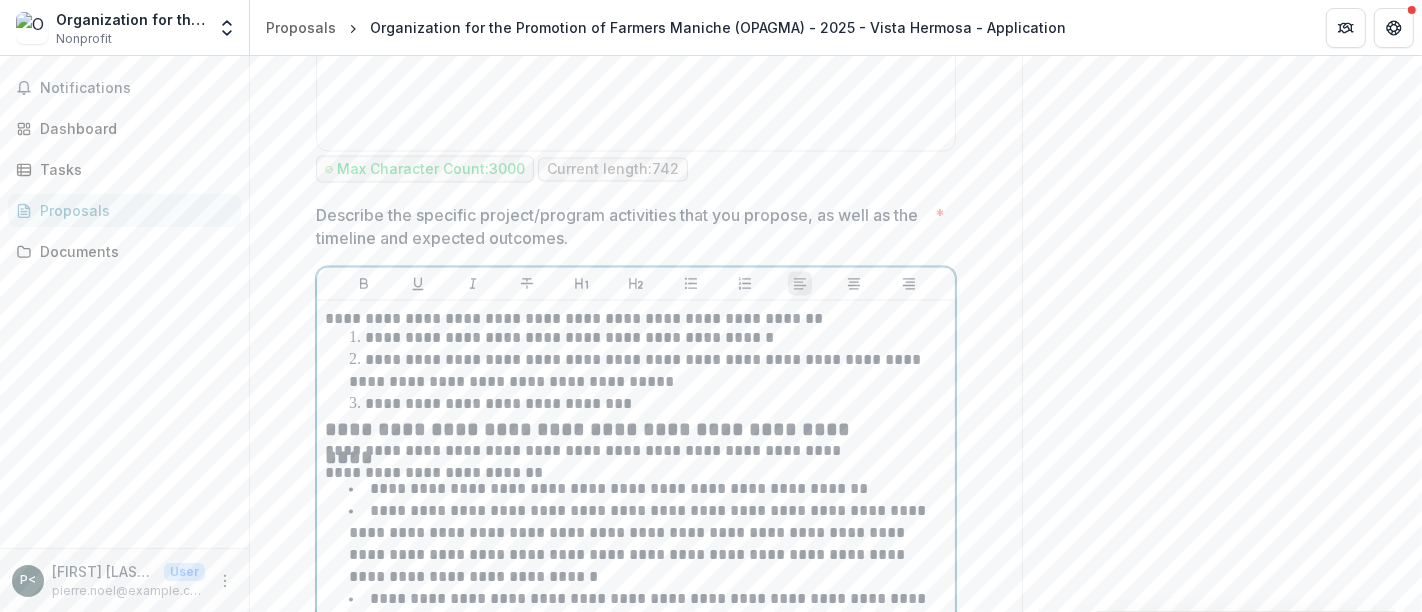 scroll, scrollTop: 3031, scrollLeft: 0, axis: vertical 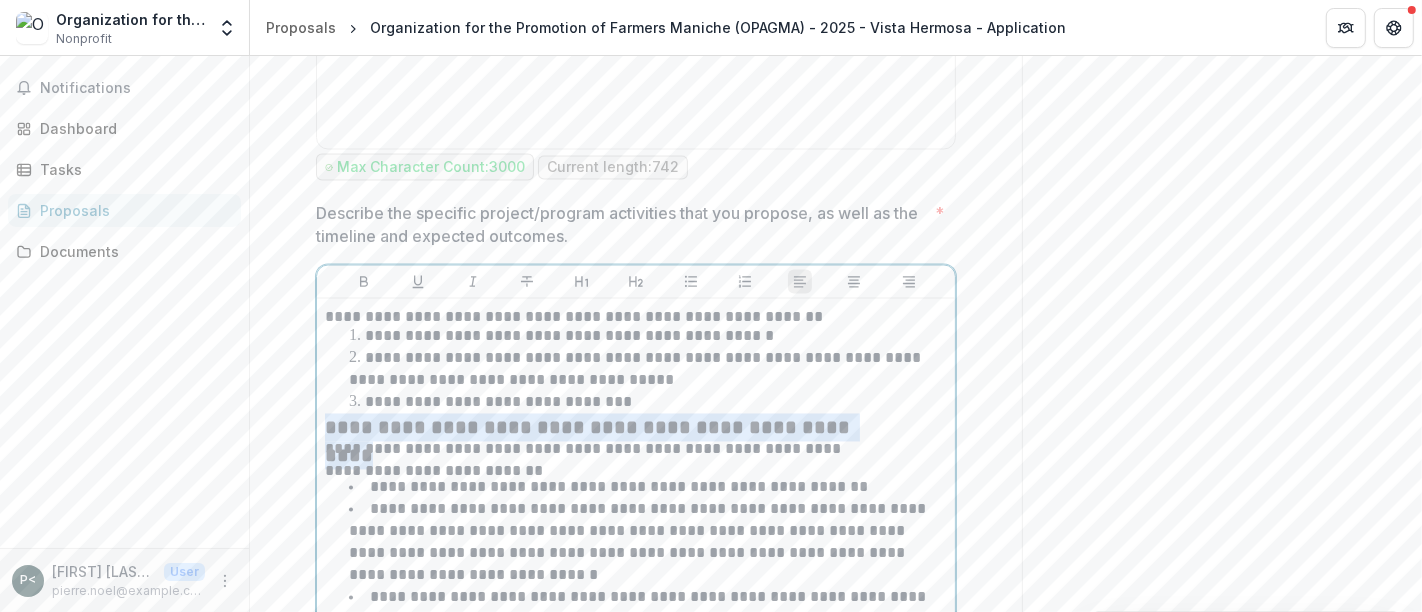drag, startPoint x: 831, startPoint y: 202, endPoint x: 366, endPoint y: 198, distance: 465.0172 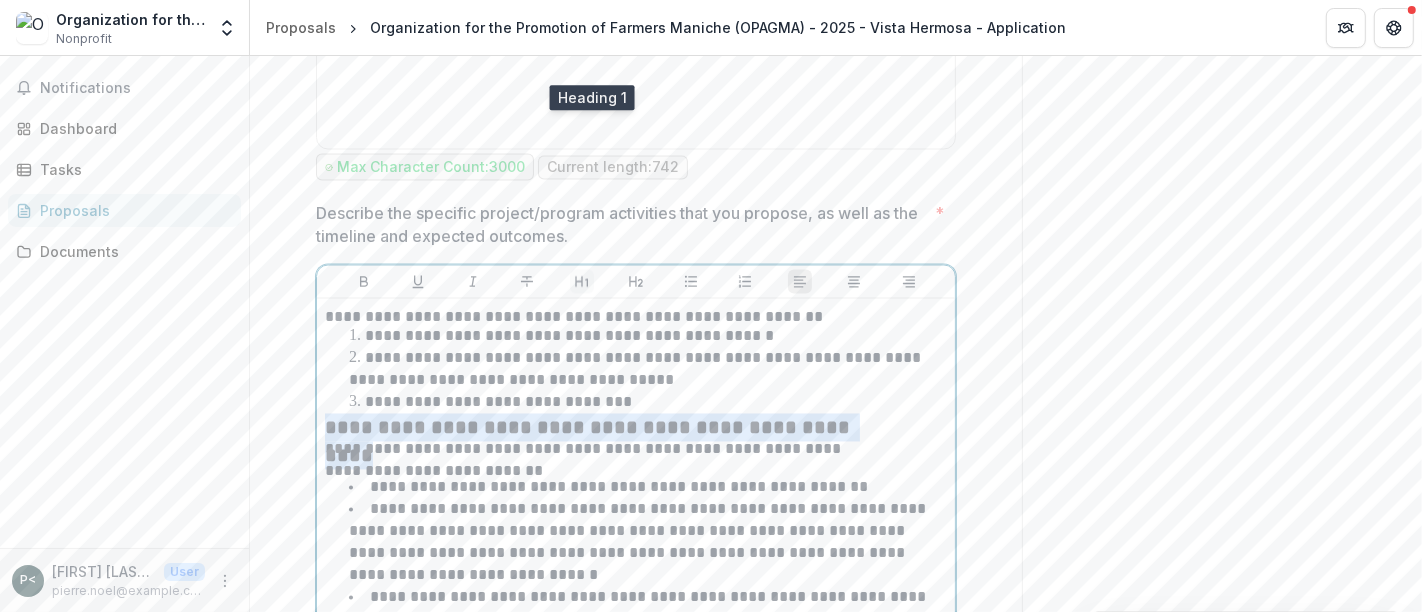 click 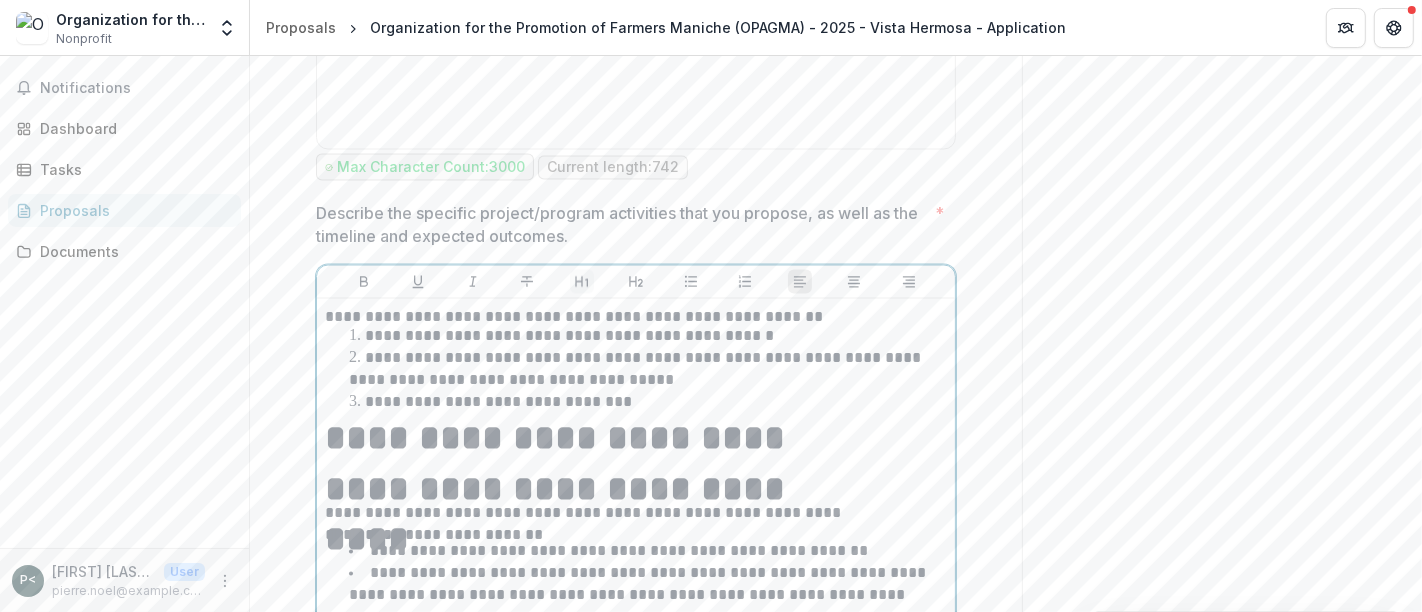 click 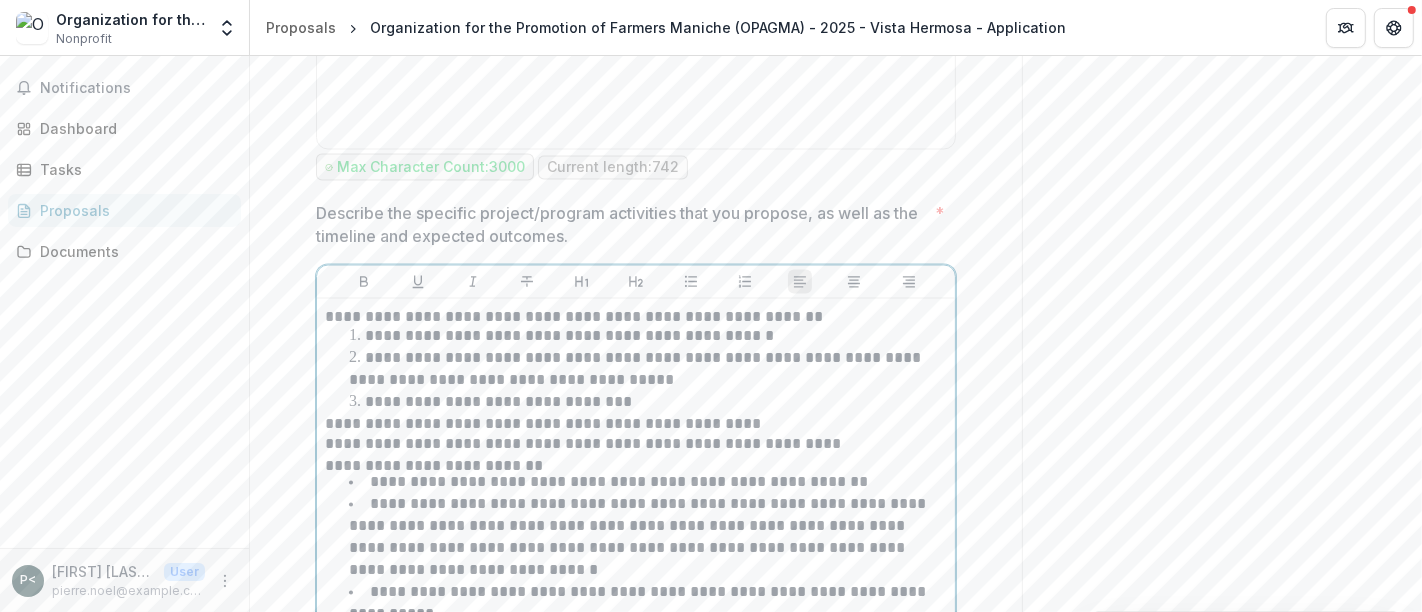 click on "**********" at bounding box center (597, 453) 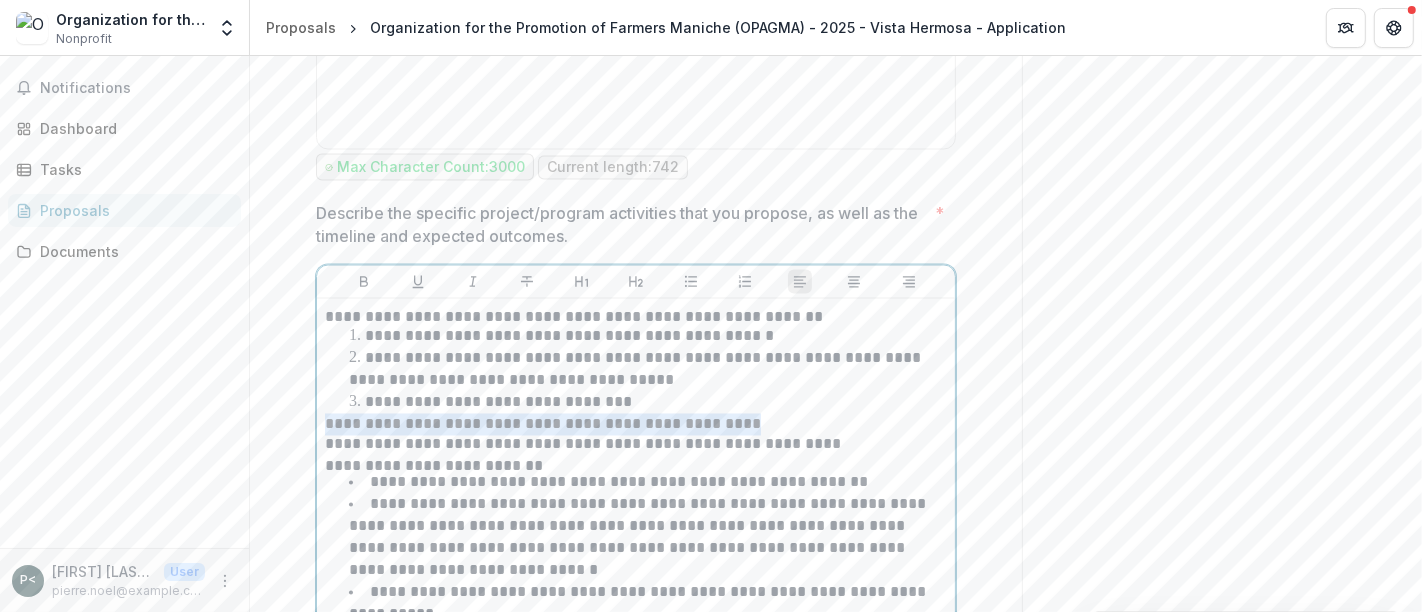drag, startPoint x: 728, startPoint y: 192, endPoint x: 365, endPoint y: 192, distance: 363 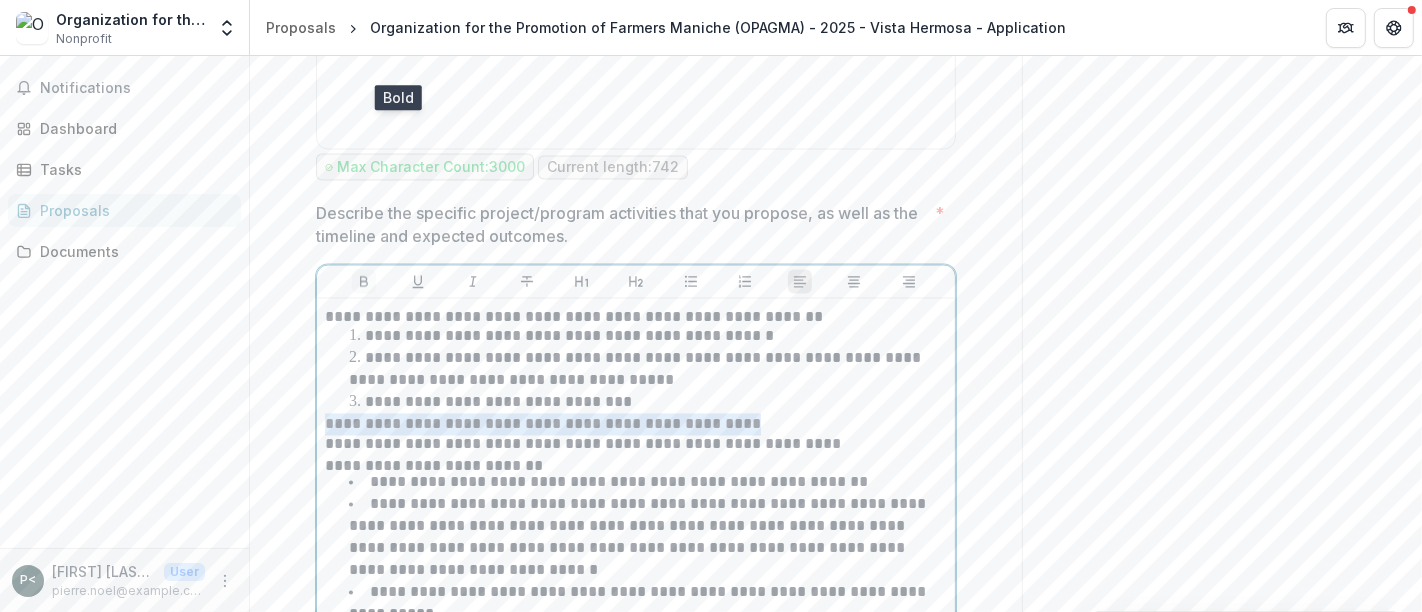 click 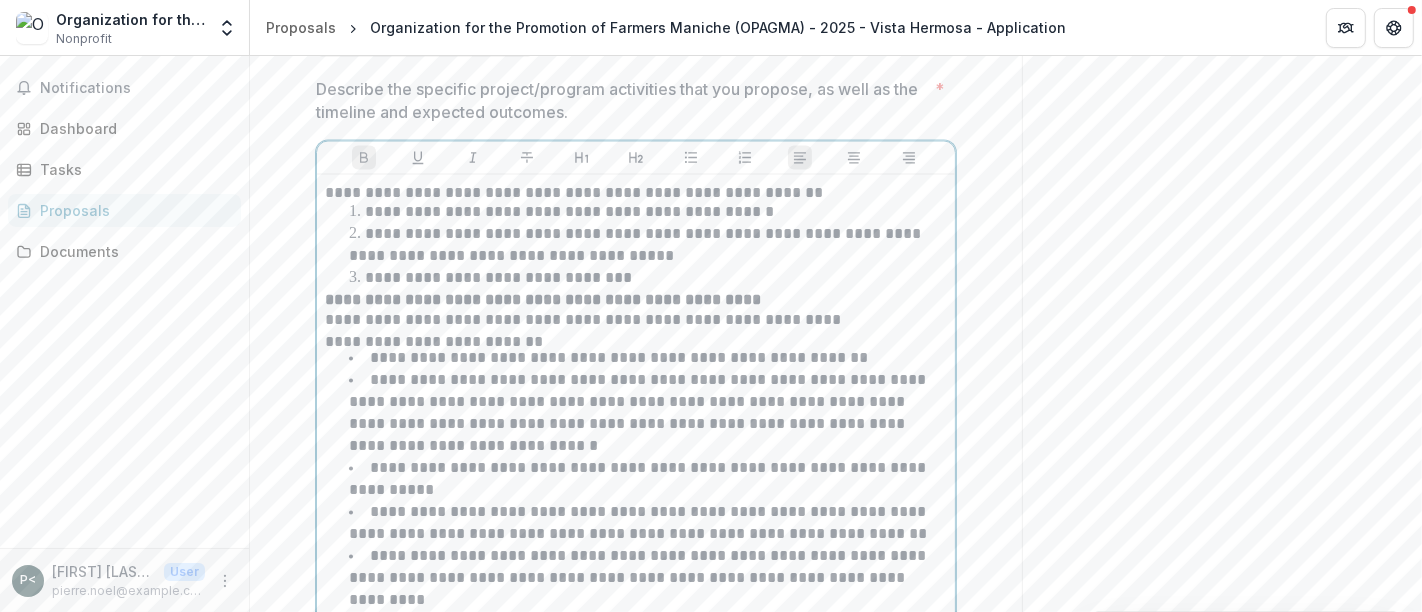 scroll, scrollTop: 3176, scrollLeft: 0, axis: vertical 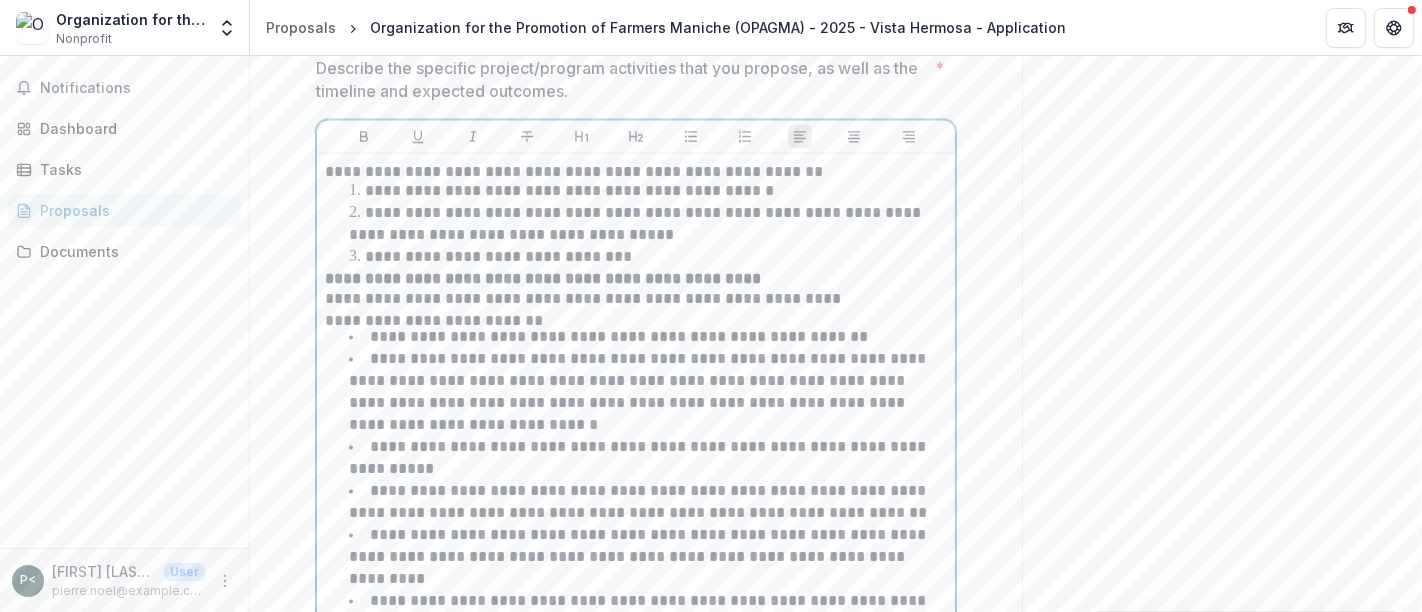 drag, startPoint x: 585, startPoint y: 402, endPoint x: 362, endPoint y: 381, distance: 223.9866 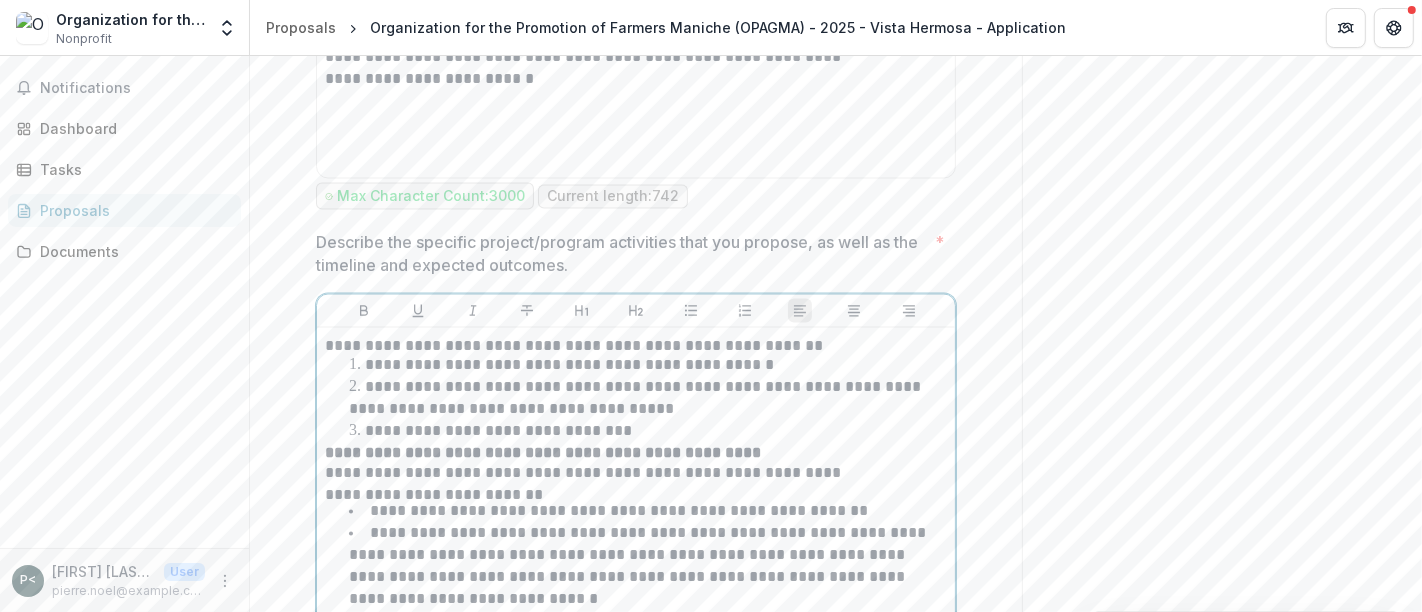 scroll, scrollTop: 2998, scrollLeft: 0, axis: vertical 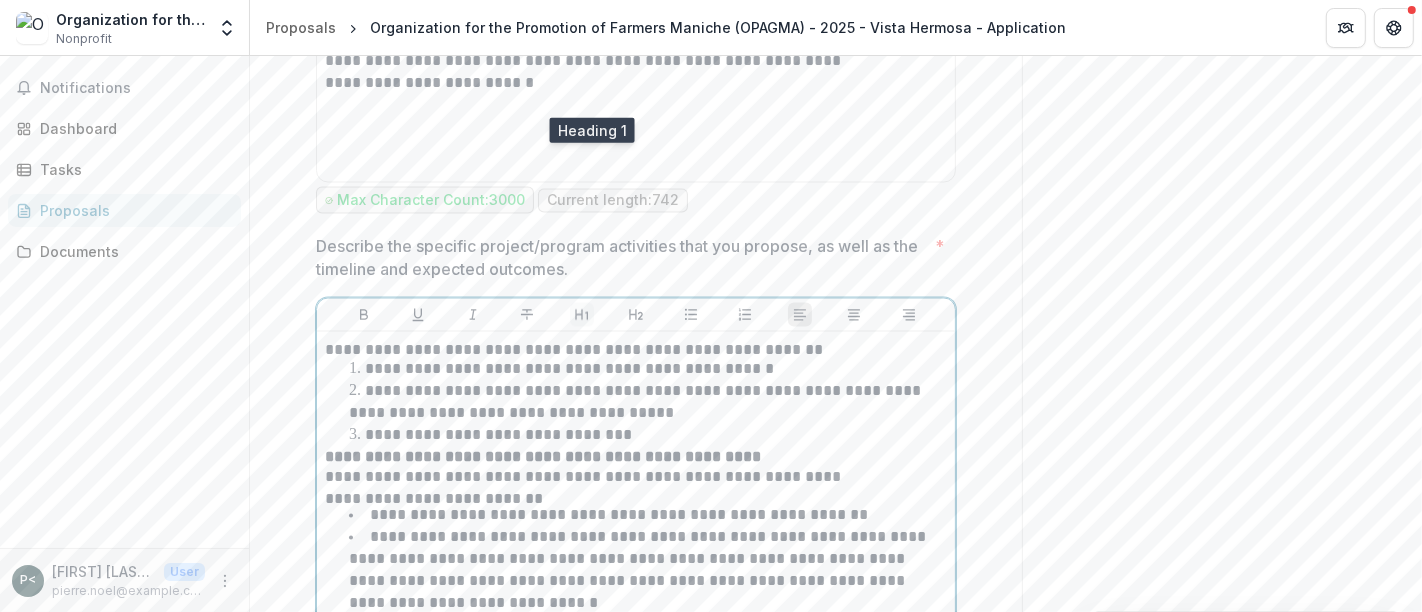 click 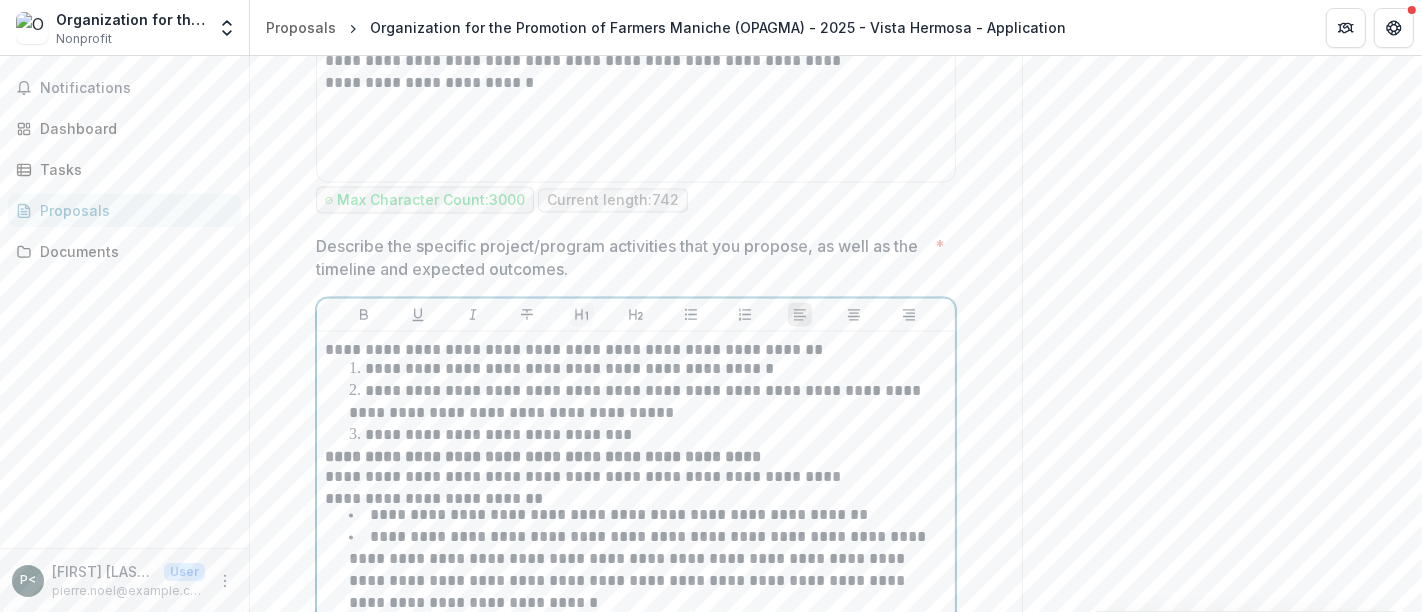 click 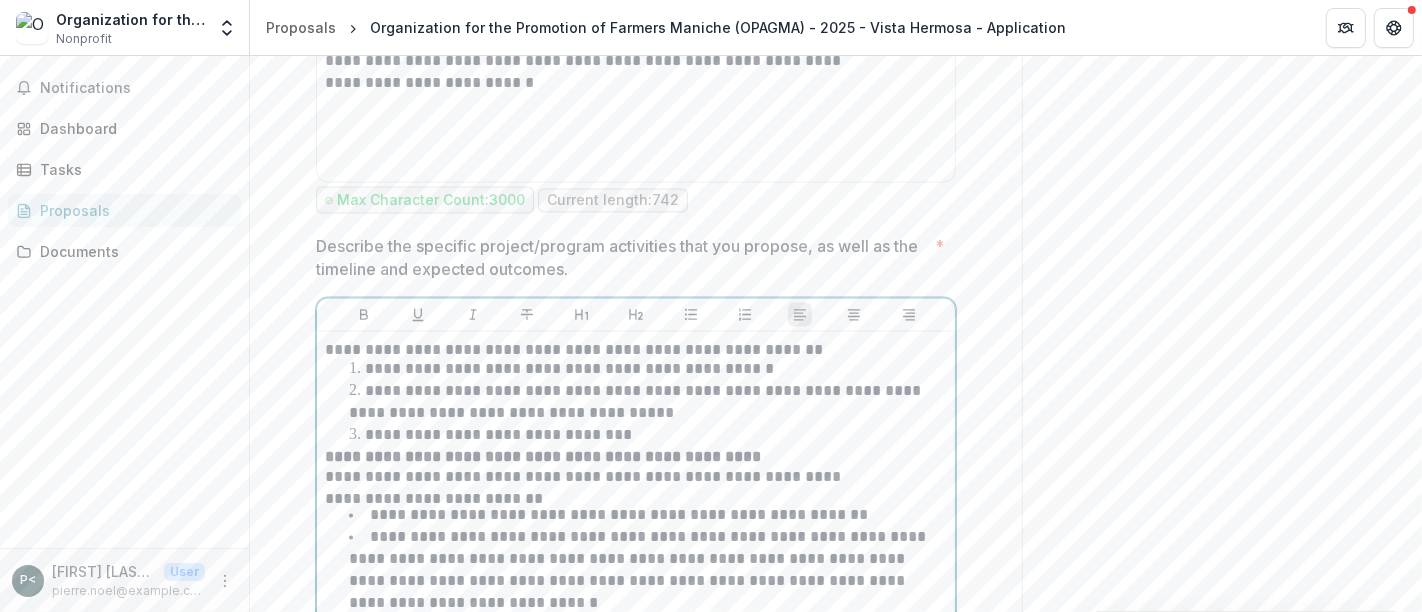 click on "**********" at bounding box center [597, 486] 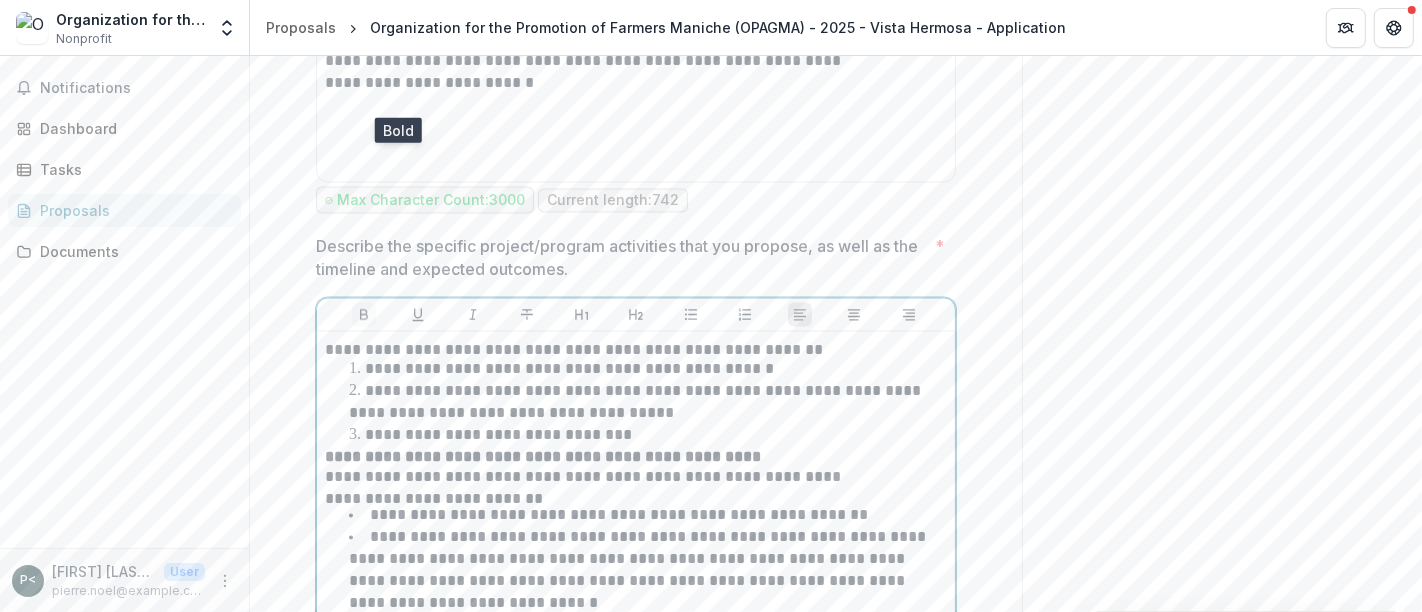 click 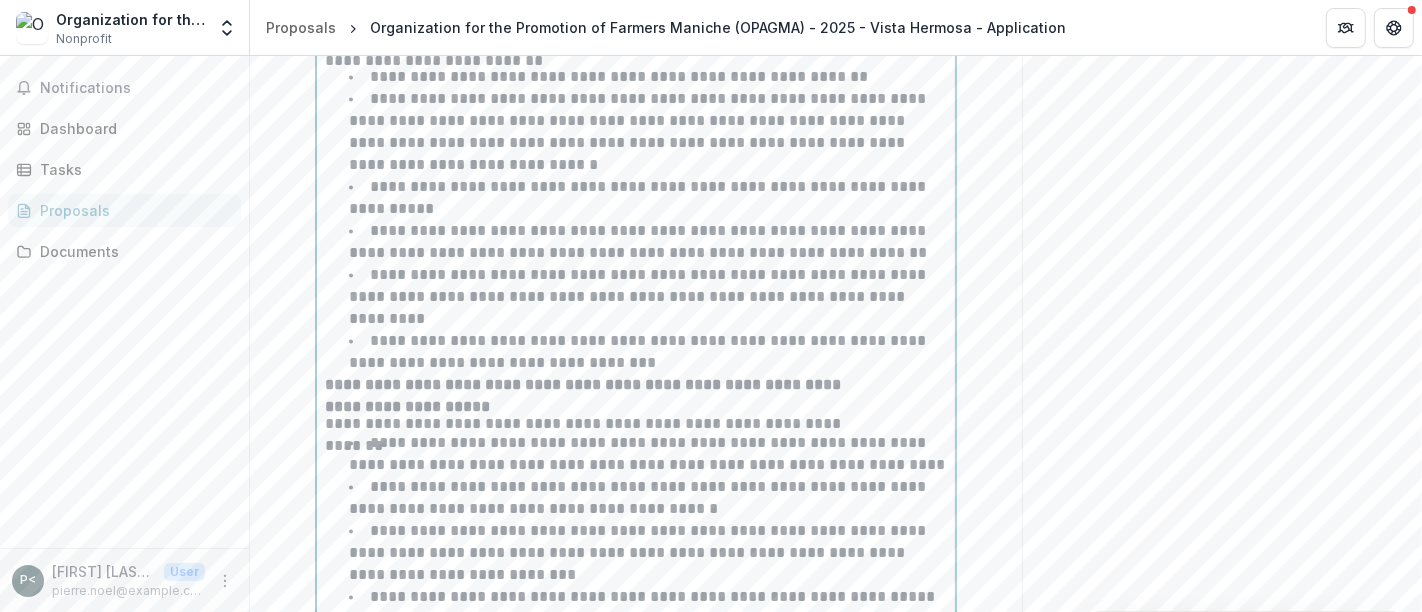 scroll, scrollTop: 3487, scrollLeft: 0, axis: vertical 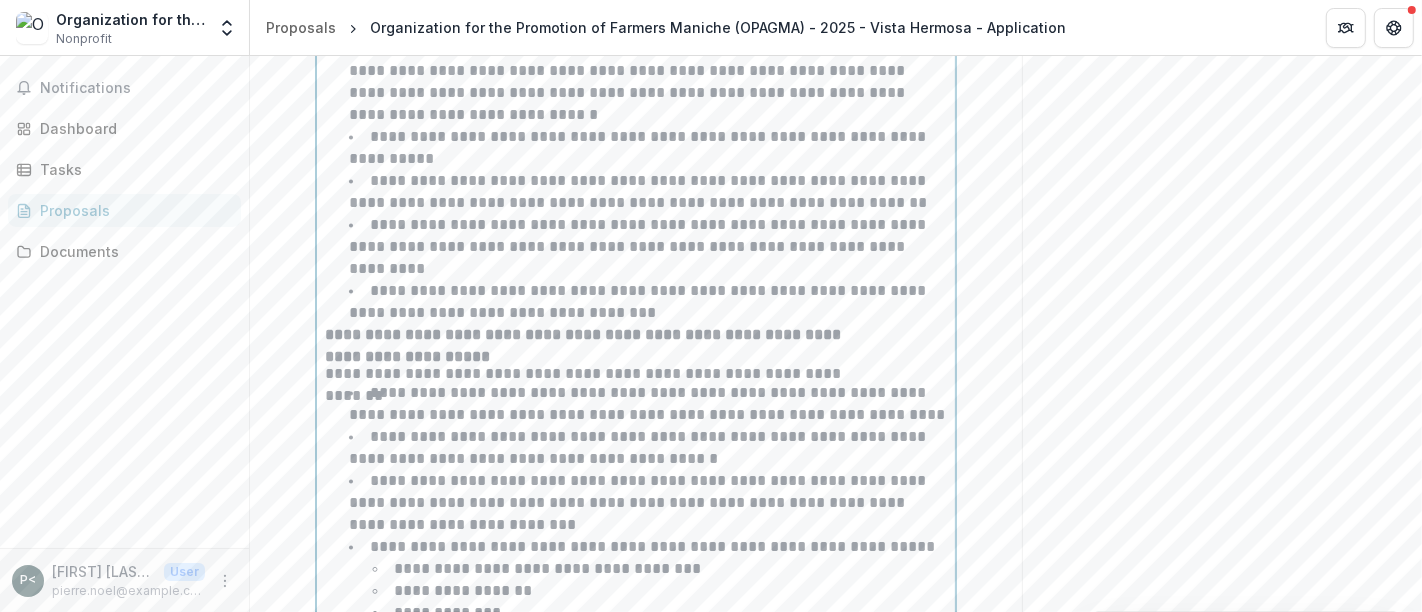 drag, startPoint x: 708, startPoint y: 418, endPoint x: 365, endPoint y: 416, distance: 343.00583 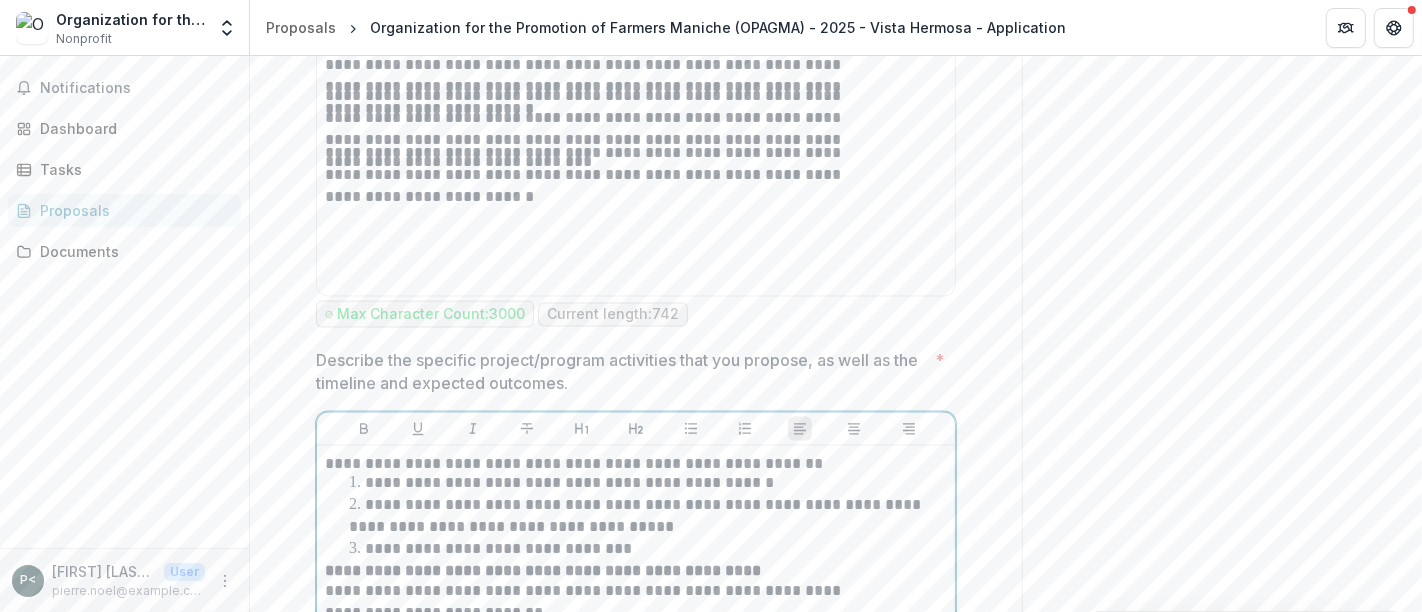 scroll, scrollTop: 2882, scrollLeft: 0, axis: vertical 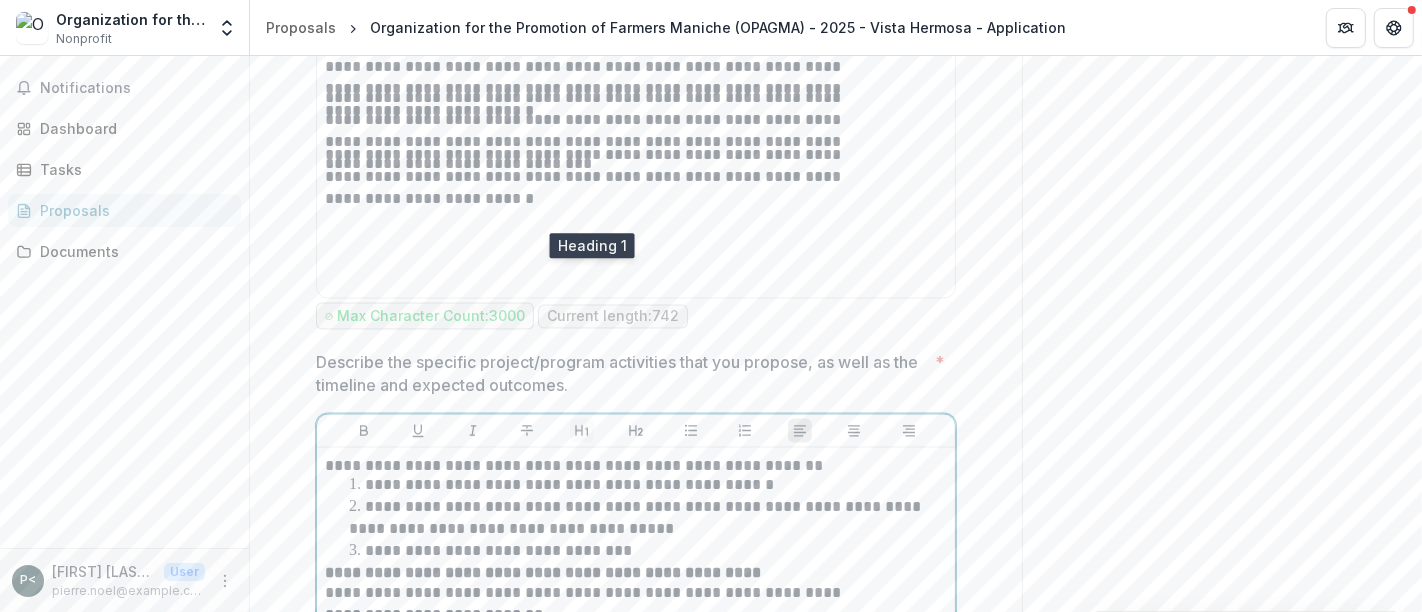 click 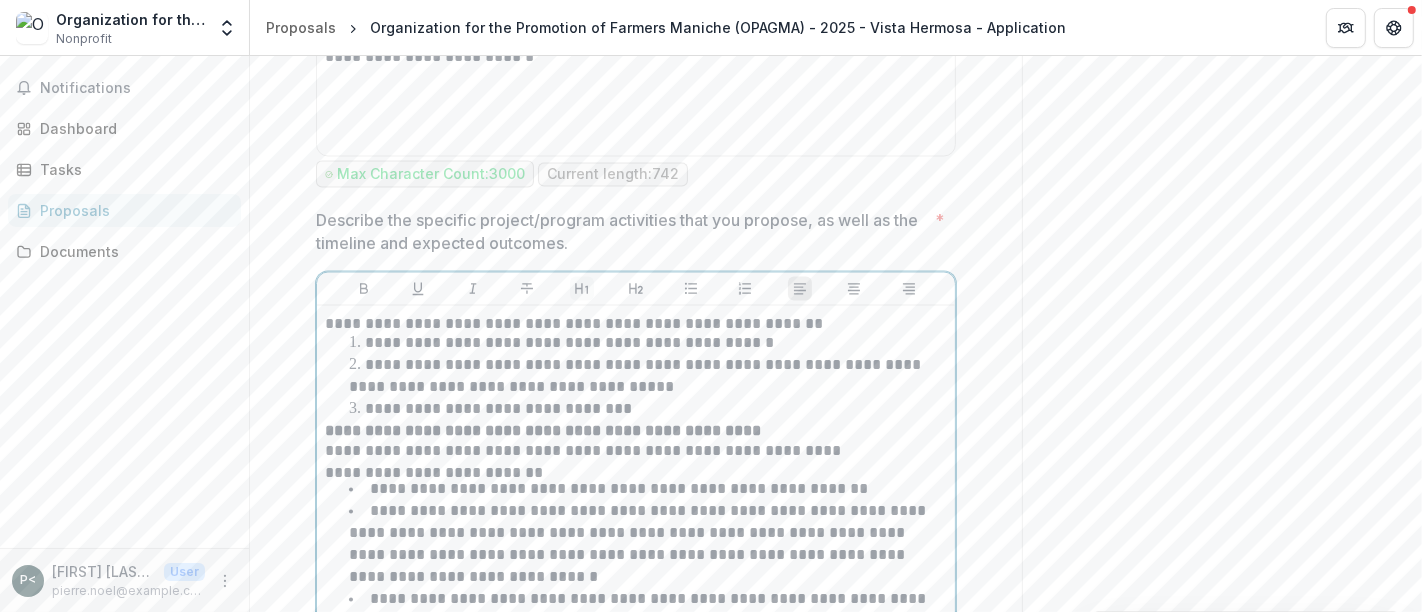 scroll, scrollTop: 2931, scrollLeft: 0, axis: vertical 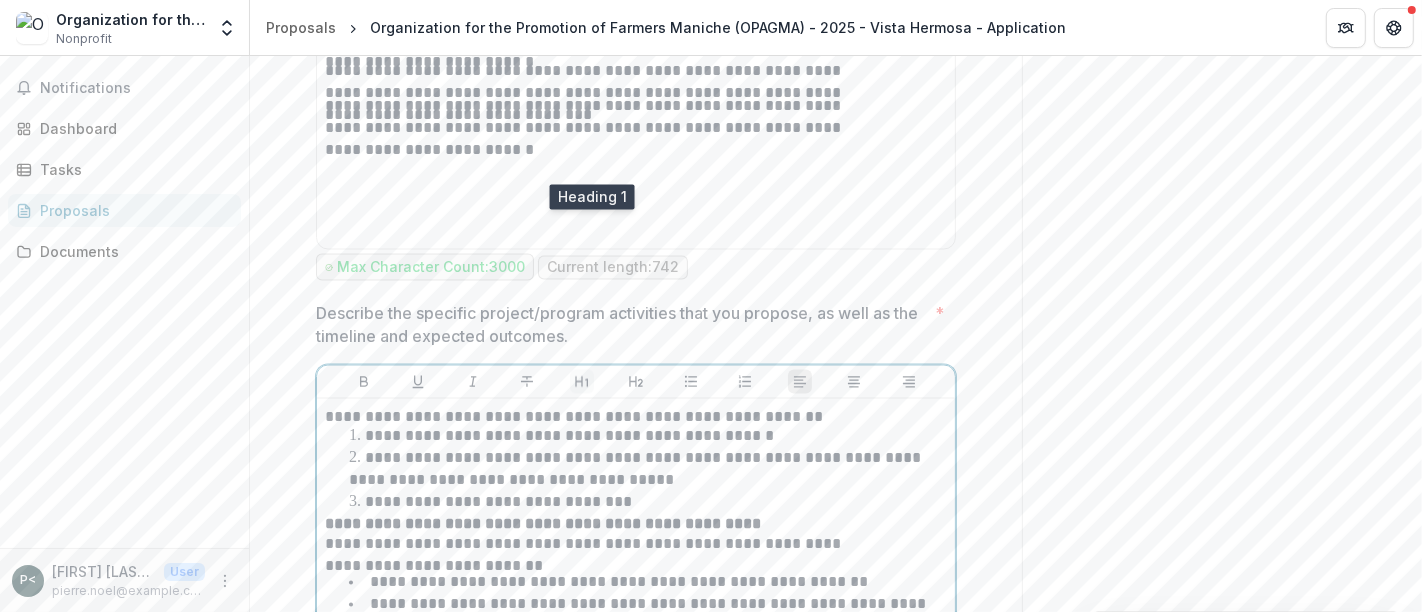 click 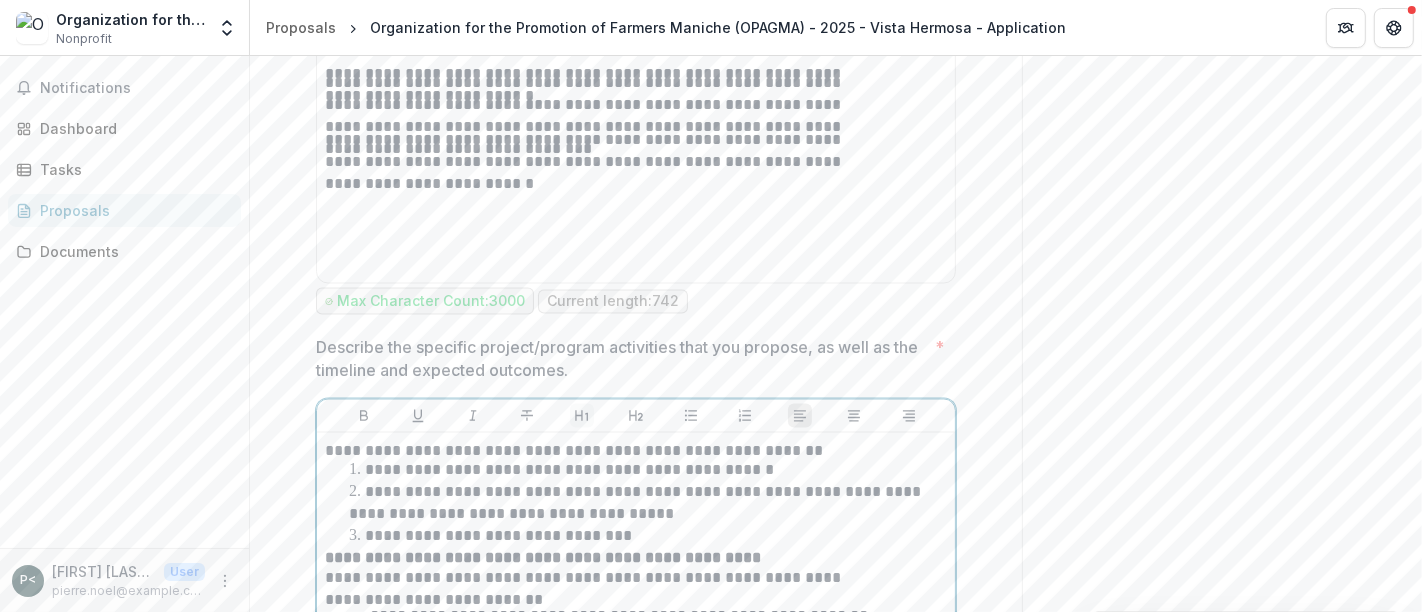 scroll, scrollTop: 2894, scrollLeft: 0, axis: vertical 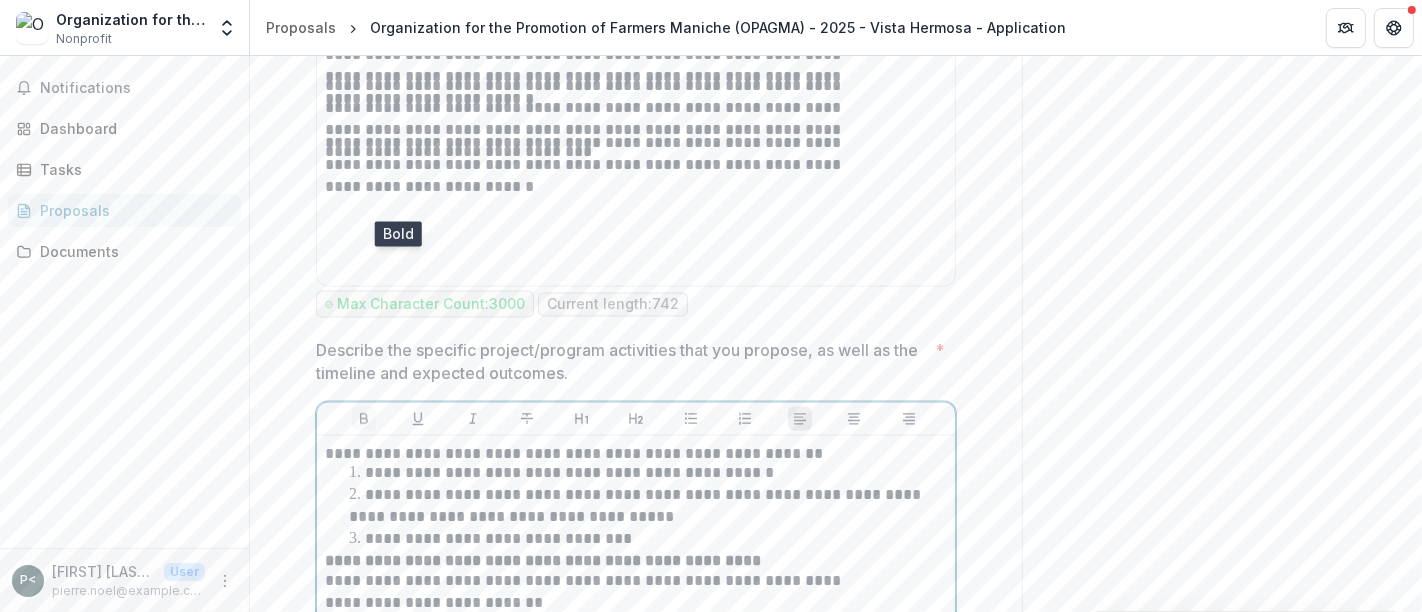 click 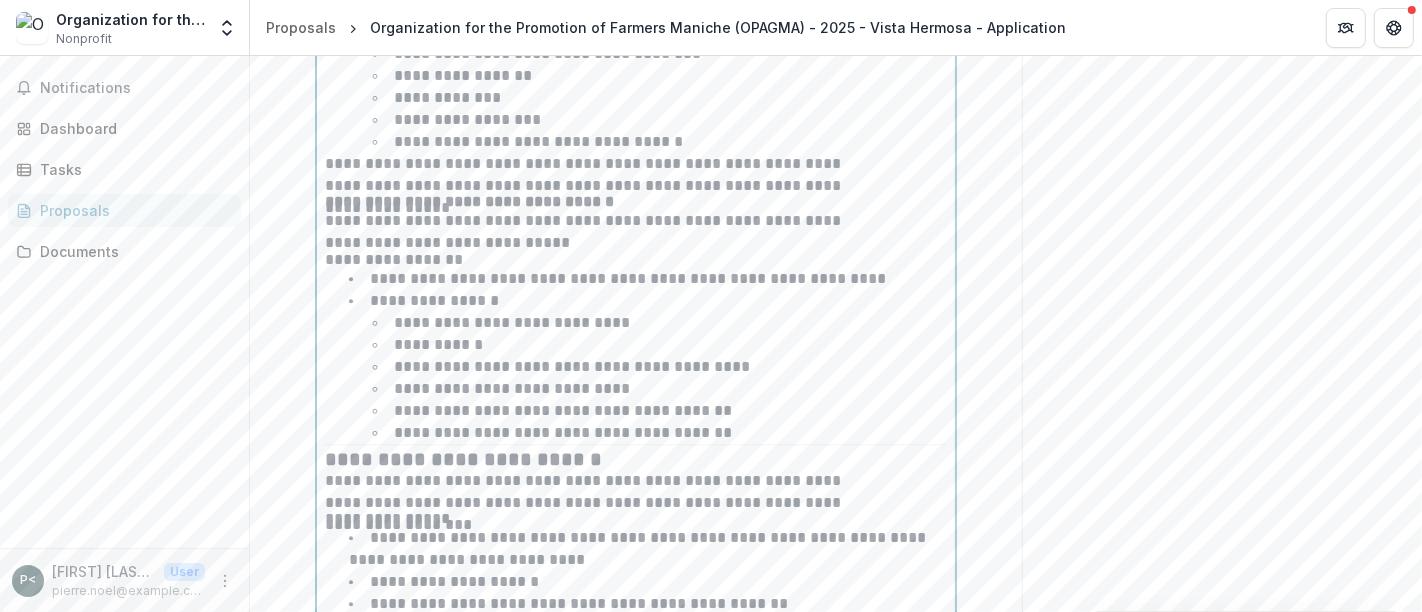 scroll, scrollTop: 4002, scrollLeft: 0, axis: vertical 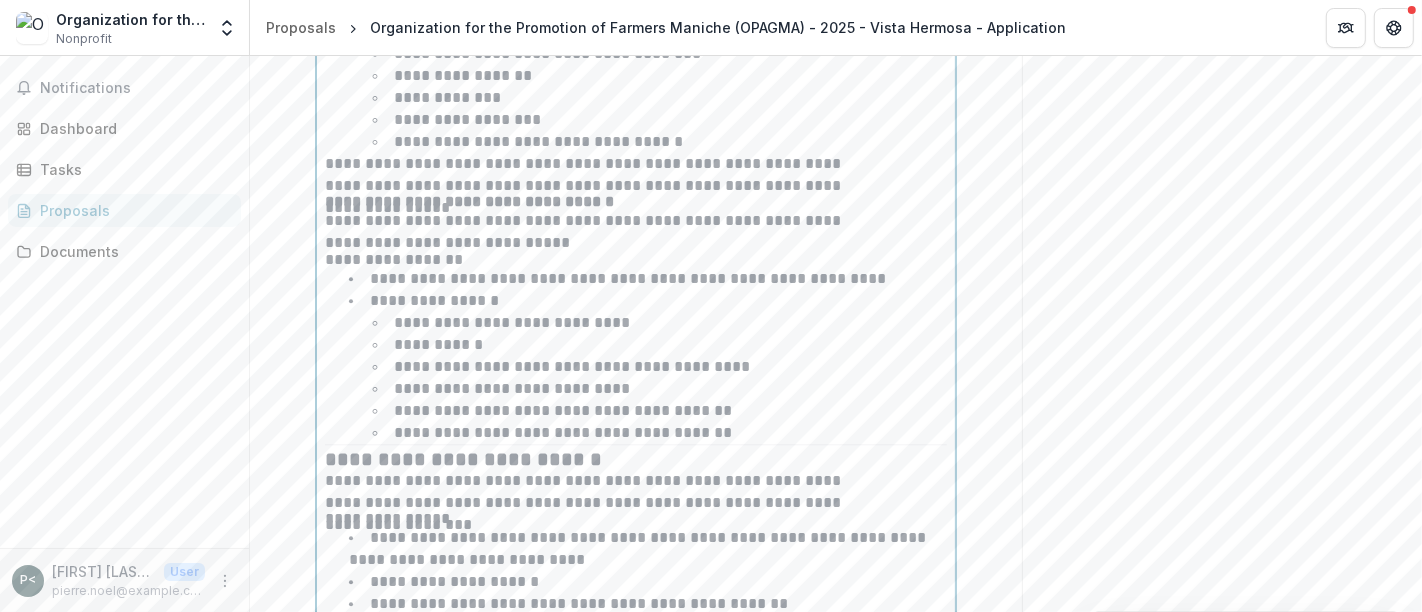 click on "**********" at bounding box center [597, 457] 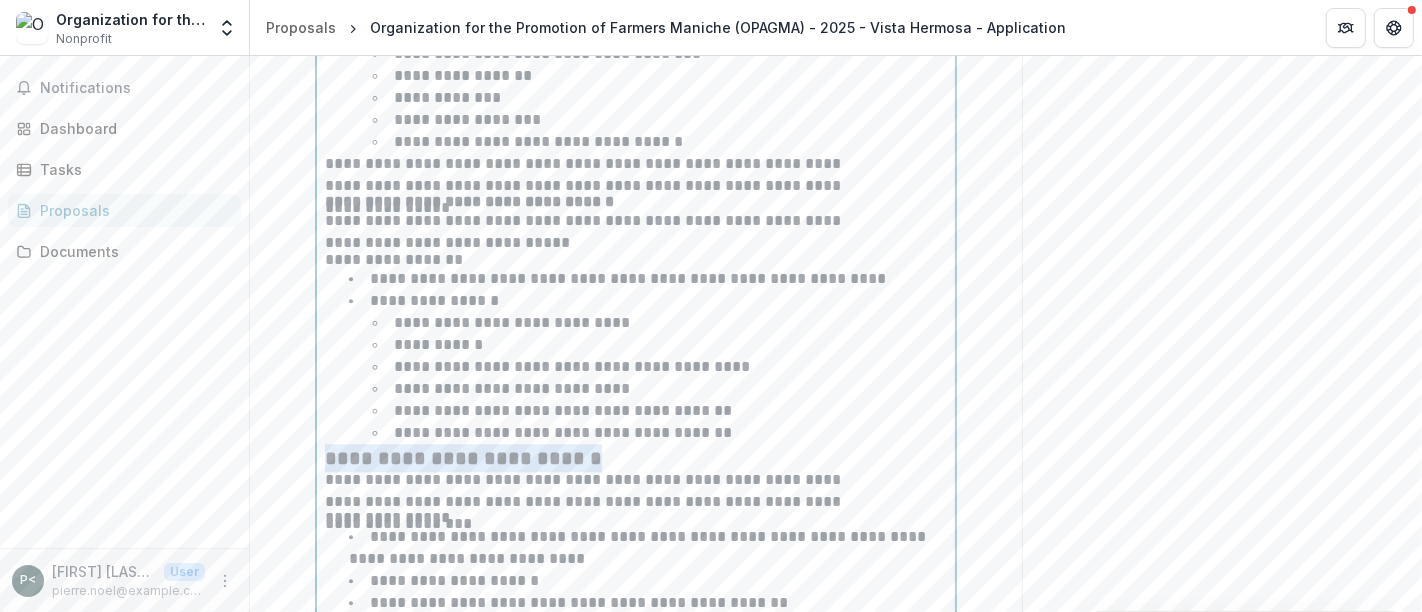 drag, startPoint x: 582, startPoint y: 121, endPoint x: 360, endPoint y: 125, distance: 222.03603 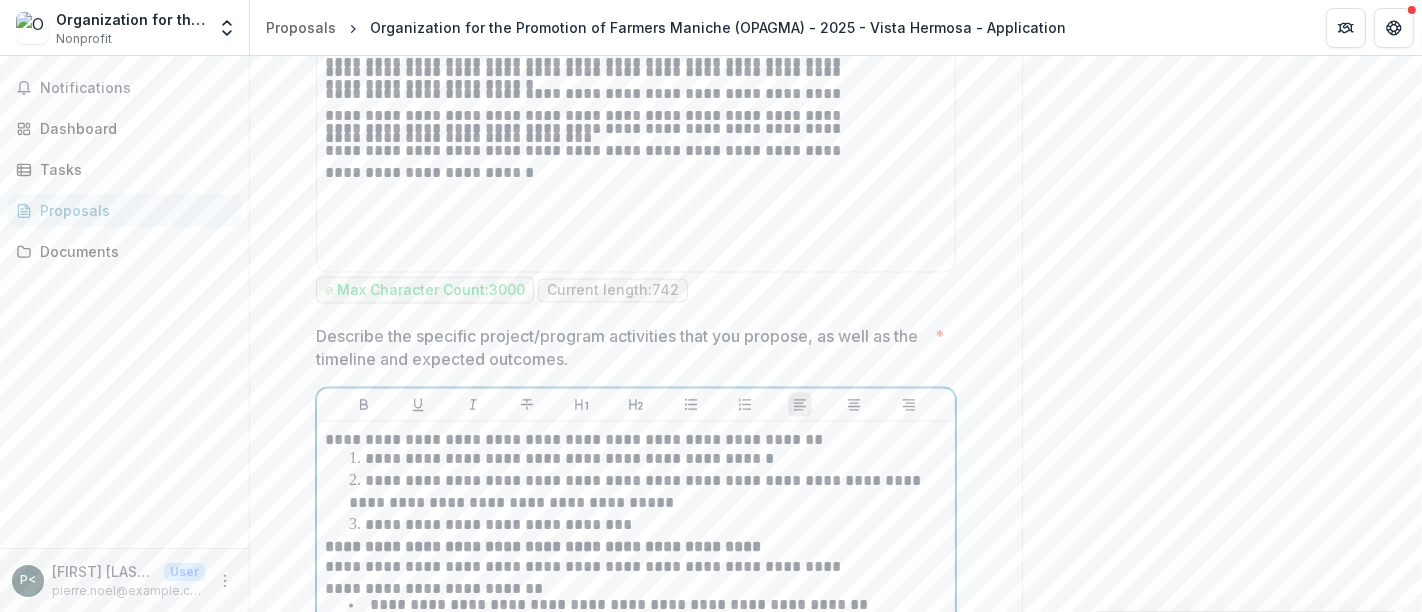 scroll, scrollTop: 2886, scrollLeft: 0, axis: vertical 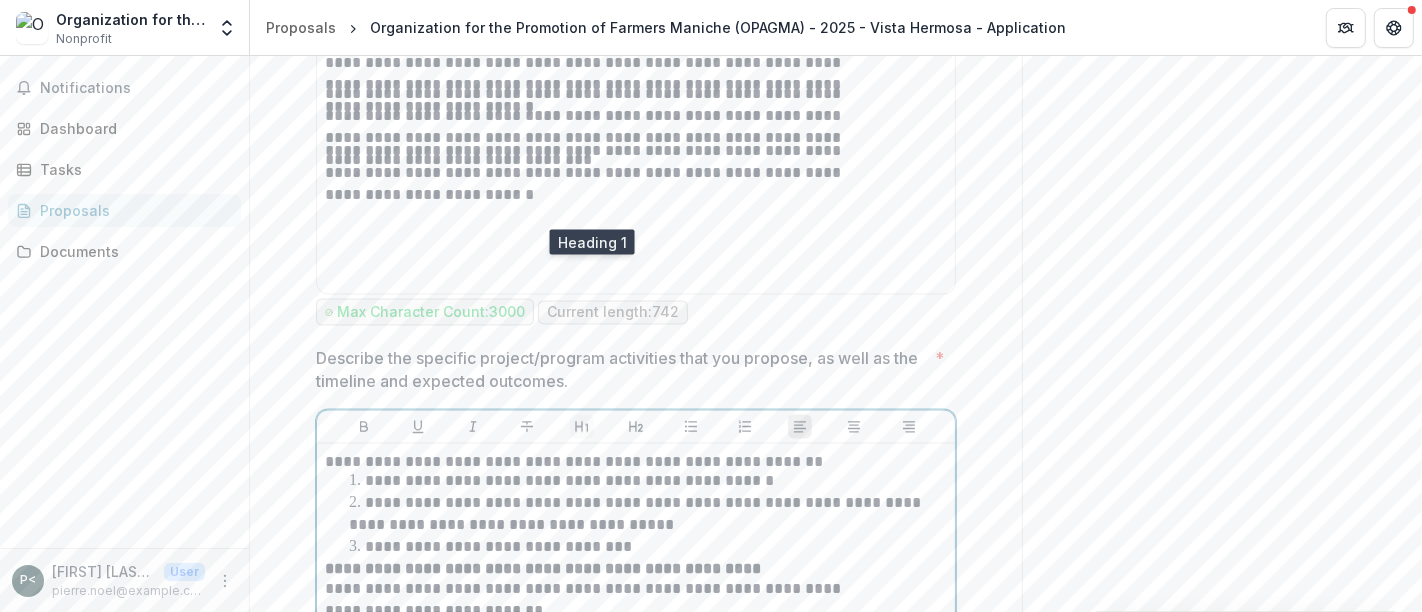 click 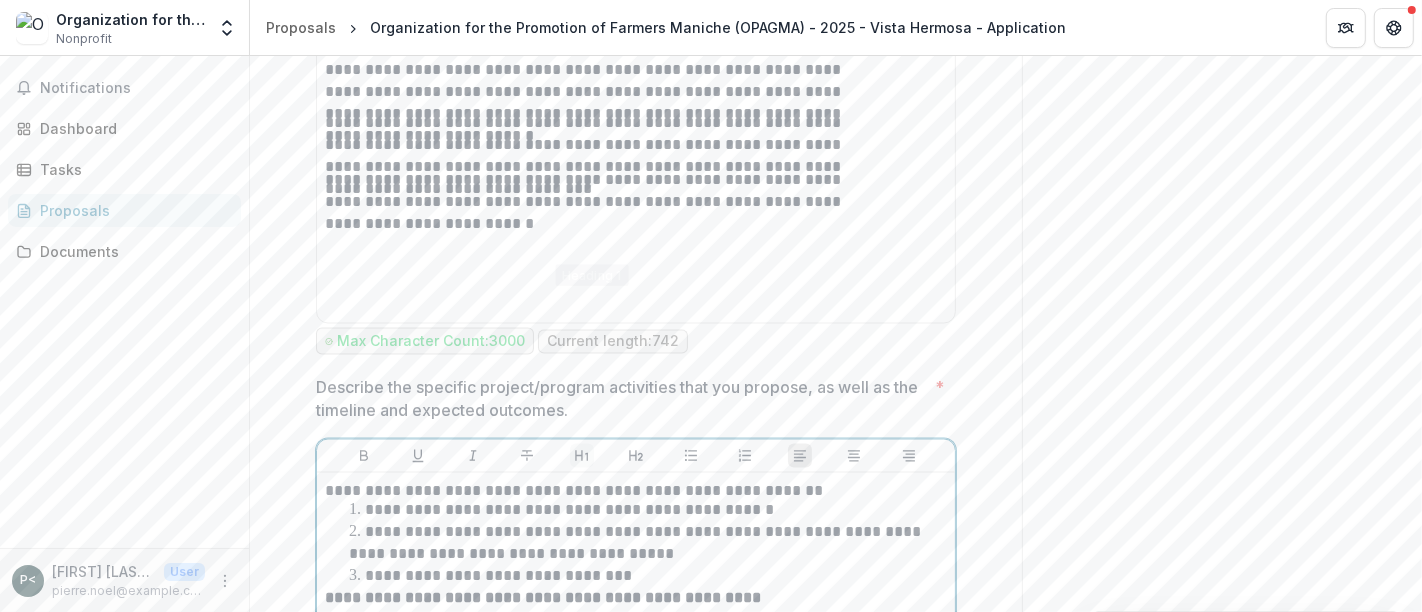 scroll, scrollTop: 2851, scrollLeft: 0, axis: vertical 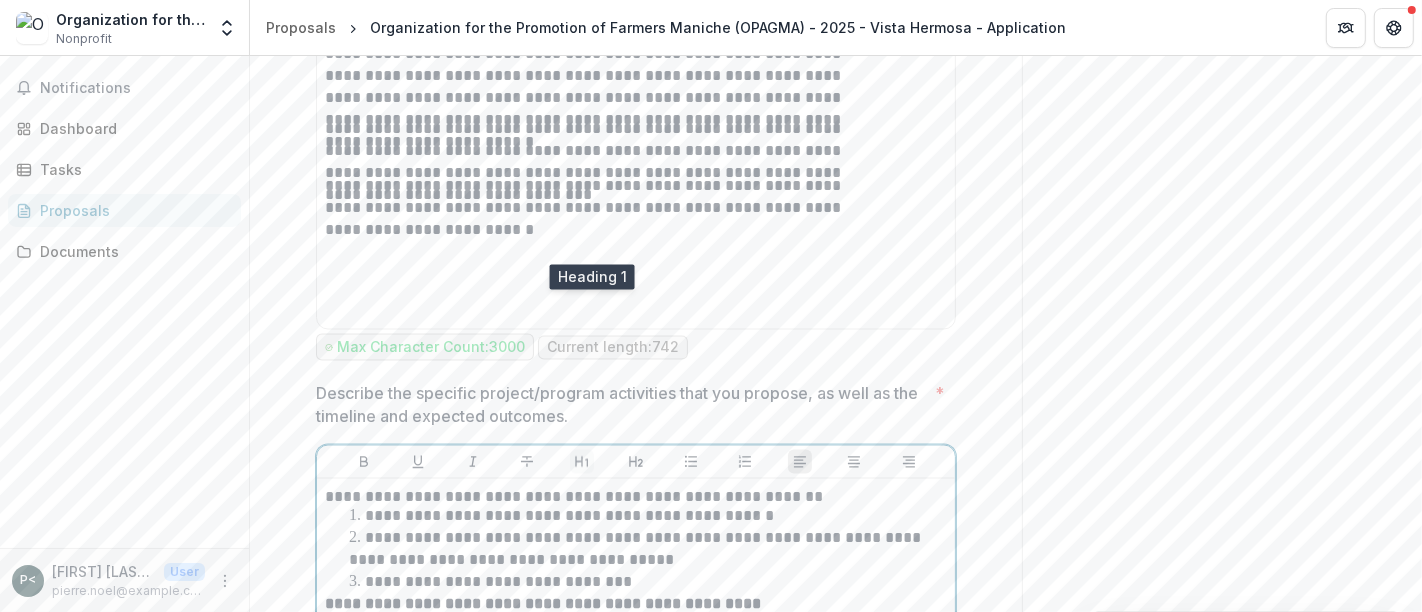 click 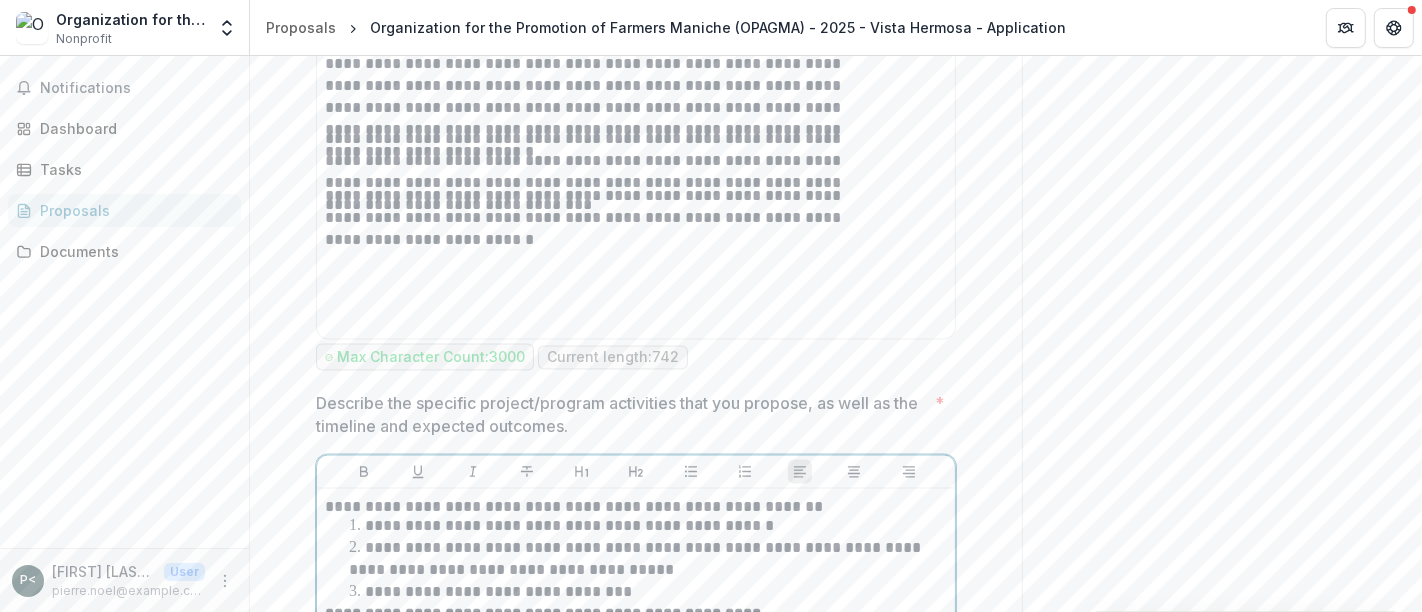 scroll, scrollTop: 2829, scrollLeft: 0, axis: vertical 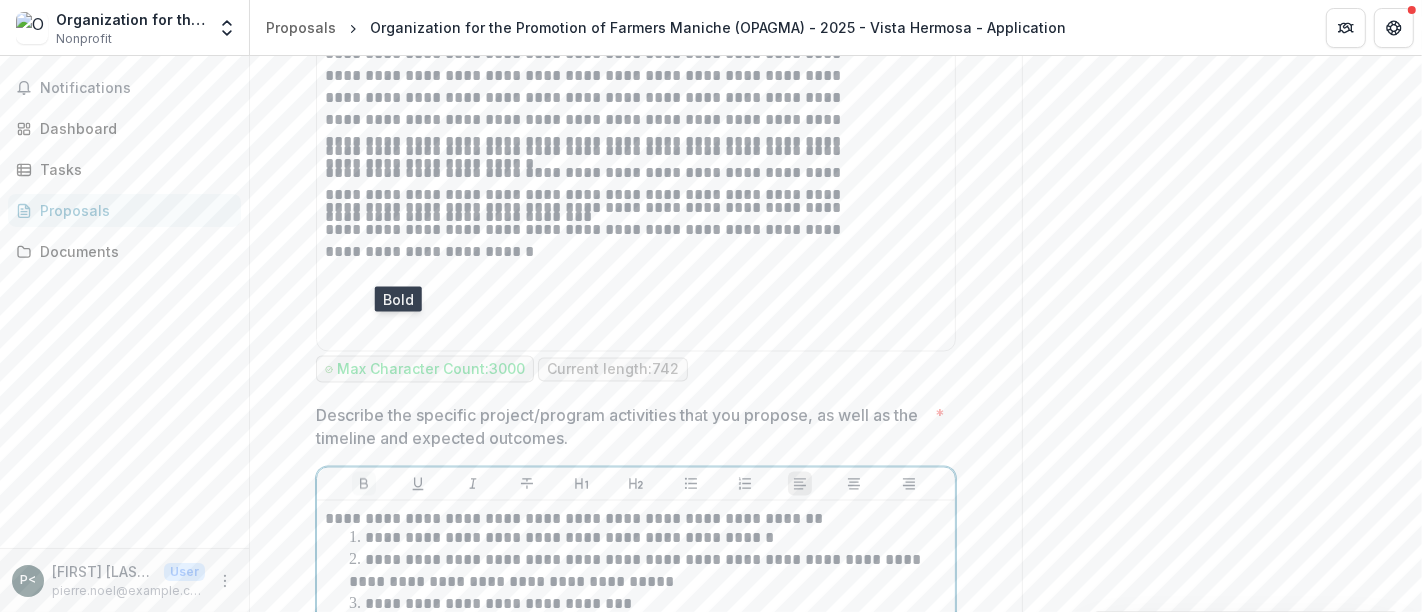 click 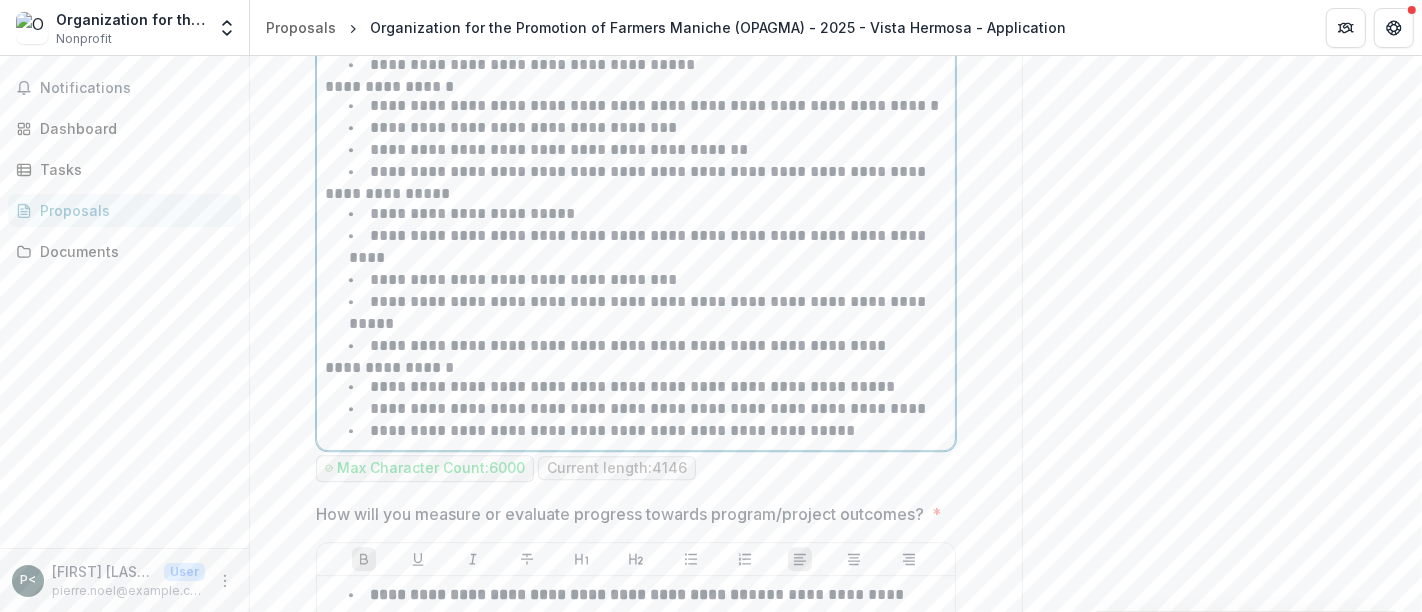 scroll, scrollTop: 4664, scrollLeft: 0, axis: vertical 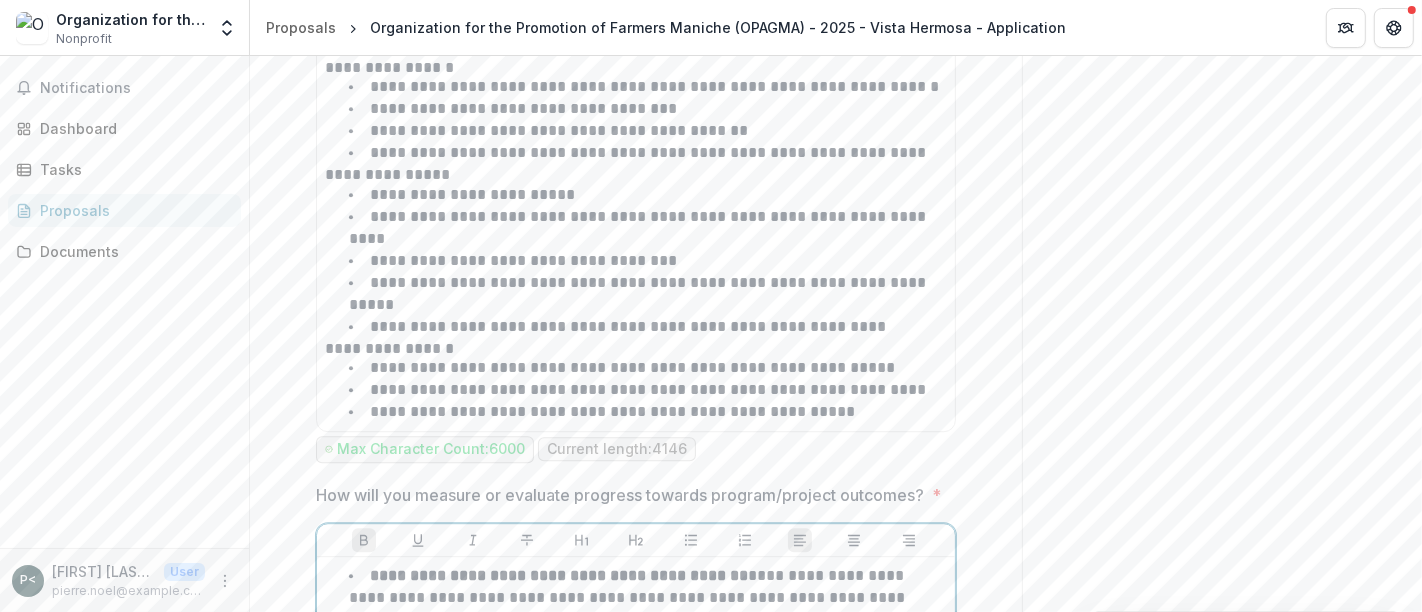 click on "**********" at bounding box center (643, 806) 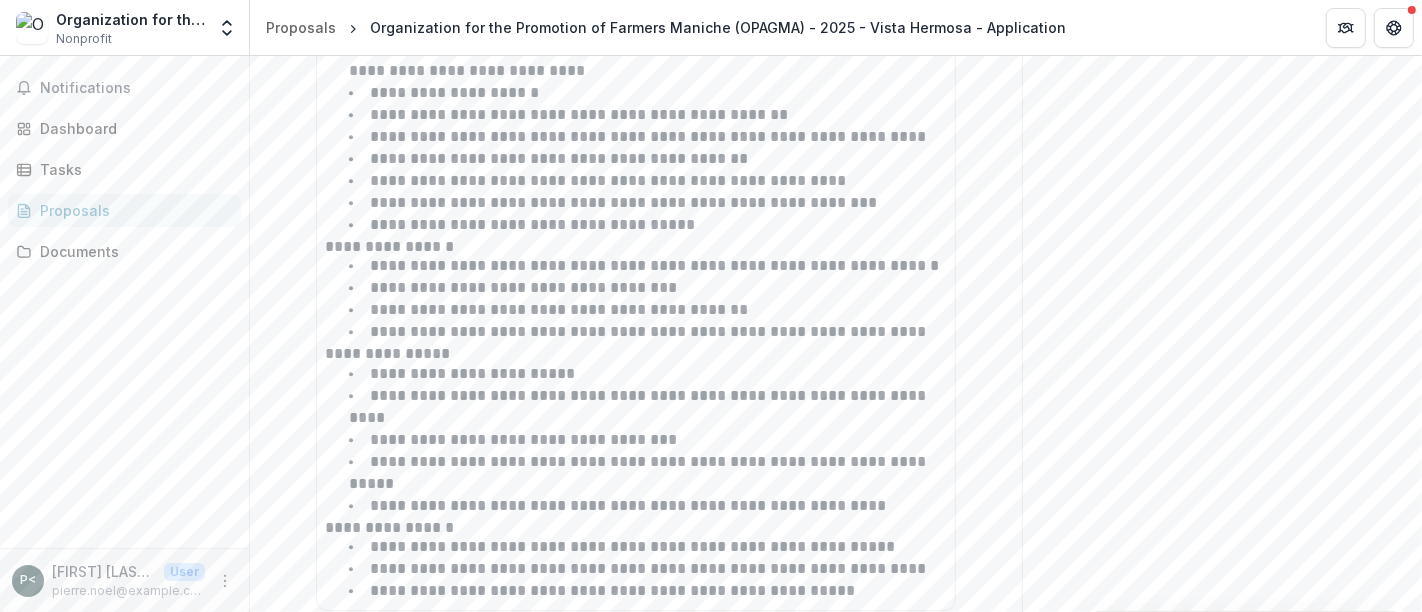 scroll, scrollTop: 4286, scrollLeft: 0, axis: vertical 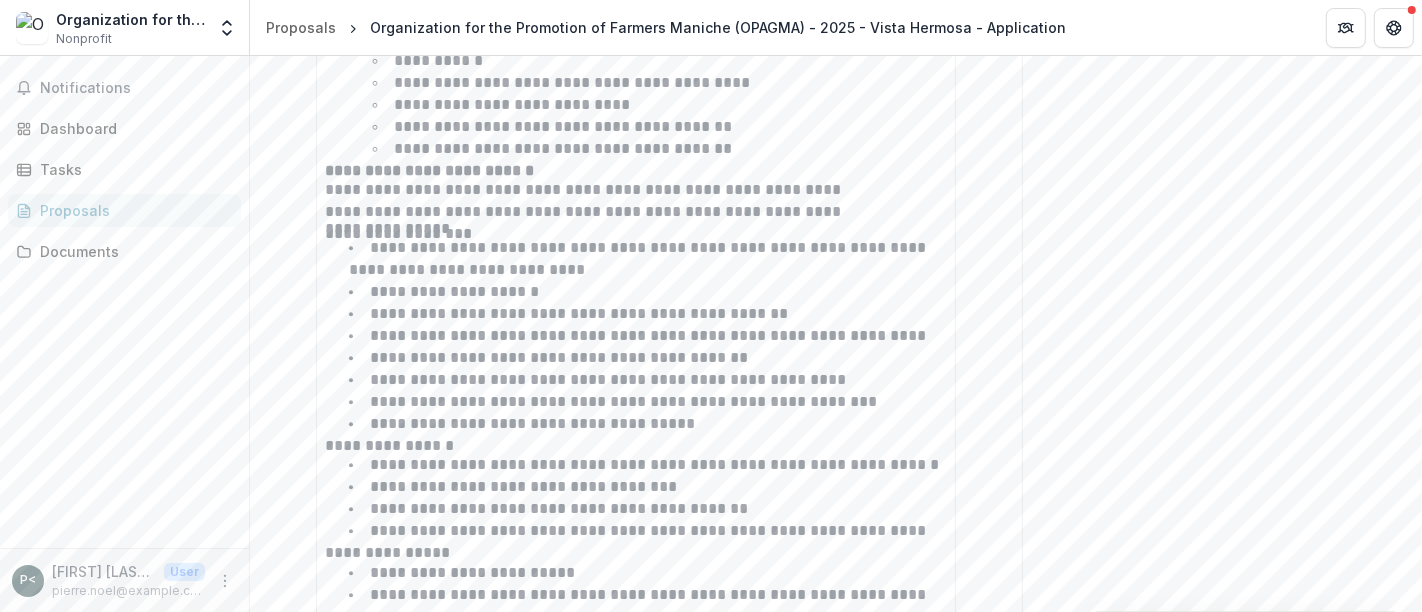 drag, startPoint x: 552, startPoint y: 437, endPoint x: 374, endPoint y: 550, distance: 210.8388 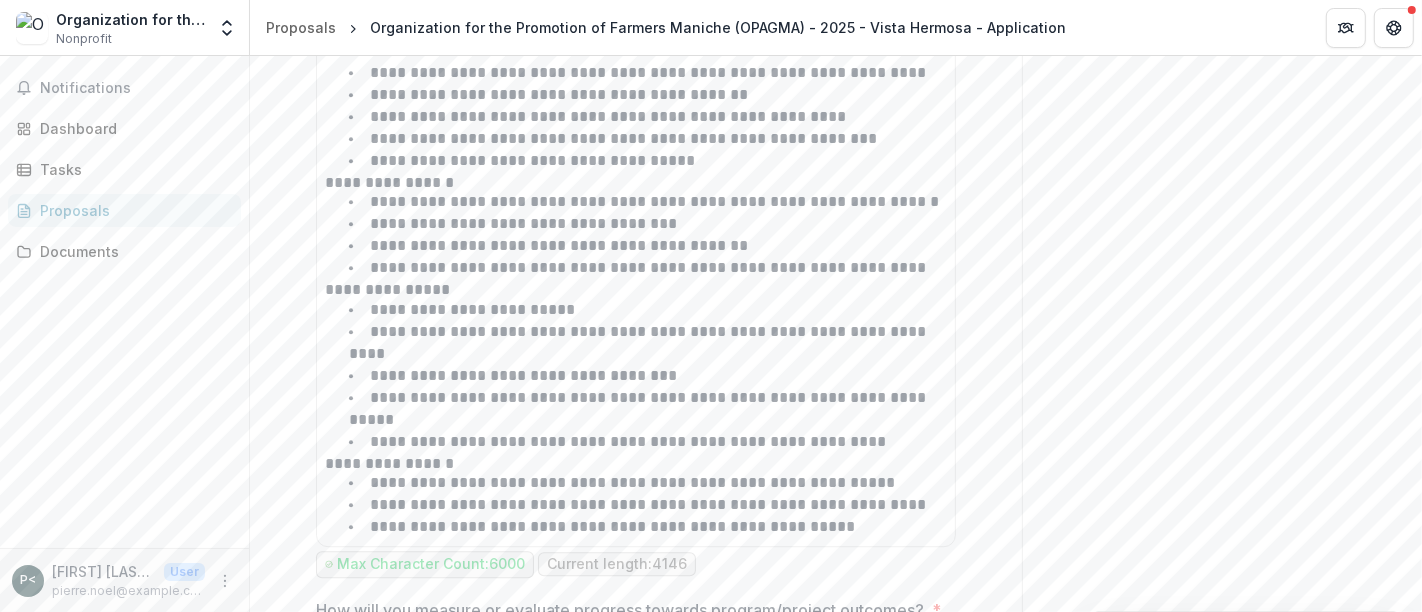 scroll, scrollTop: 4551, scrollLeft: 0, axis: vertical 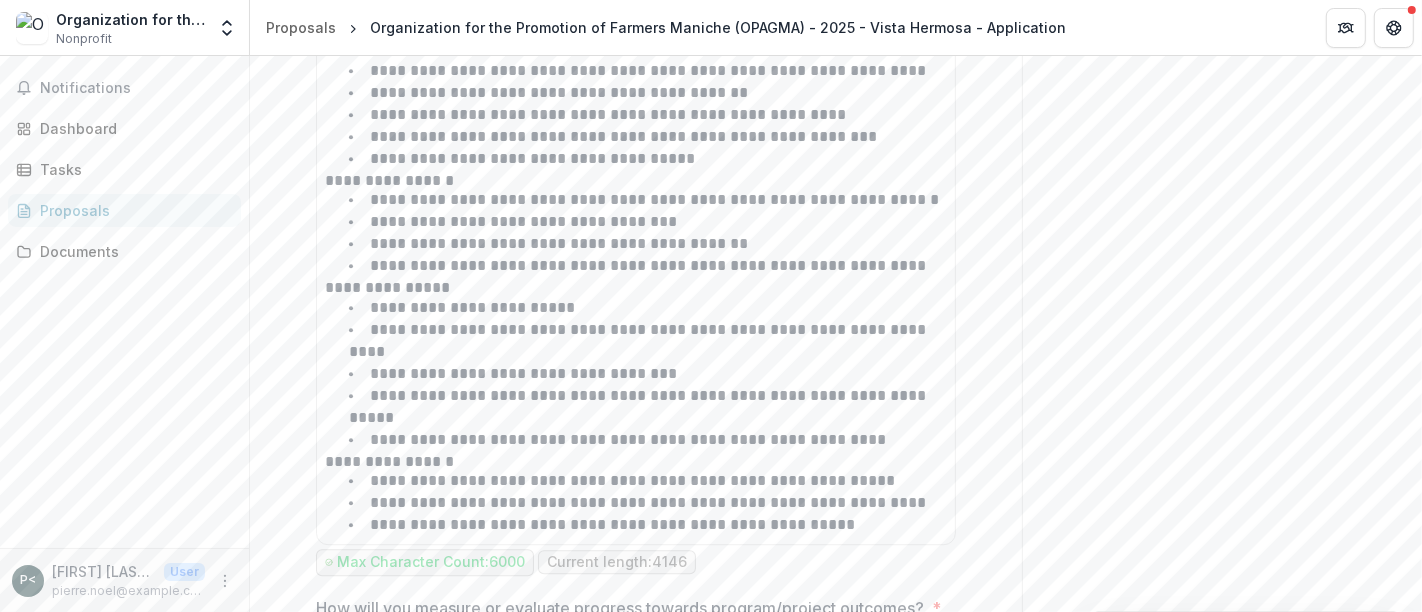 click at bounding box center (636, 700) 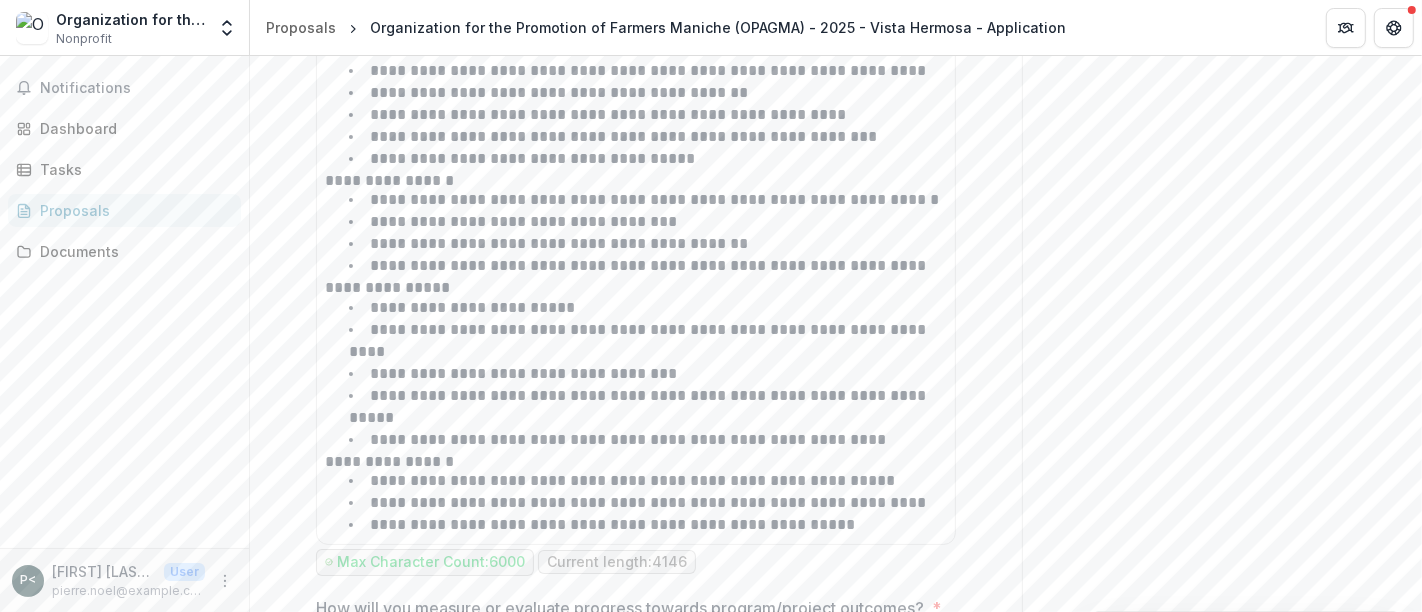 scroll, scrollTop: 4853, scrollLeft: 0, axis: vertical 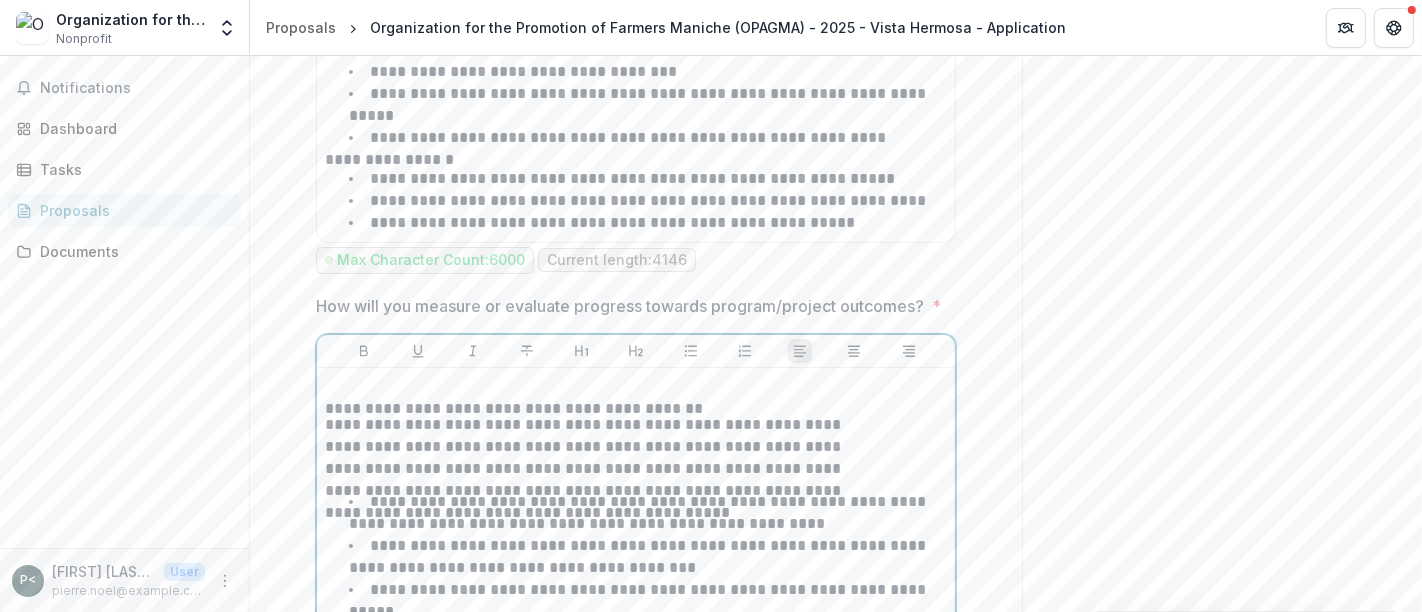 click on "**********" at bounding box center [597, 757] 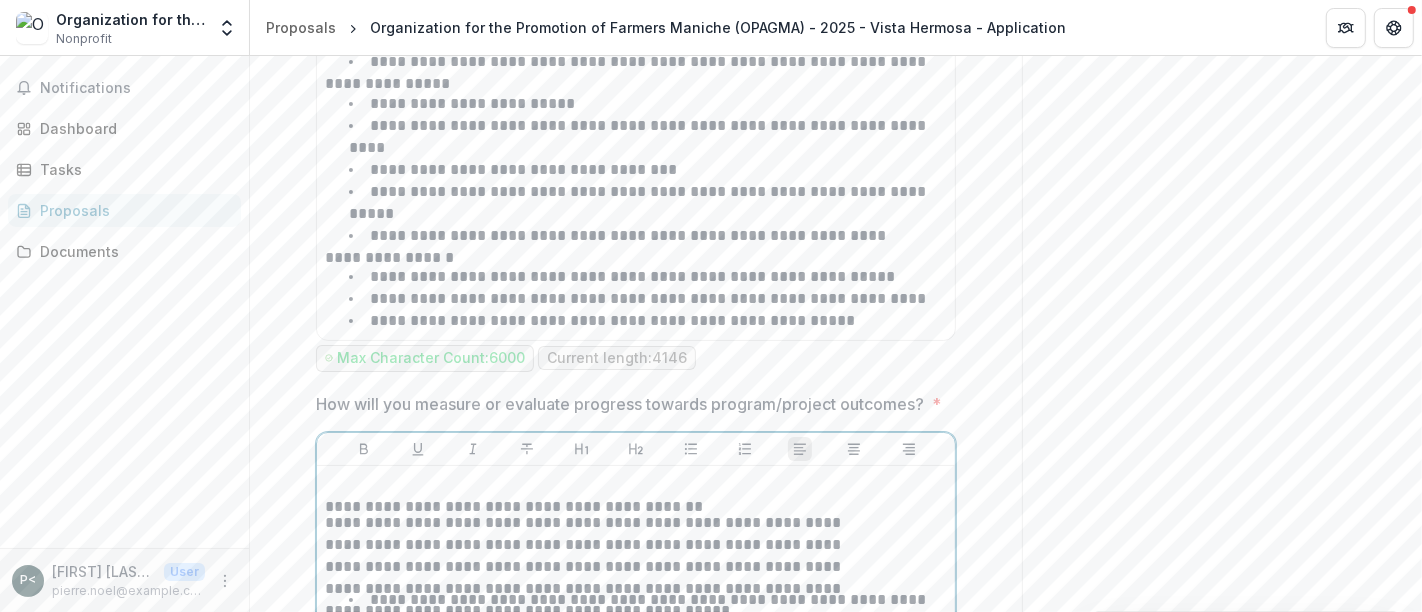 scroll, scrollTop: 4754, scrollLeft: 0, axis: vertical 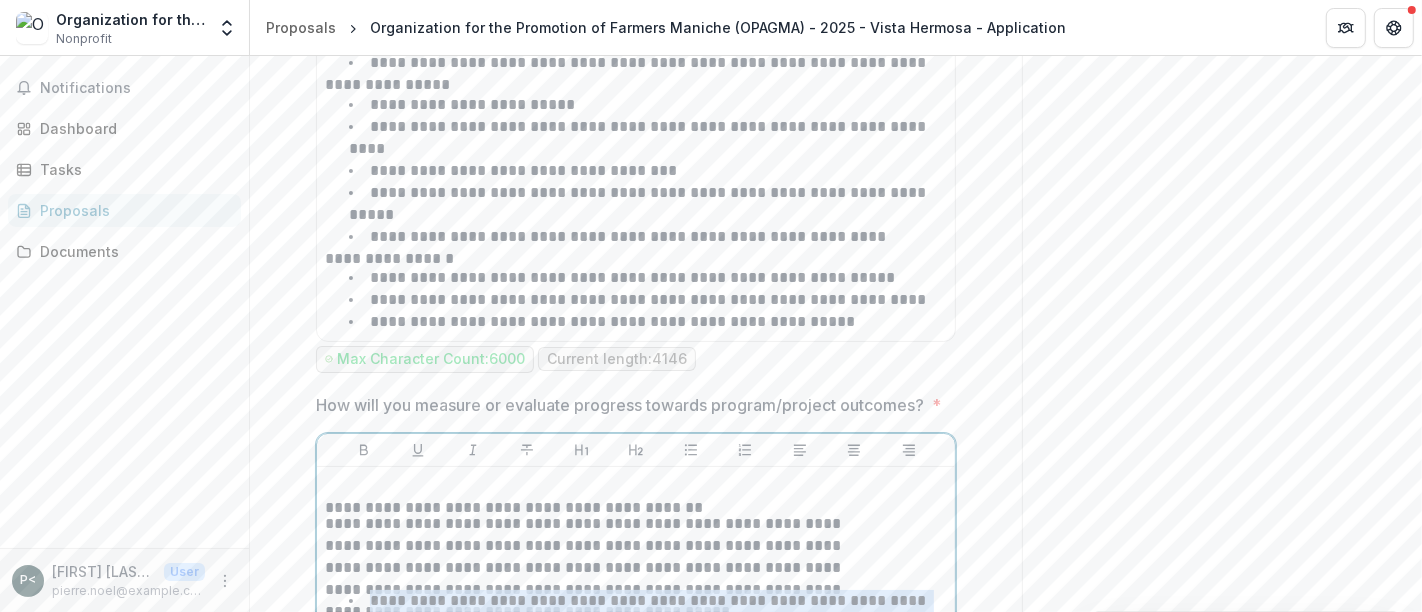 drag, startPoint x: 685, startPoint y: 321, endPoint x: 401, endPoint y: 194, distance: 311.10287 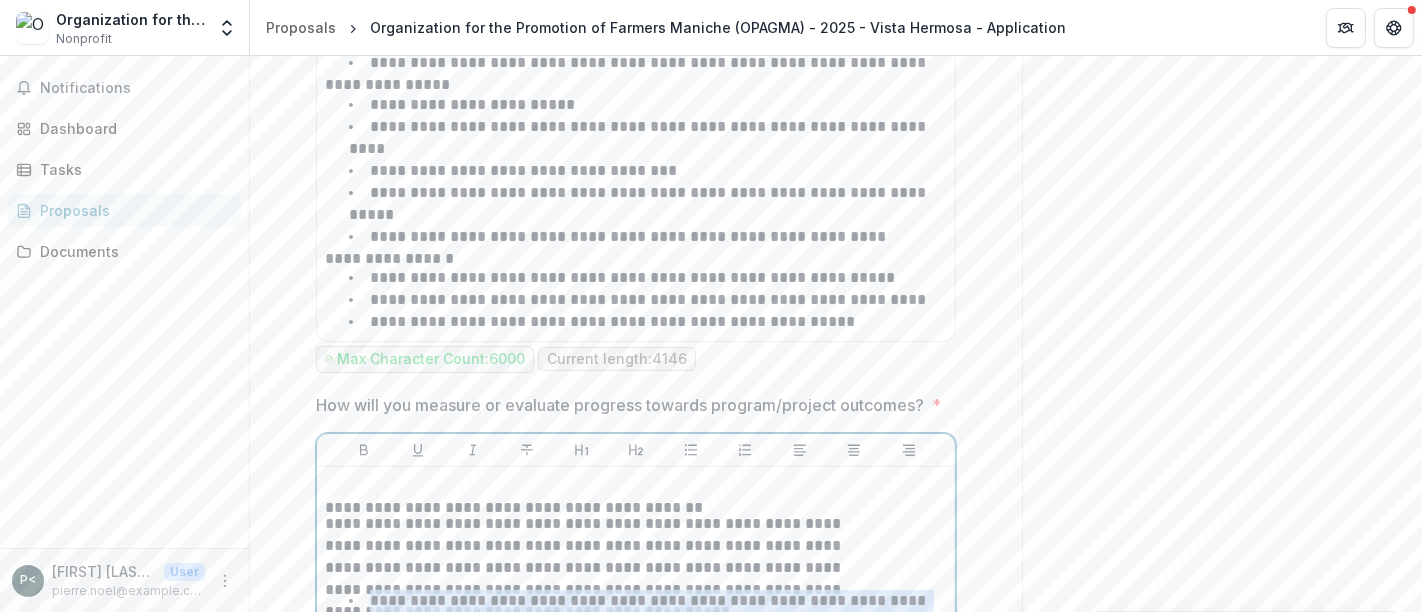 click on "**********" at bounding box center (636, 678) 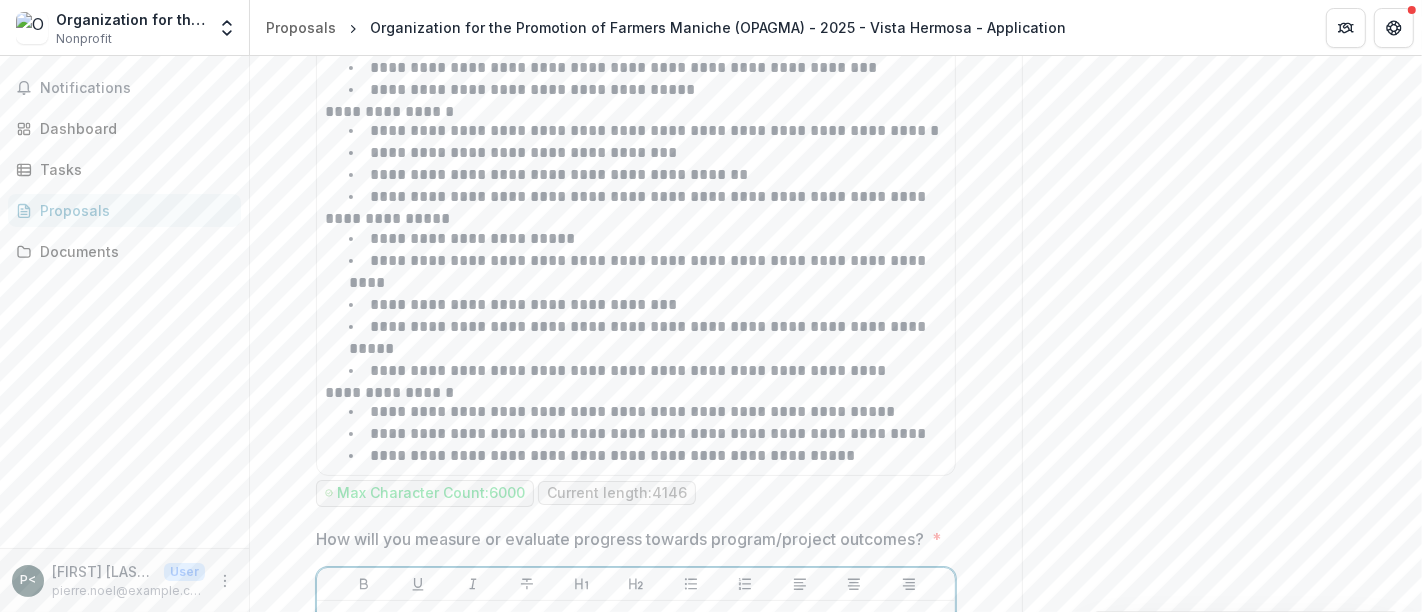 scroll, scrollTop: 4618, scrollLeft: 0, axis: vertical 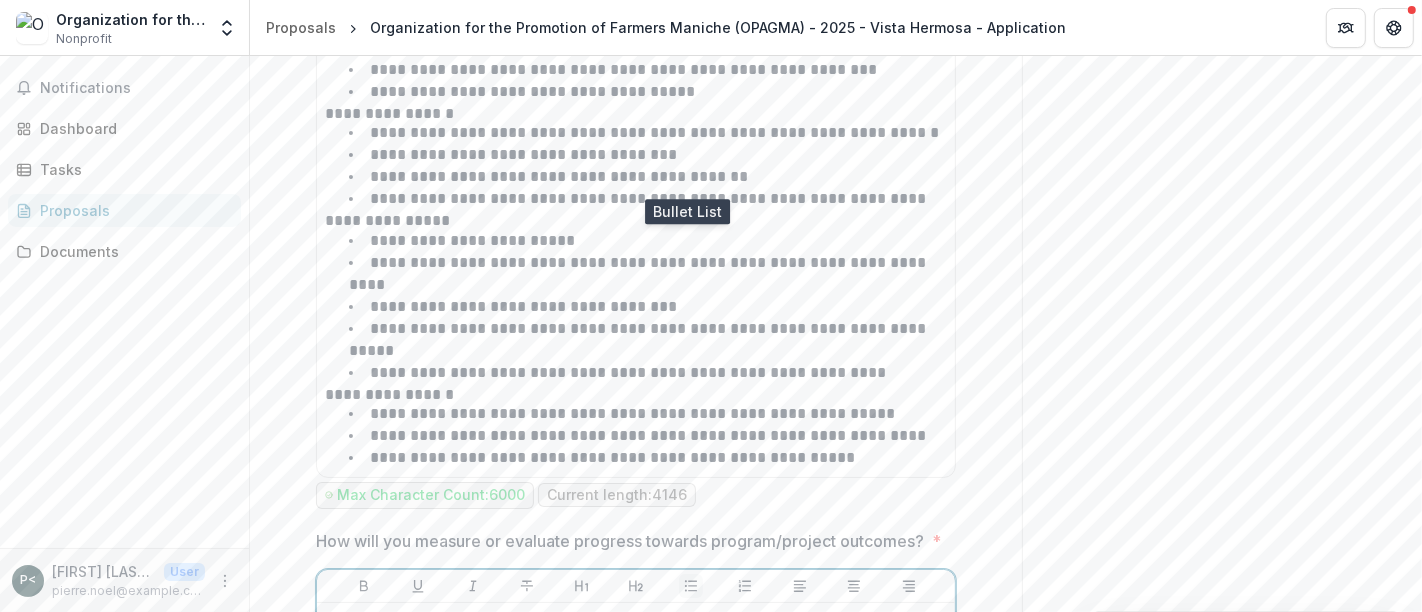 click 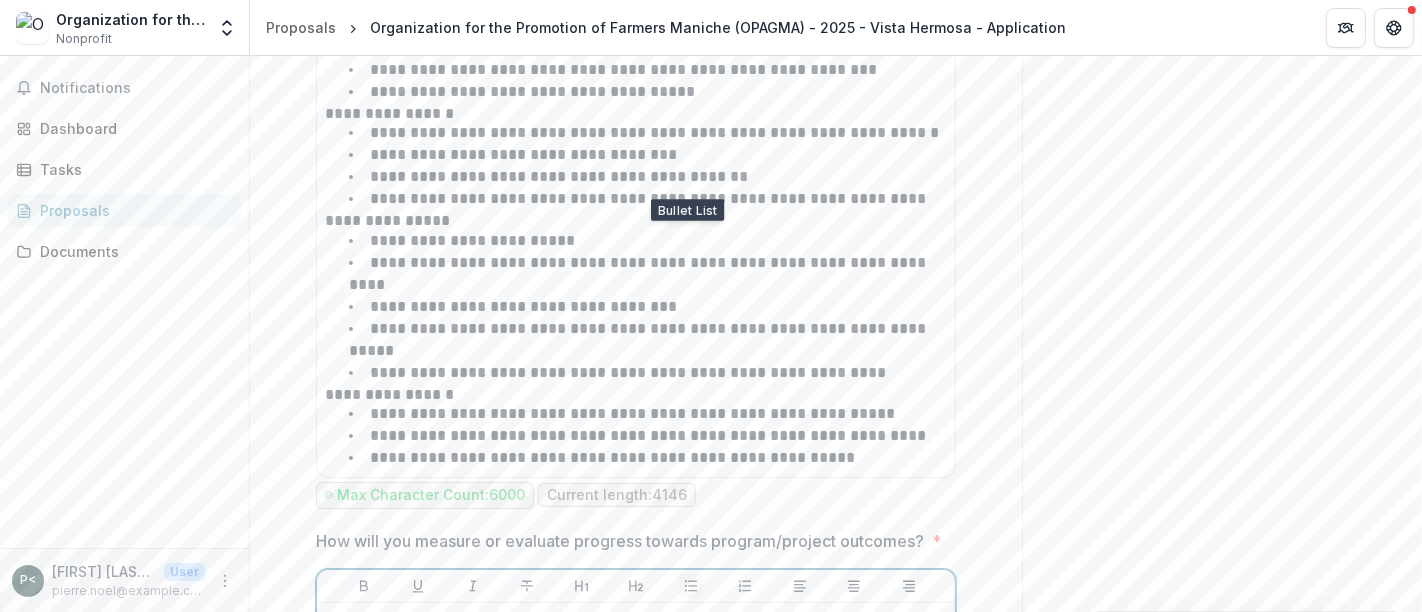 click 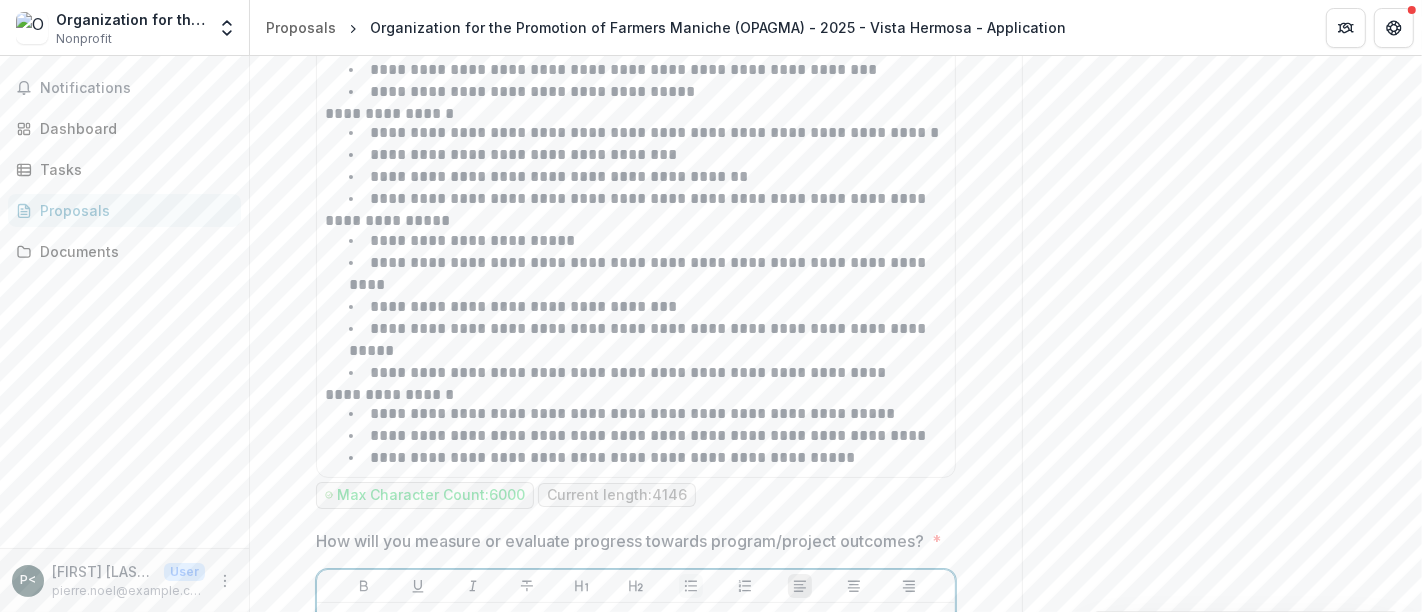 click 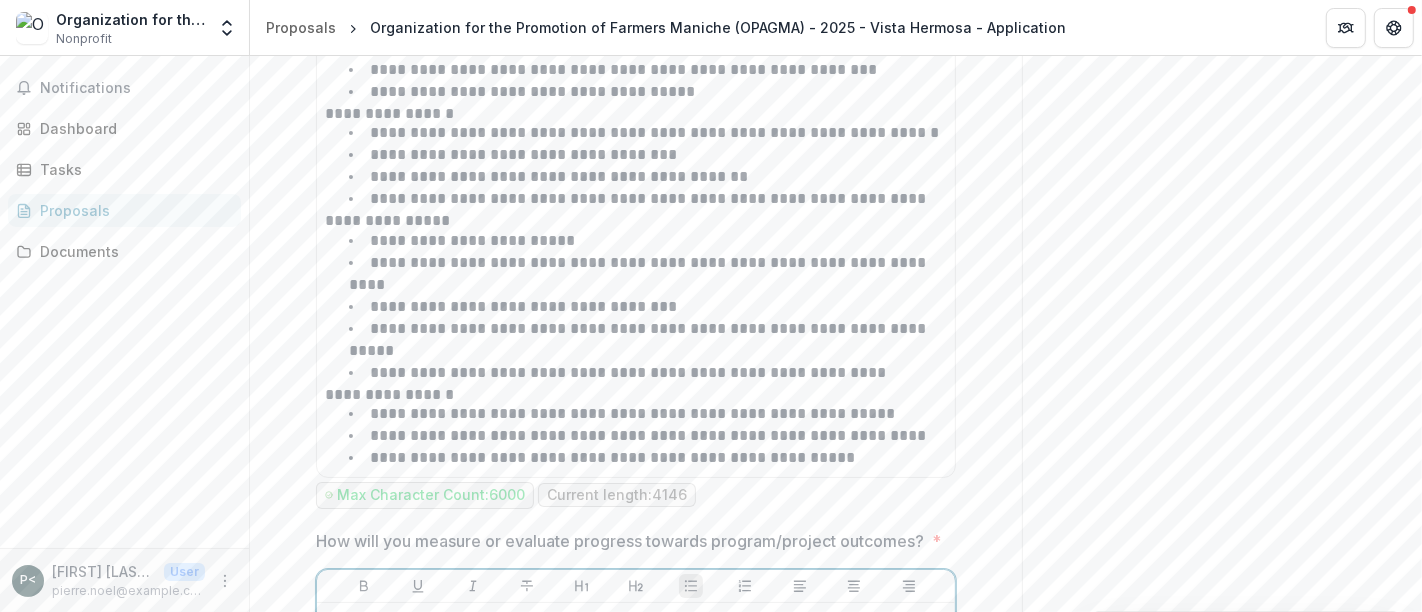 click on "**********" at bounding box center [648, 836] 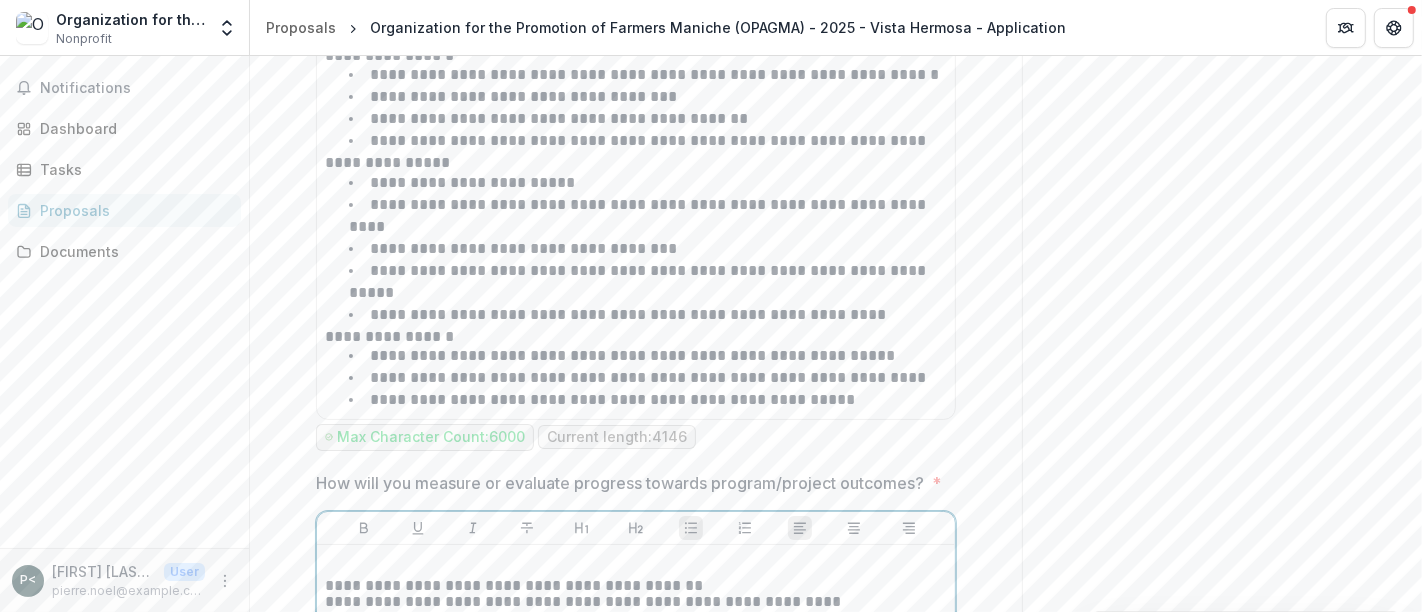 scroll, scrollTop: 4673, scrollLeft: 0, axis: vertical 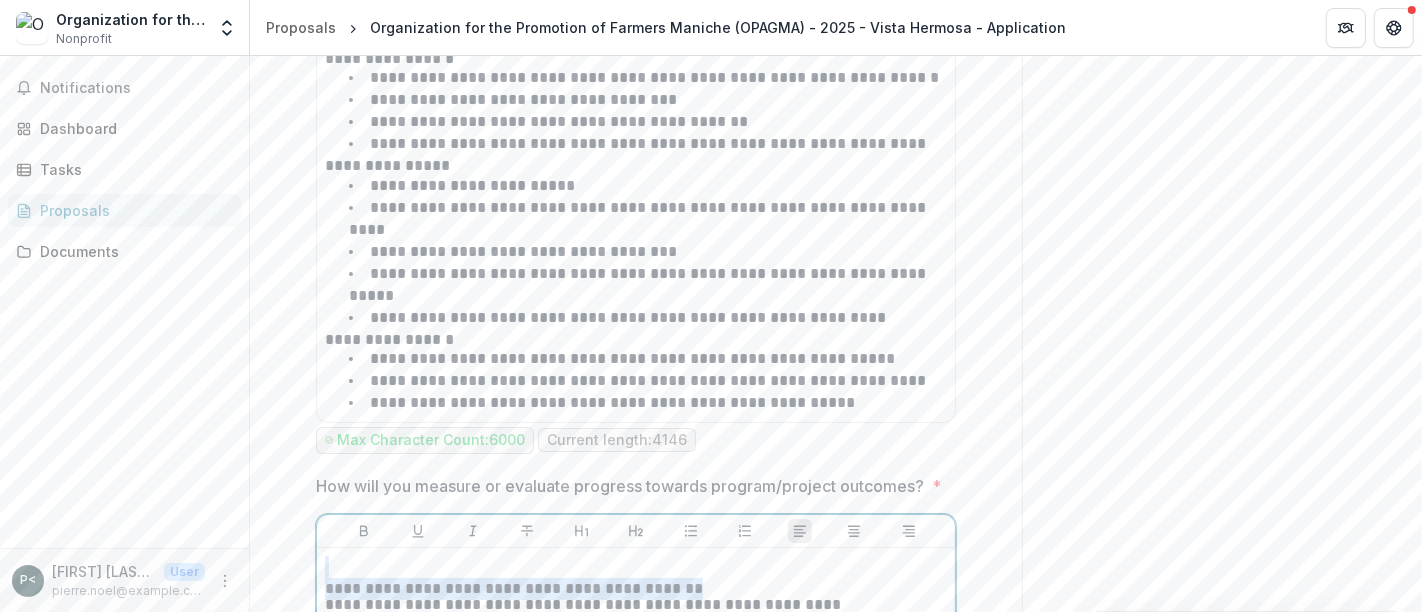 drag, startPoint x: 680, startPoint y: 172, endPoint x: 504, endPoint y: 156, distance: 176.72577 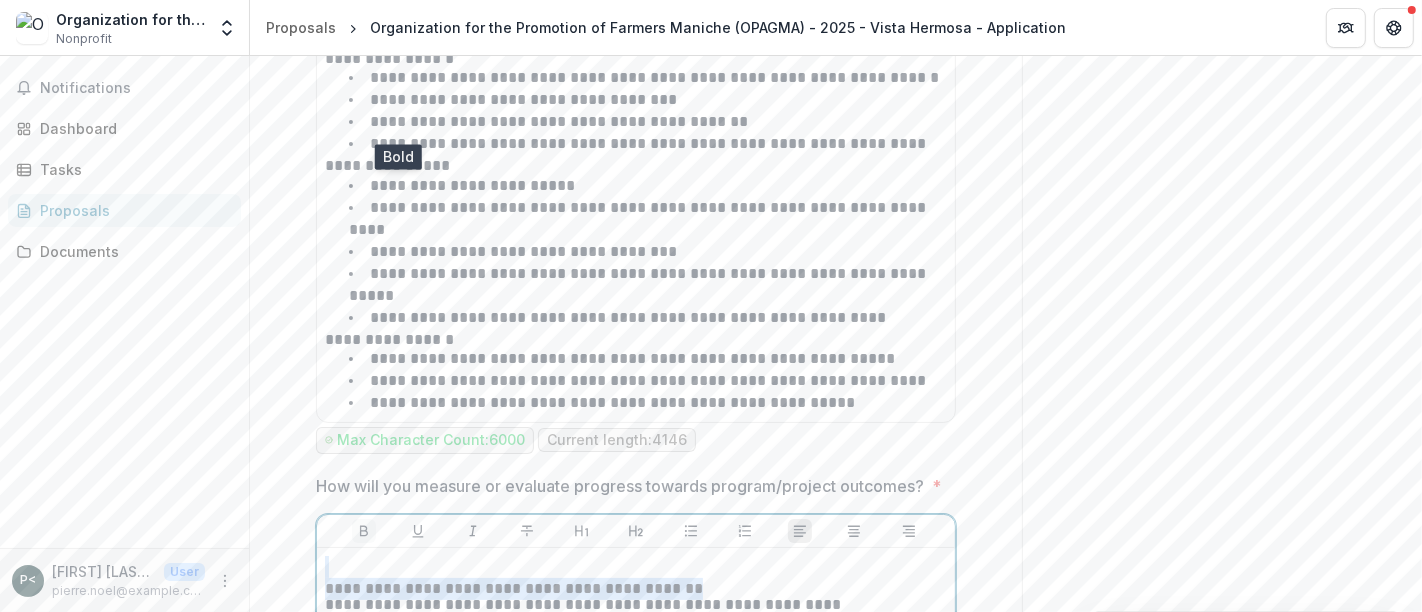 click 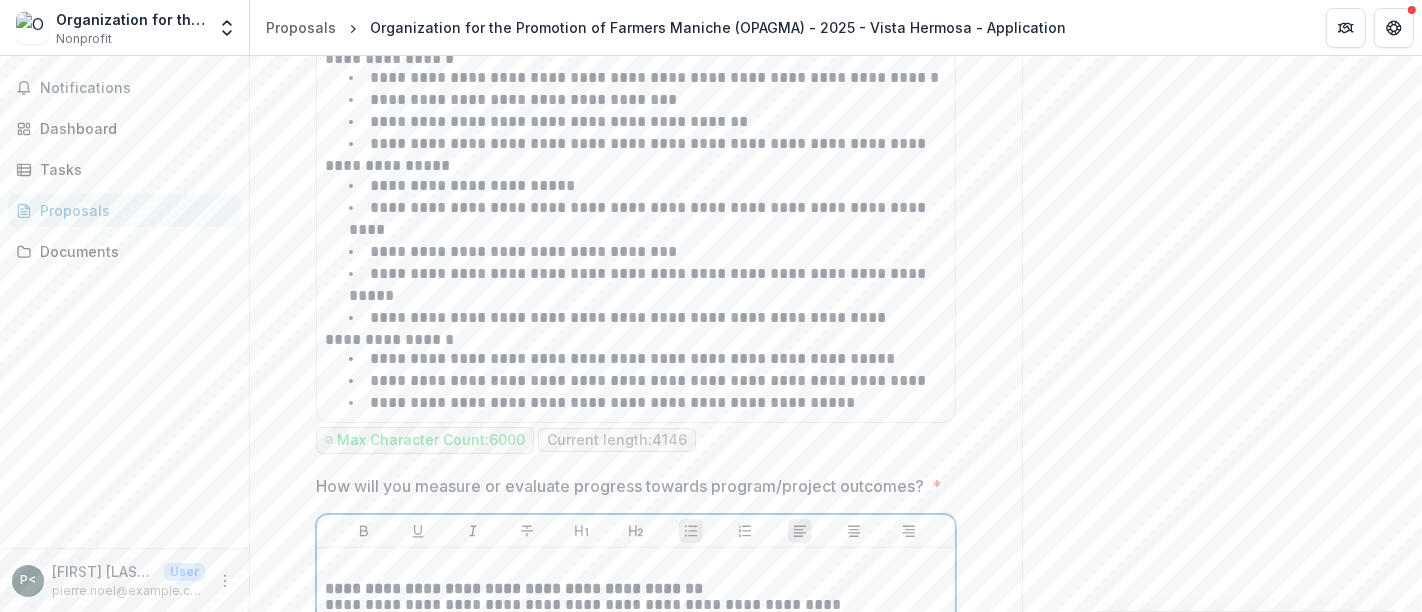 click on "**********" at bounding box center (639, 692) 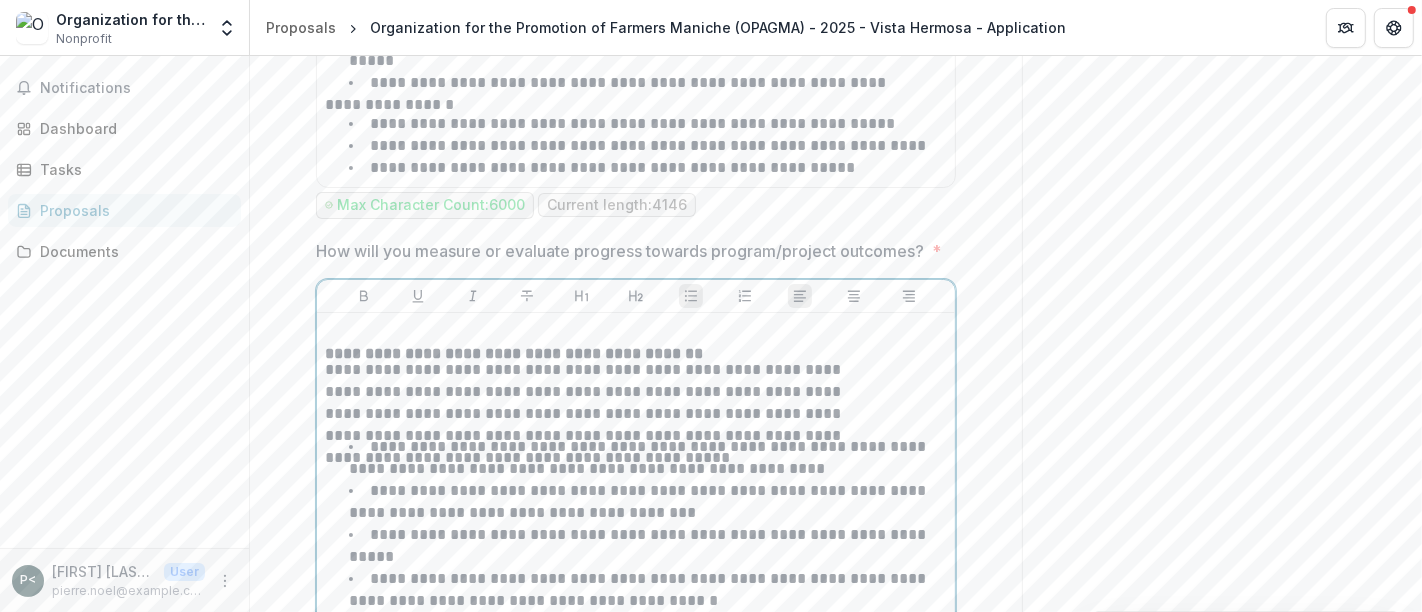 scroll, scrollTop: 4937, scrollLeft: 0, axis: vertical 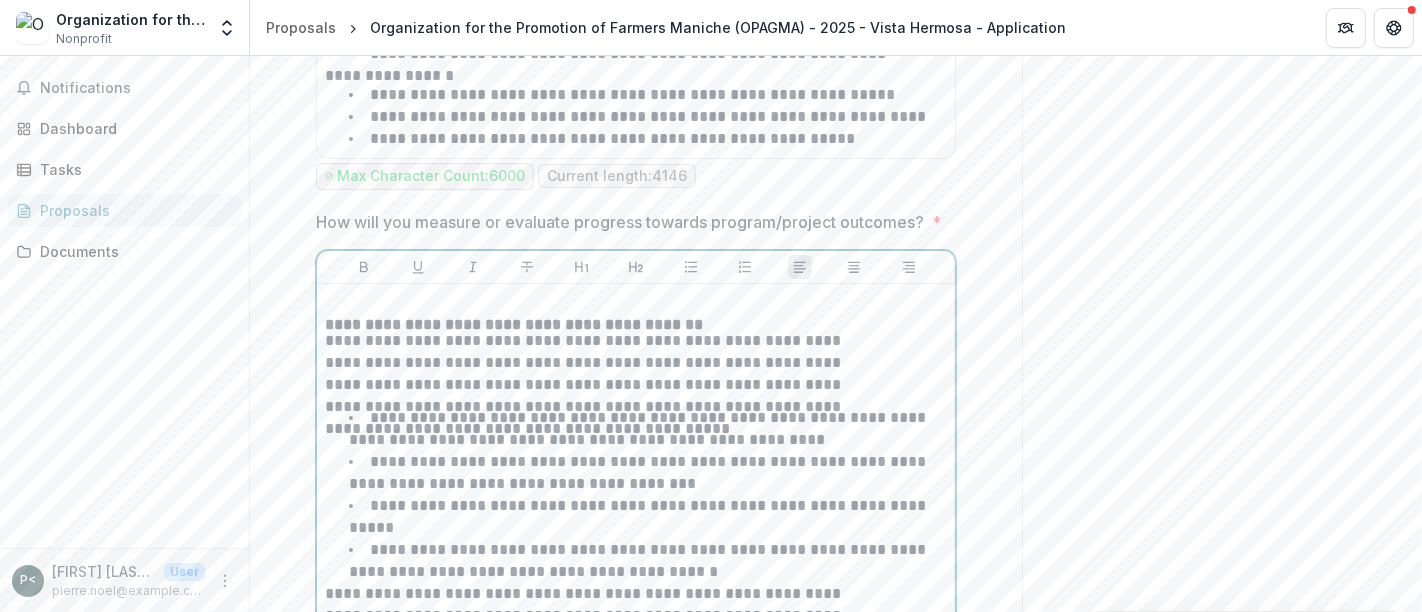 drag, startPoint x: 510, startPoint y: 246, endPoint x: 363, endPoint y: 247, distance: 147.0034 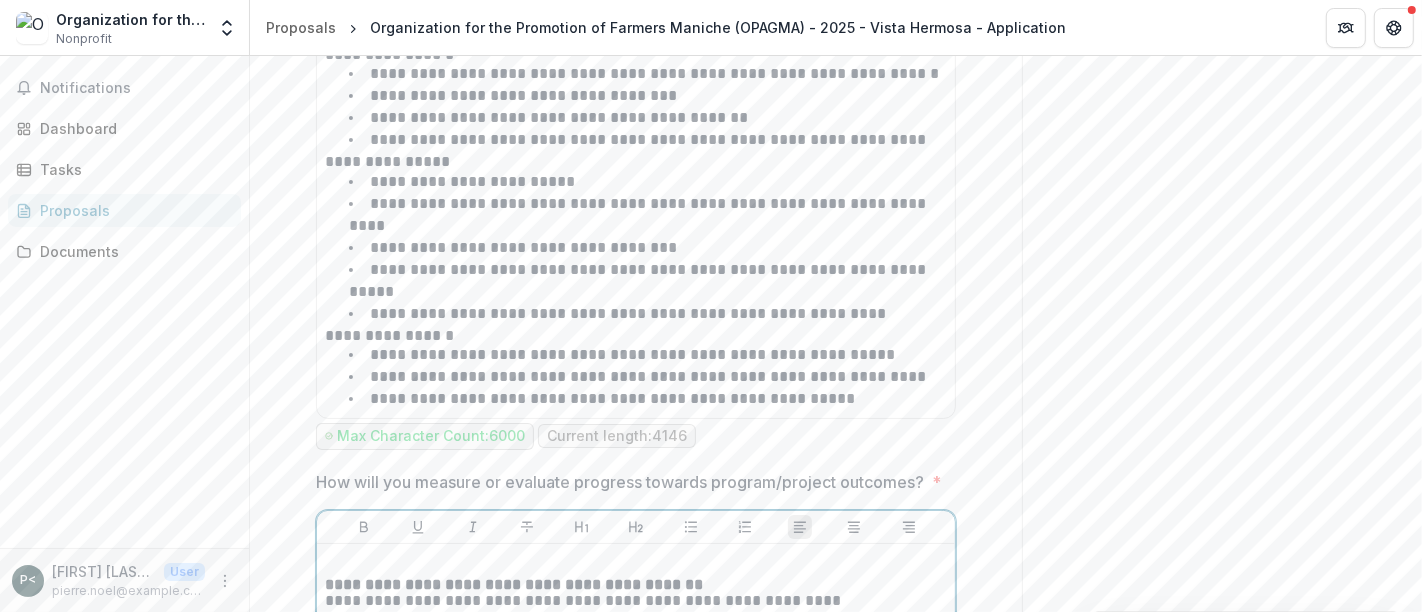 scroll, scrollTop: 4675, scrollLeft: 0, axis: vertical 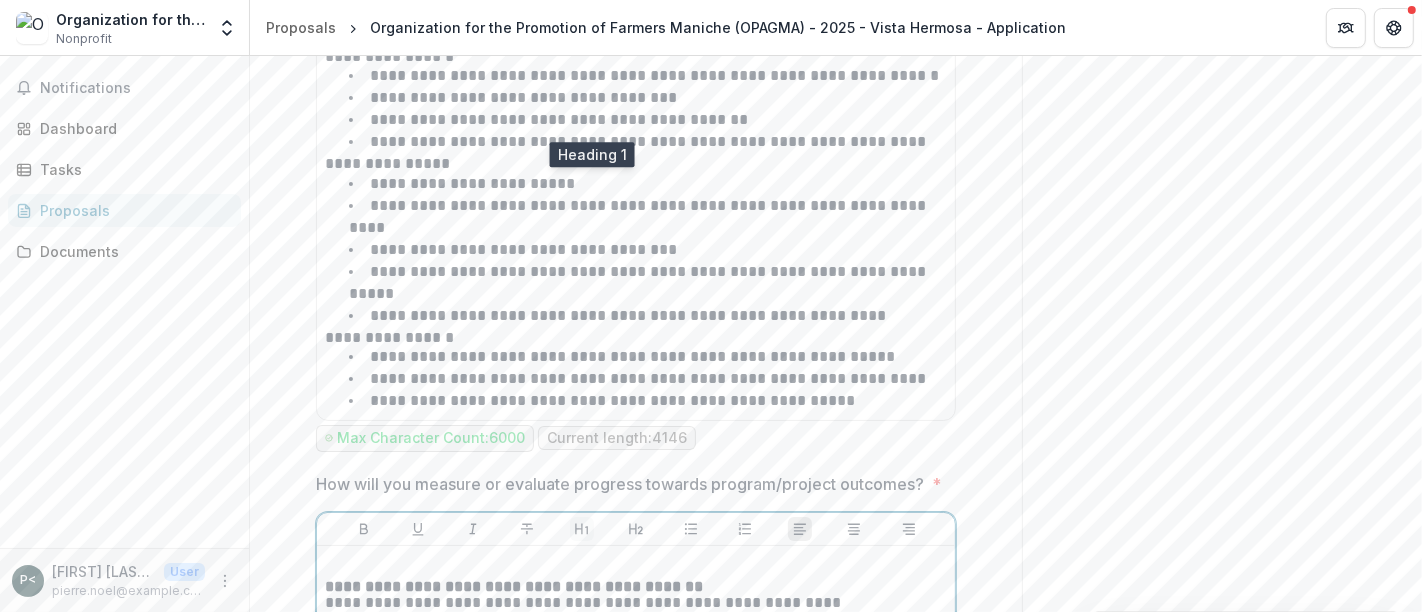 click 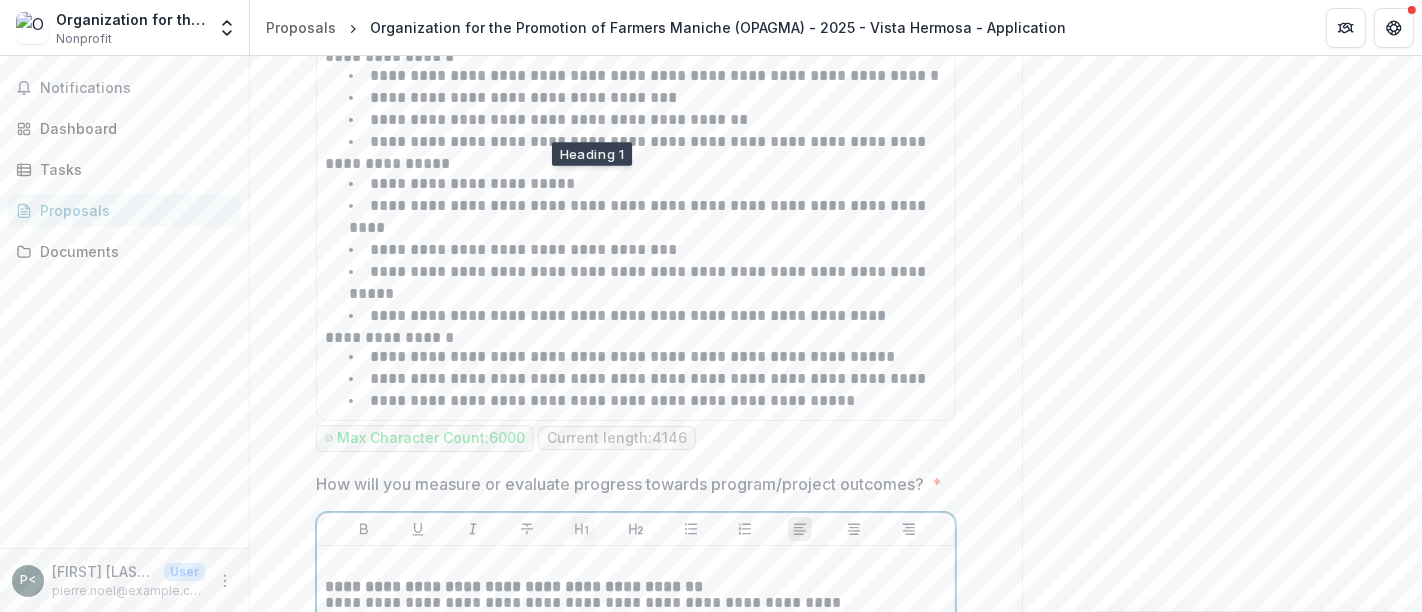 click 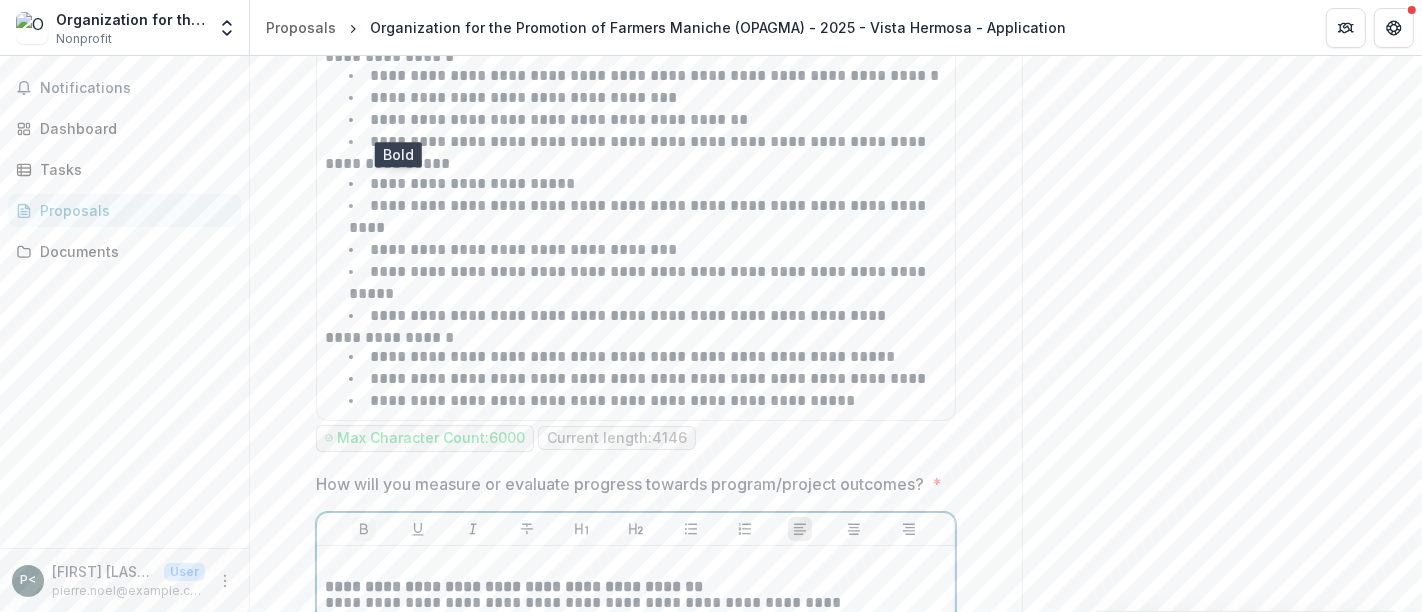 click 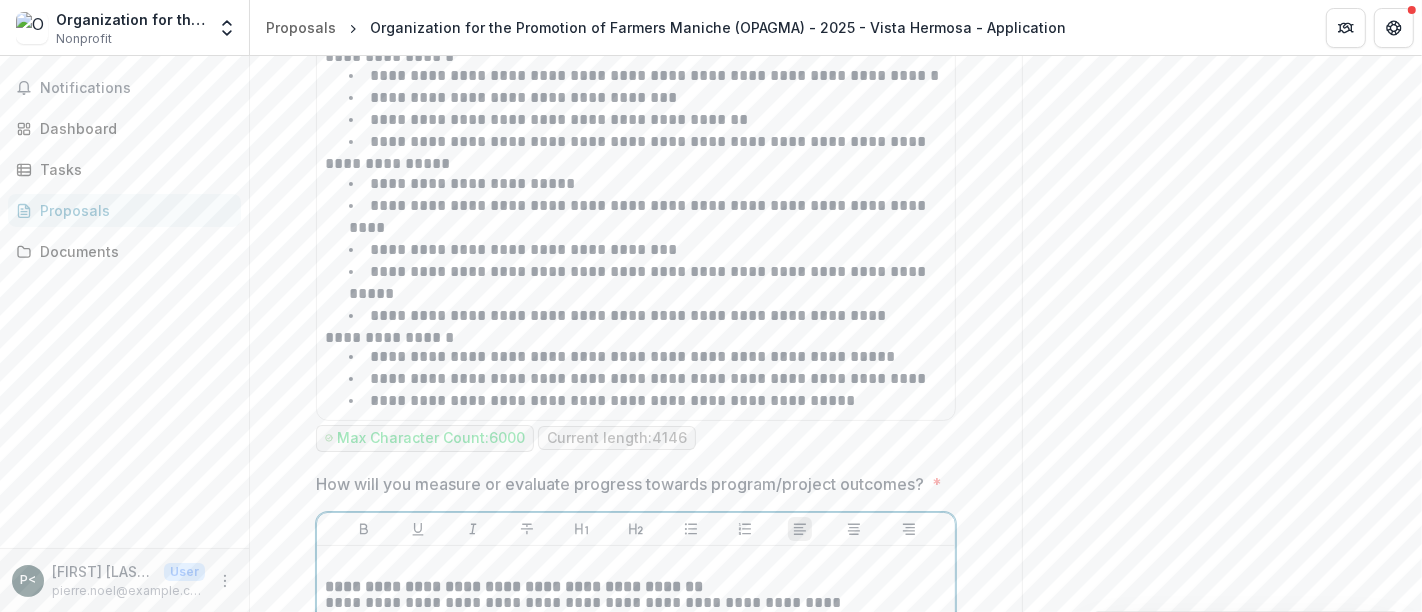 click on "**********" at bounding box center (597, 883) 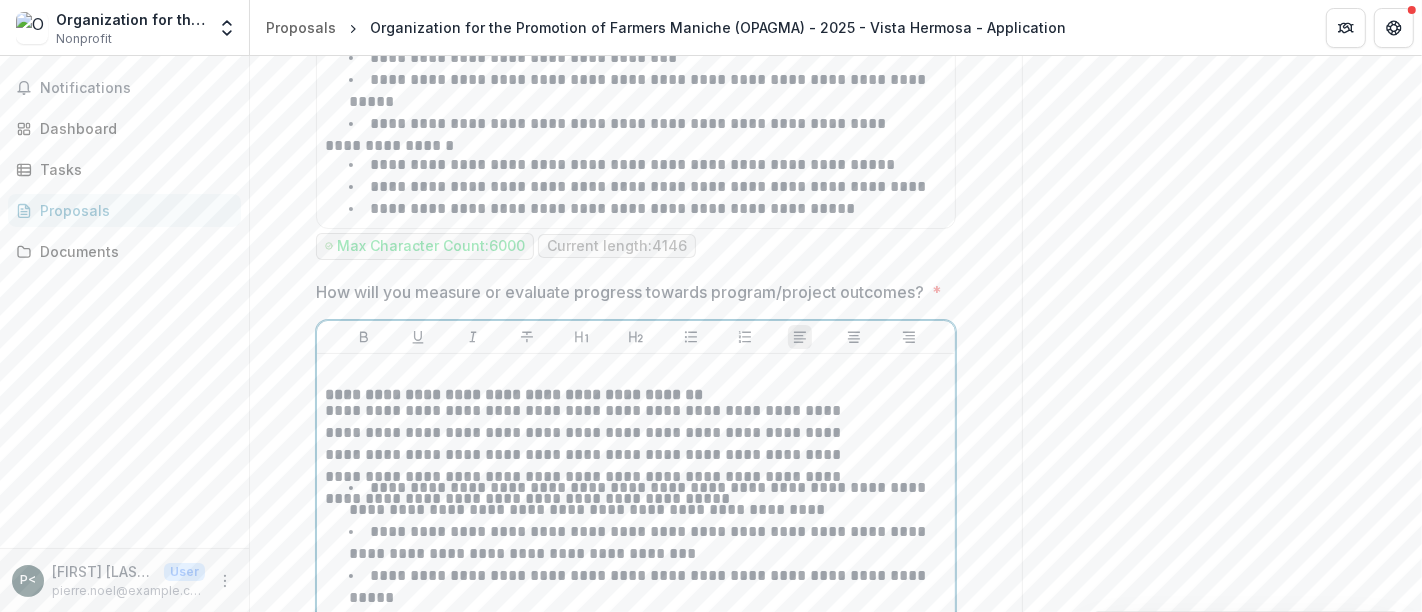 scroll, scrollTop: 4880, scrollLeft: 0, axis: vertical 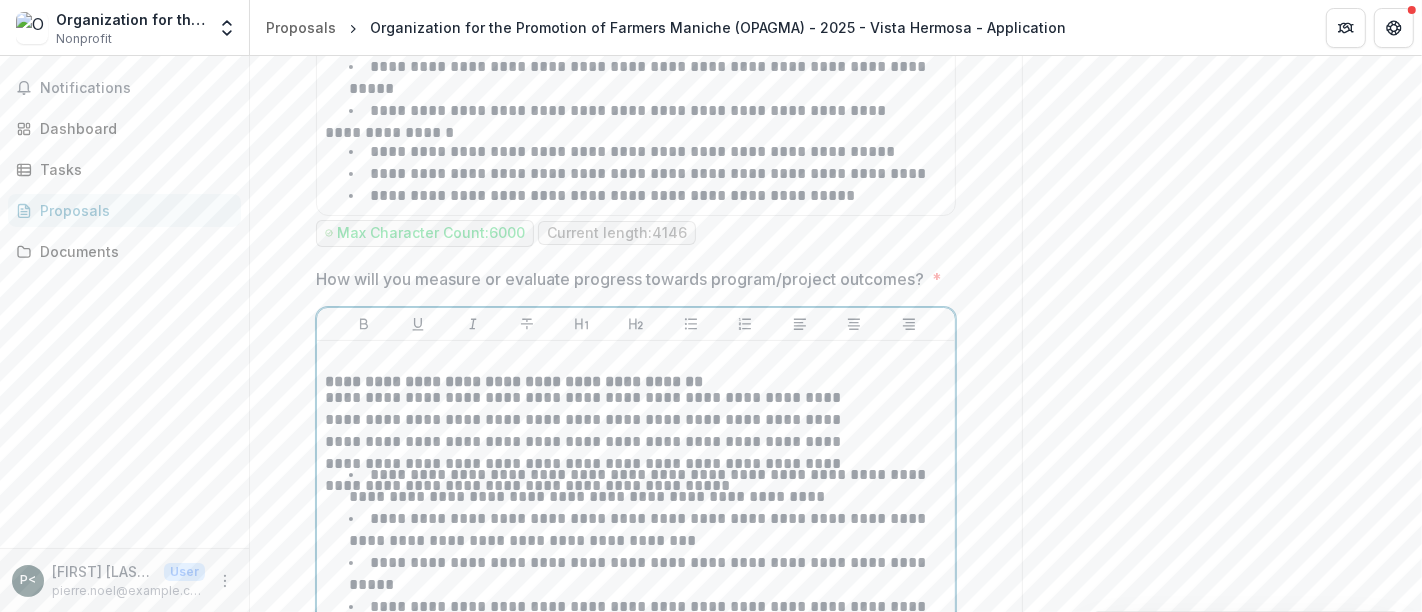 drag, startPoint x: 438, startPoint y: 570, endPoint x: 377, endPoint y: 321, distance: 256.36304 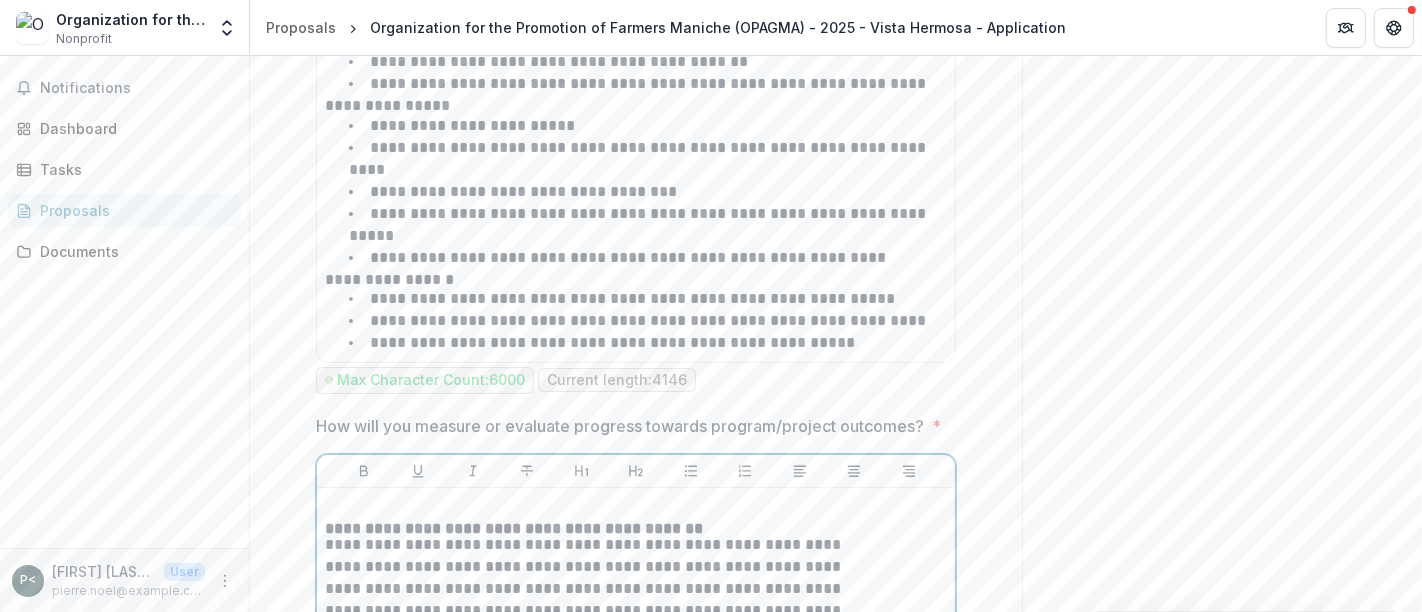 scroll, scrollTop: 4714, scrollLeft: 0, axis: vertical 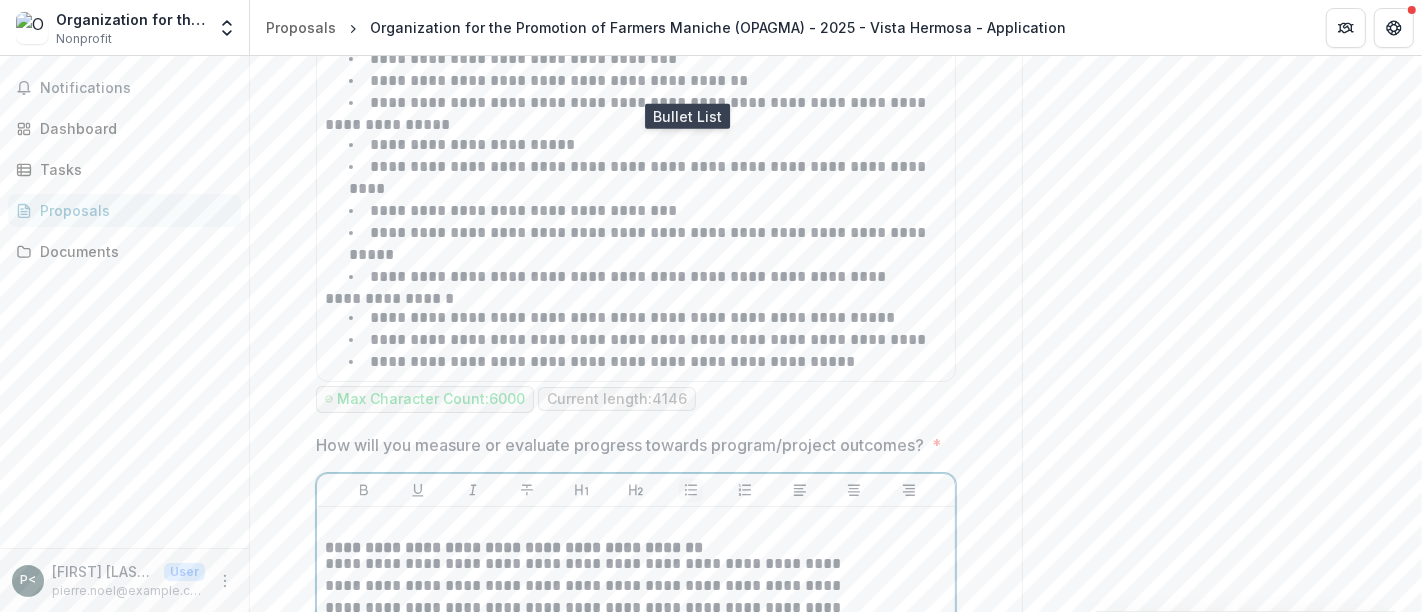 click 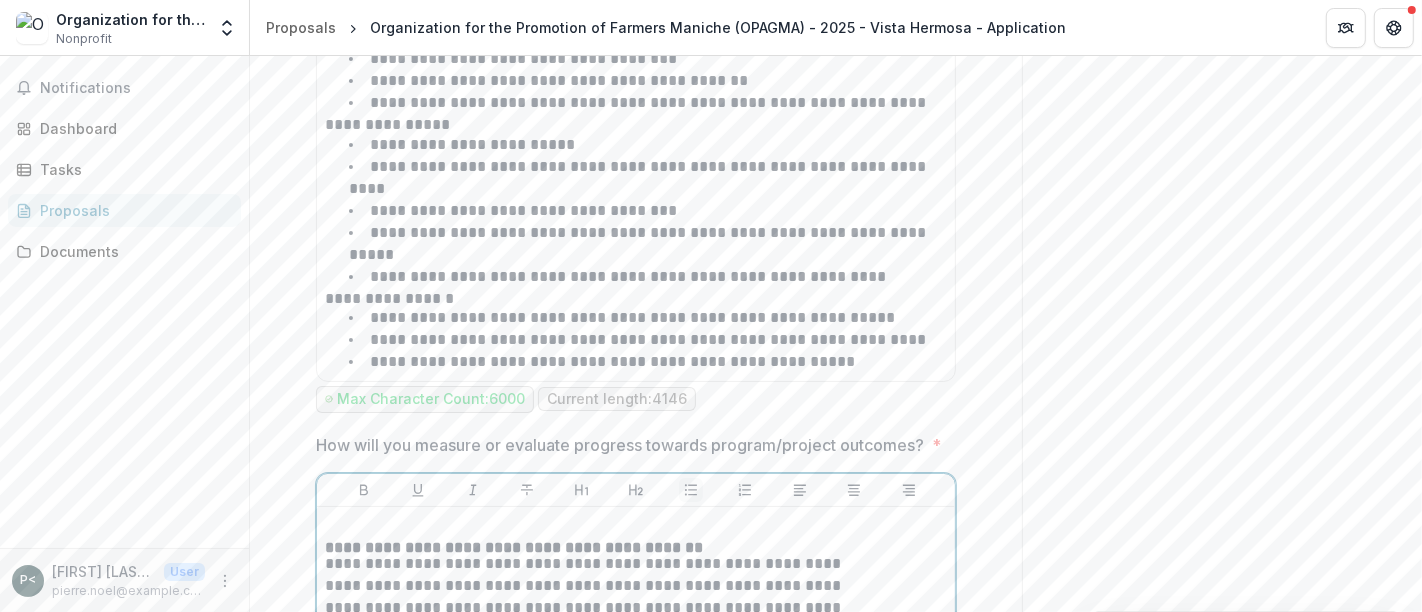 click 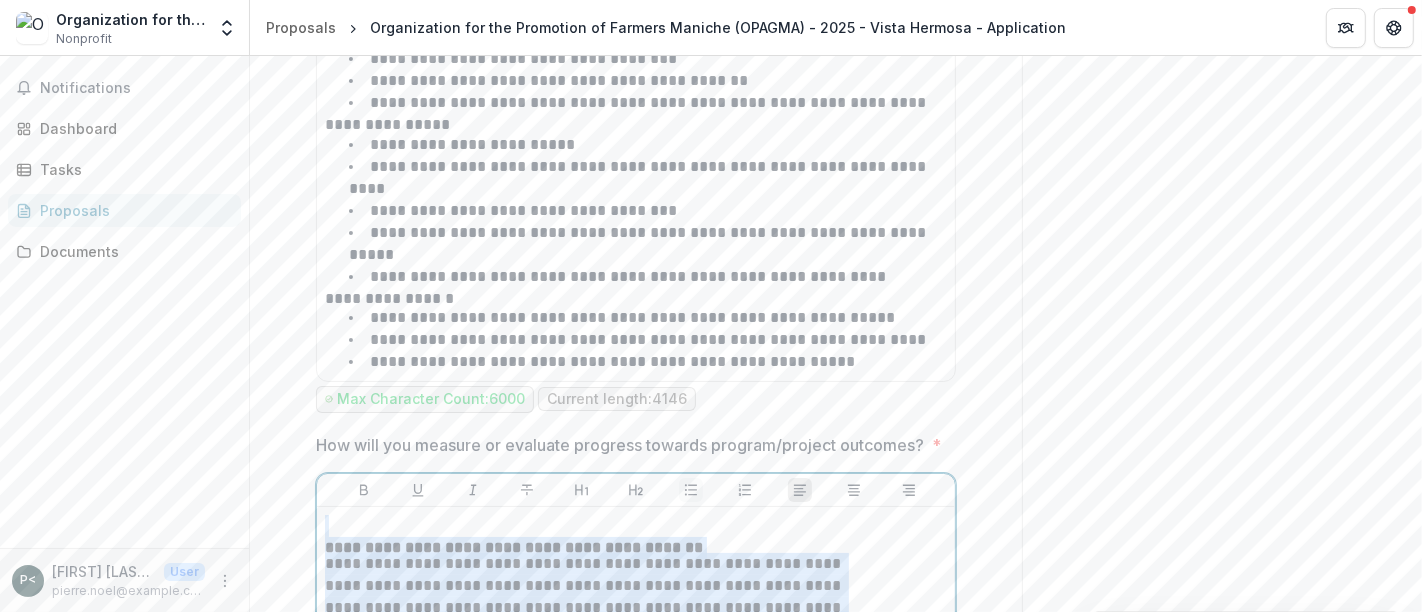 click 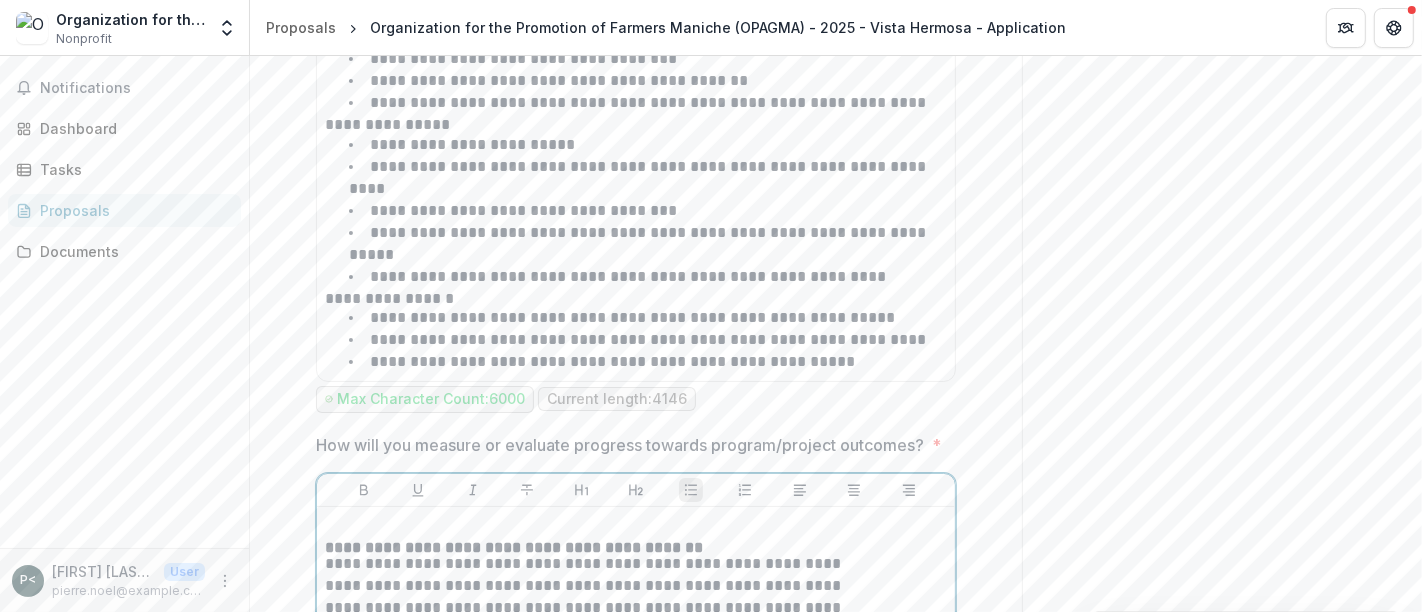 click on "**********" at bounding box center (597, 844) 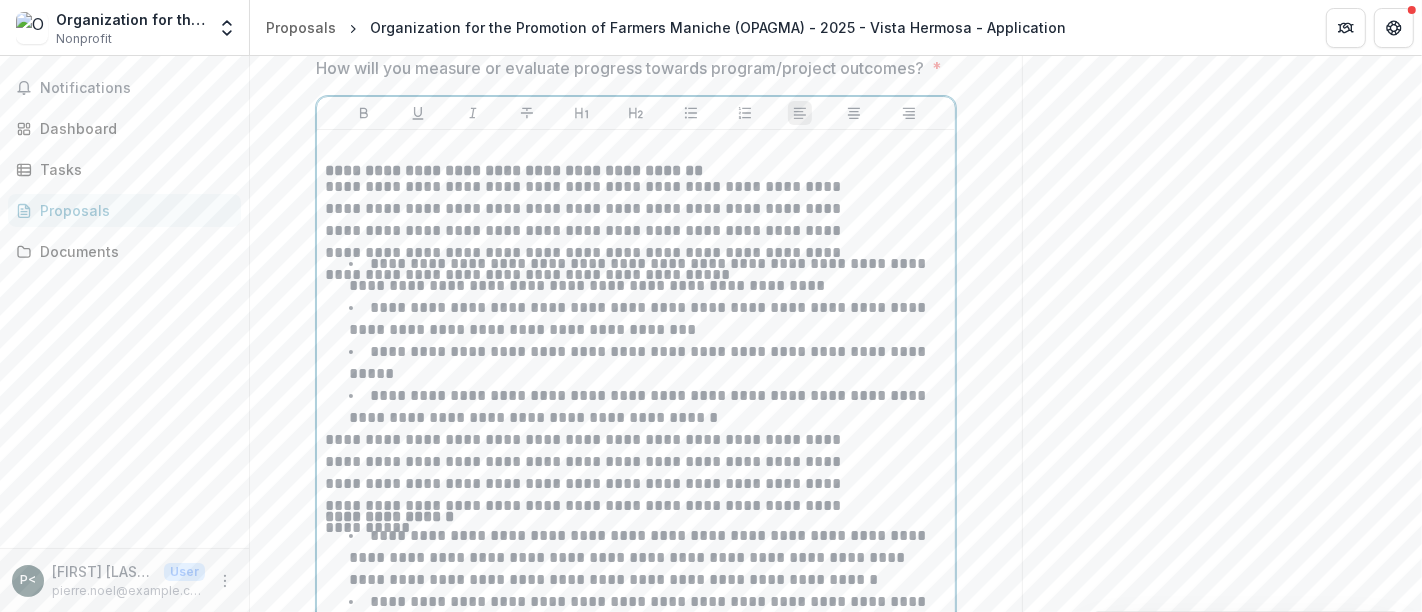 scroll, scrollTop: 5276, scrollLeft: 0, axis: vertical 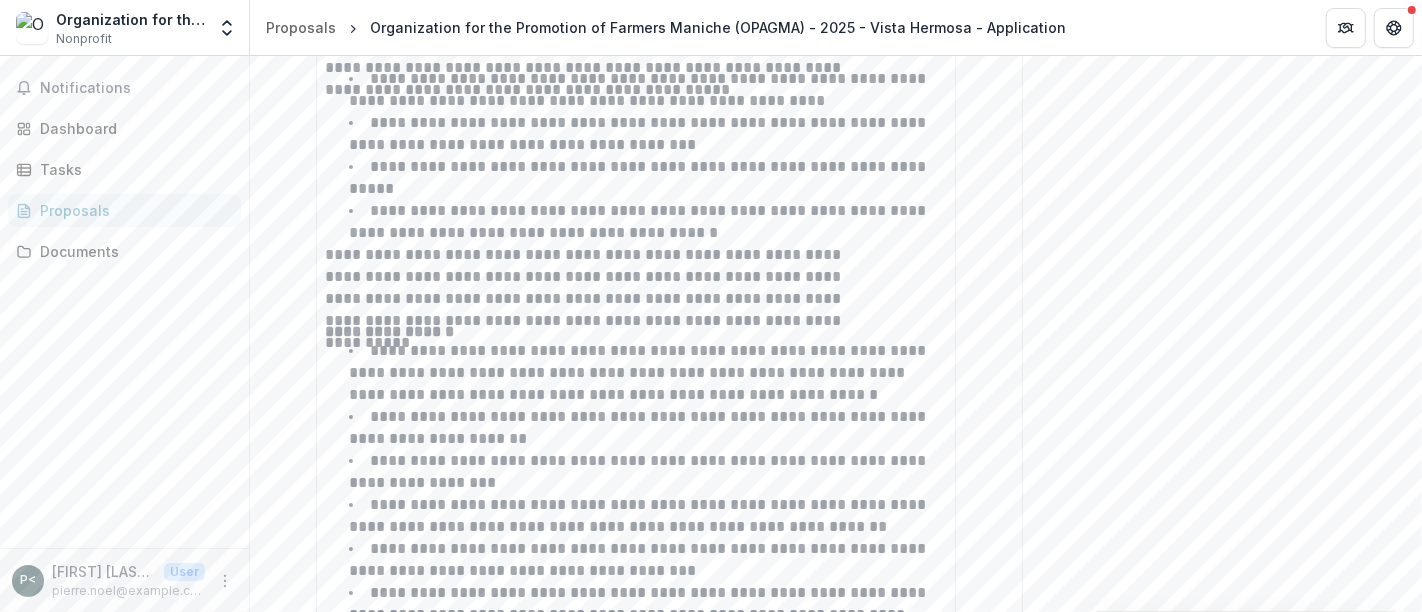 click at bounding box center [636, 988] 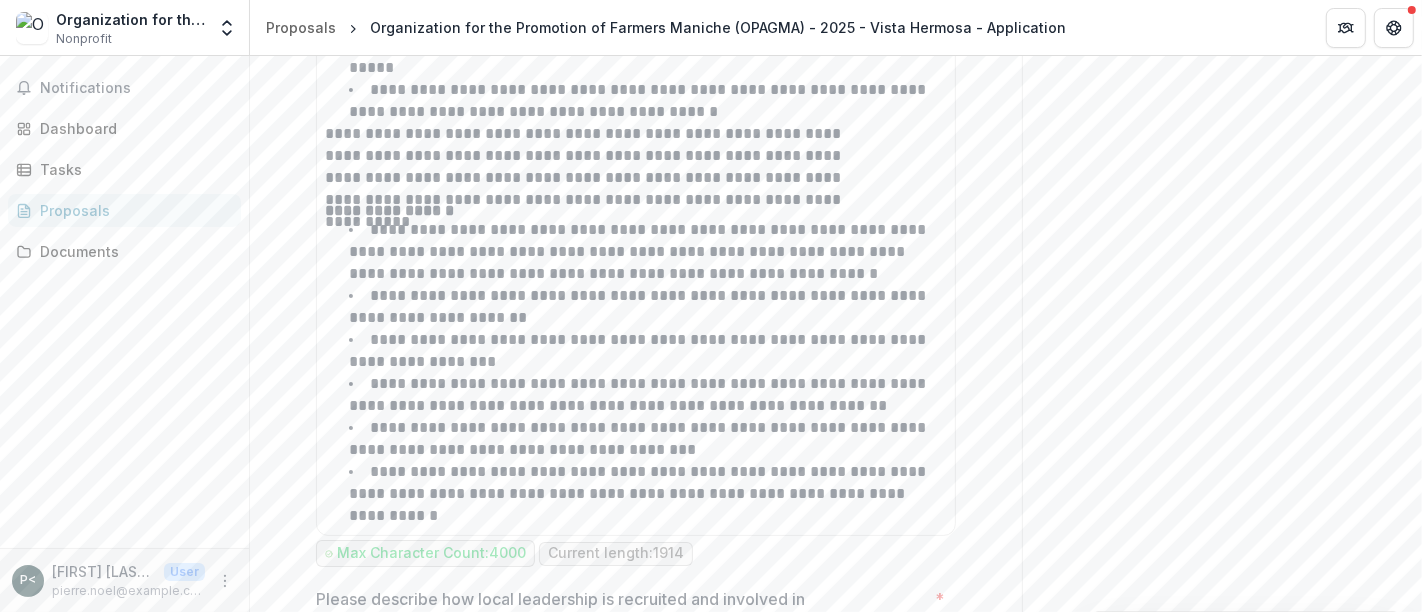 scroll, scrollTop: 5398, scrollLeft: 0, axis: vertical 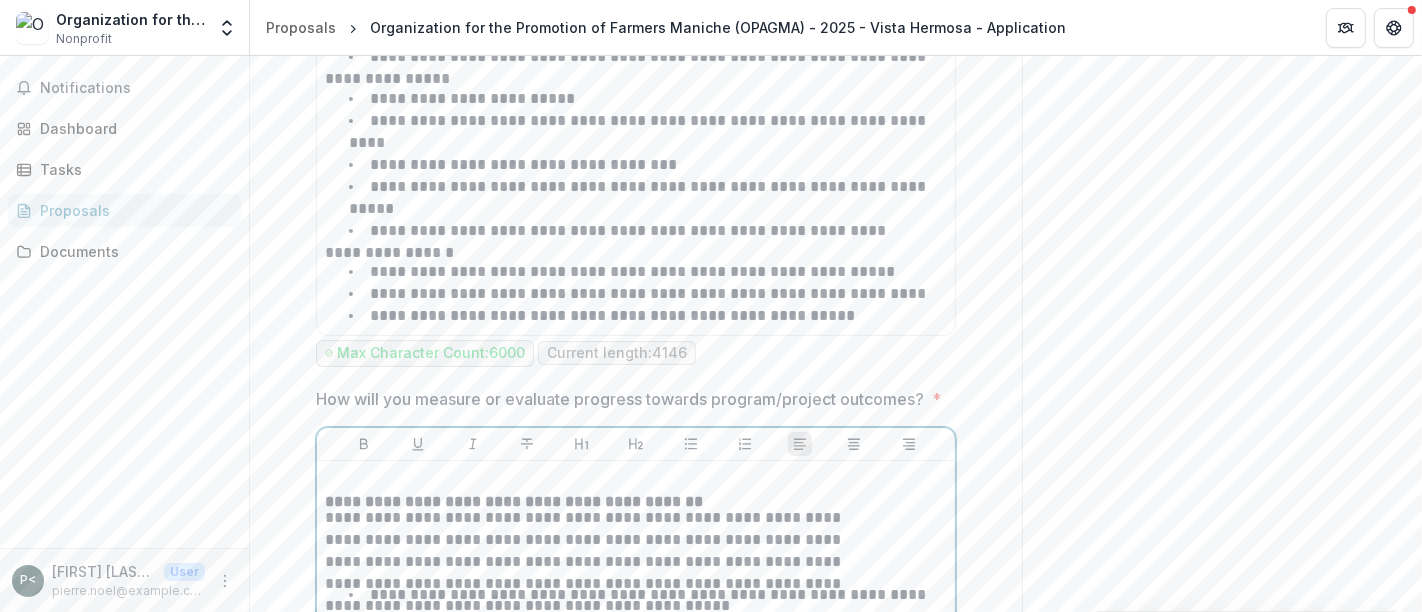 click on "**********" at bounding box center [597, 798] 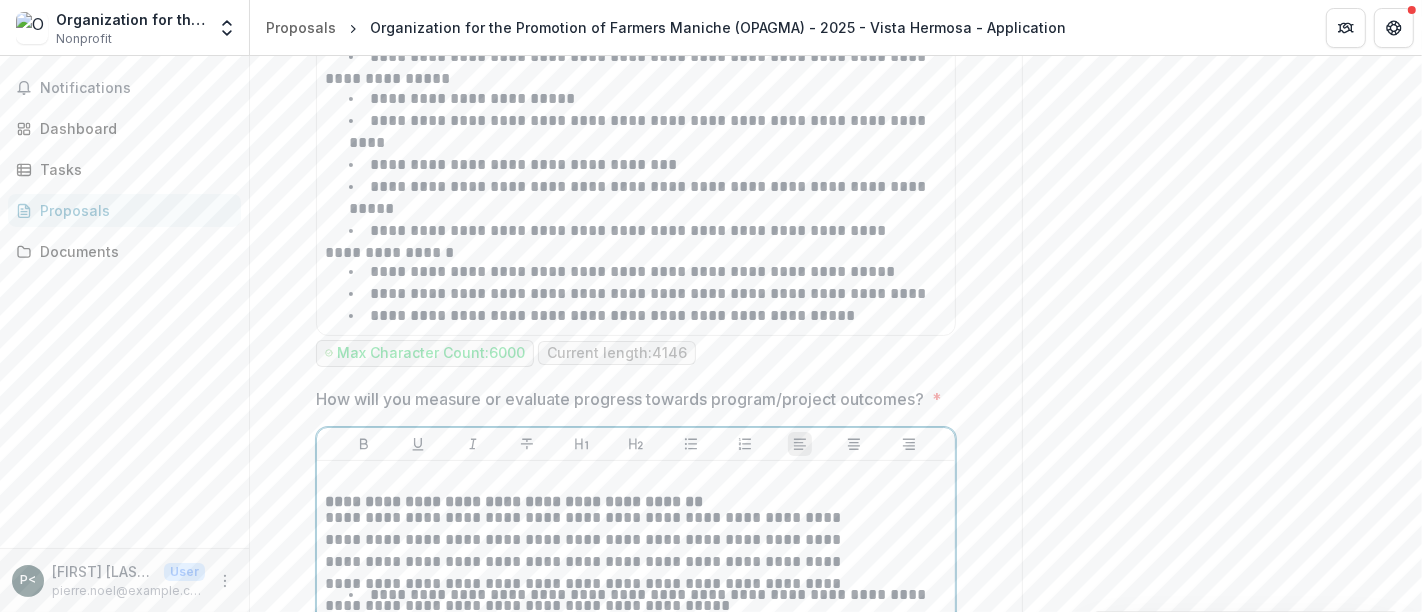 type 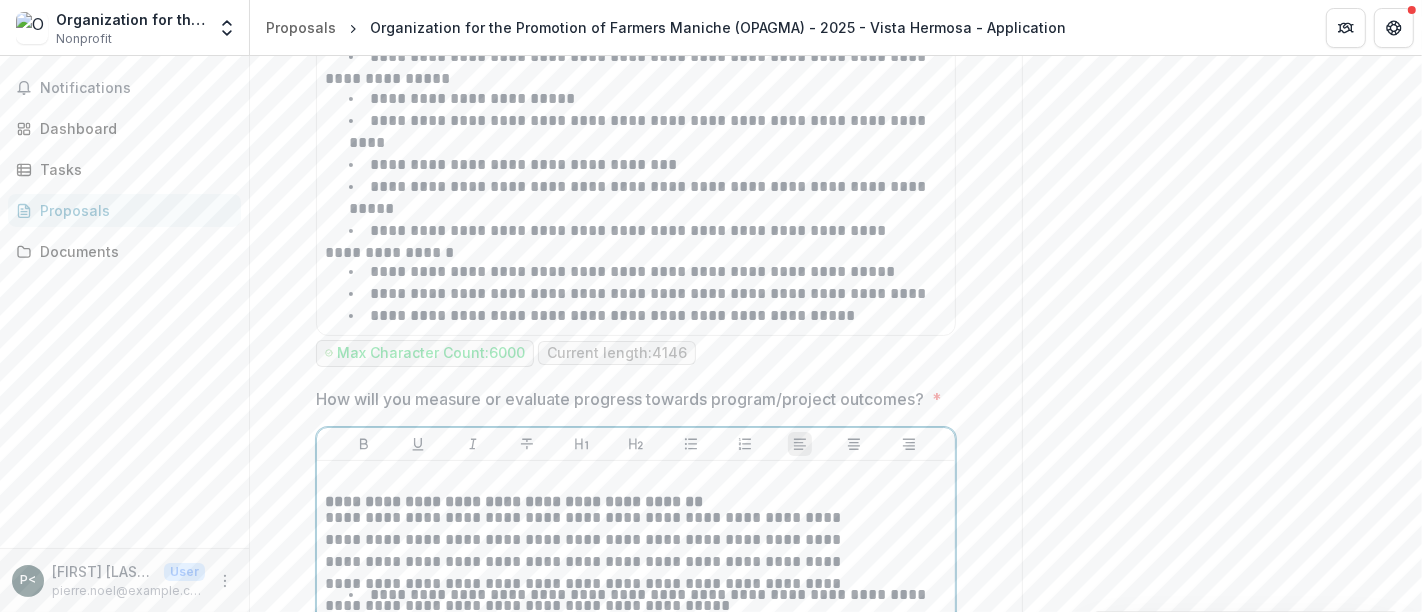 click on "**********" at bounding box center (597, 798) 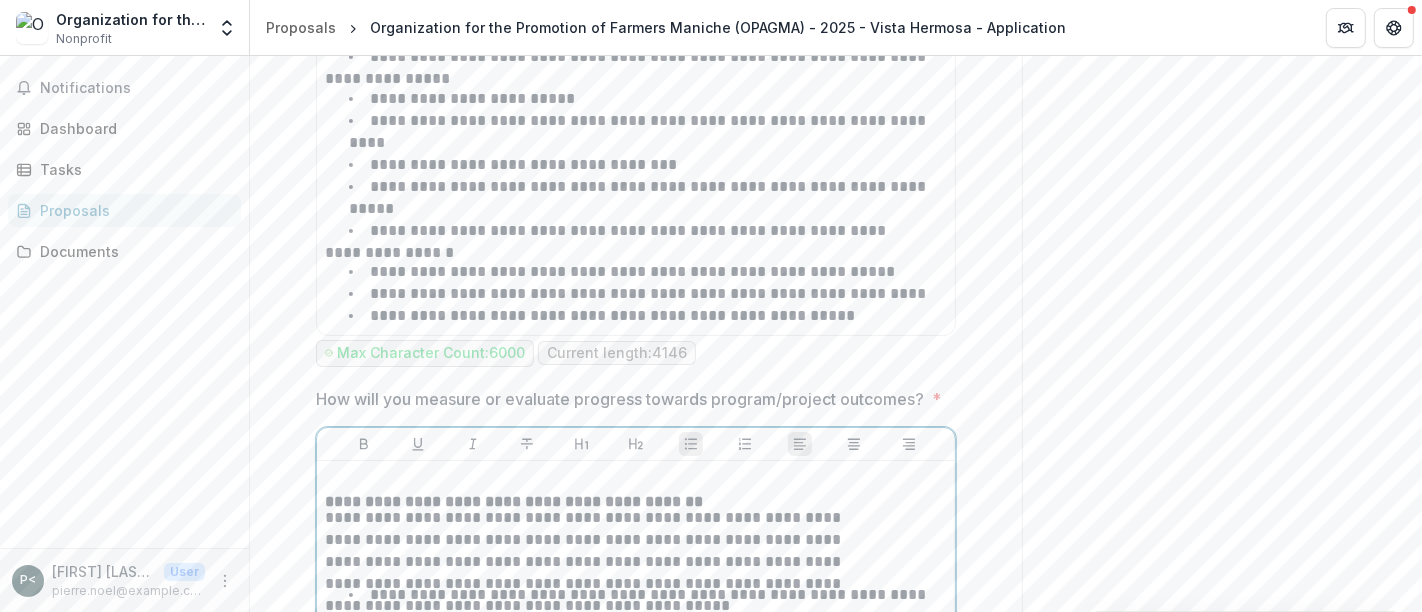 click on "**********" at bounding box center (648, 694) 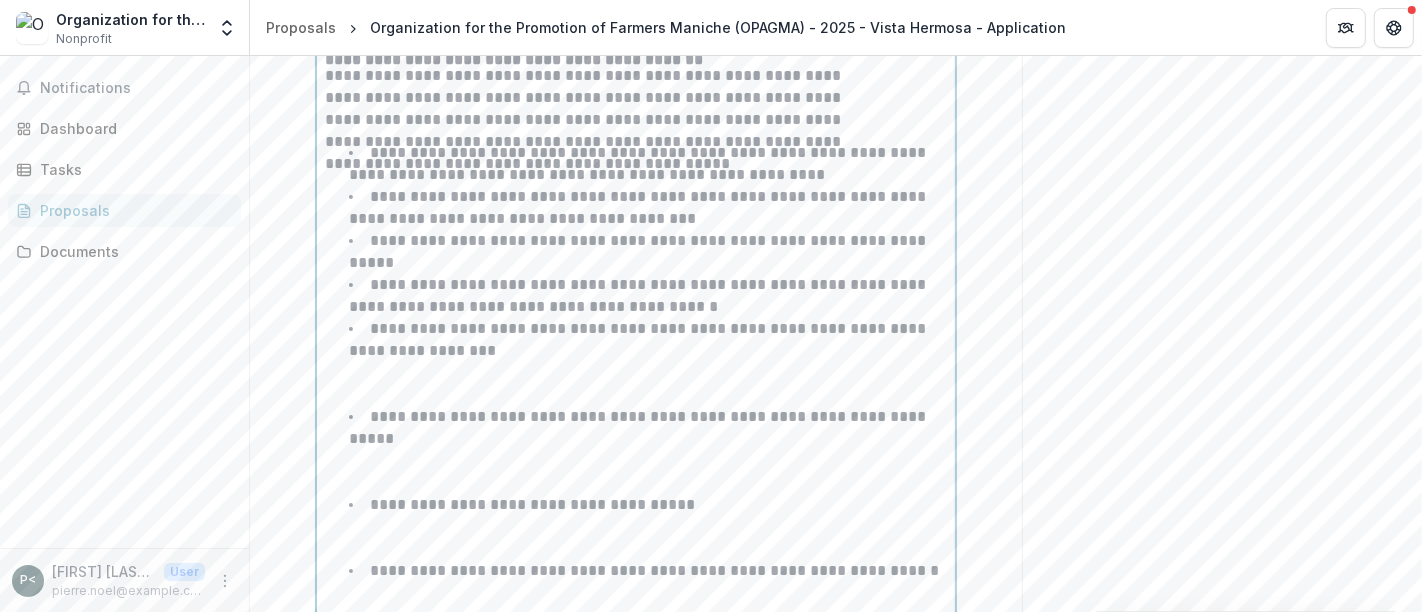 scroll, scrollTop: 5204, scrollLeft: 0, axis: vertical 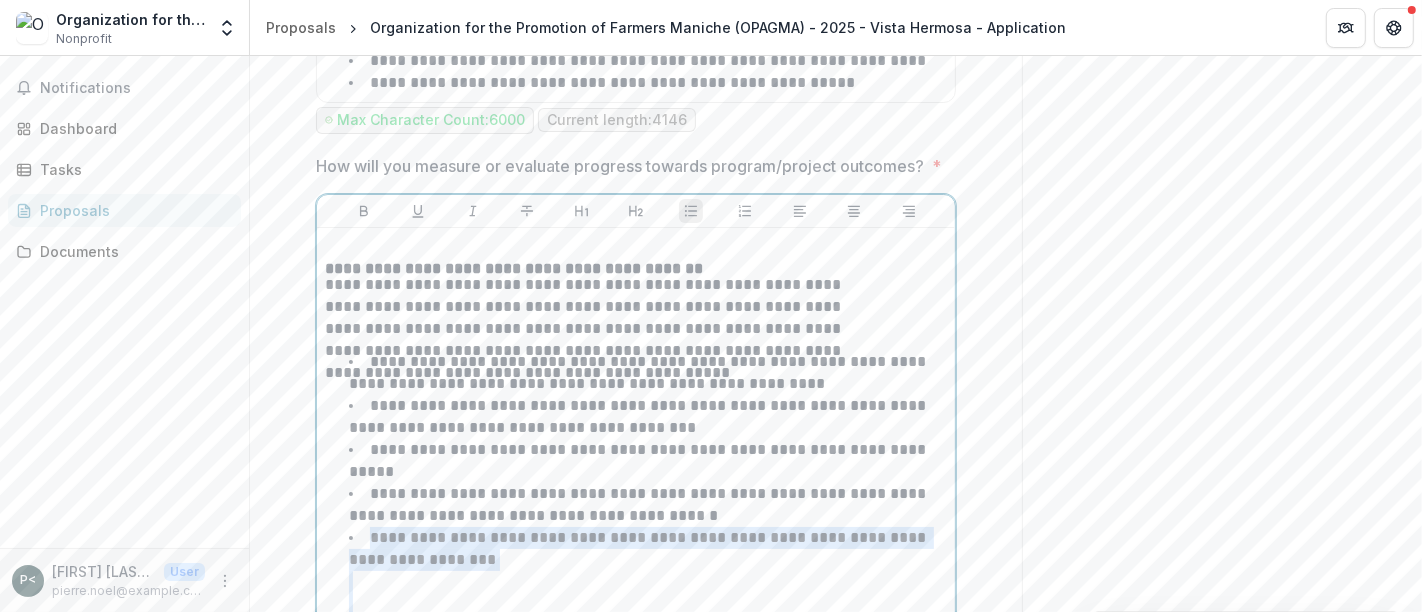 drag, startPoint x: 755, startPoint y: 432, endPoint x: 473, endPoint y: 132, distance: 411.7329 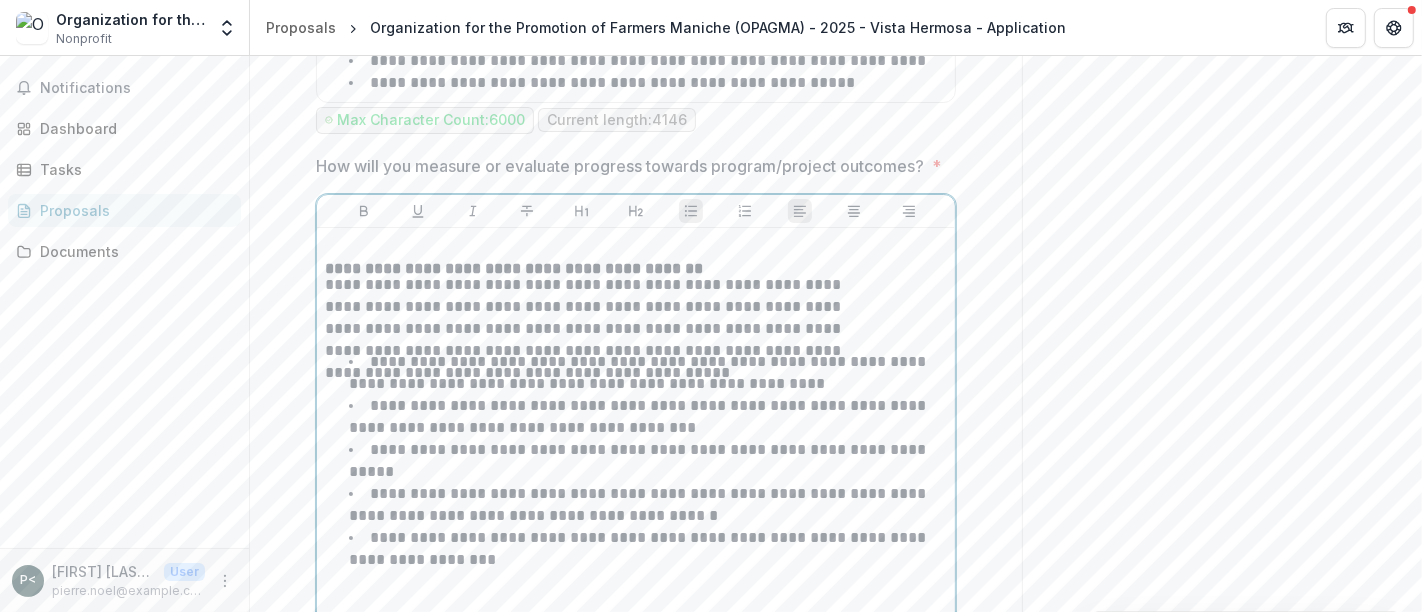 click on "**********" at bounding box center (648, 571) 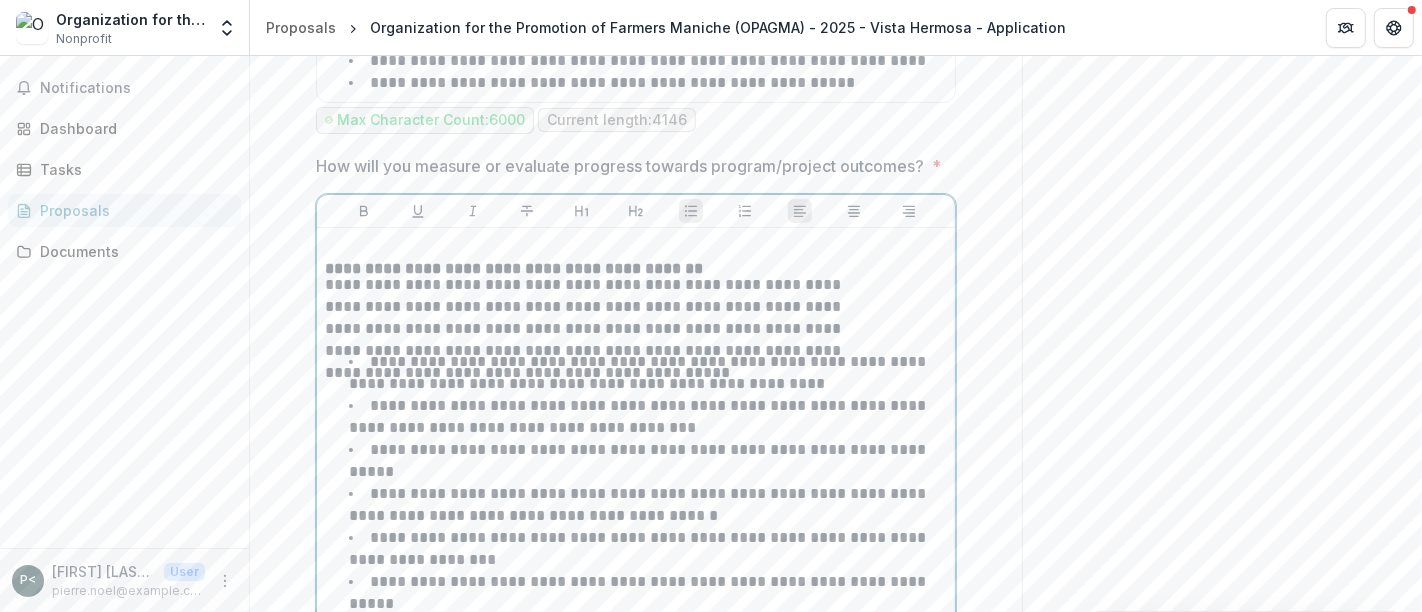 click on "**********" at bounding box center [648, 615] 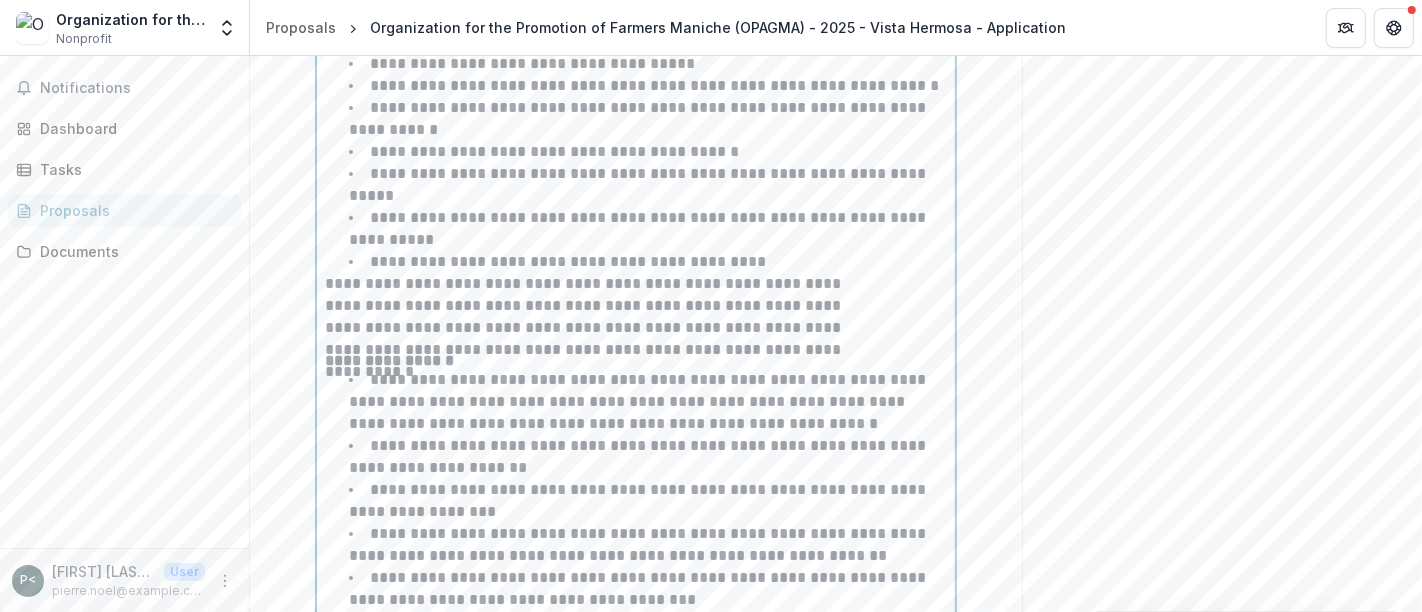 scroll, scrollTop: 5558, scrollLeft: 0, axis: vertical 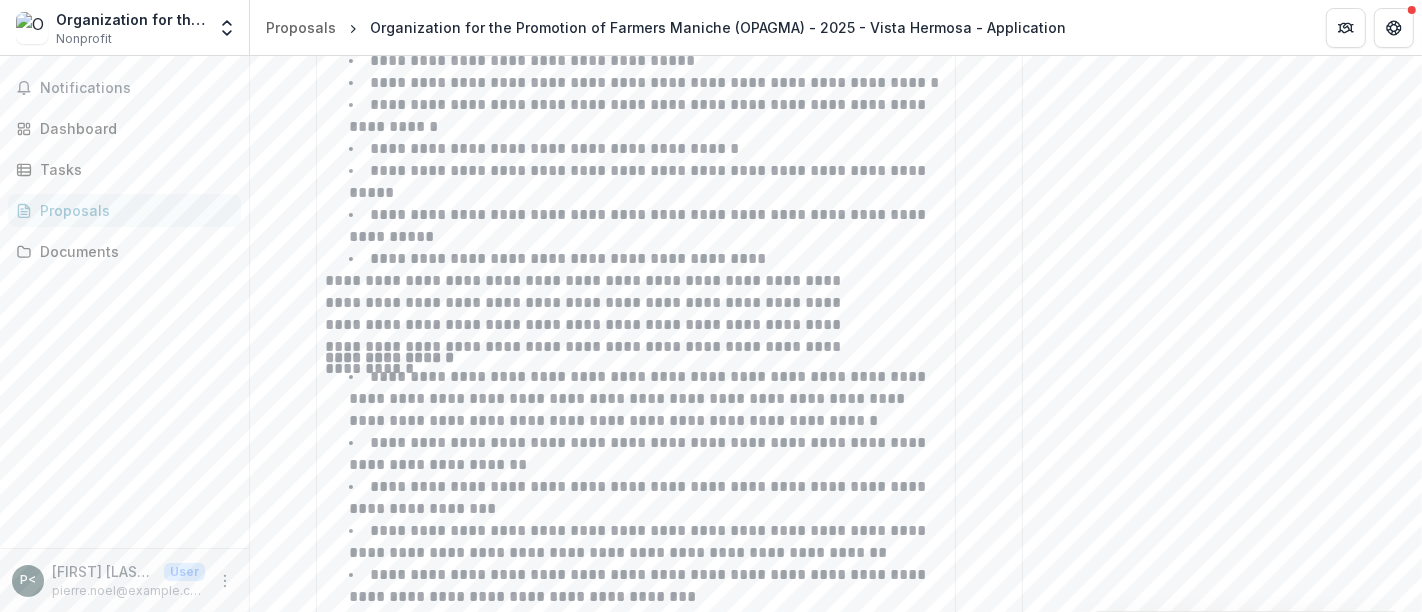 click at bounding box center [636, 1014] 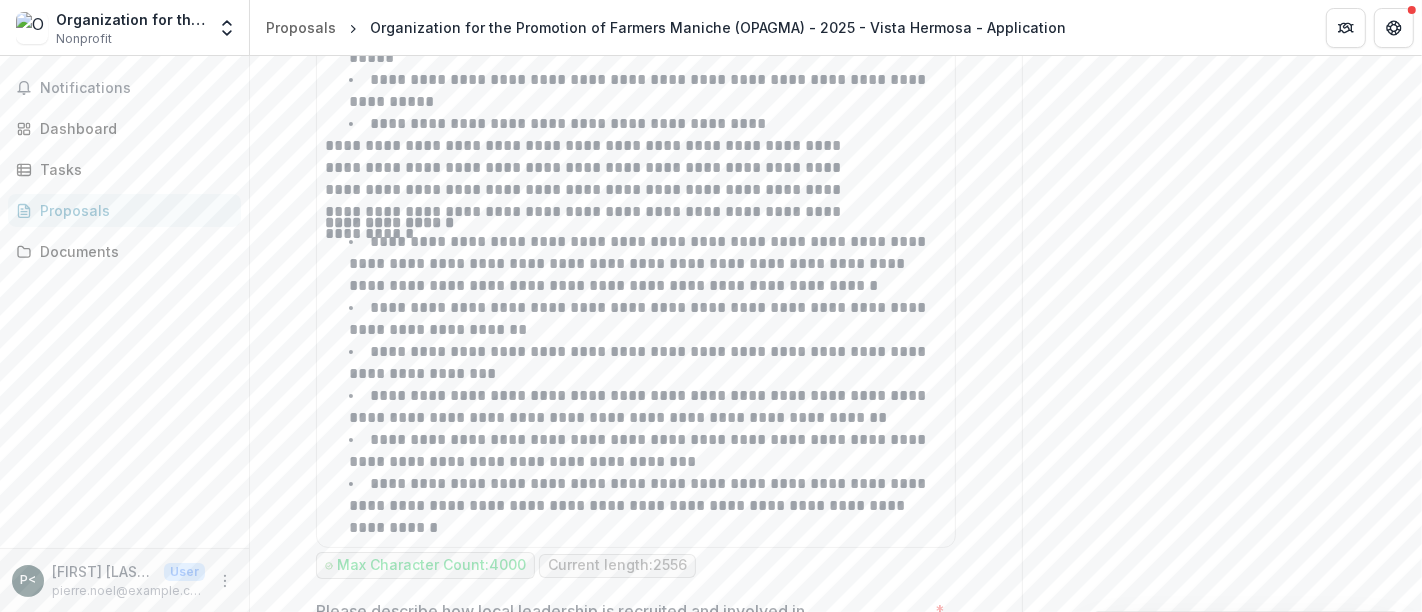 scroll, scrollTop: 5694, scrollLeft: 0, axis: vertical 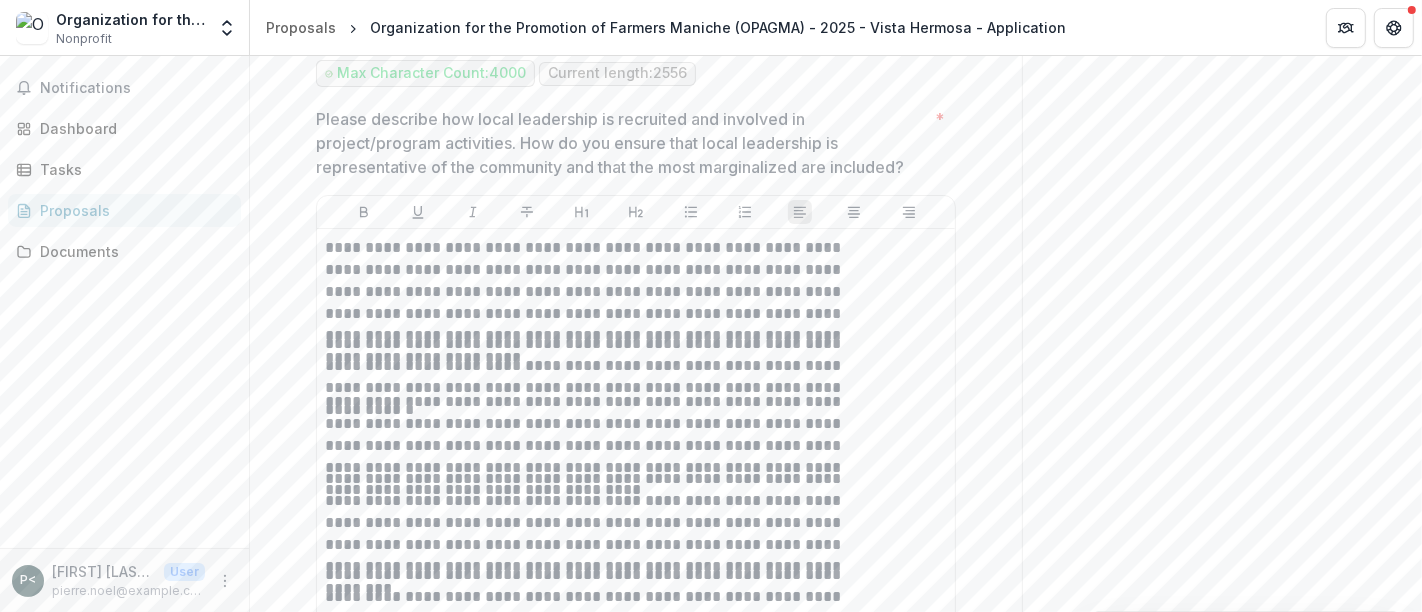click at bounding box center [636, 1001] 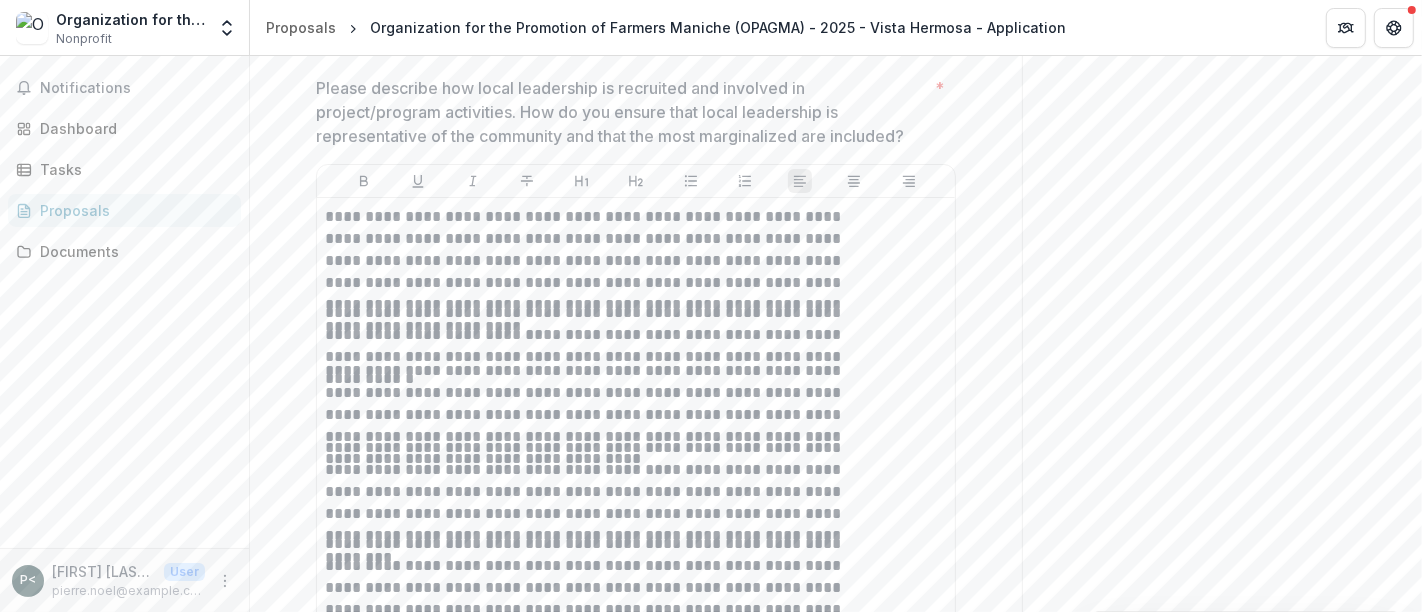 scroll, scrollTop: 6231, scrollLeft: 0, axis: vertical 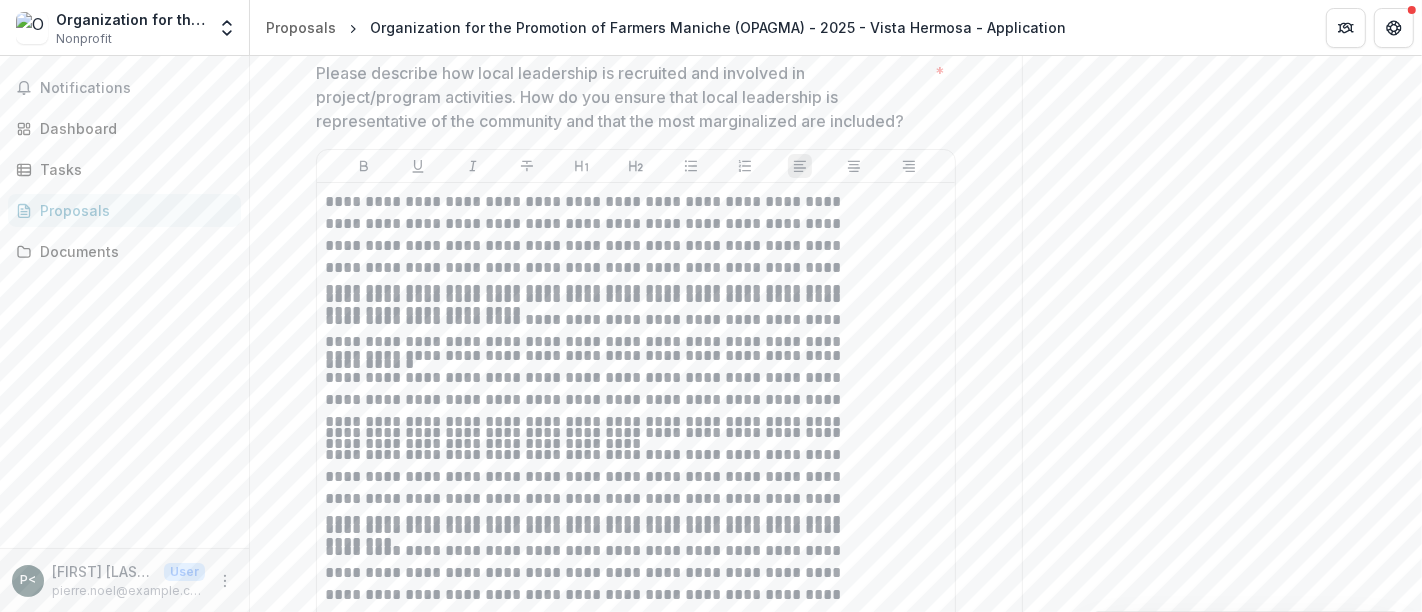 click at bounding box center (636, 955) 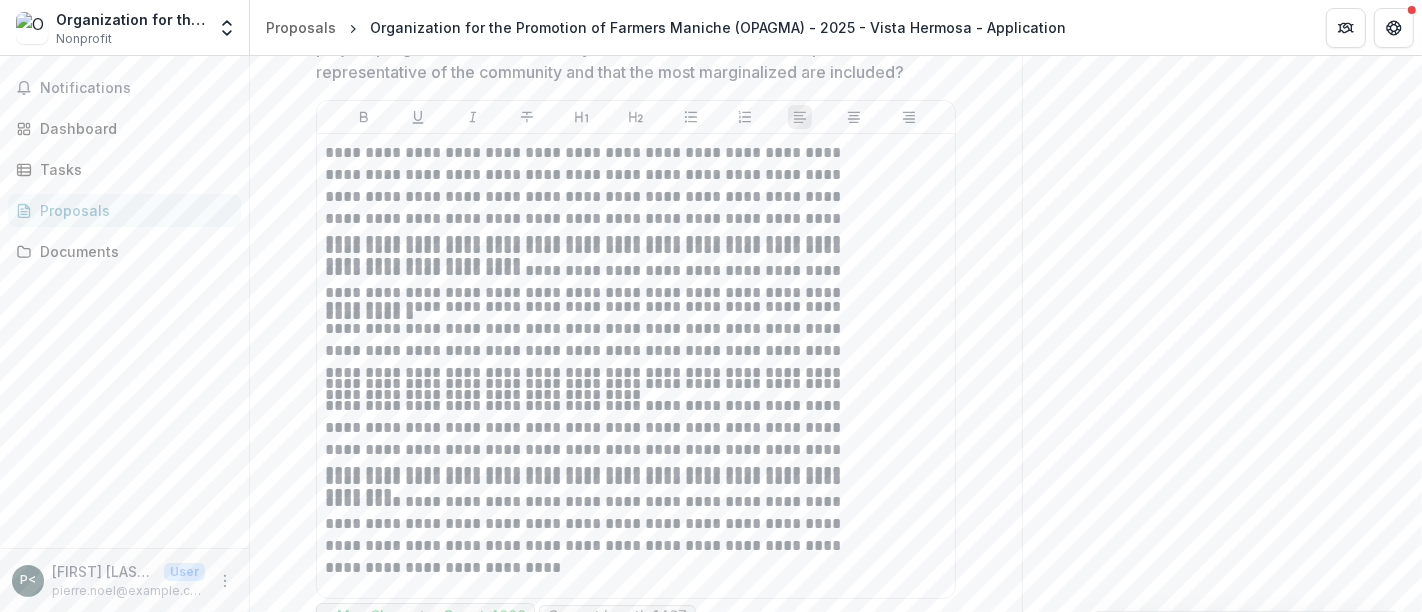 click on "Next" at bounding box center (959, 1178) 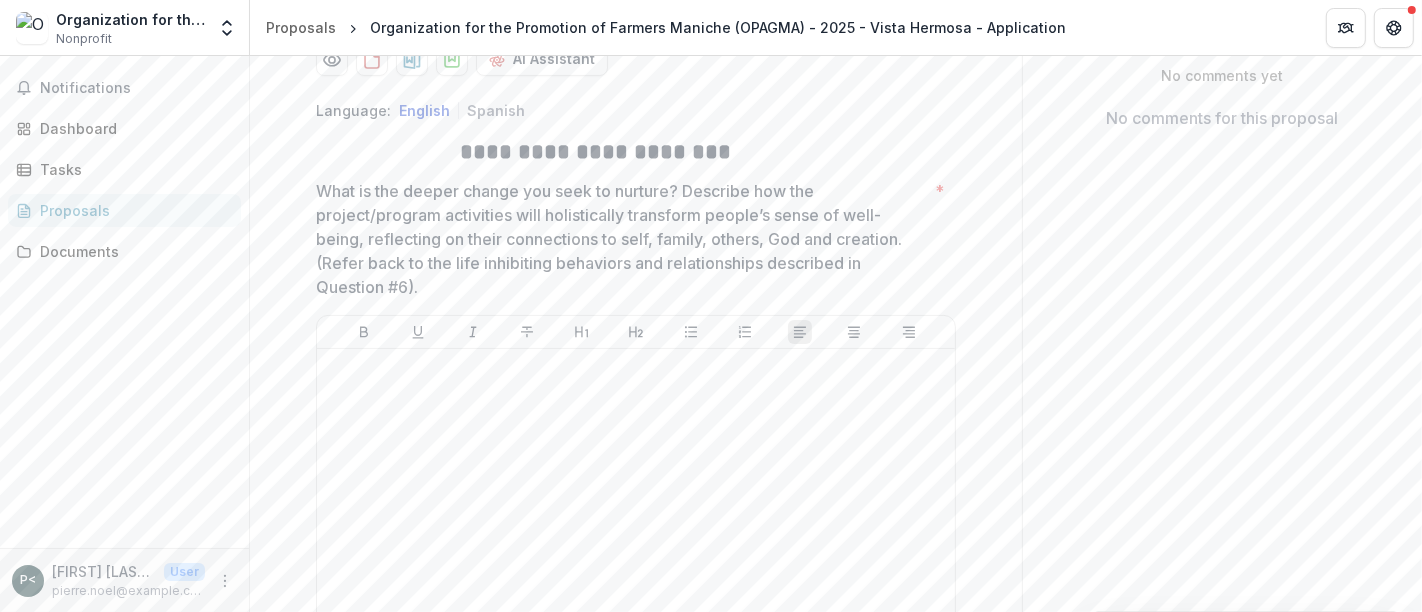scroll, scrollTop: 414, scrollLeft: 0, axis: vertical 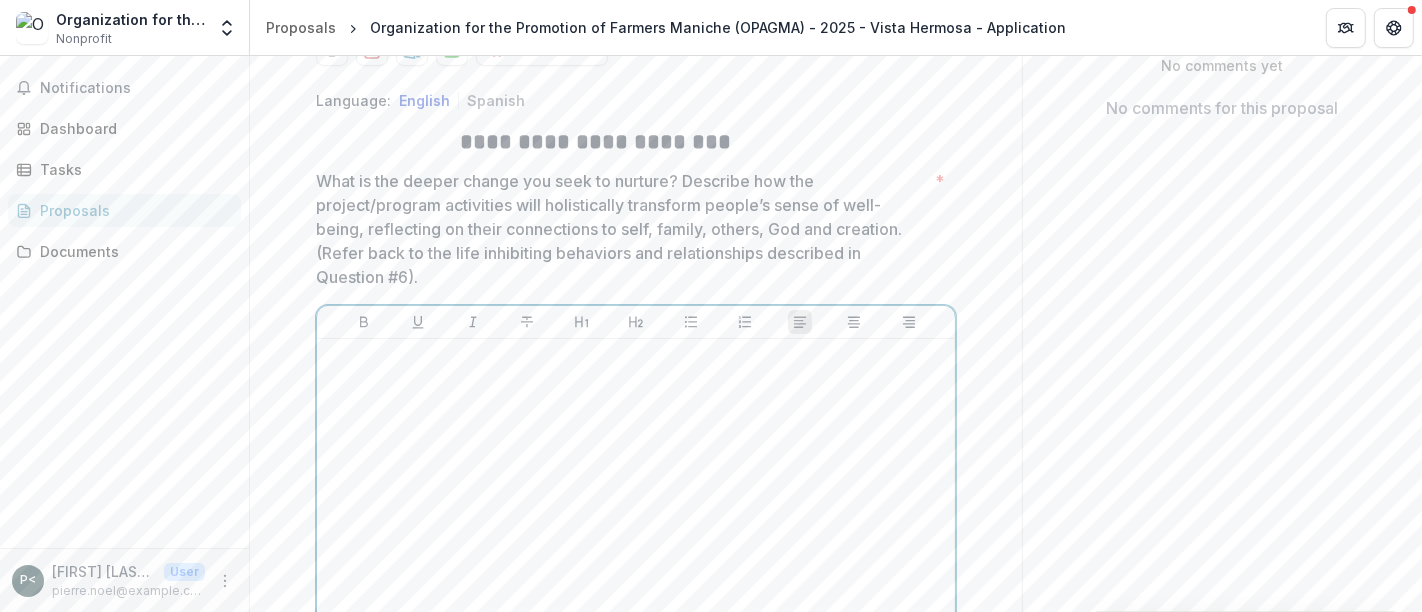 click at bounding box center [636, 497] 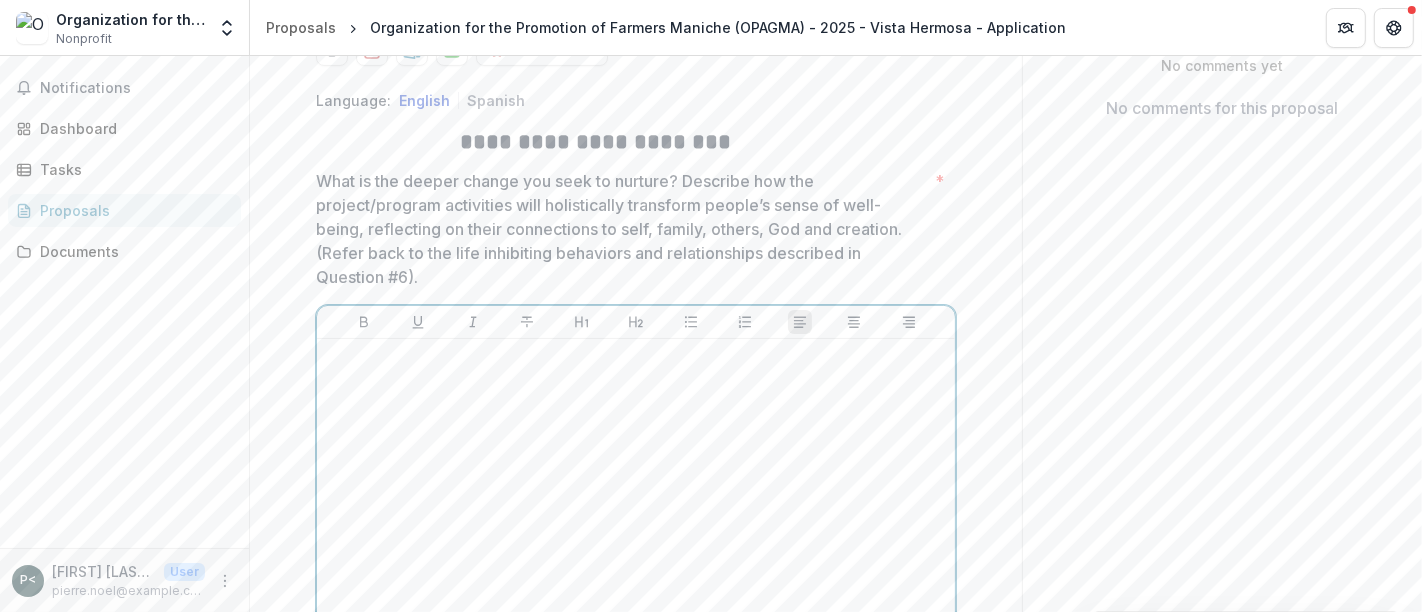 click at bounding box center [636, 497] 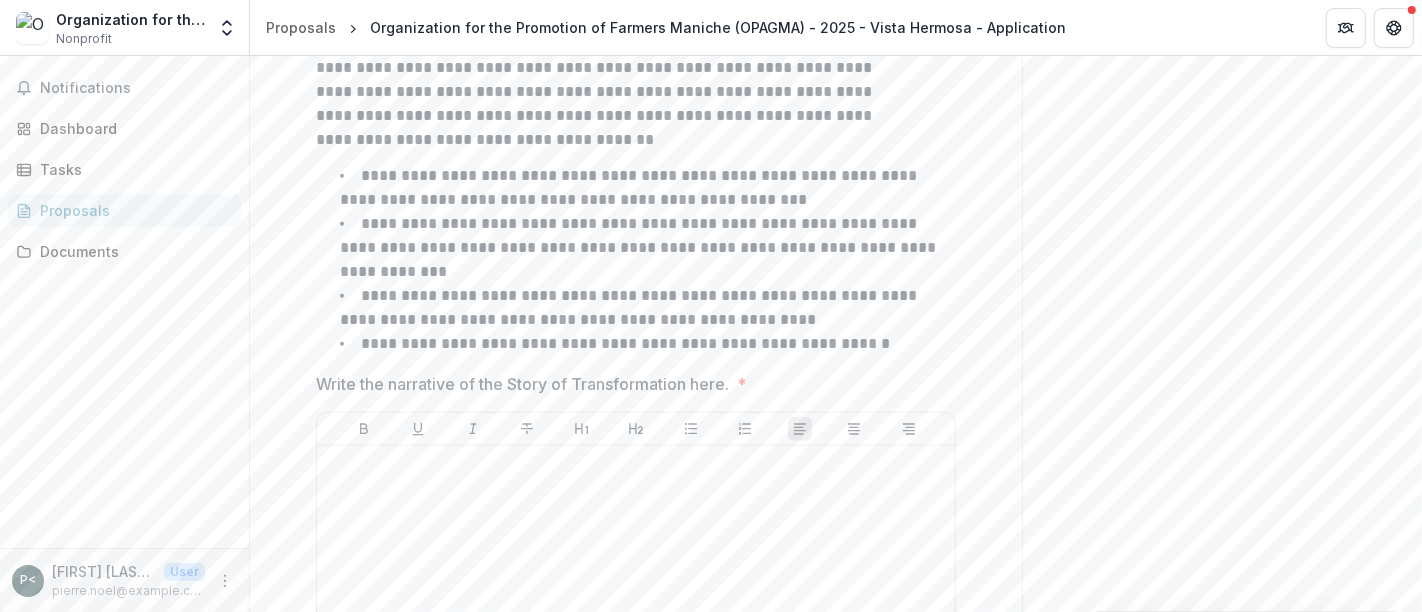 scroll, scrollTop: 1774, scrollLeft: 0, axis: vertical 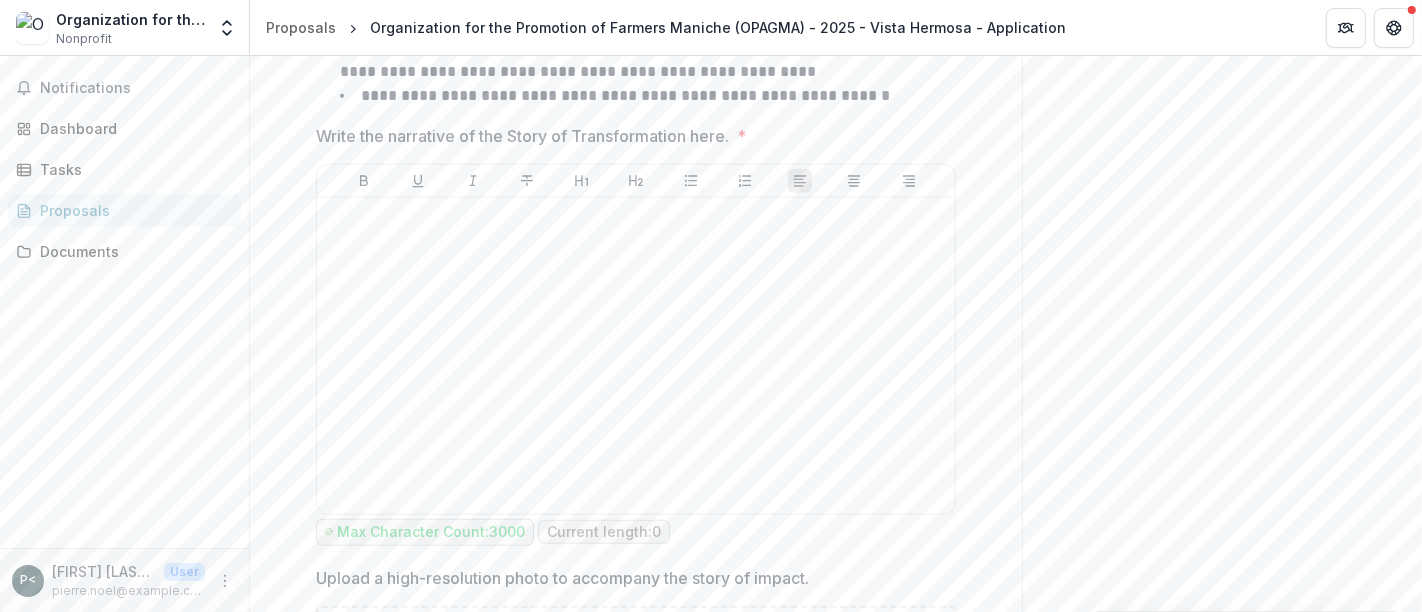 click on "Back" at bounding box center [314, 760] 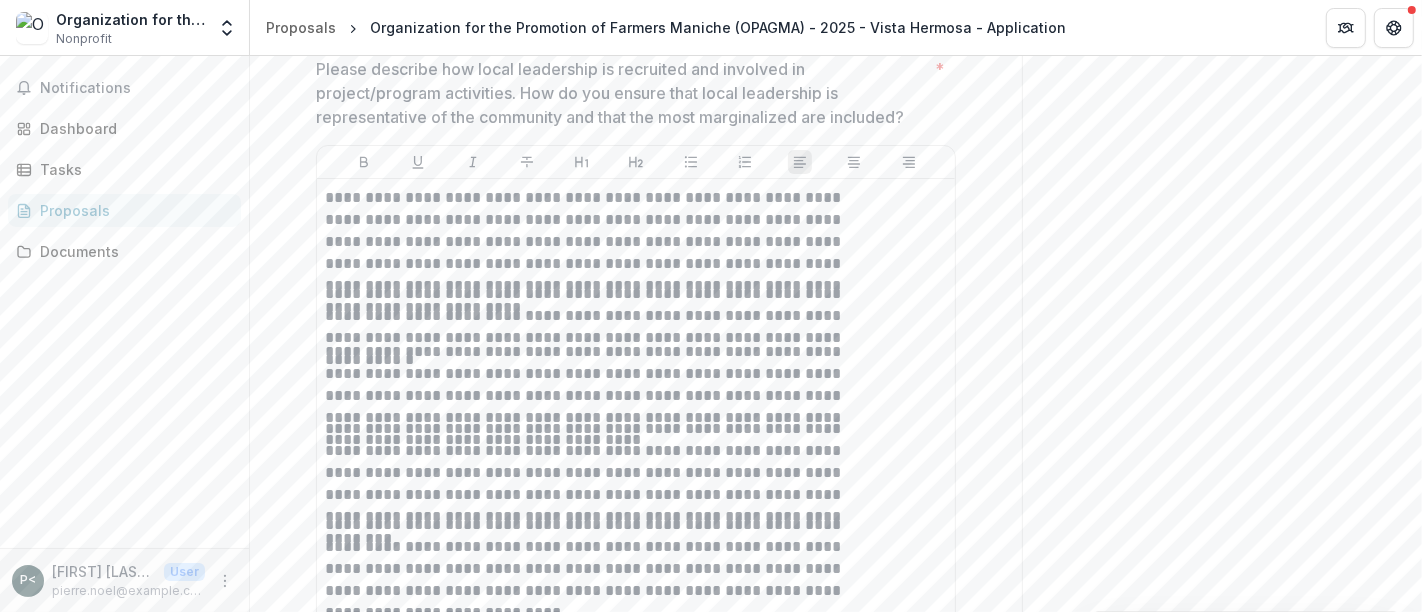 scroll, scrollTop: 6262, scrollLeft: 0, axis: vertical 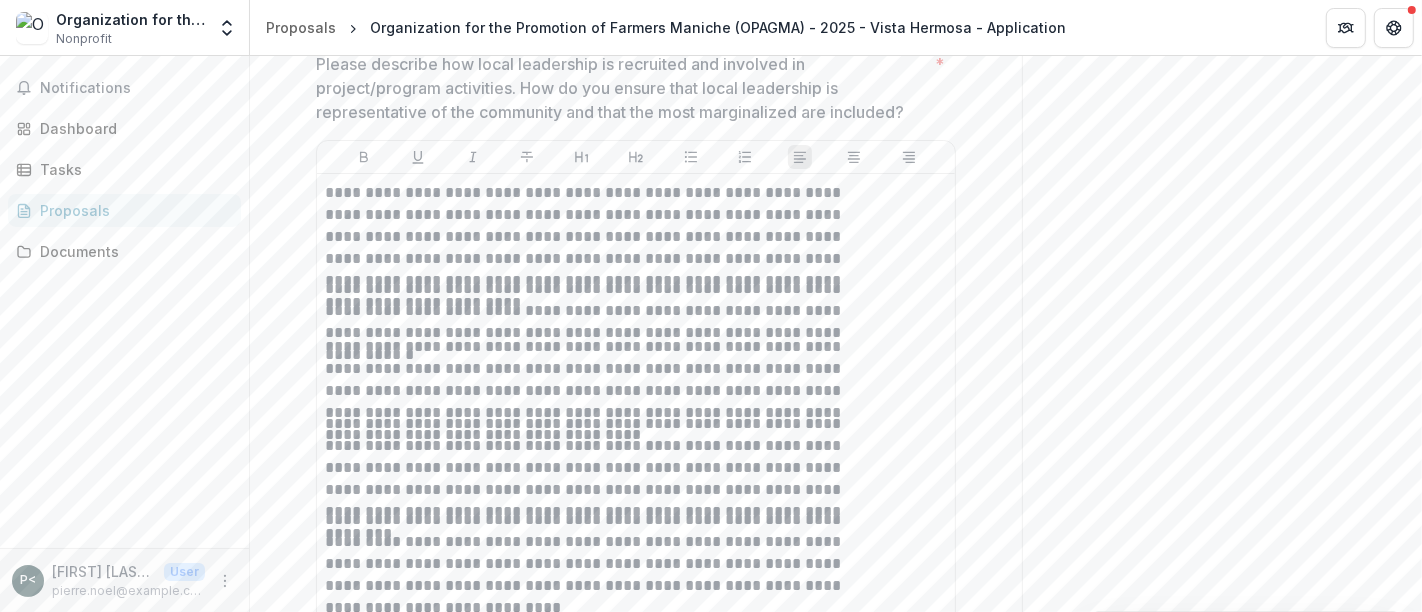 drag, startPoint x: 439, startPoint y: 143, endPoint x: 347, endPoint y: 115, distance: 96.16652 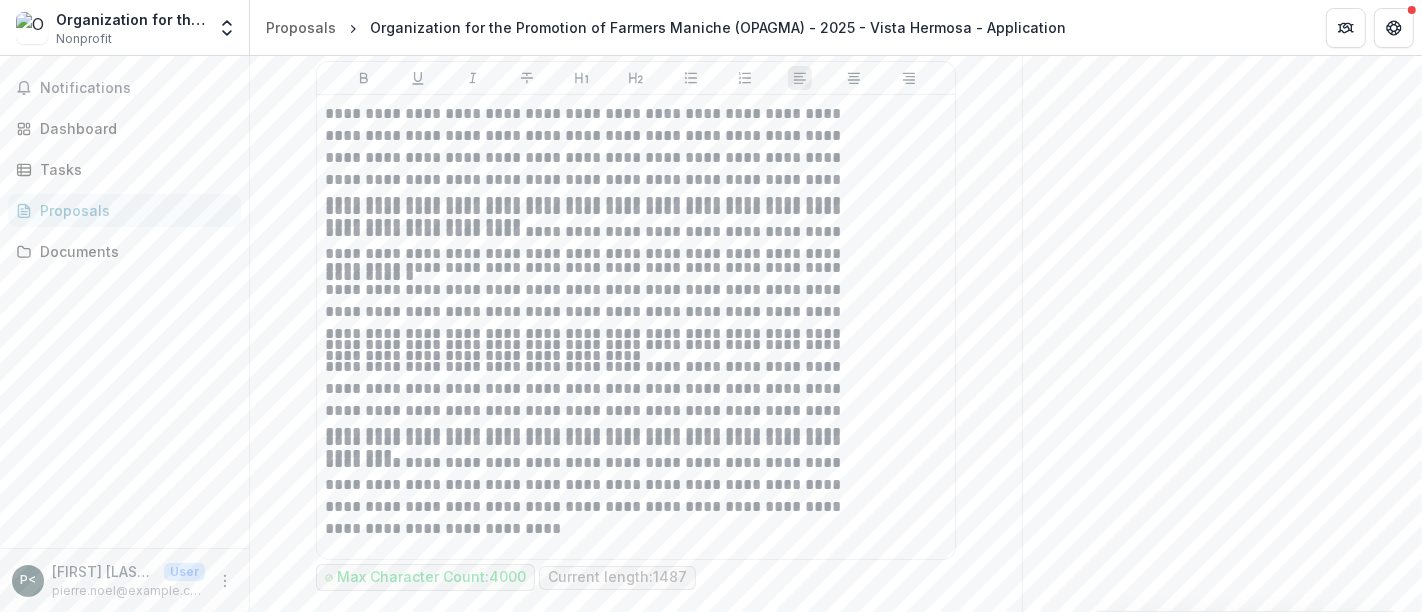 scroll, scrollTop: 6346, scrollLeft: 0, axis: vertical 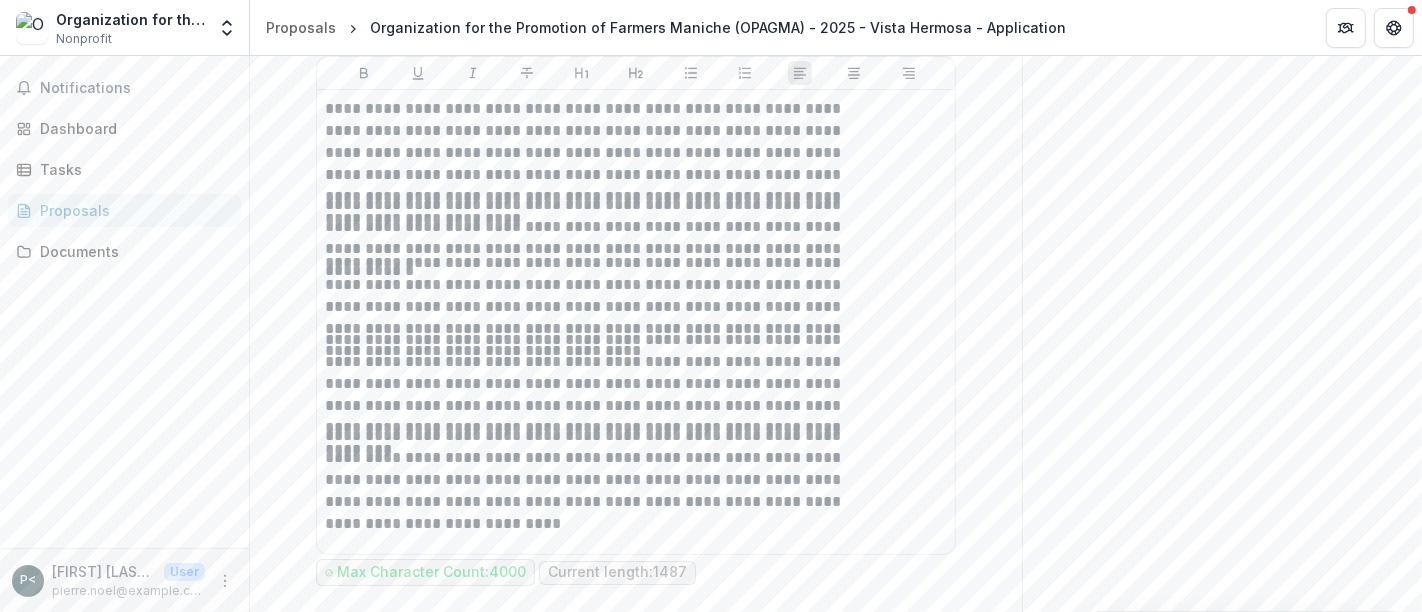 drag, startPoint x: 580, startPoint y: 511, endPoint x: 358, endPoint y: 118, distance: 451.36792 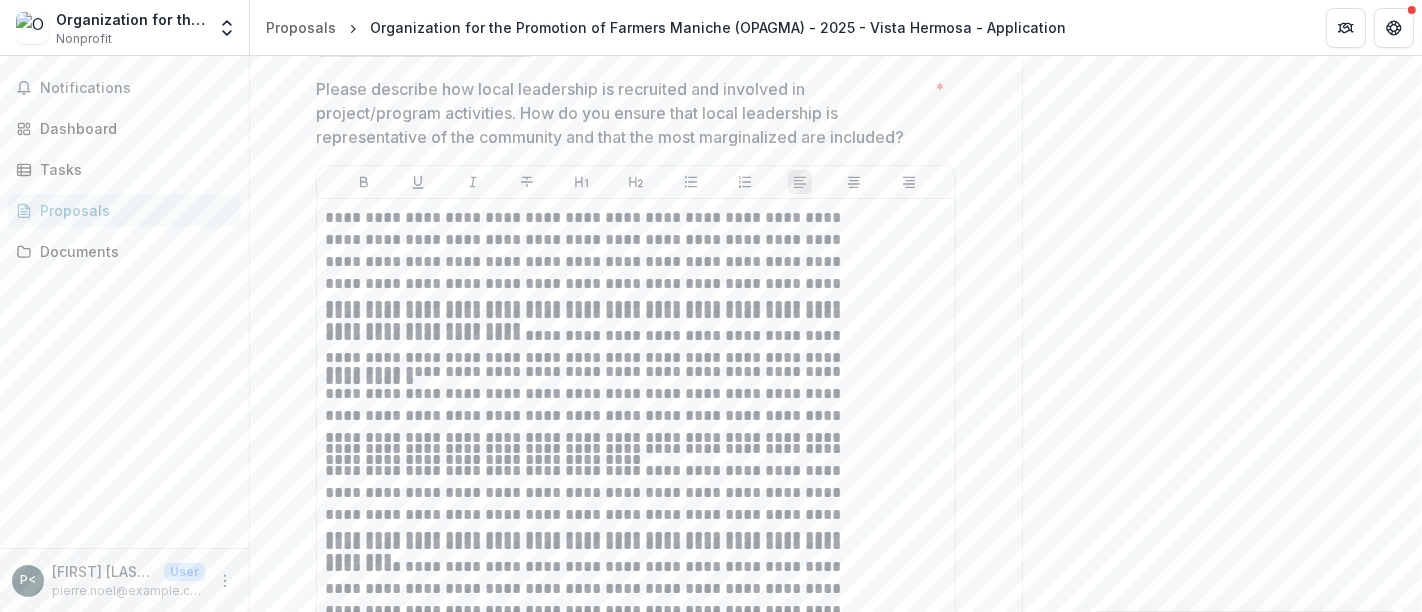 scroll, scrollTop: 6175, scrollLeft: 0, axis: vertical 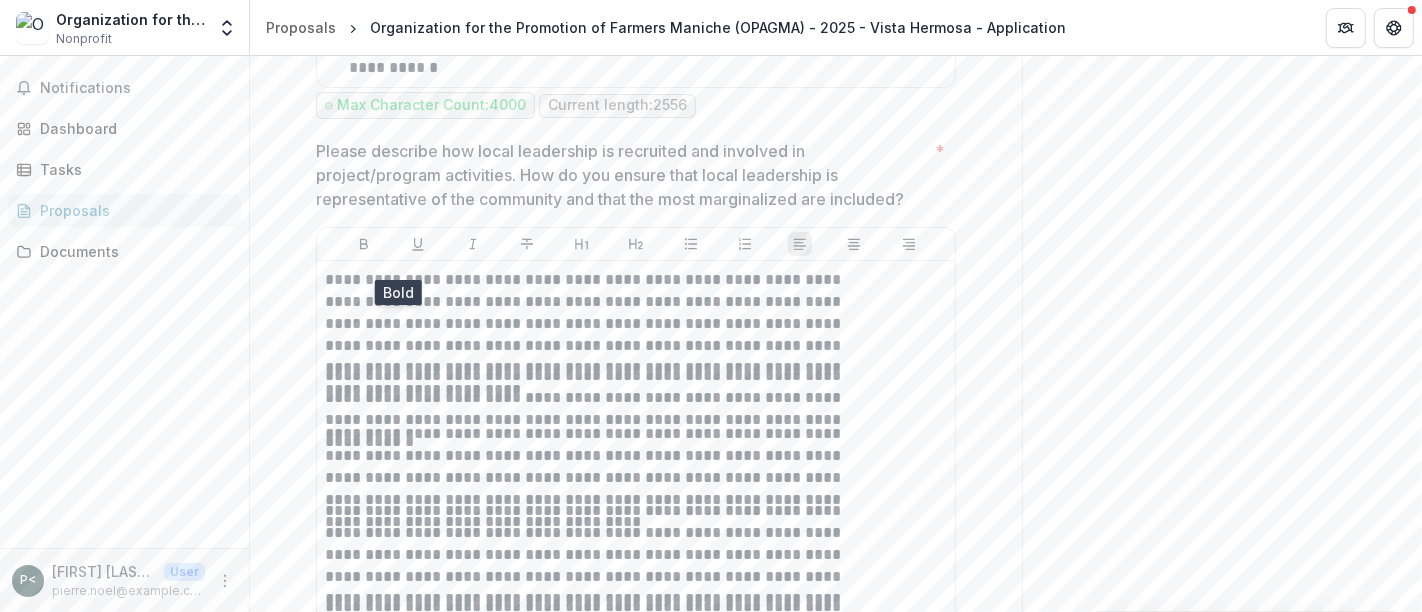 click 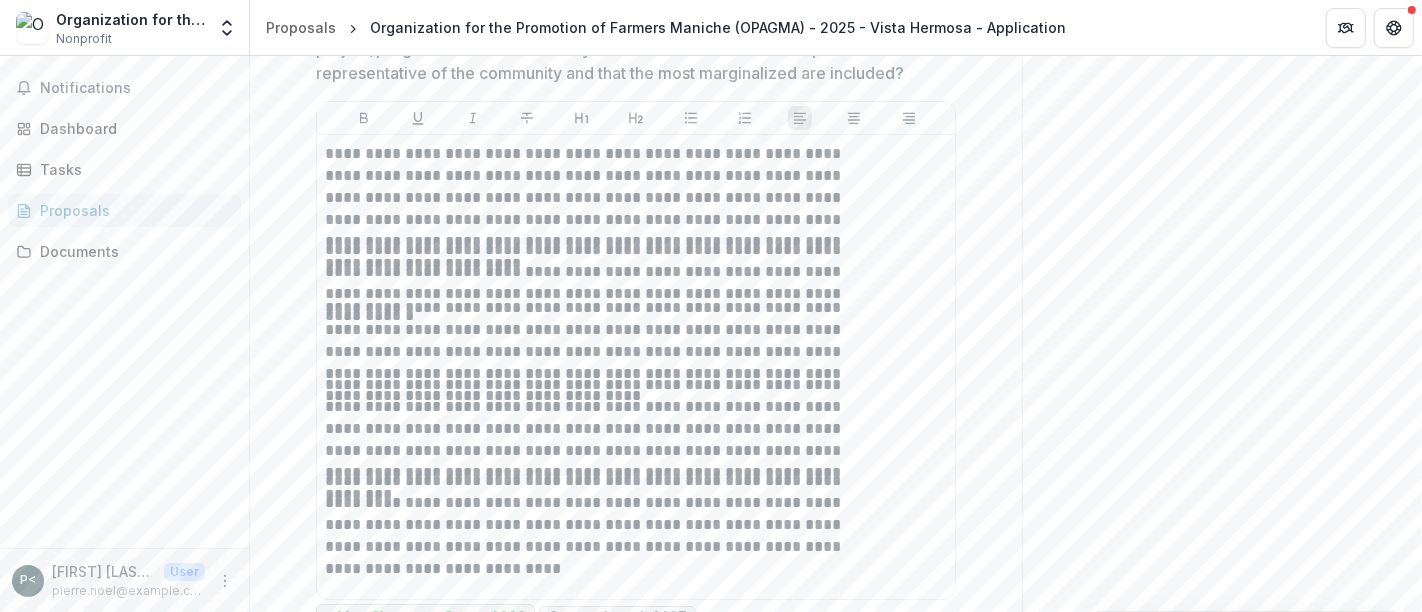scroll, scrollTop: 6302, scrollLeft: 0, axis: vertical 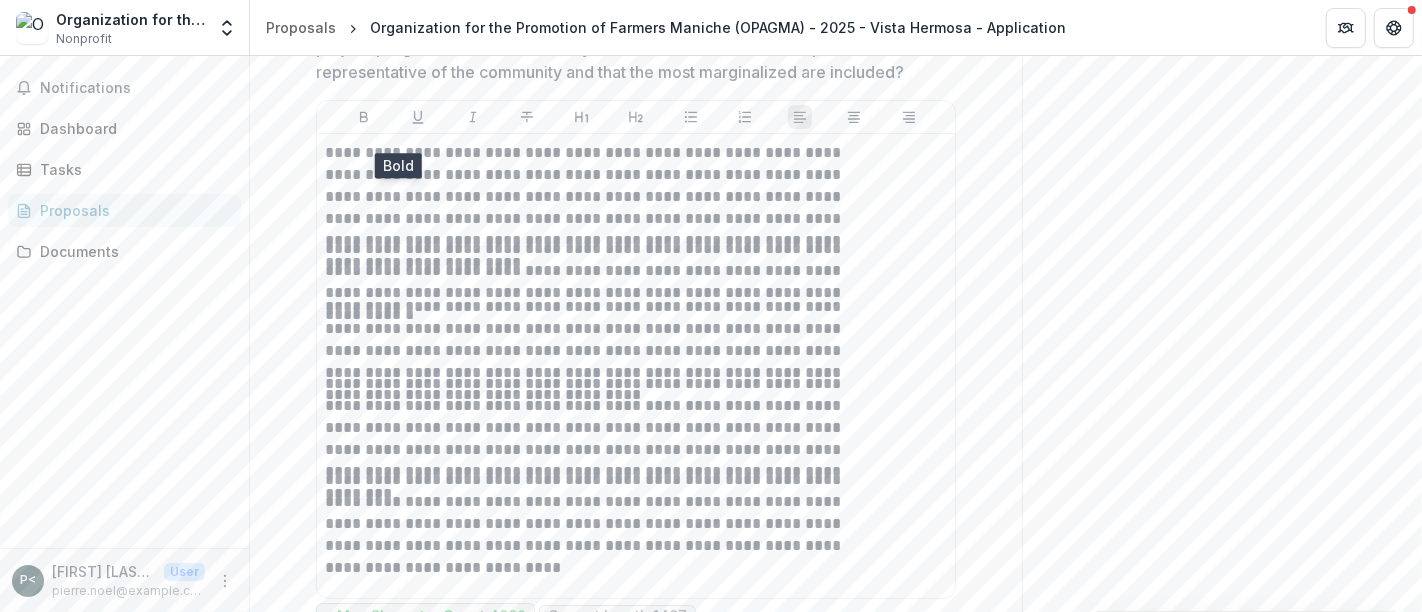 click 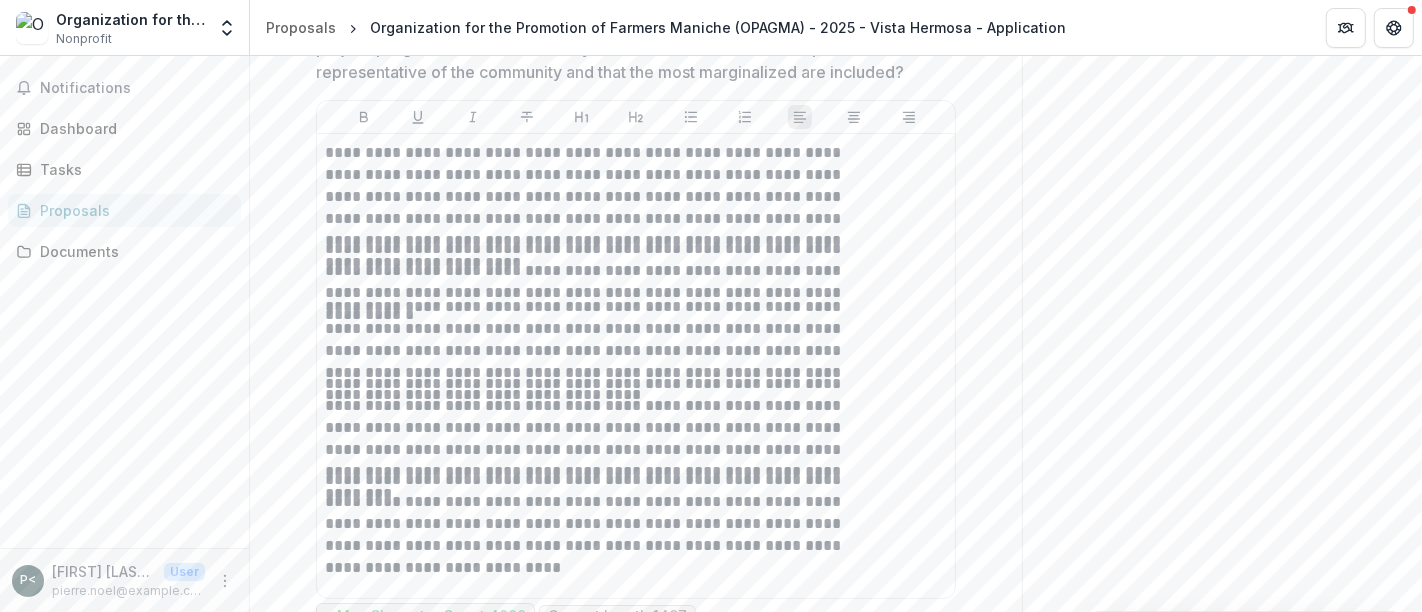 click on "**********" at bounding box center [597, 785] 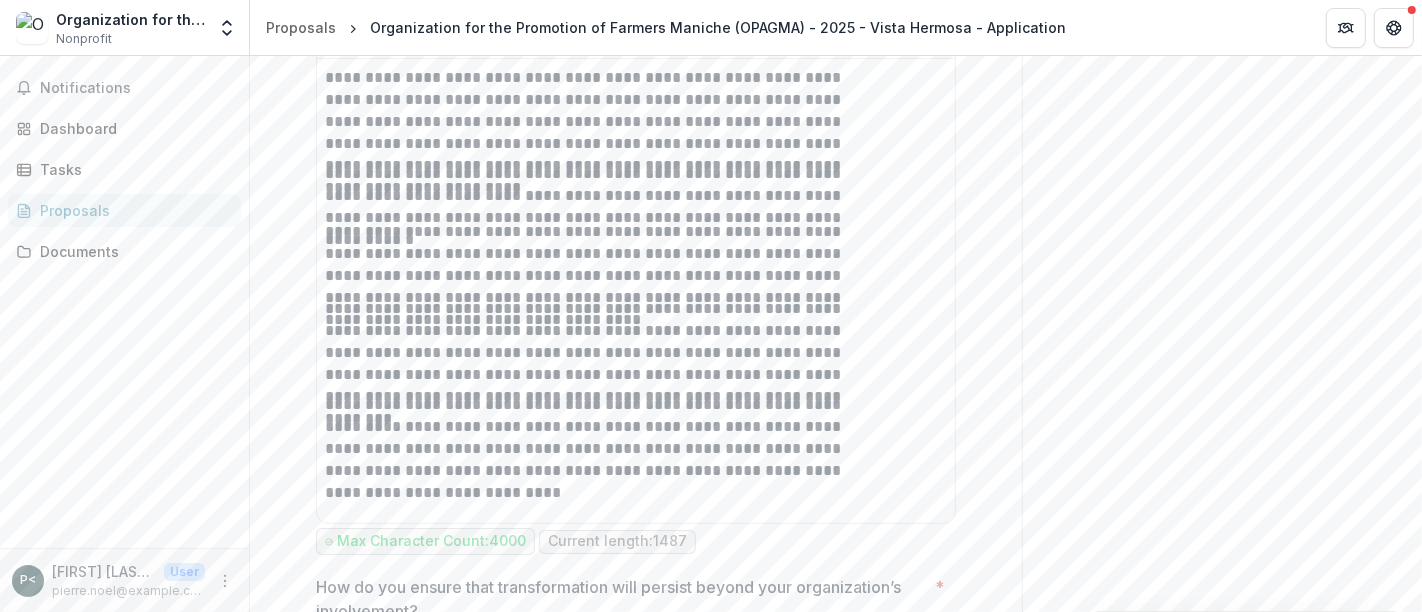 scroll, scrollTop: 6404, scrollLeft: 0, axis: vertical 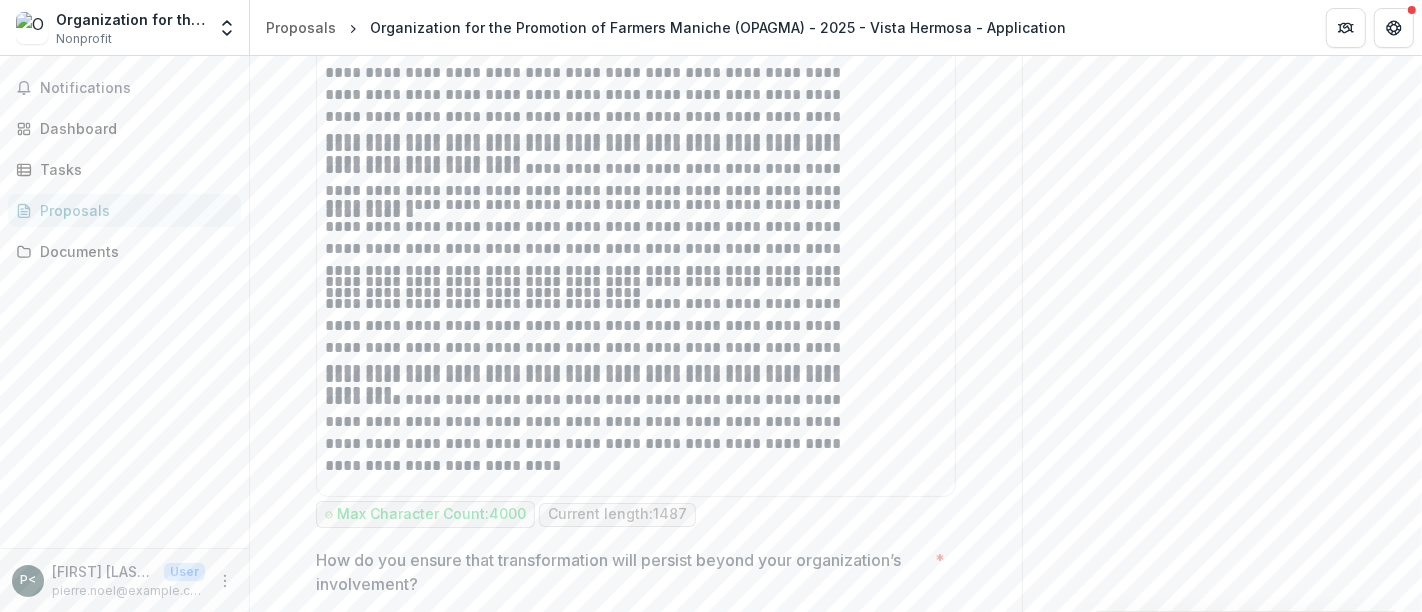 click on "Next" at bounding box center (959, 1253) 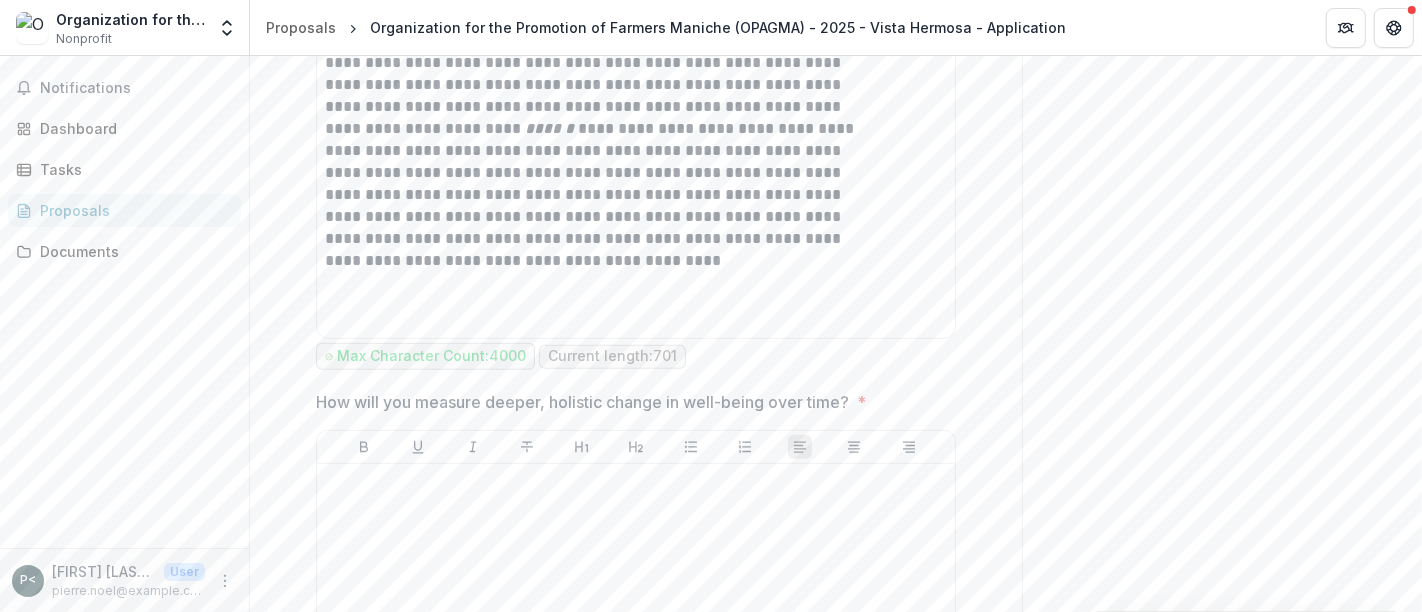 scroll, scrollTop: 765, scrollLeft: 0, axis: vertical 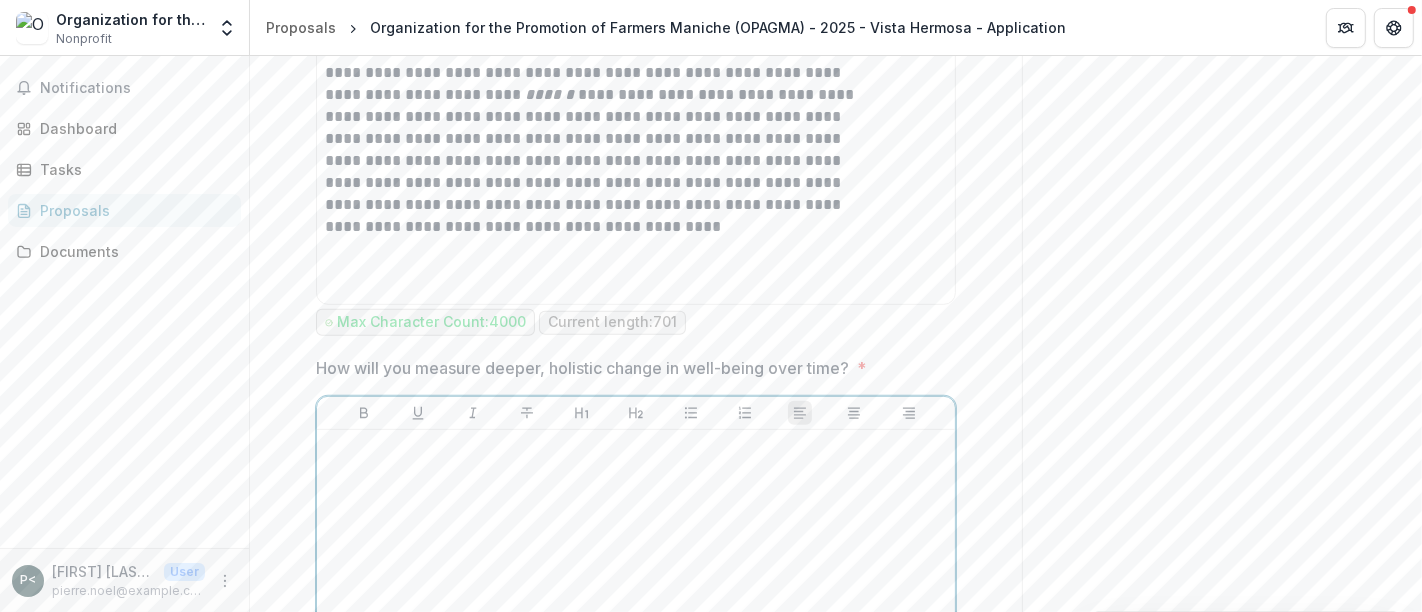 click at bounding box center (636, 588) 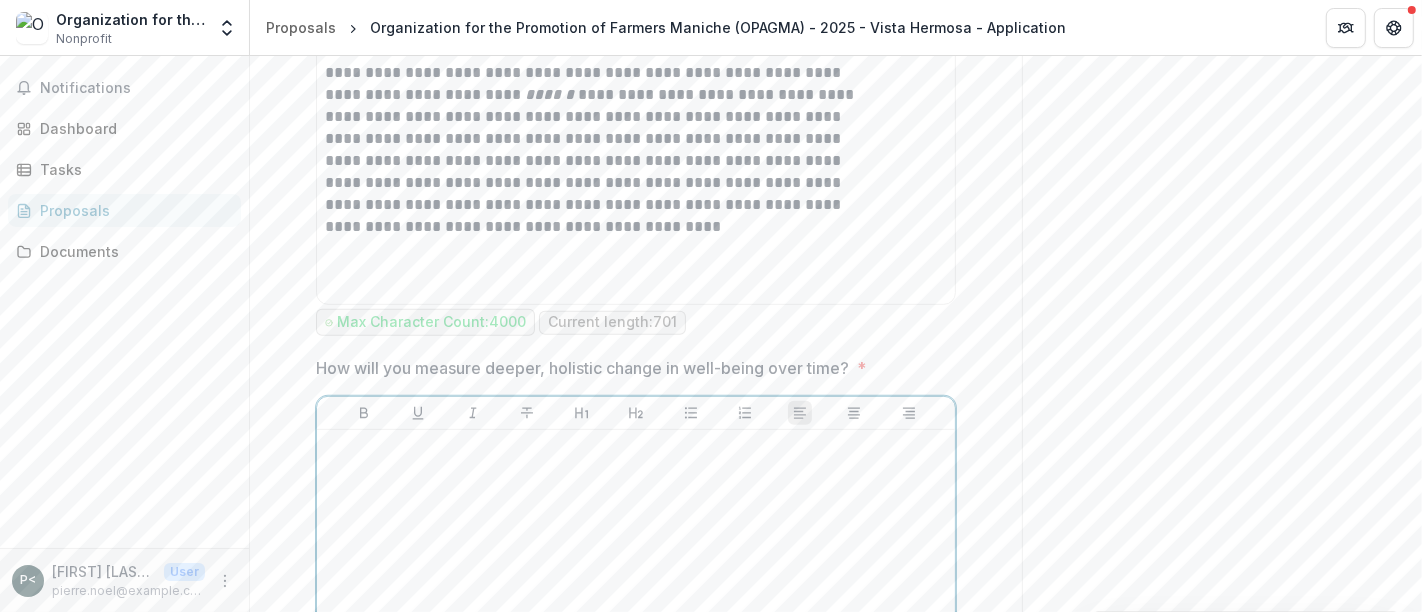 click at bounding box center [636, 588] 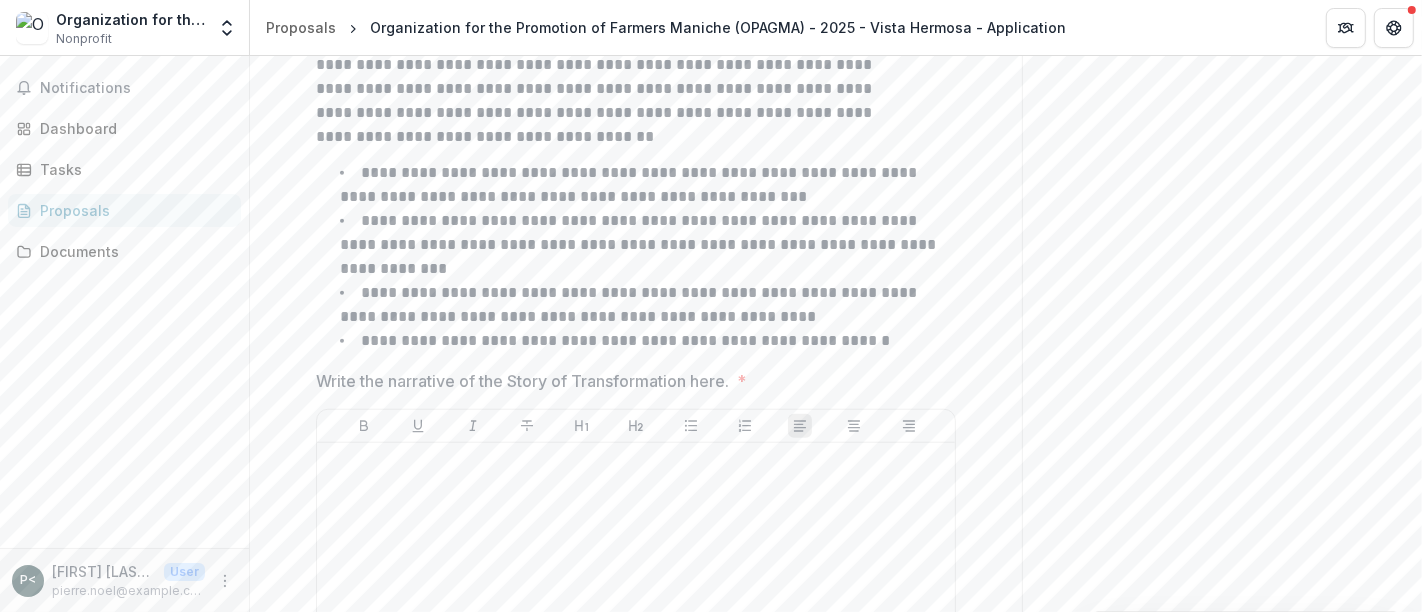 scroll, scrollTop: 1532, scrollLeft: 0, axis: vertical 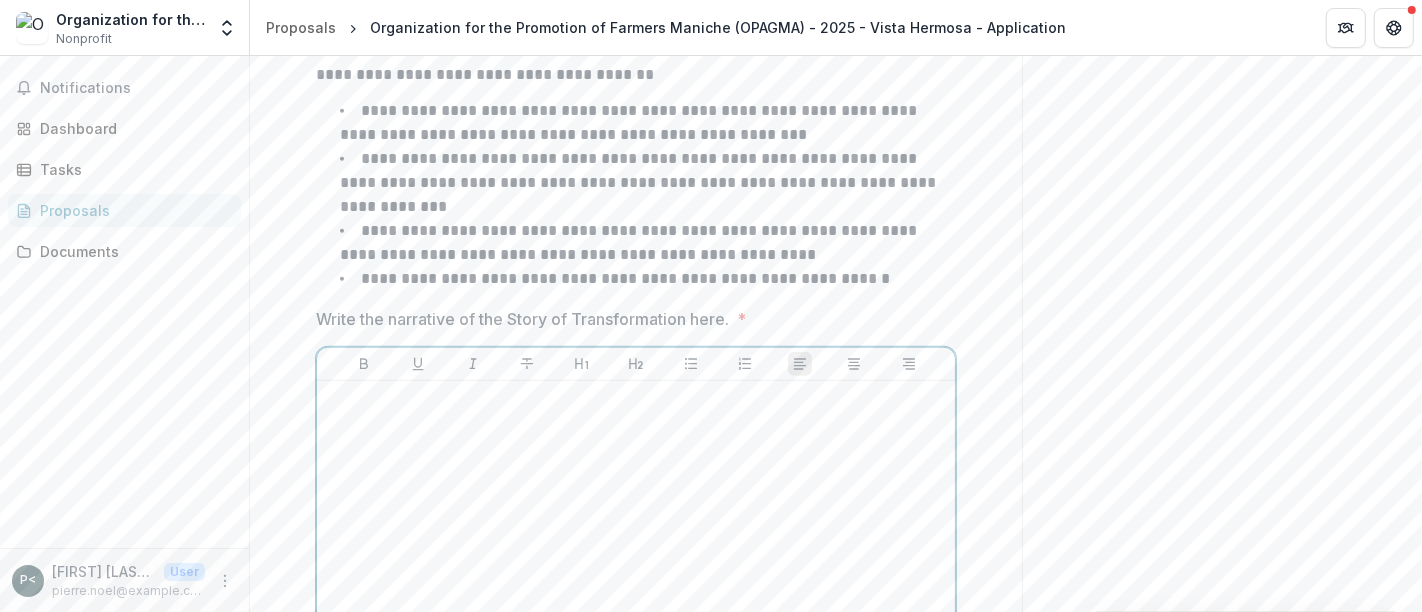 click at bounding box center [636, 539] 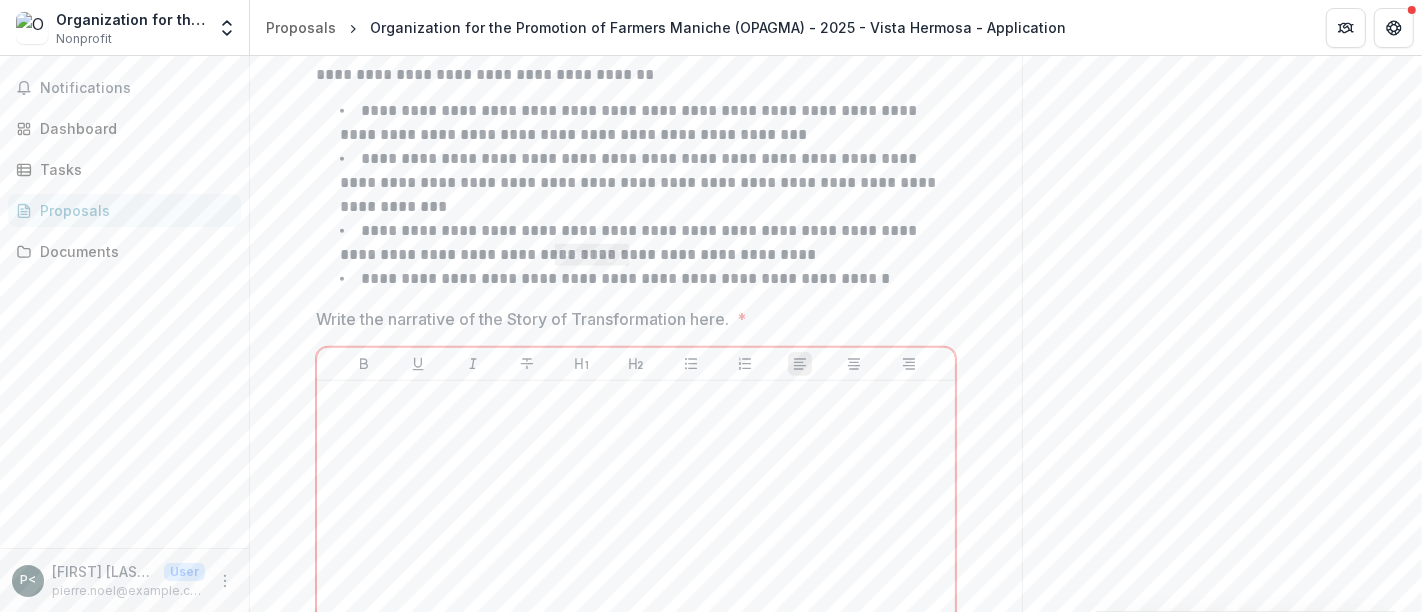 click on "**********" at bounding box center [630, 242] 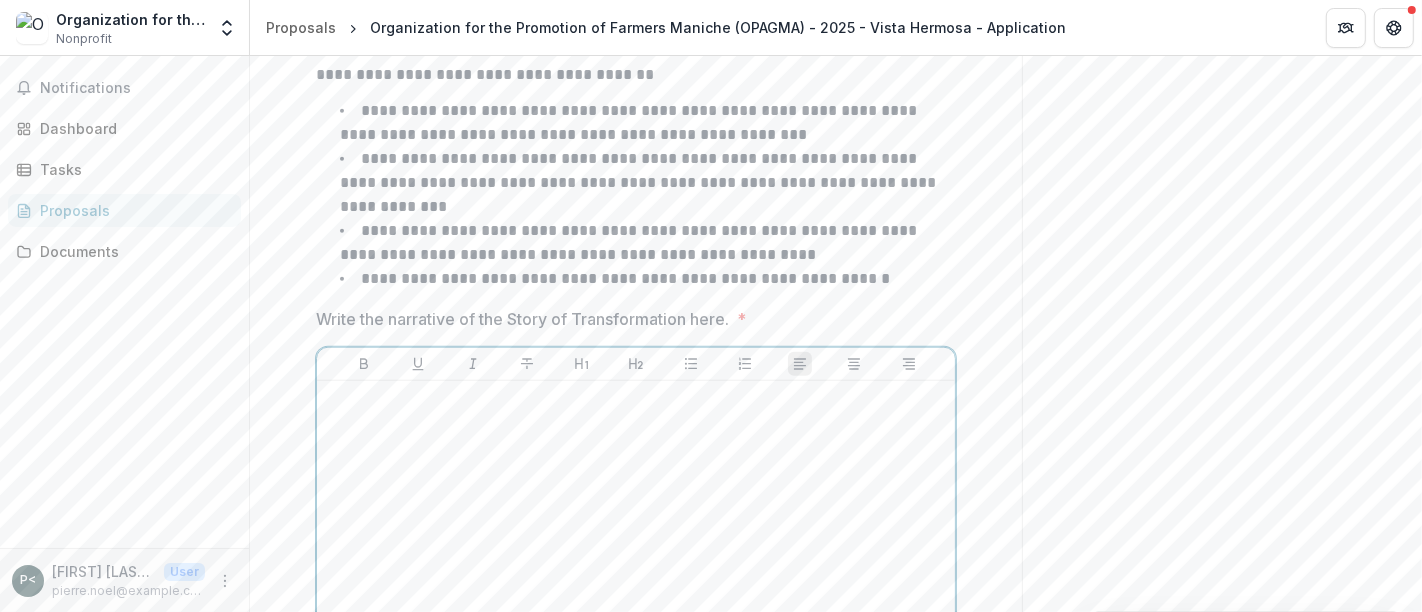 click at bounding box center (636, 539) 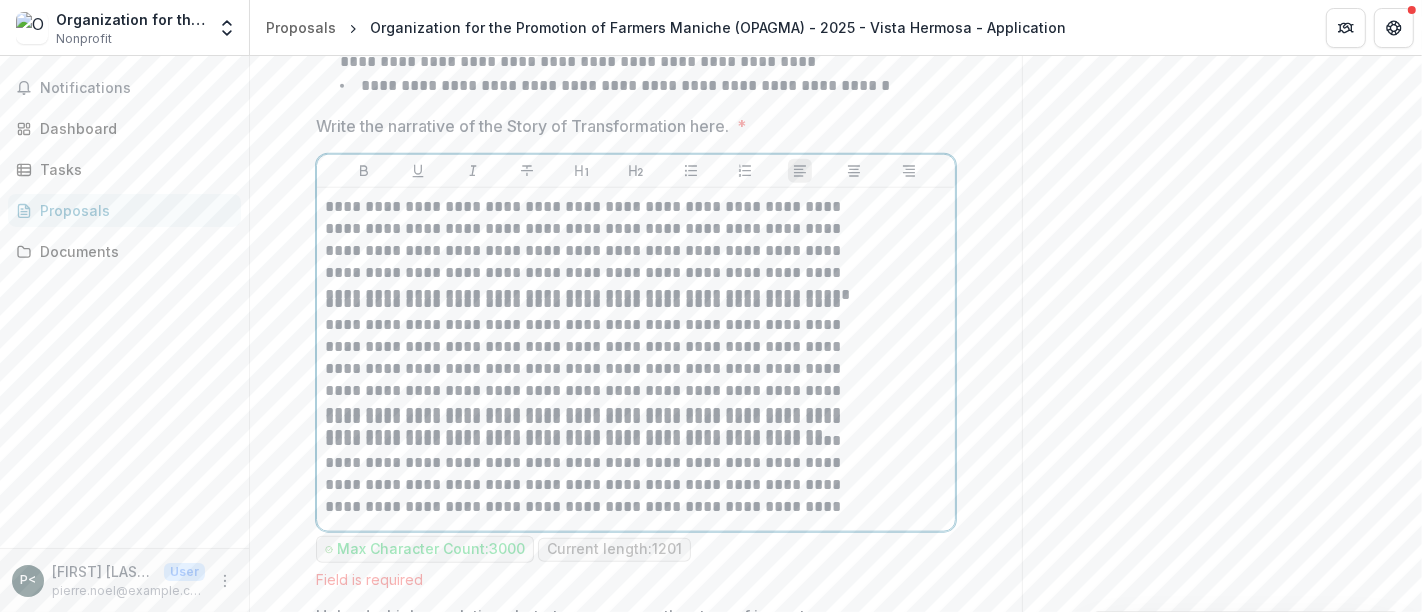 scroll, scrollTop: 1801, scrollLeft: 0, axis: vertical 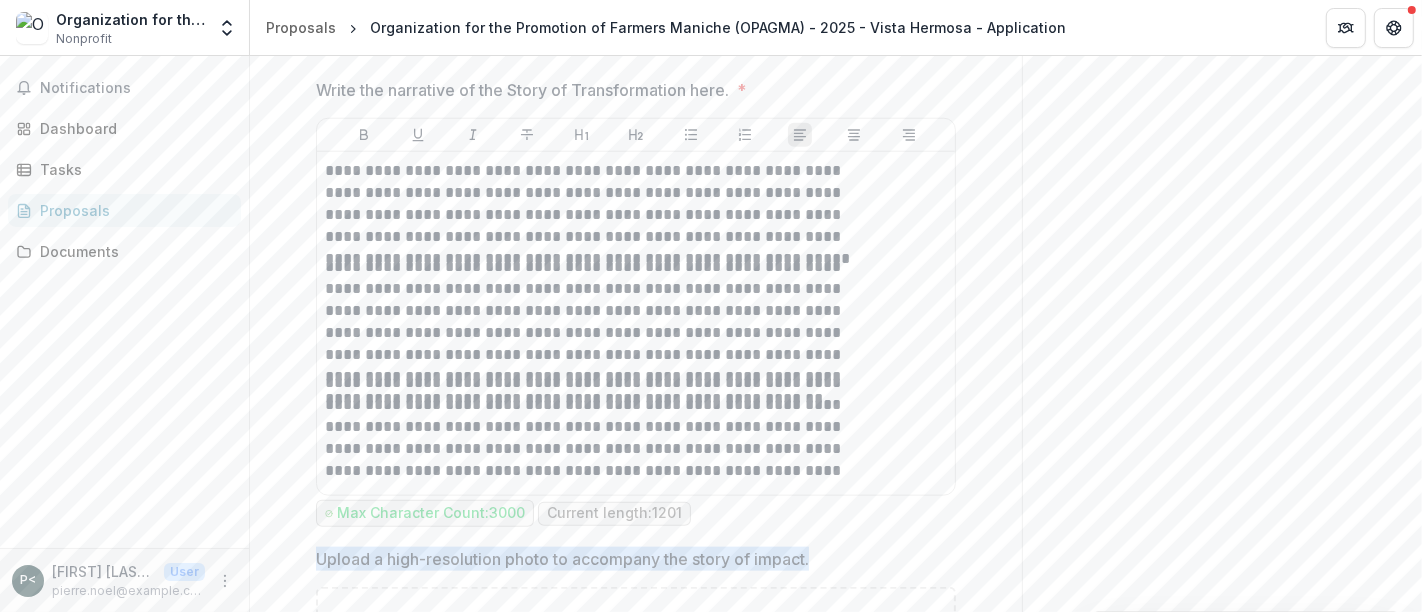 drag, startPoint x: 877, startPoint y: 425, endPoint x: 854, endPoint y: 383, distance: 47.88528 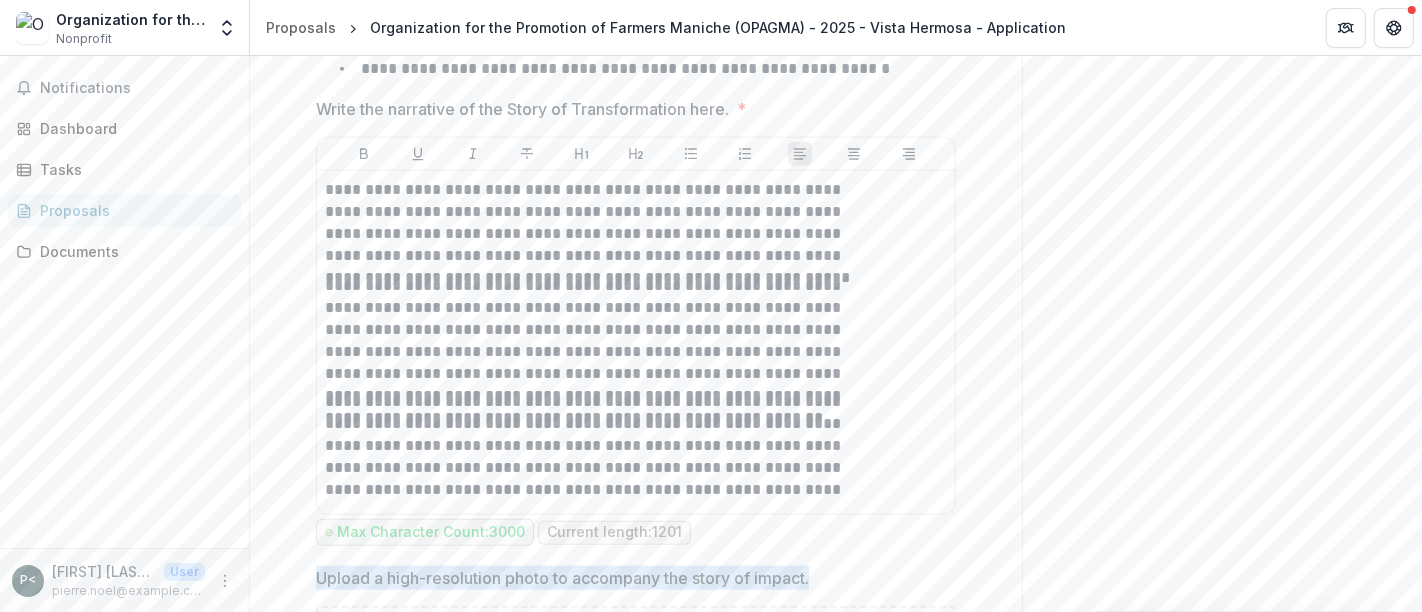click on "Next" at bounding box center (959, 760) 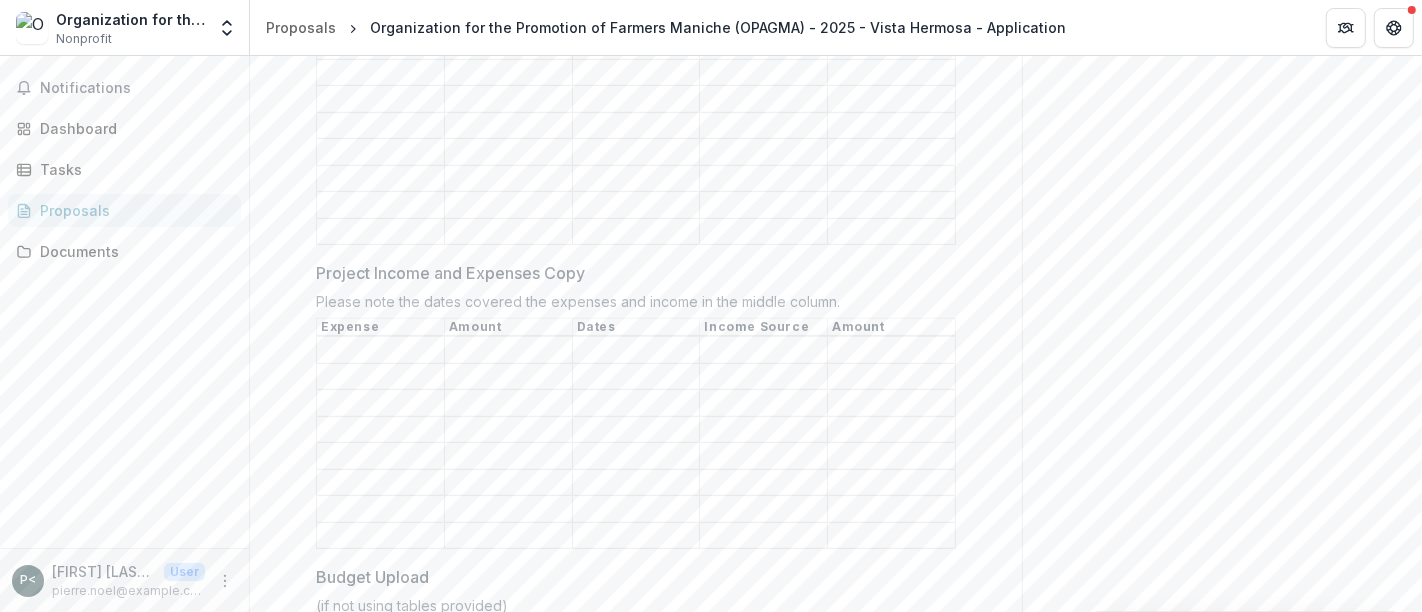 scroll, scrollTop: 991, scrollLeft: 0, axis: vertical 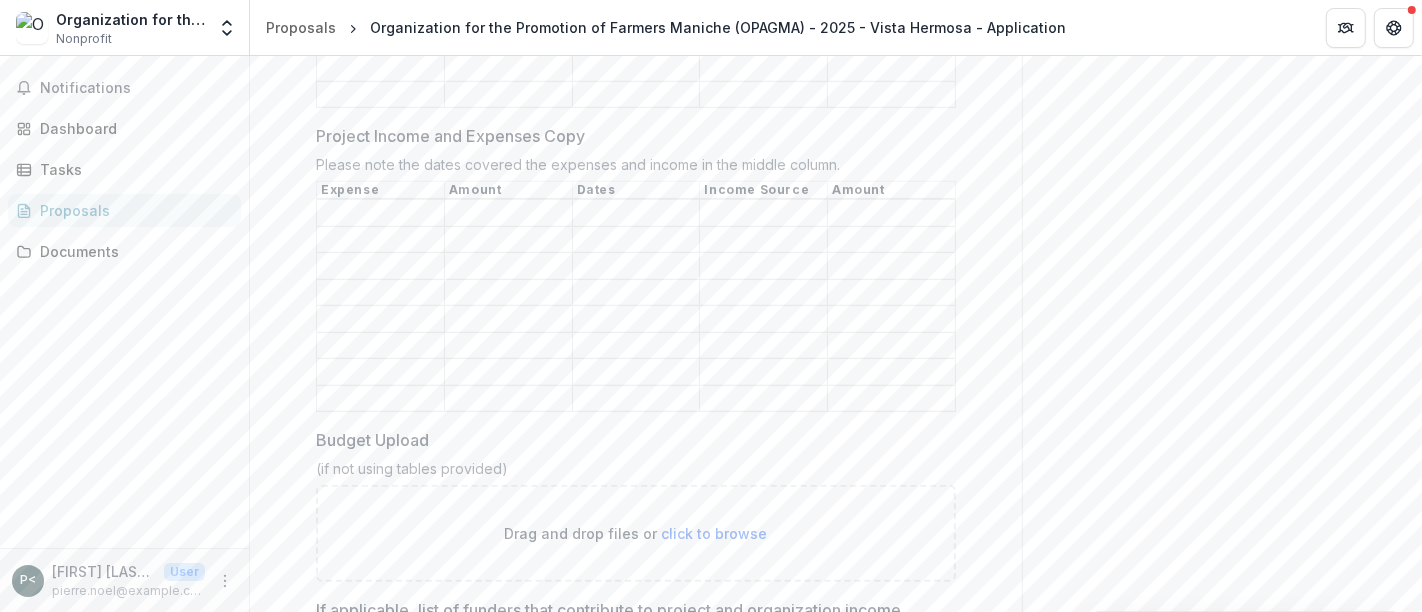 click on "click to browse" at bounding box center (715, 533) 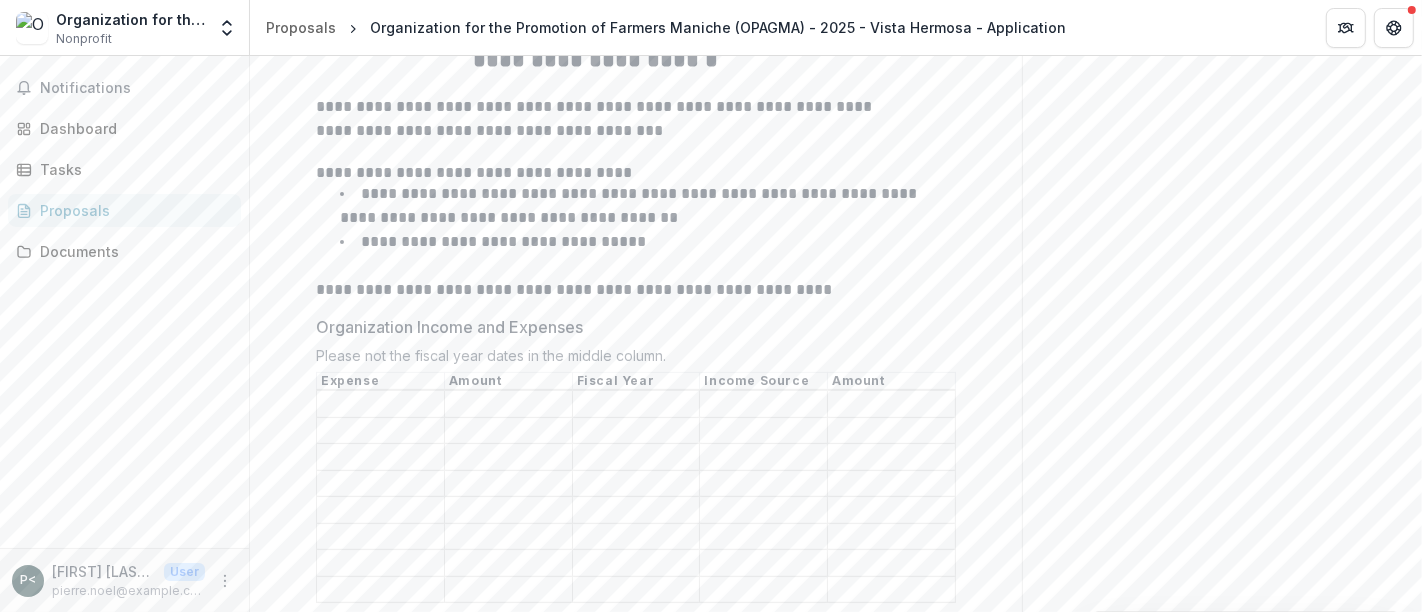 scroll, scrollTop: 499, scrollLeft: 0, axis: vertical 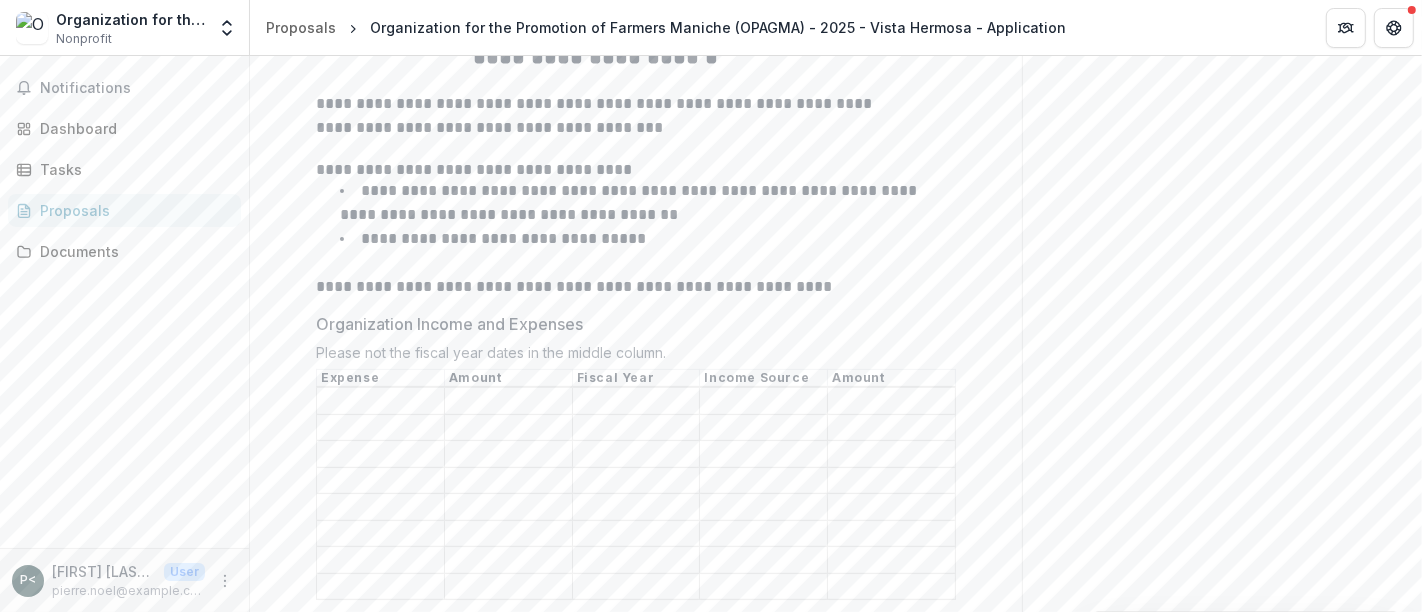 click on "Organization Income and Expenses" at bounding box center [763, 508] 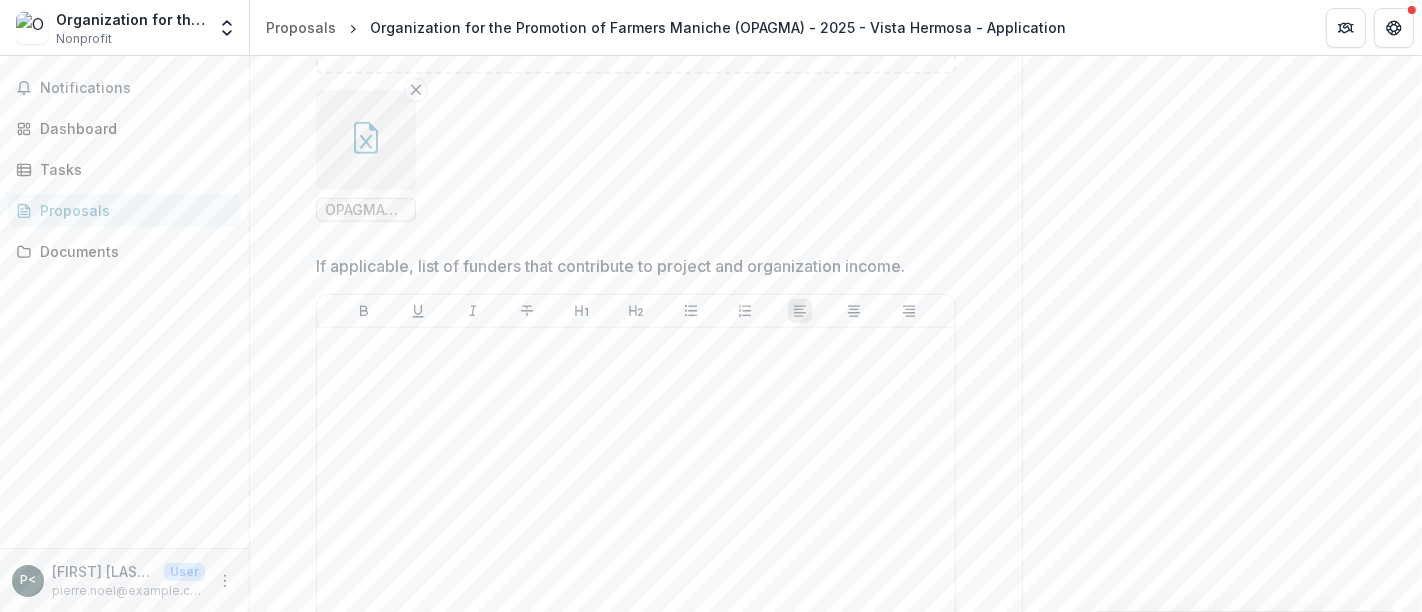 scroll, scrollTop: 1510, scrollLeft: 0, axis: vertical 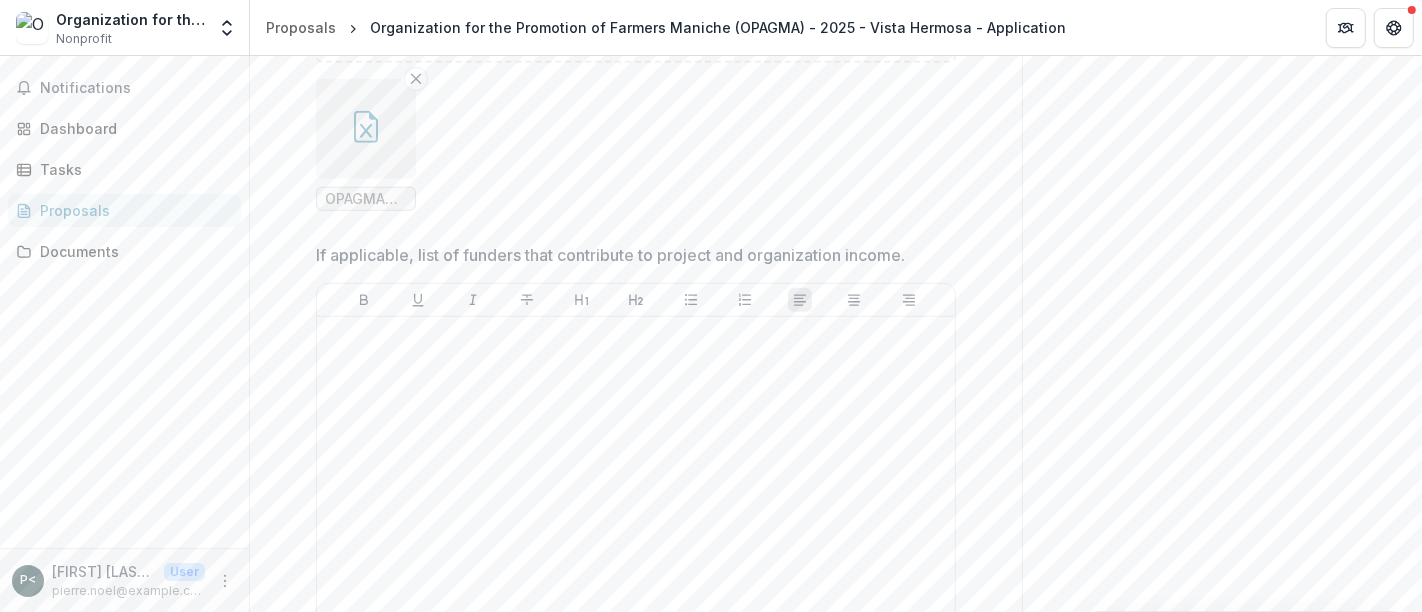 click on "If awarded, what is the name of the organization that will receive the funds? *" at bounding box center (636, 745) 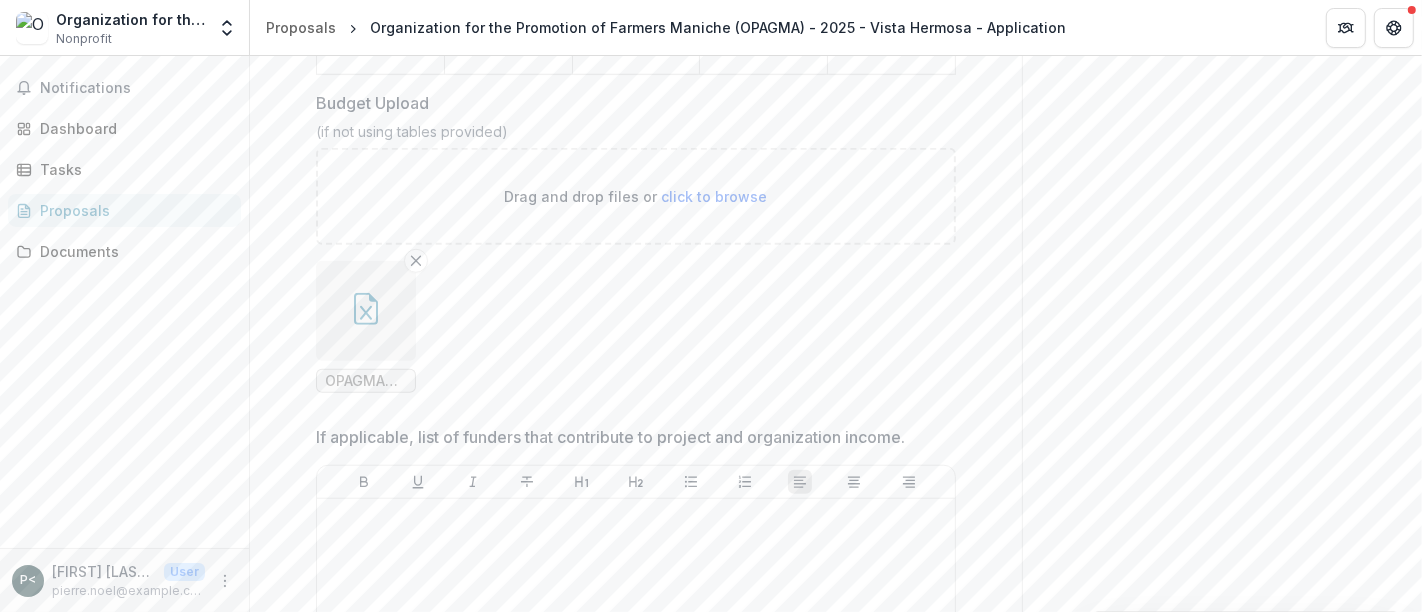 scroll, scrollTop: 1510, scrollLeft: 0, axis: vertical 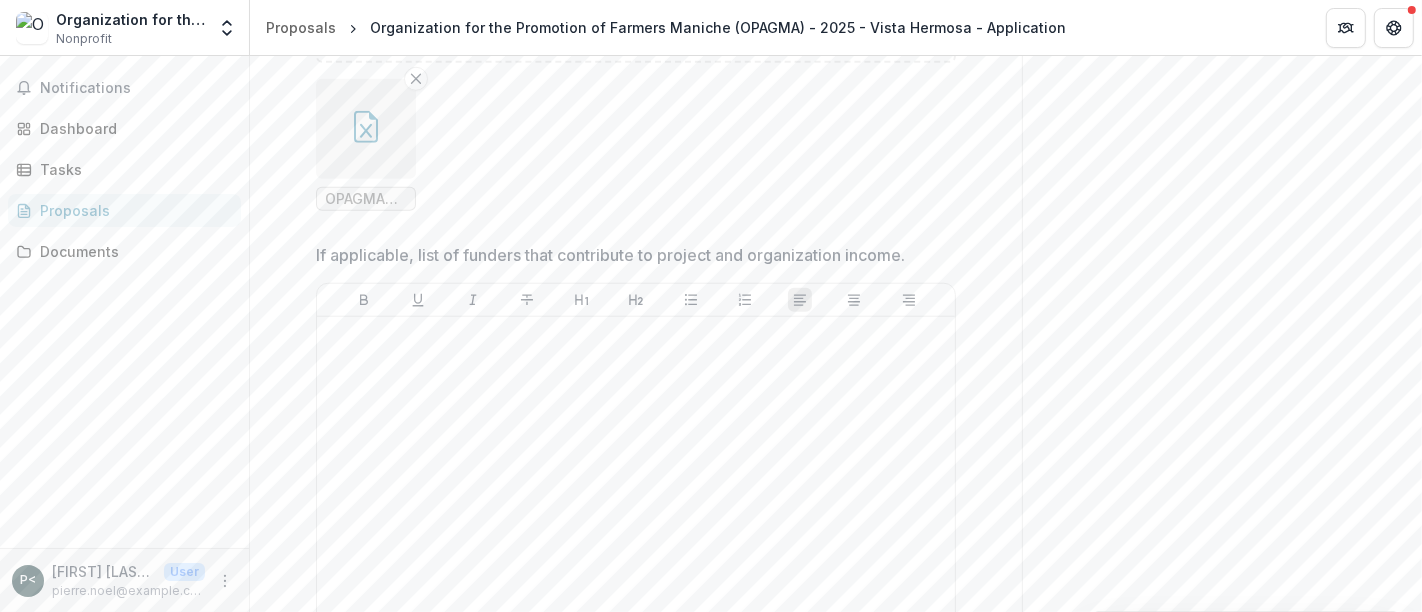 drag, startPoint x: 349, startPoint y: 475, endPoint x: 871, endPoint y: 461, distance: 522.1877 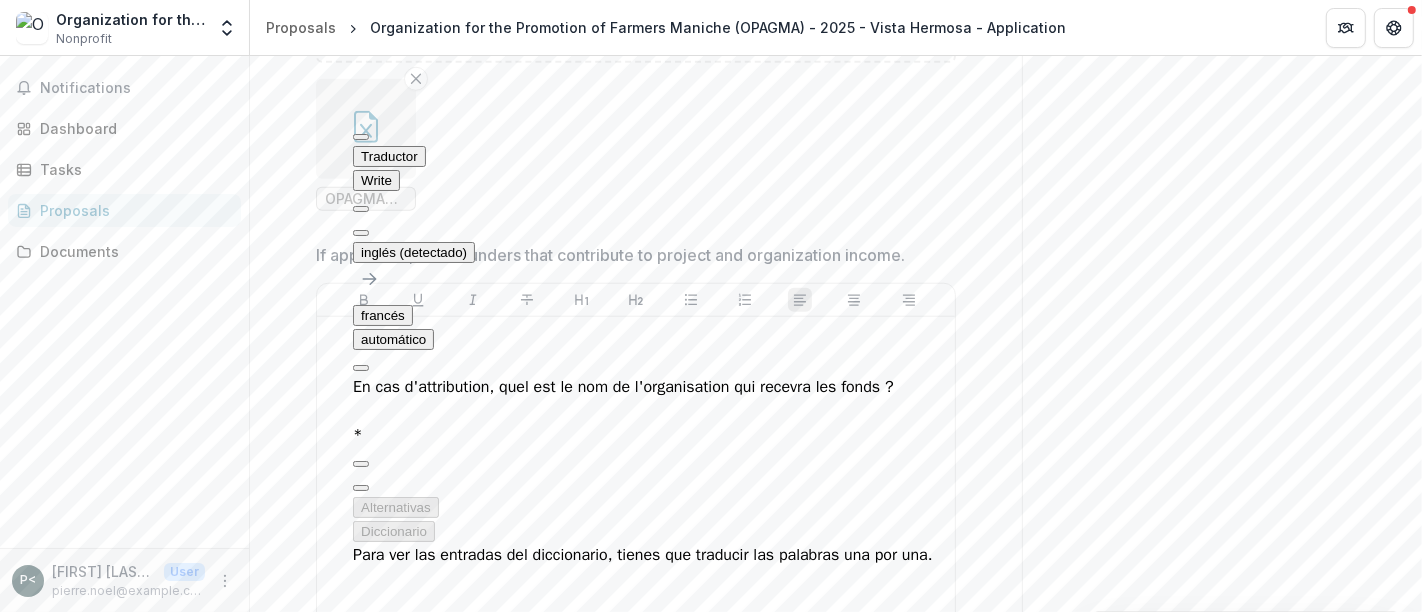 click on "**********" at bounding box center (636, -120) 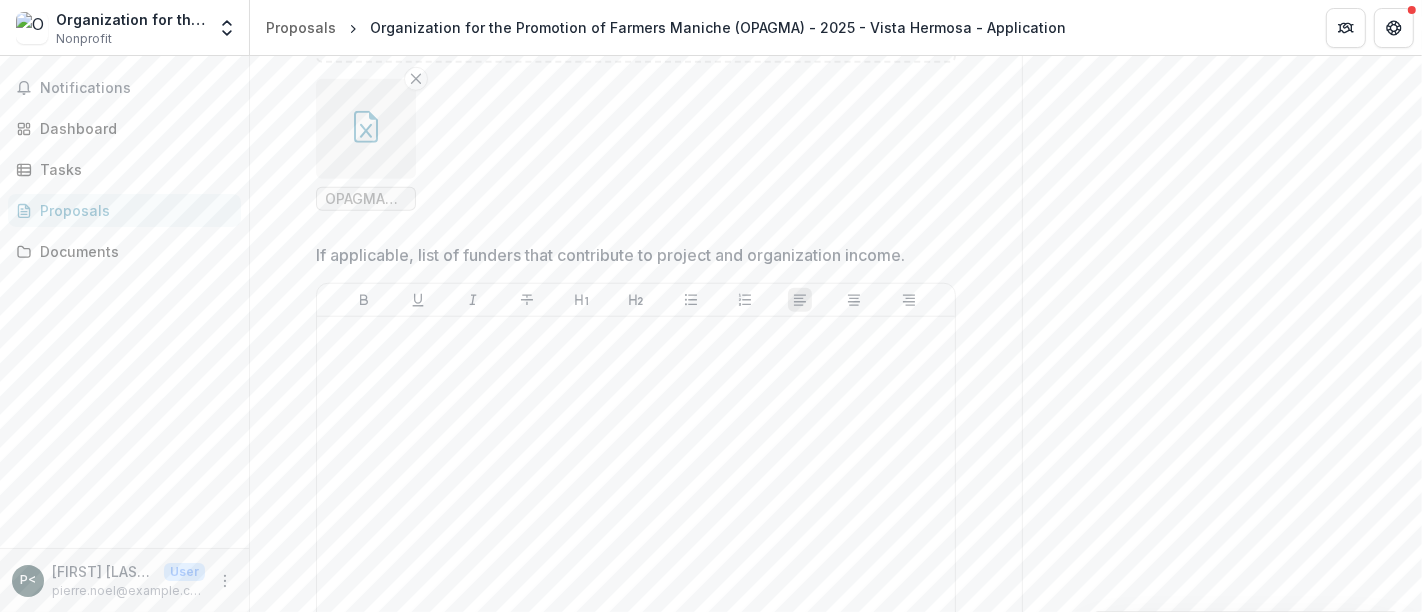 click on "If awarded, what is the name of the organization that will receive the funds? *" at bounding box center [636, 745] 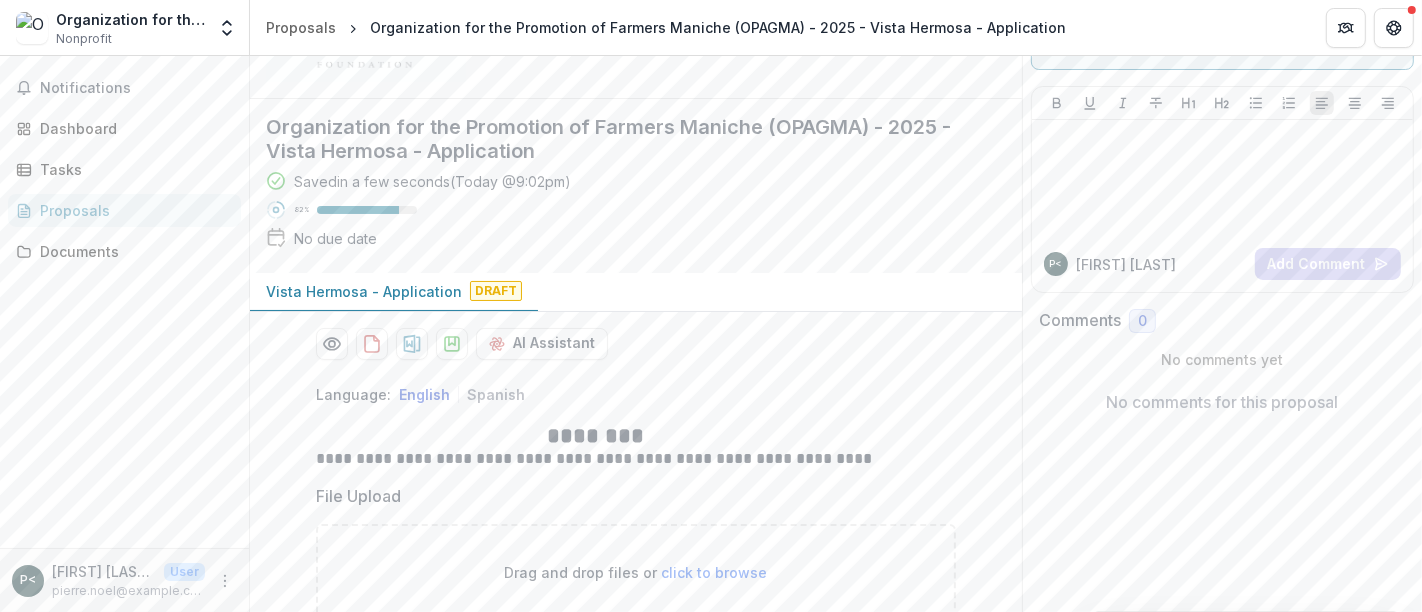 scroll, scrollTop: 220, scrollLeft: 0, axis: vertical 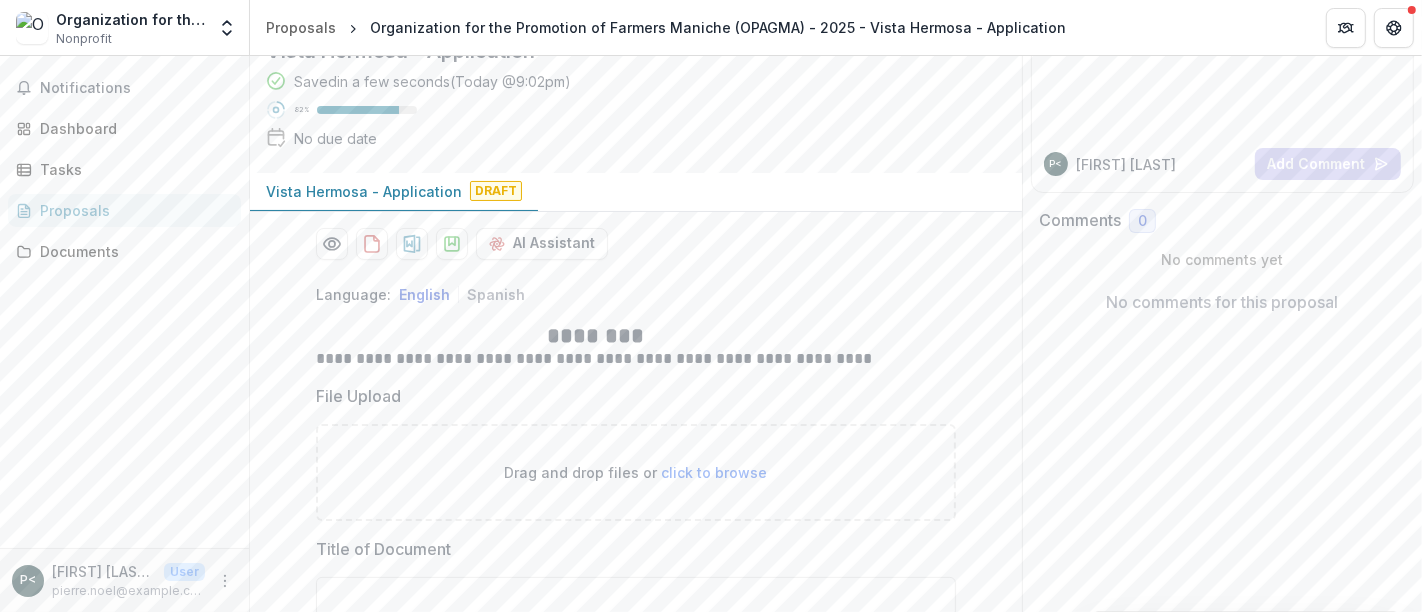 click on "Back" at bounding box center (314, 674) 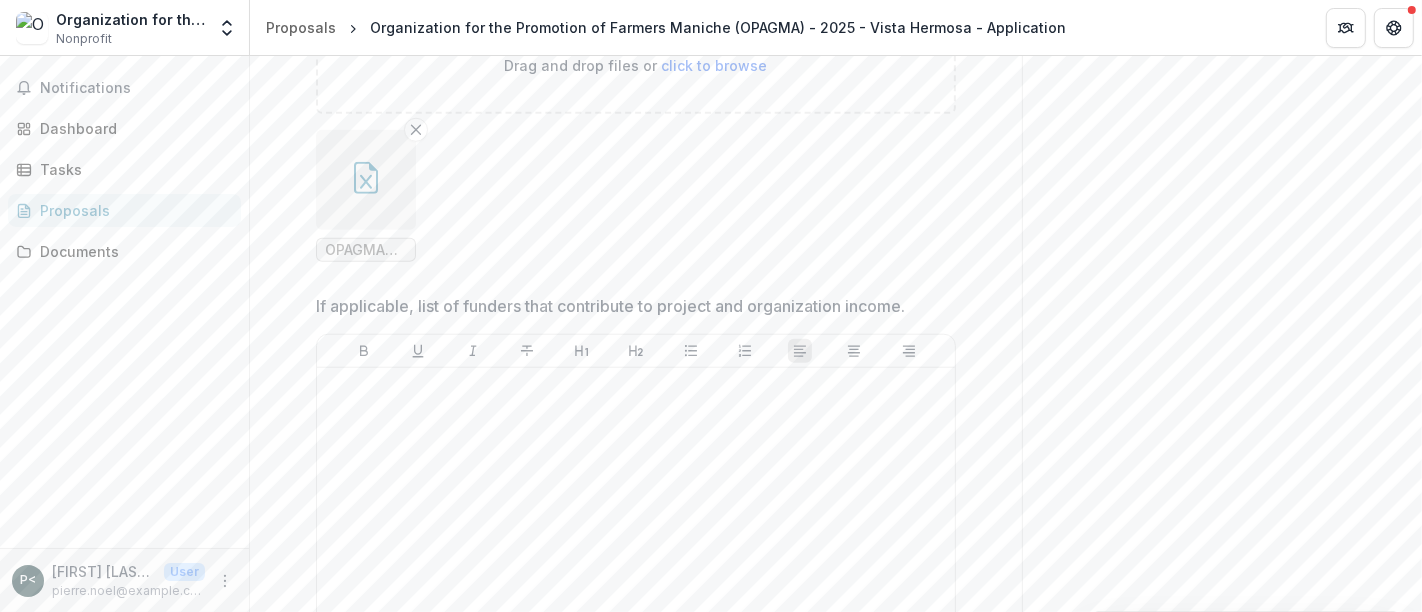 scroll, scrollTop: 1510, scrollLeft: 0, axis: vertical 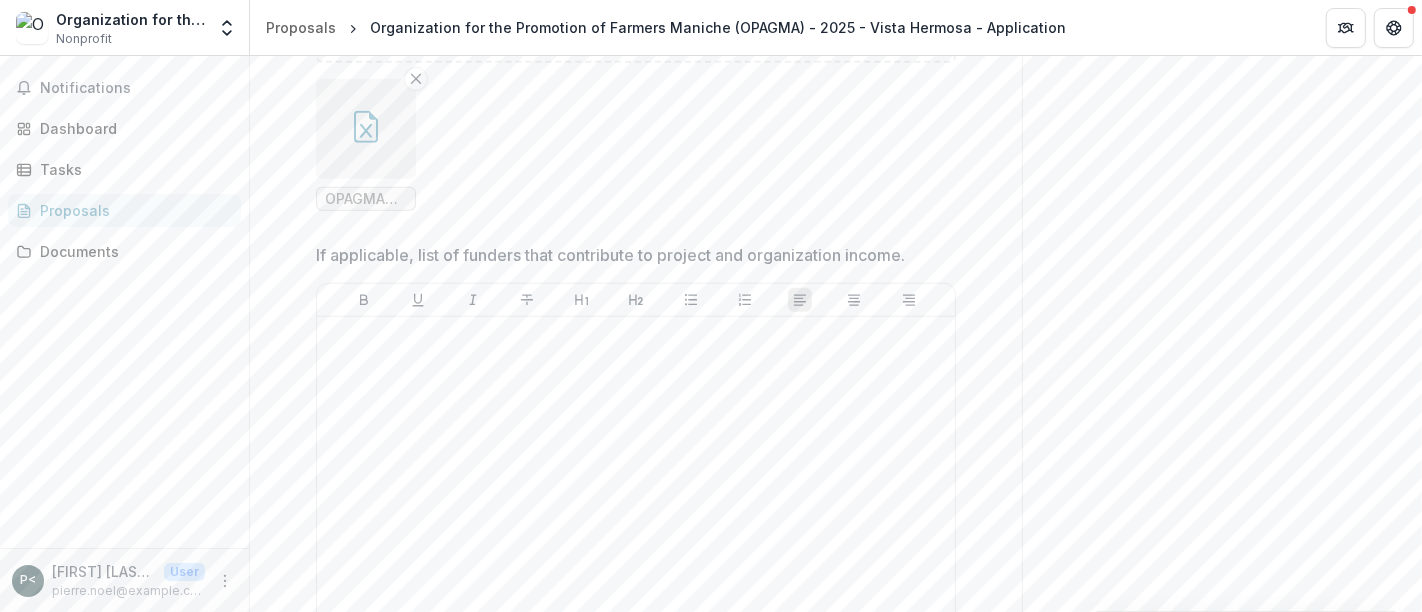click on "Back" at bounding box center (314, 822) 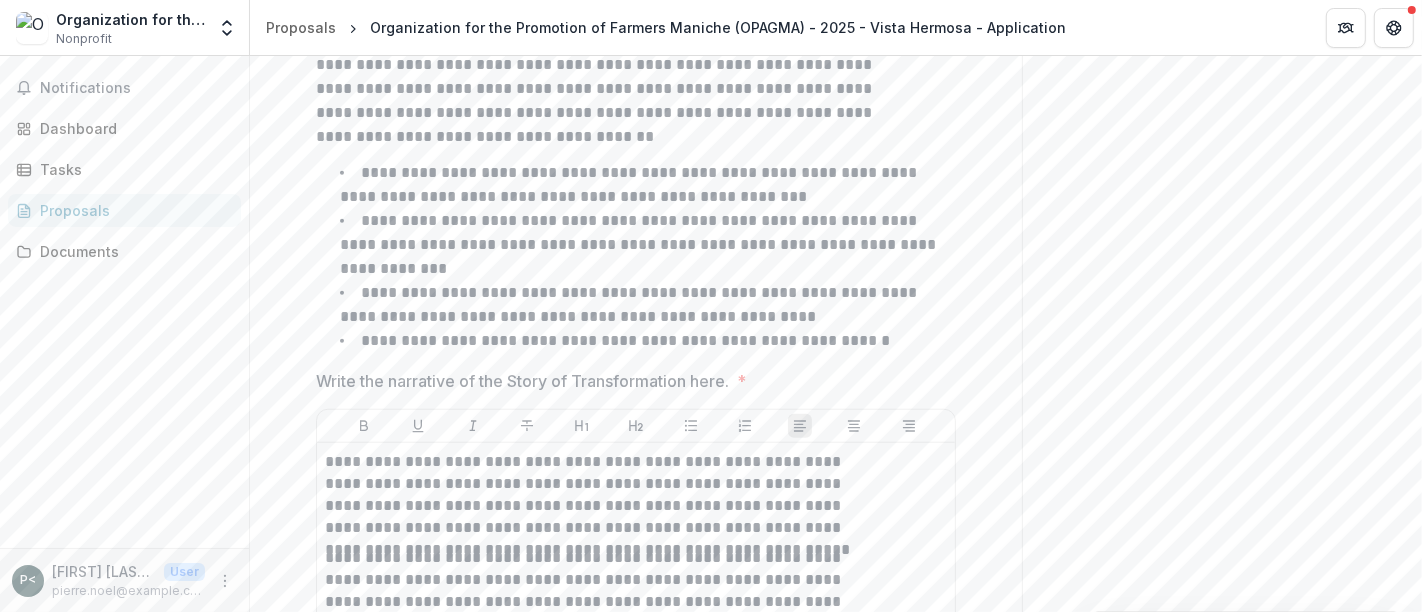 scroll, scrollTop: 1782, scrollLeft: 0, axis: vertical 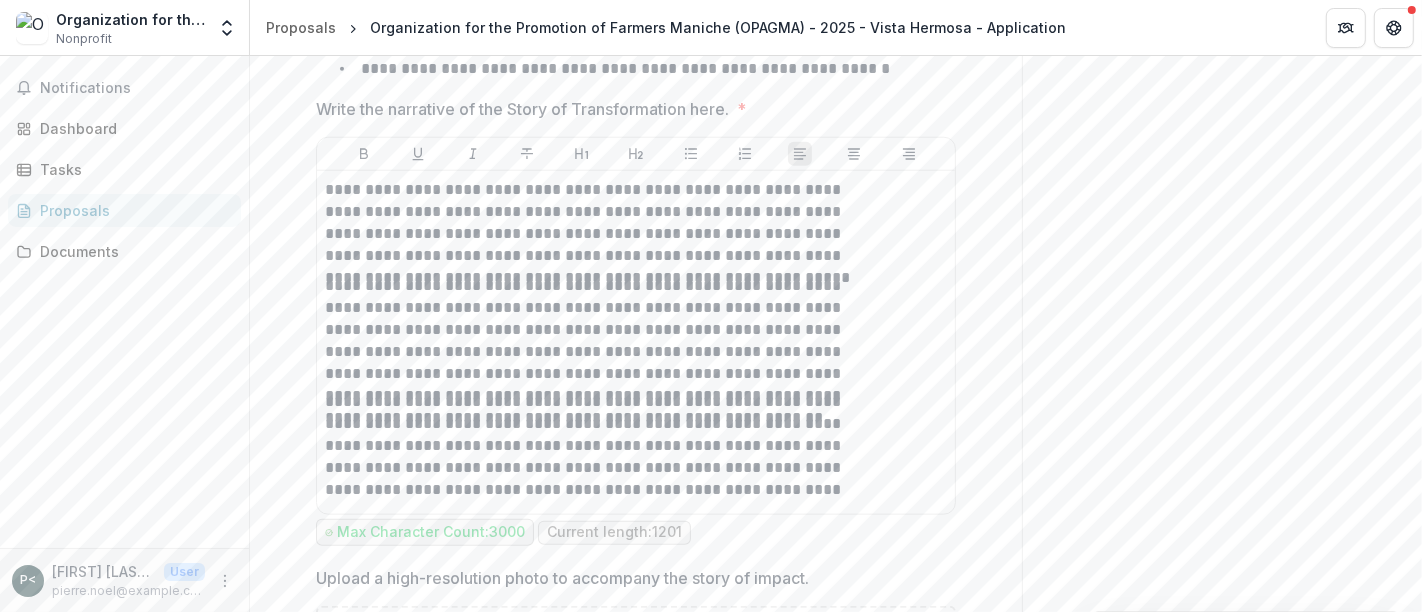 click on "Back" at bounding box center [314, 760] 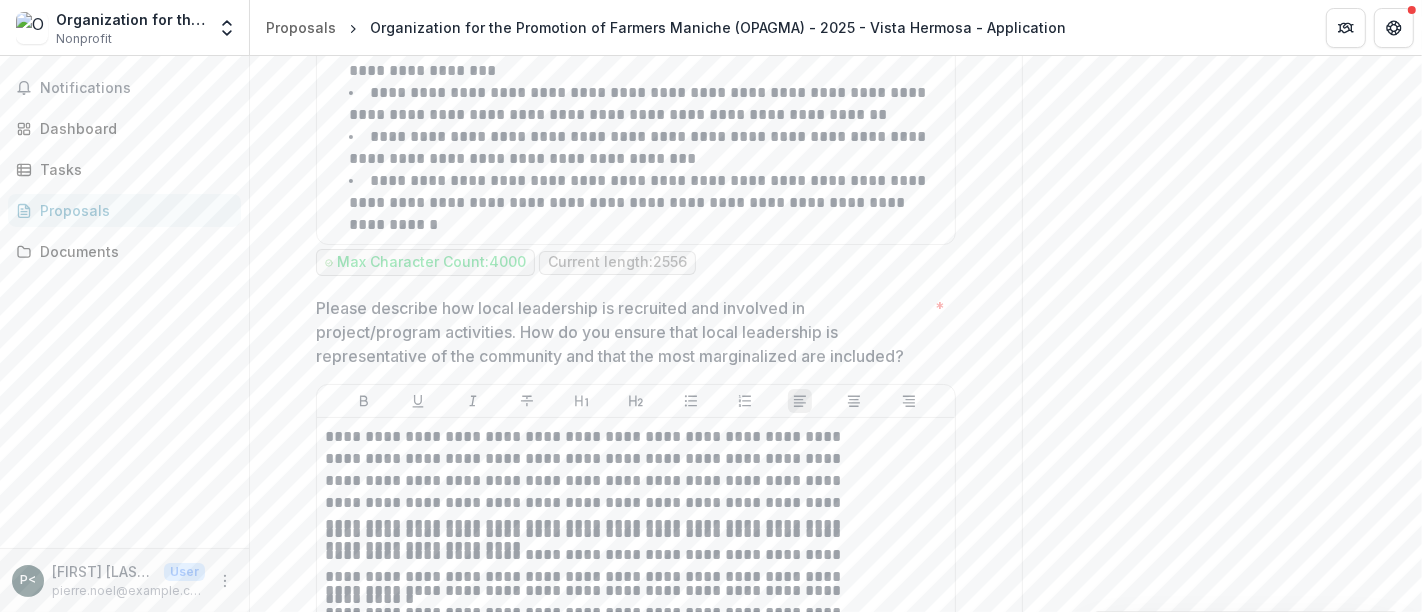 scroll, scrollTop: 6404, scrollLeft: 0, axis: vertical 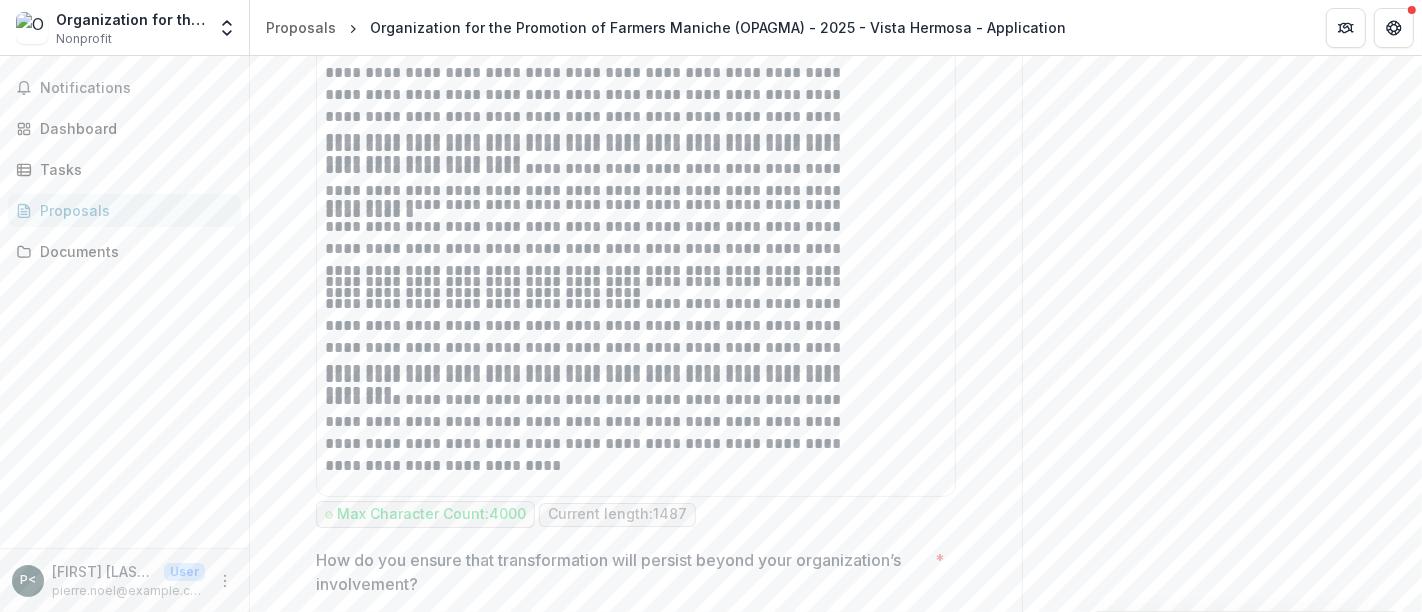 click on "Back" at bounding box center (314, 1253) 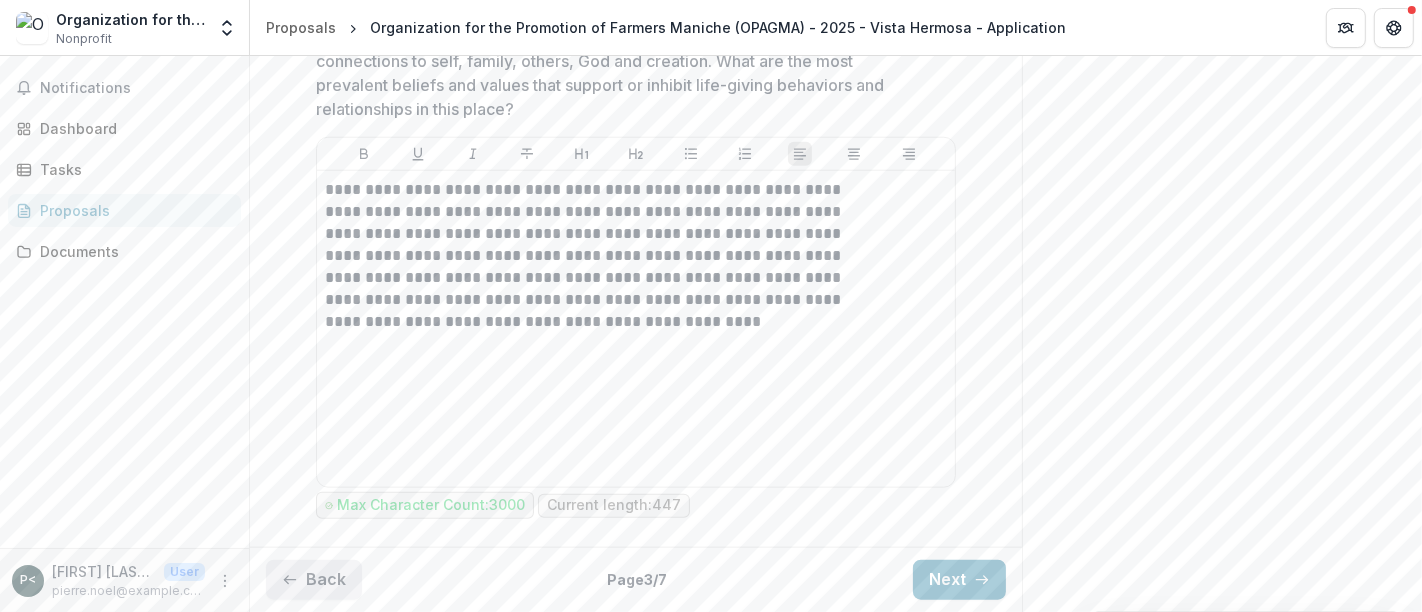 scroll, scrollTop: 1554, scrollLeft: 0, axis: vertical 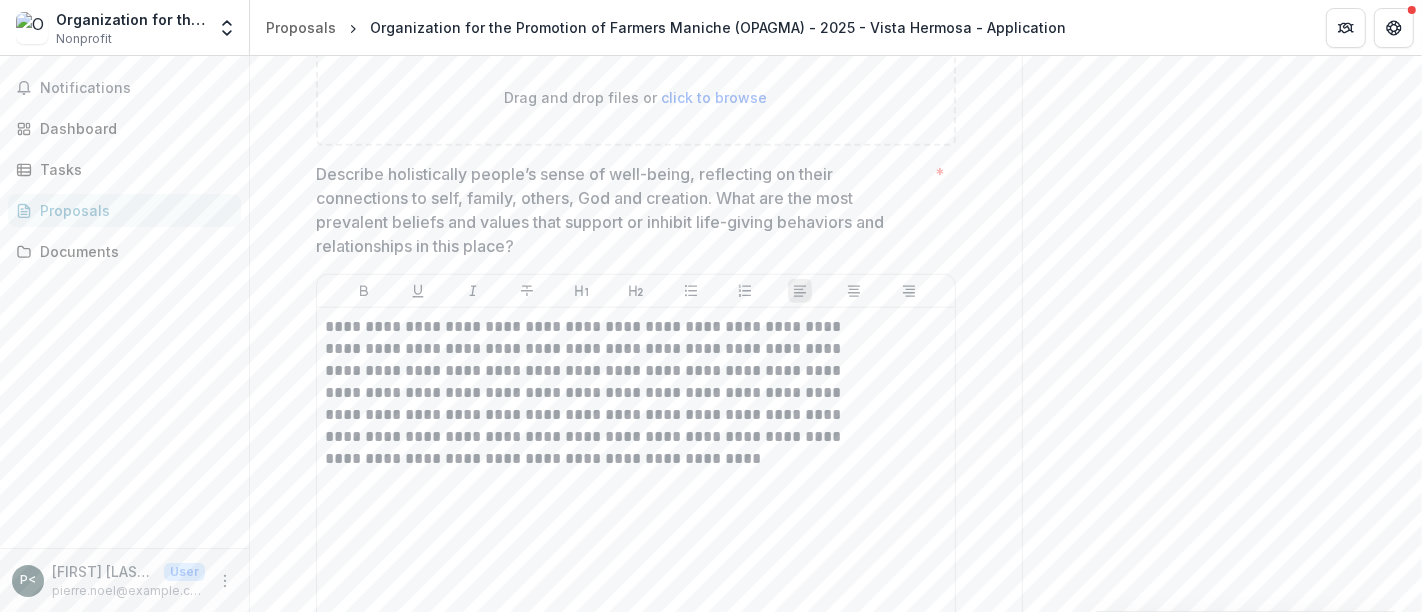 click on "Back" at bounding box center (314, 717) 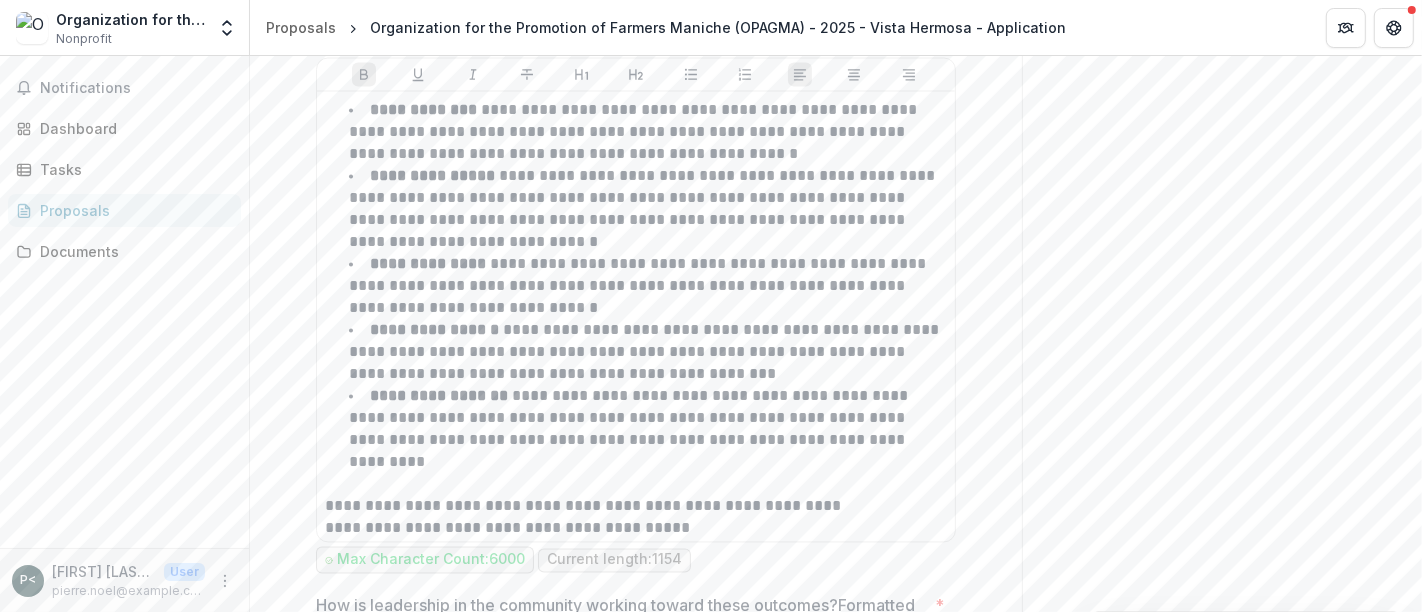 scroll, scrollTop: 3202, scrollLeft: 0, axis: vertical 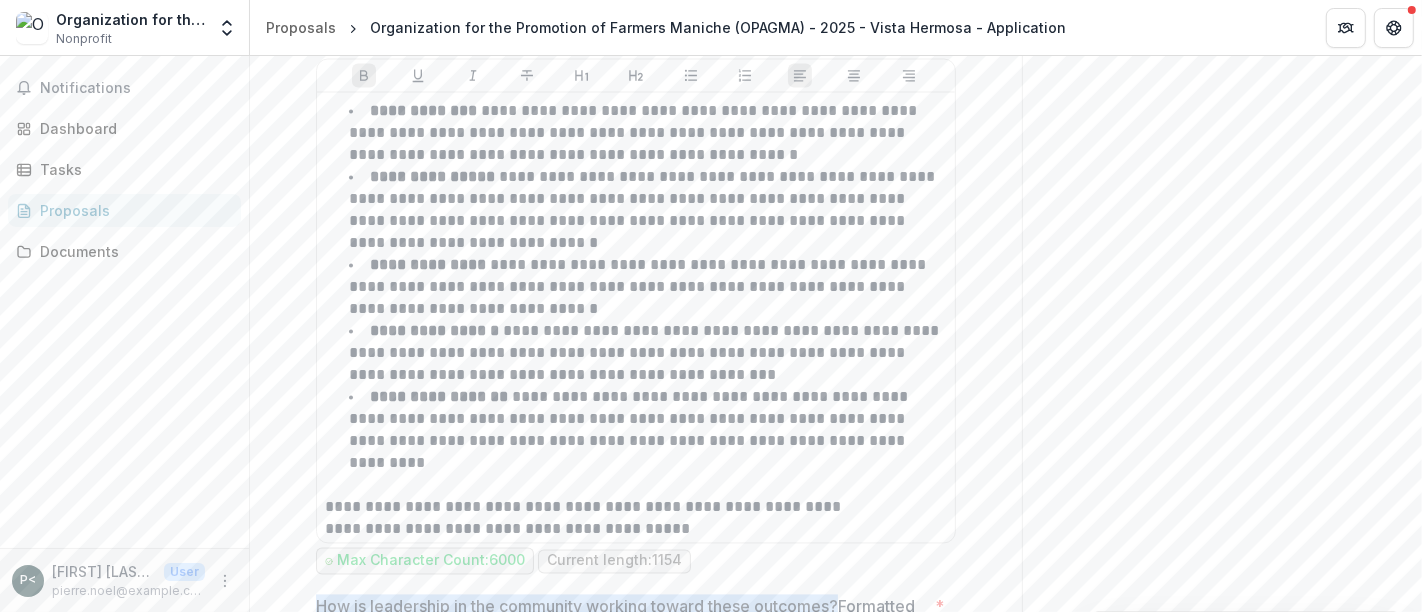 drag, startPoint x: 351, startPoint y: 306, endPoint x: 818, endPoint y: 302, distance: 467.01712 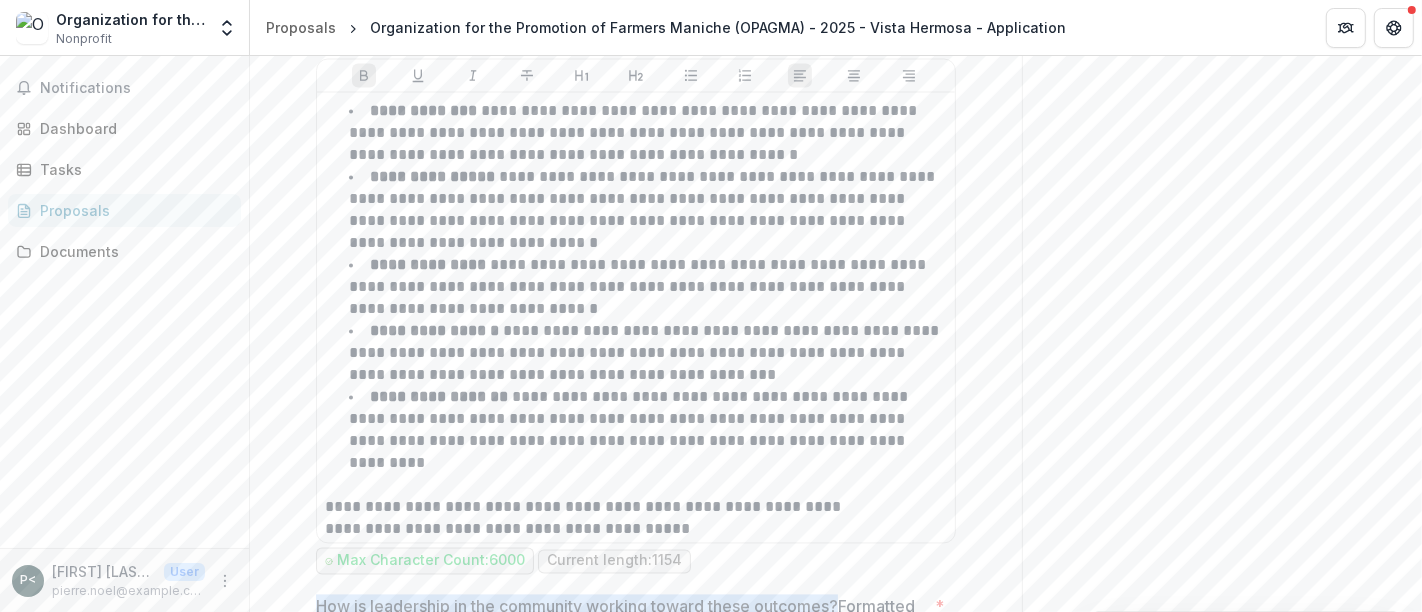 click on "**********" at bounding box center (636, -827) 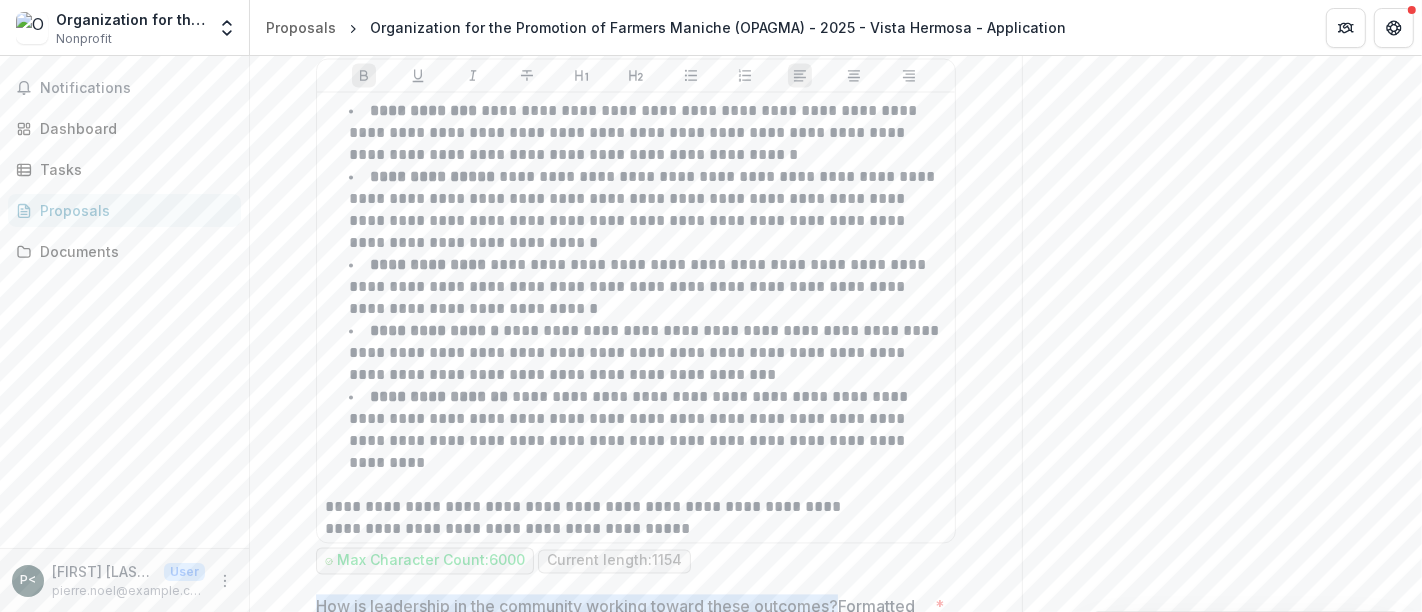 copy on "How is leadership in the community working toward these outcomes?" 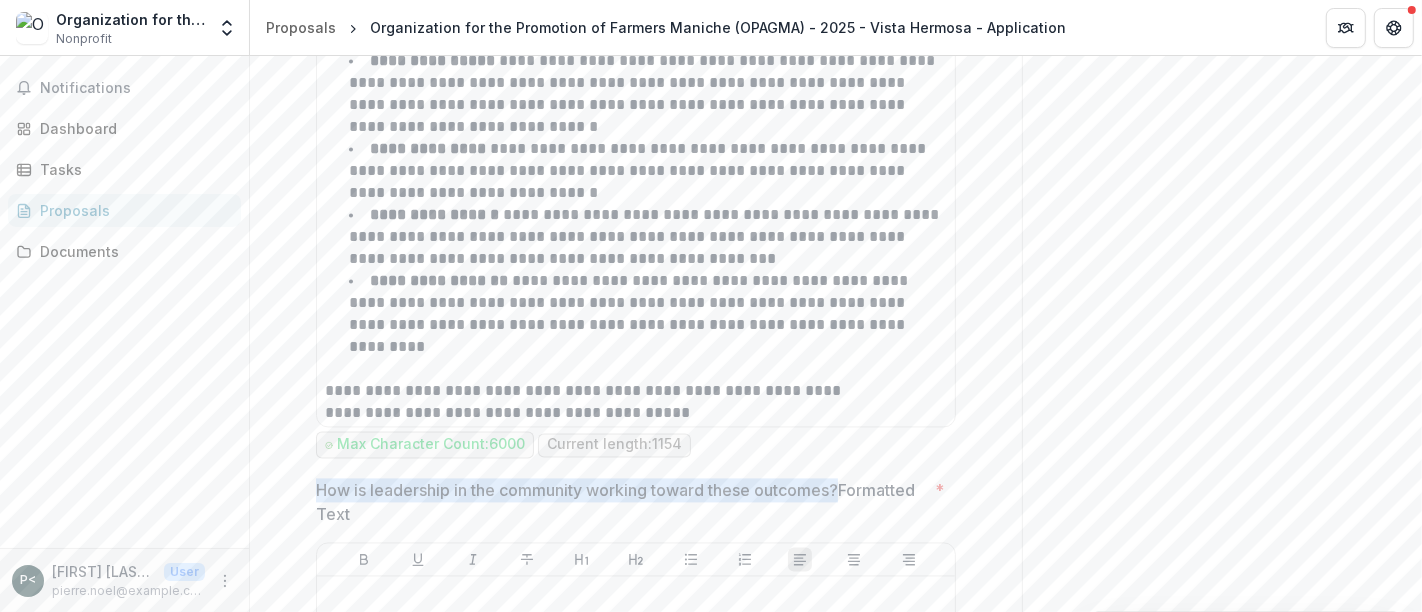 scroll, scrollTop: 3326, scrollLeft: 0, axis: vertical 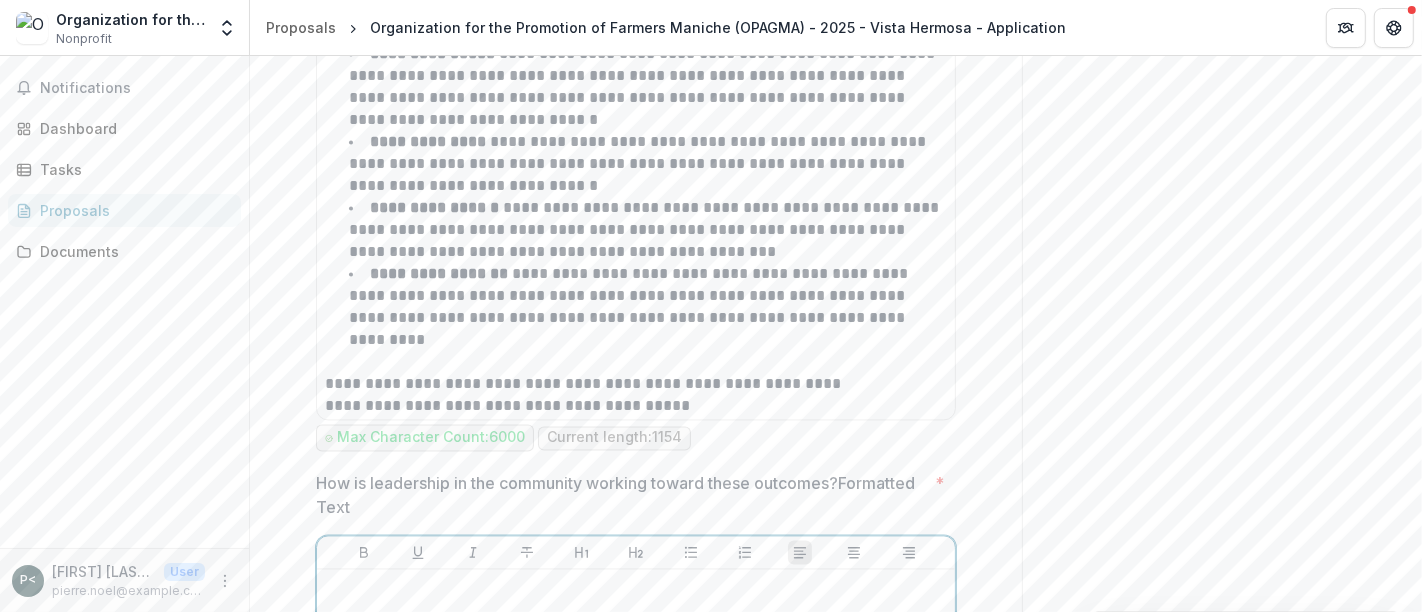 click at bounding box center (636, 727) 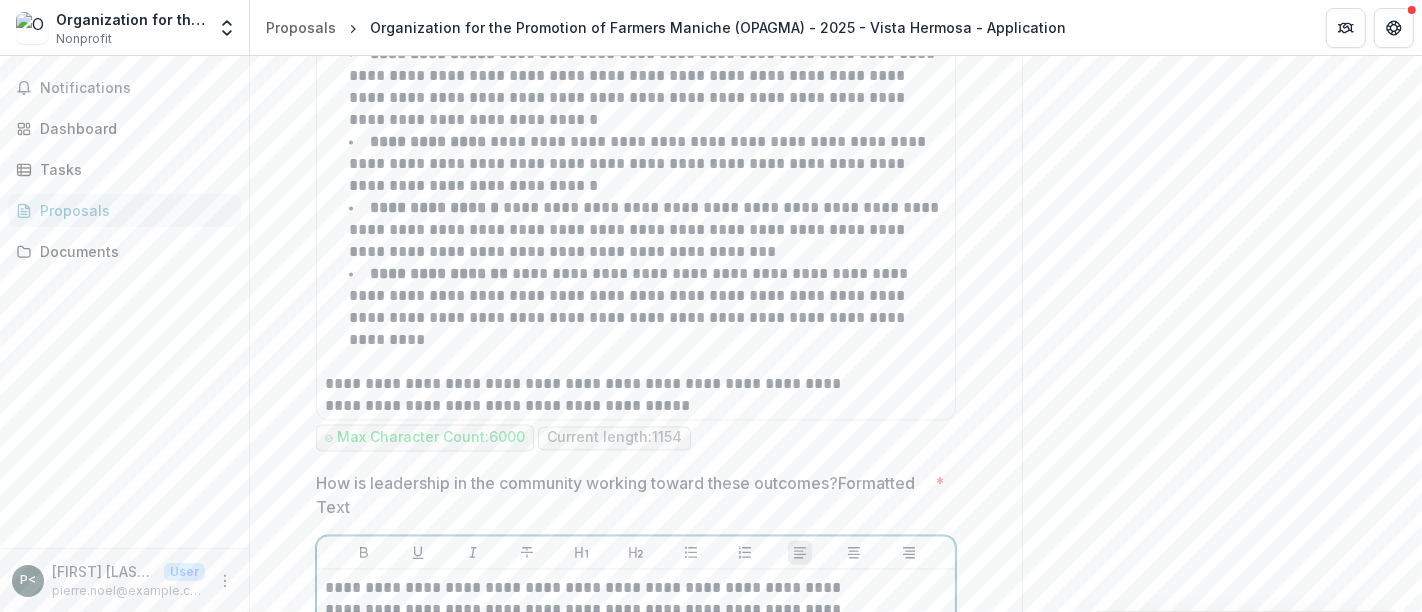 click on "**********" at bounding box center [597, 634] 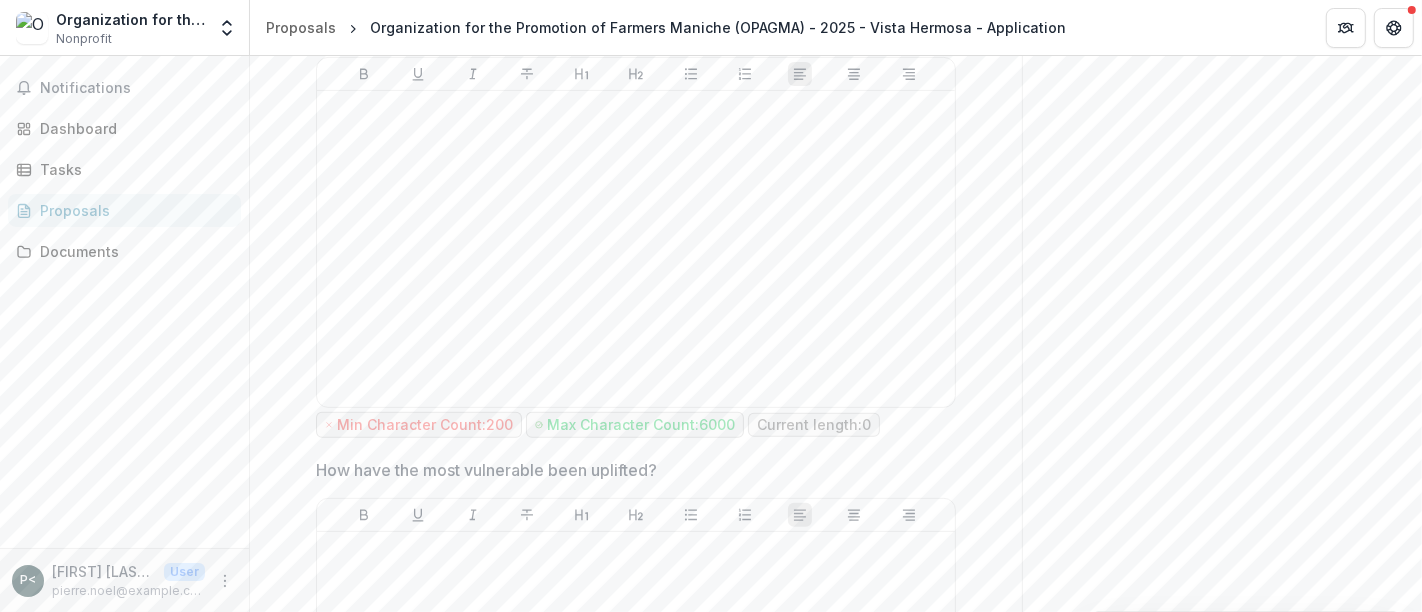 scroll, scrollTop: 600, scrollLeft: 0, axis: vertical 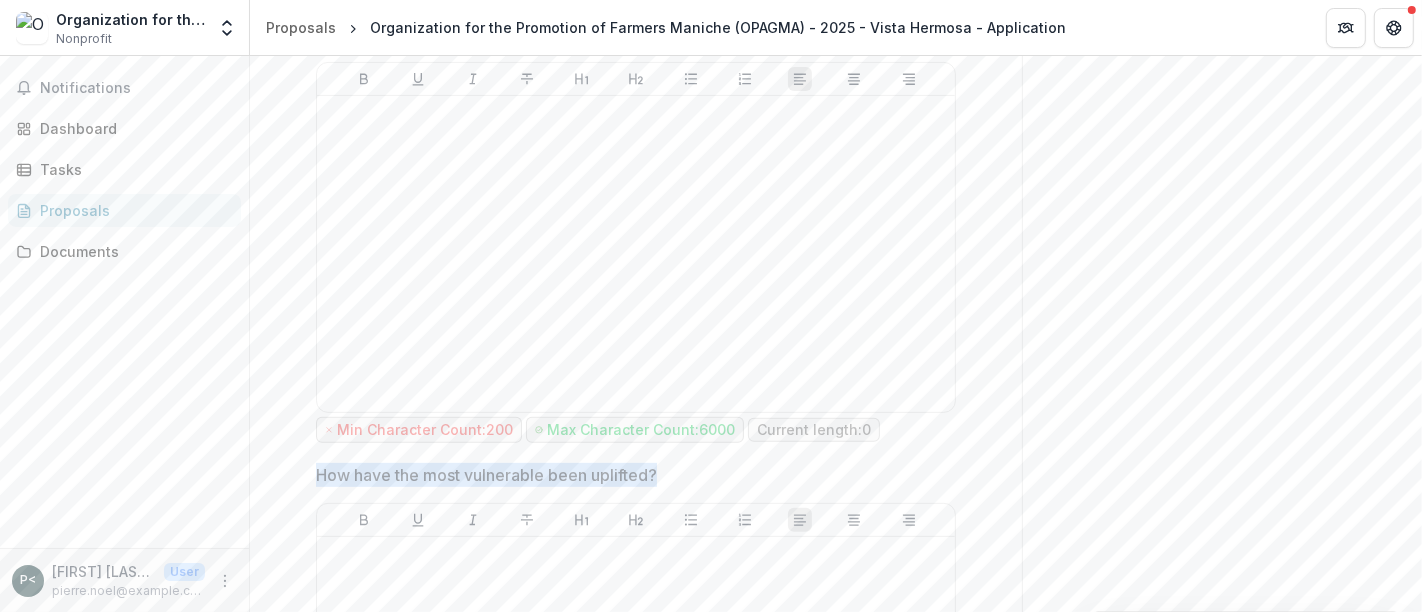 drag, startPoint x: 351, startPoint y: 404, endPoint x: 668, endPoint y: 398, distance: 317.05676 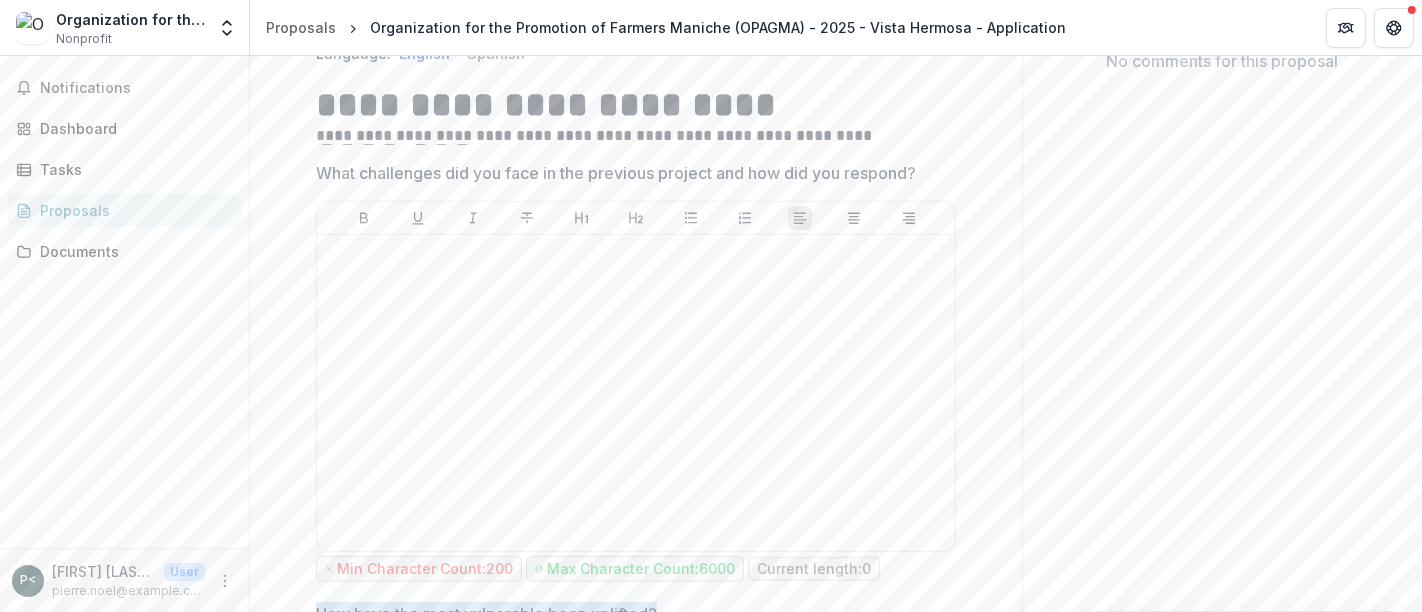 scroll, scrollTop: 460, scrollLeft: 0, axis: vertical 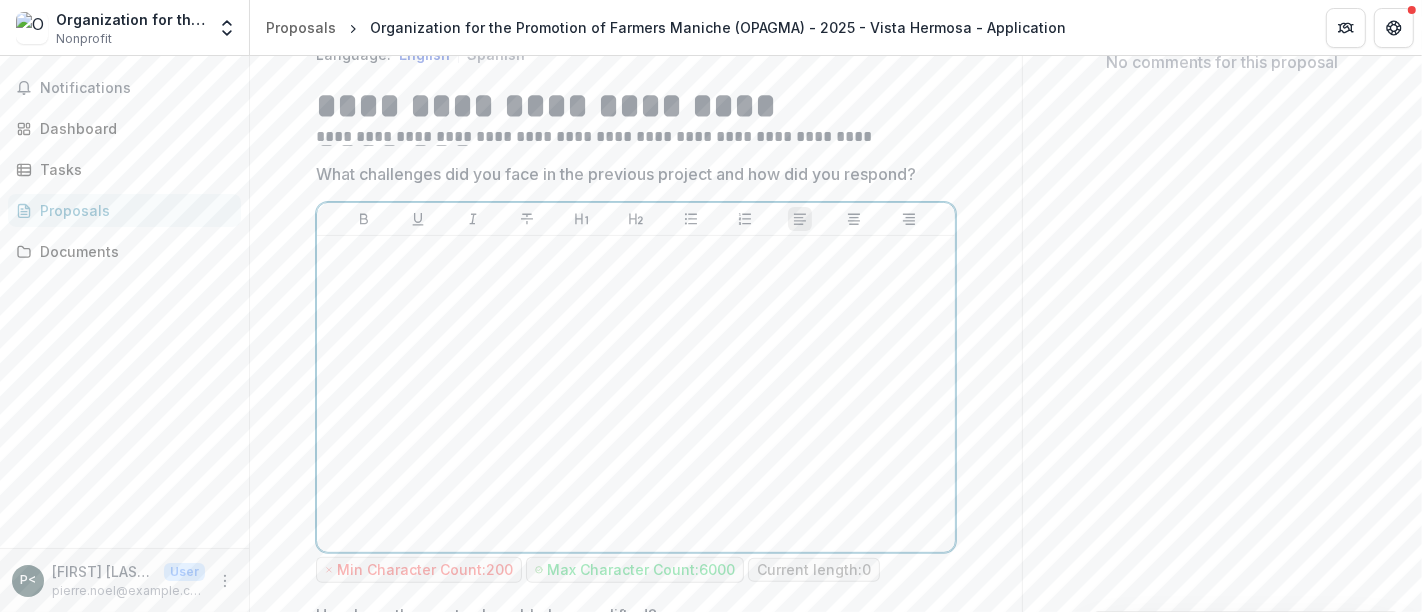 click at bounding box center [636, 394] 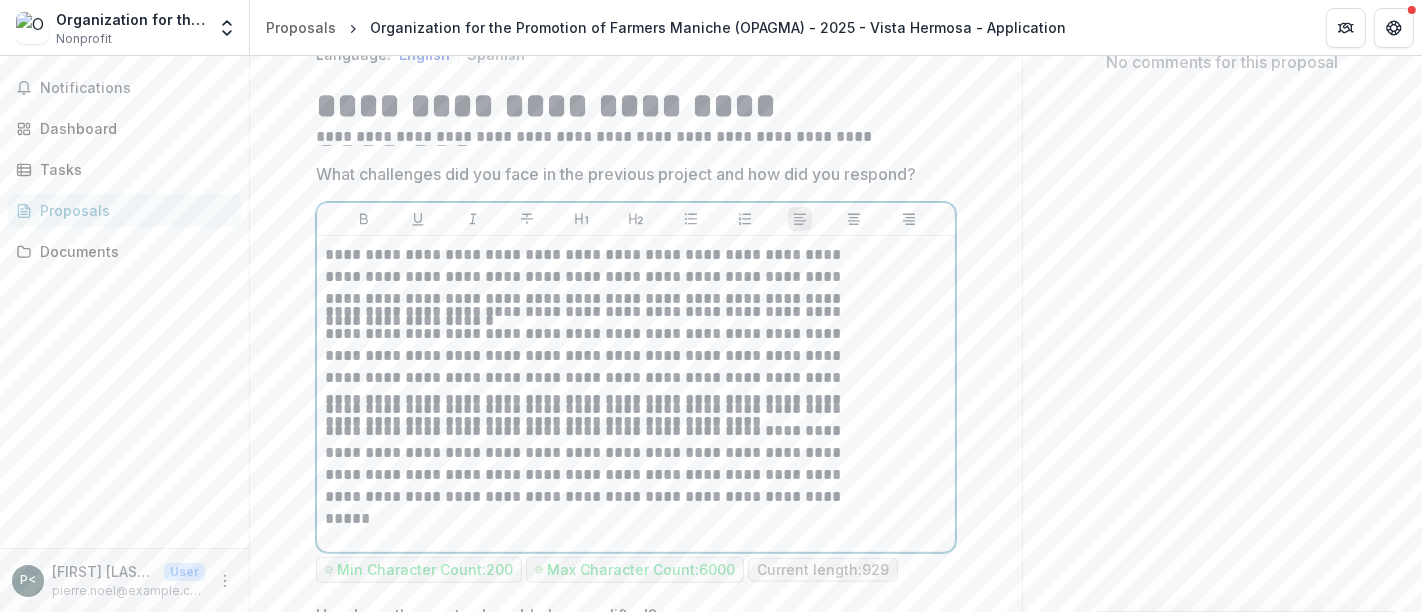 click on "**********" at bounding box center (597, 273) 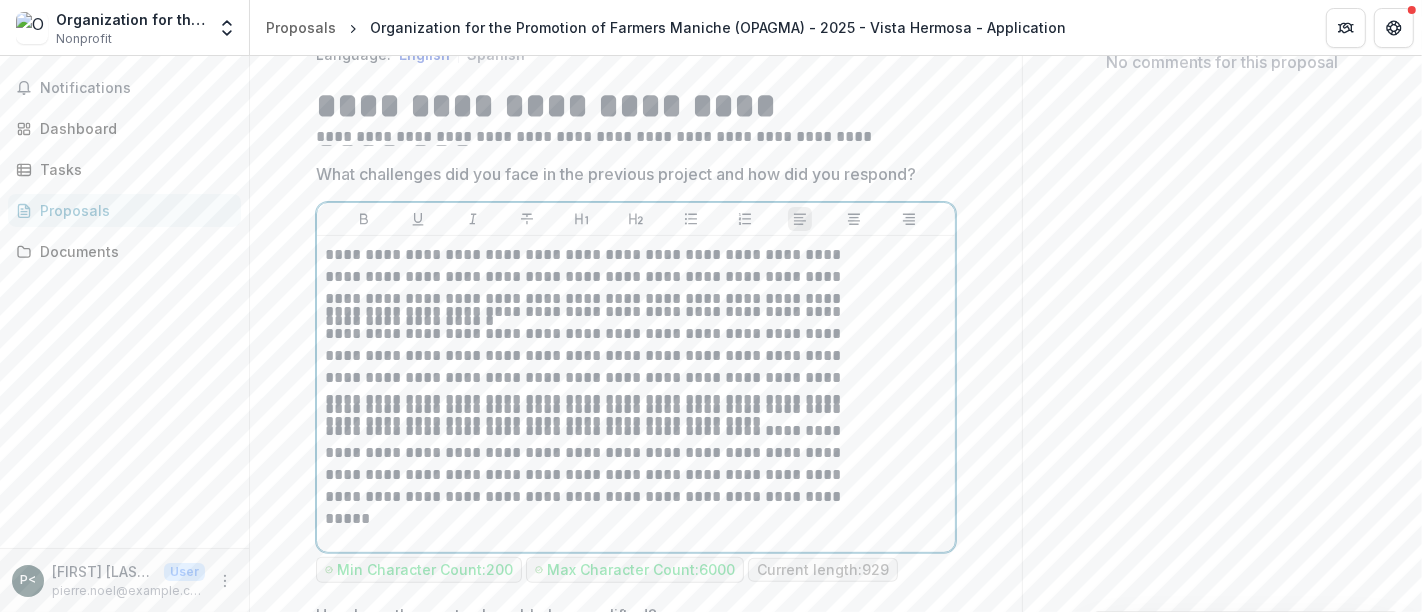 click on "**********" at bounding box center (597, 273) 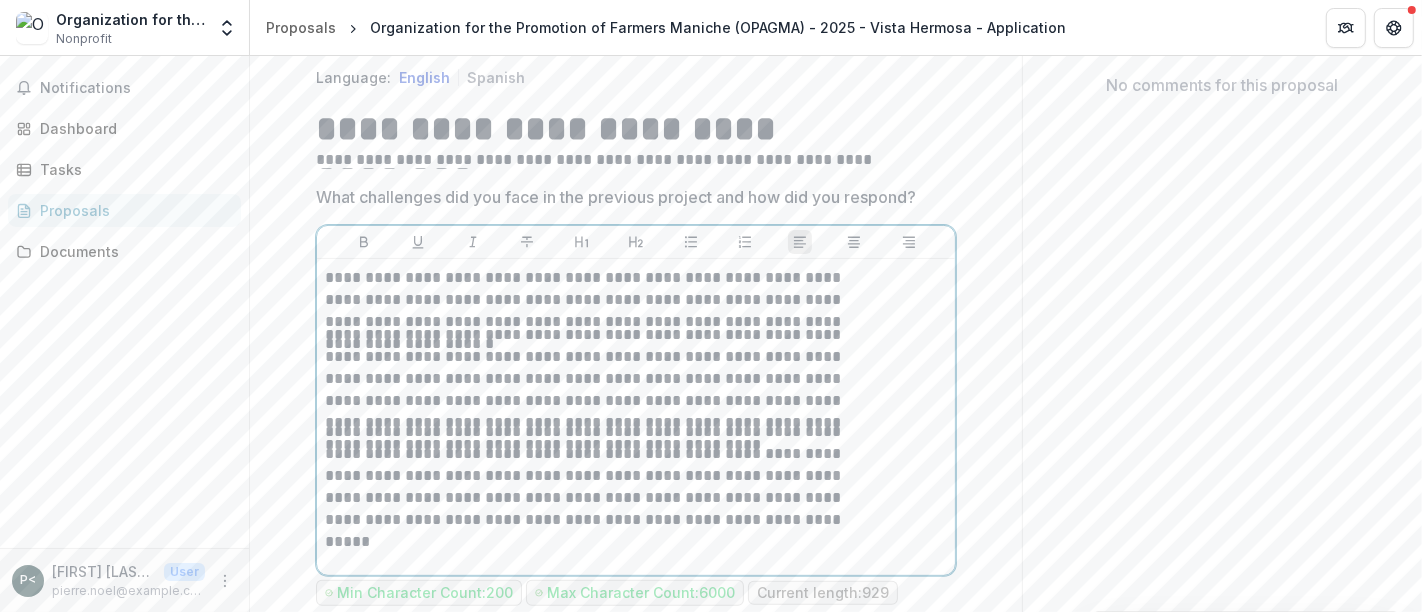 scroll, scrollTop: 435, scrollLeft: 0, axis: vertical 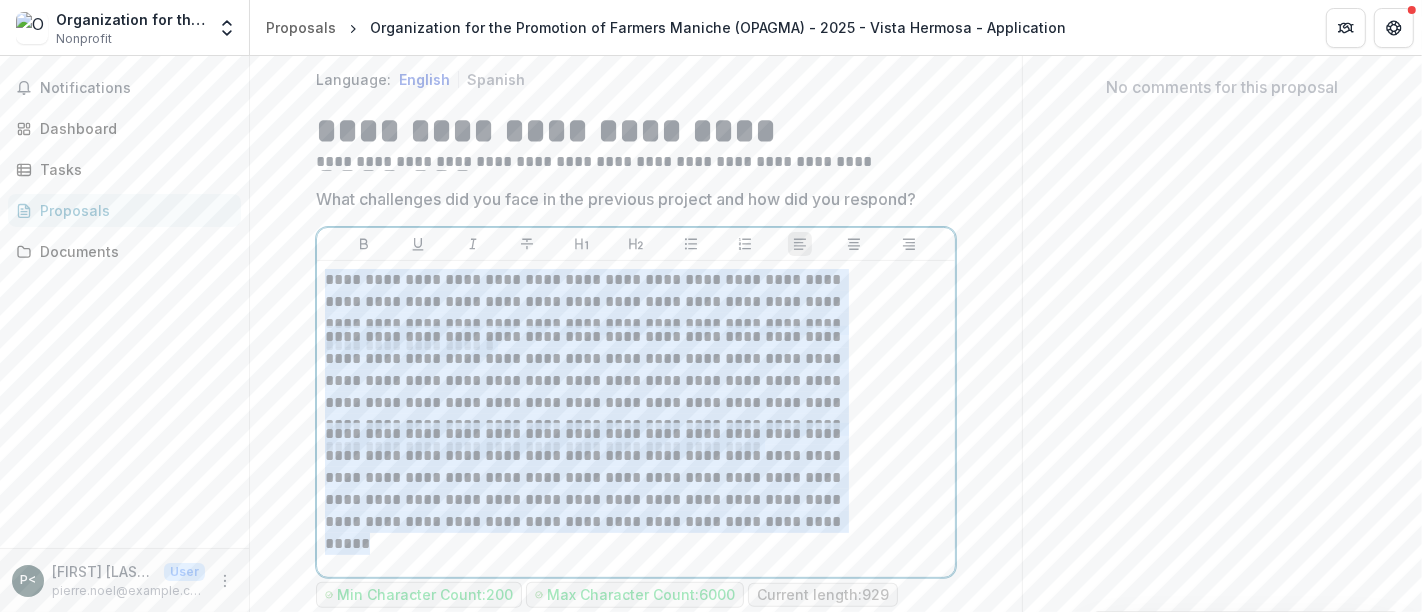 drag, startPoint x: 434, startPoint y: 447, endPoint x: 360, endPoint y: 222, distance: 236.85649 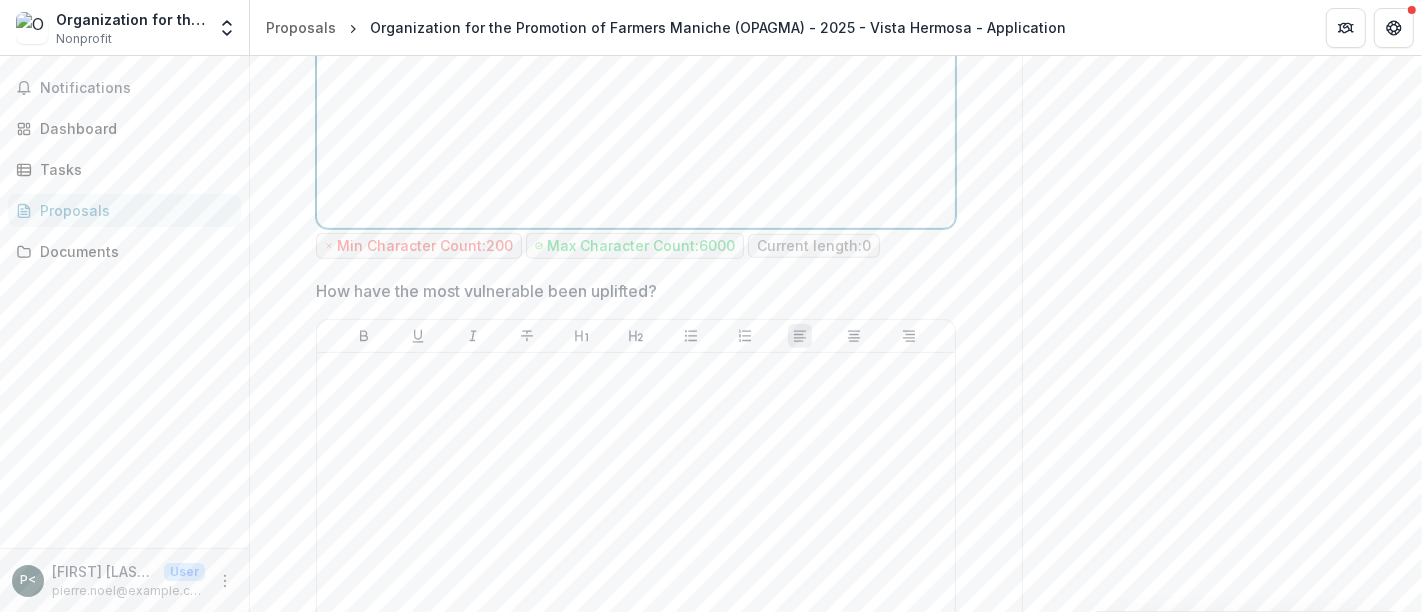 scroll, scrollTop: 788, scrollLeft: 0, axis: vertical 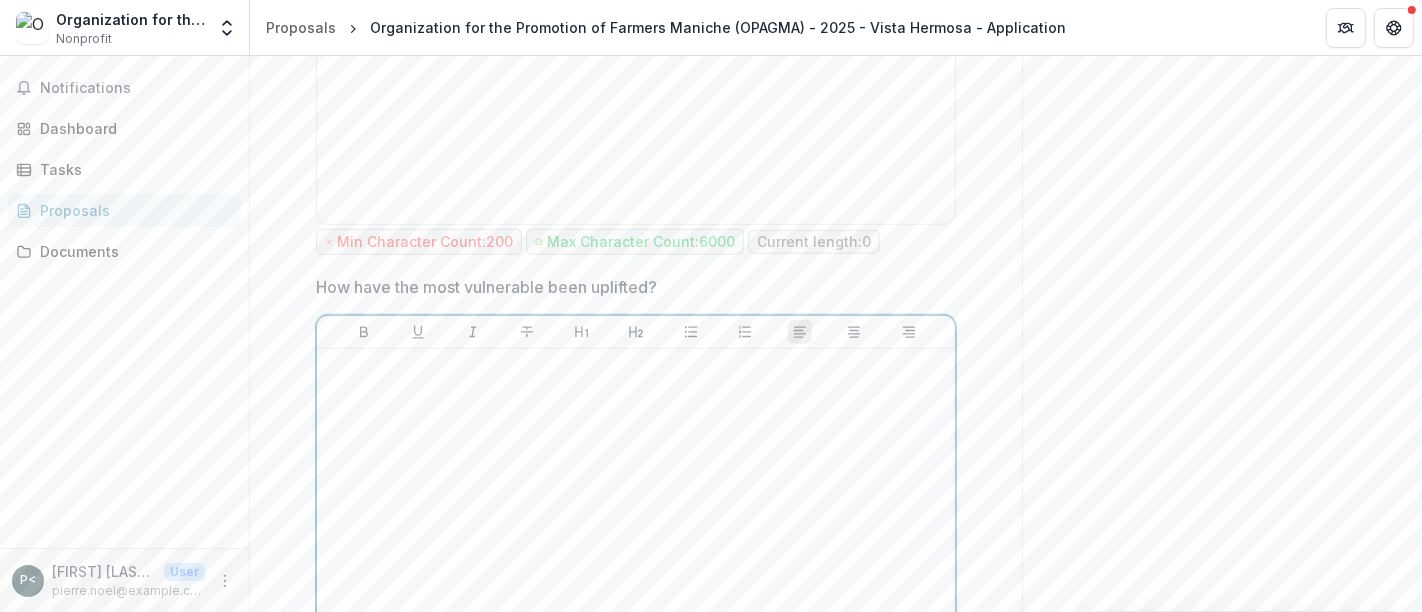 click at bounding box center (636, 507) 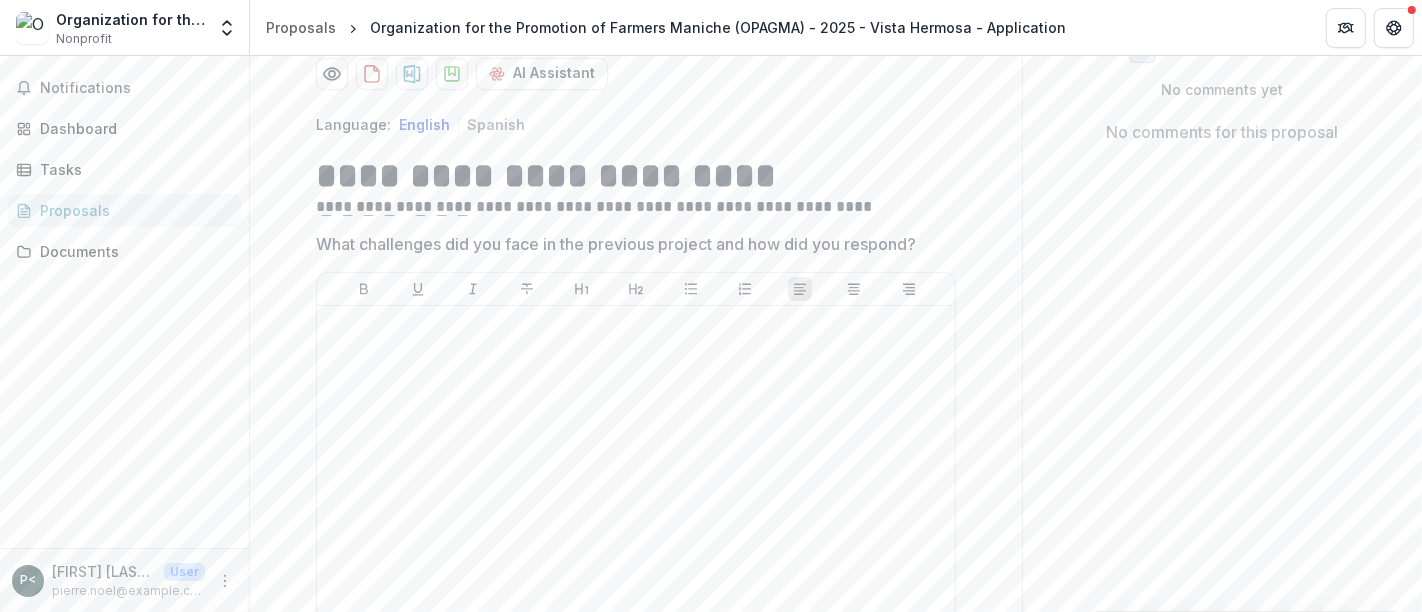 scroll, scrollTop: 388, scrollLeft: 0, axis: vertical 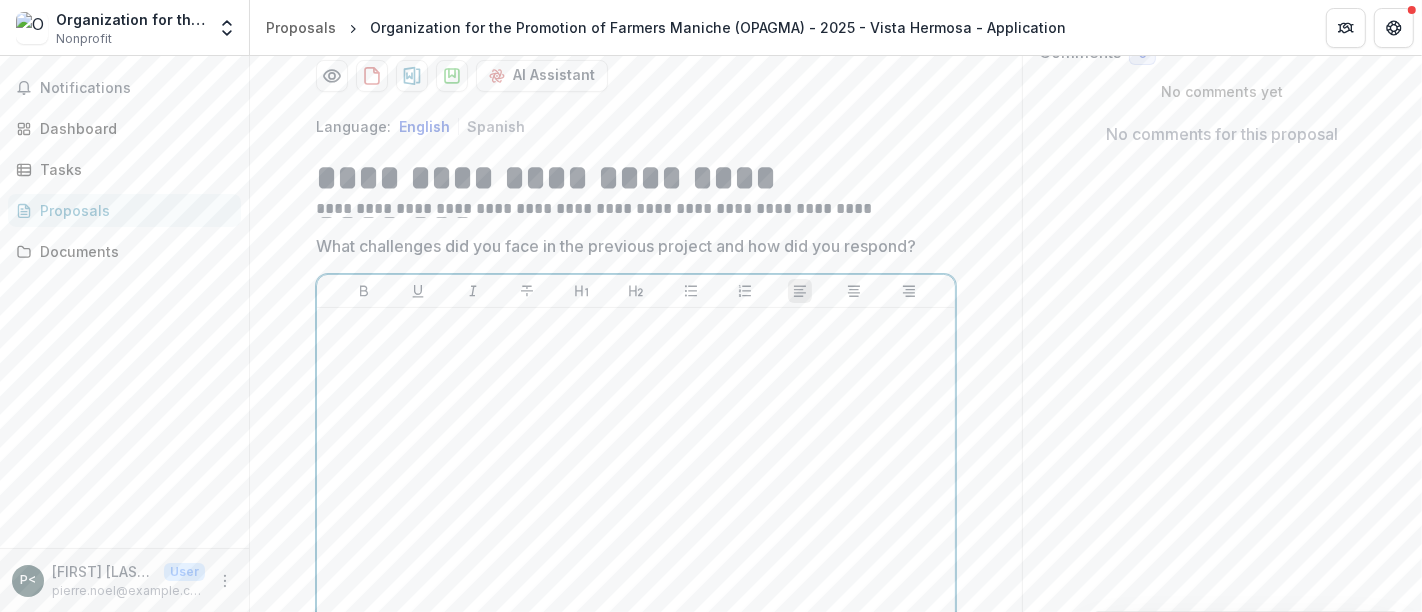 click at bounding box center (636, 466) 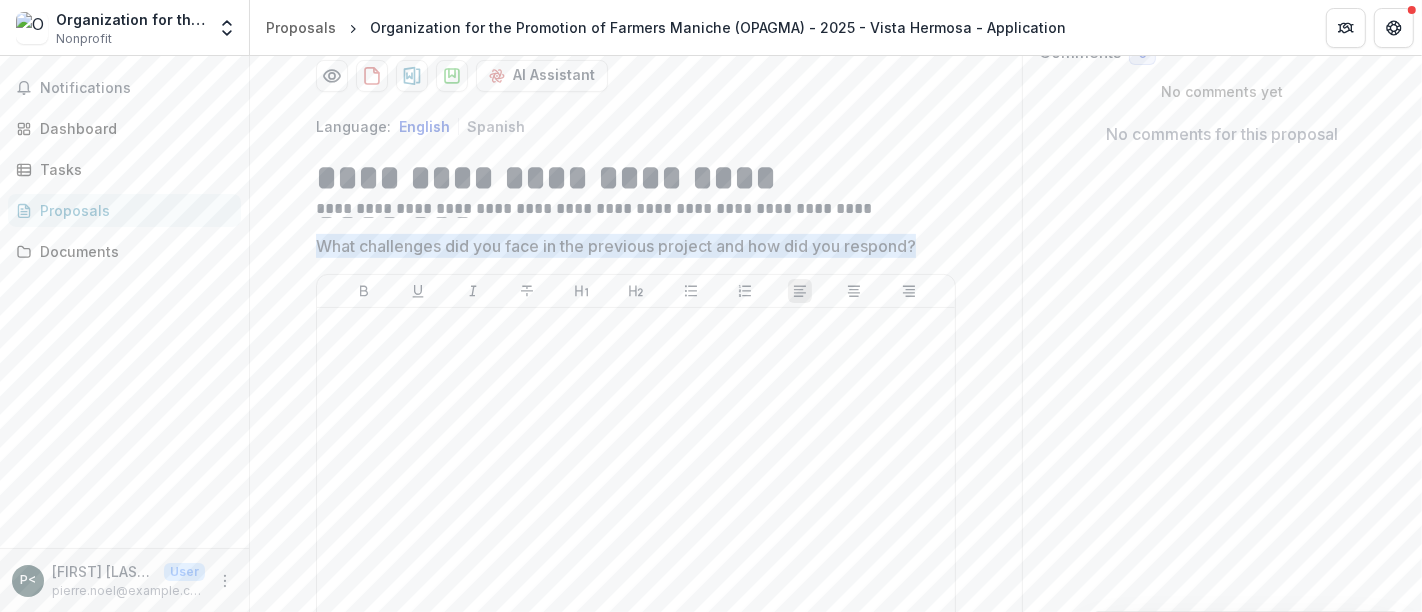 drag, startPoint x: 356, startPoint y: 187, endPoint x: 891, endPoint y: 184, distance: 535.0084 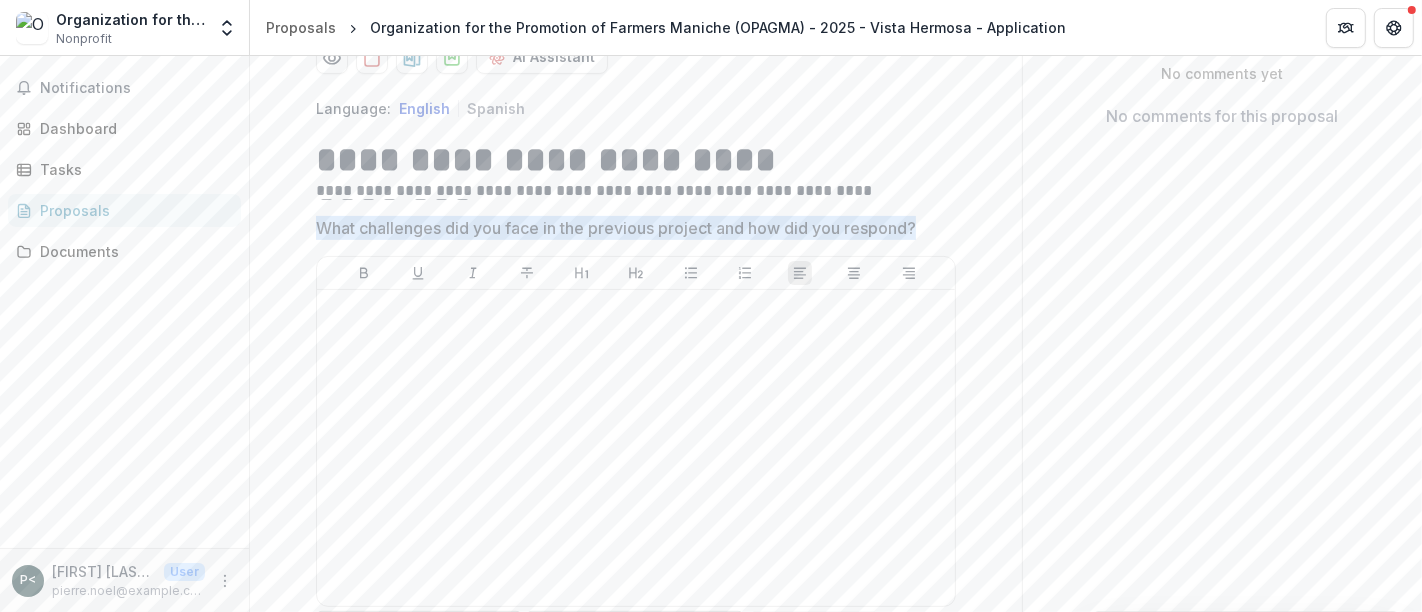 scroll, scrollTop: 408, scrollLeft: 0, axis: vertical 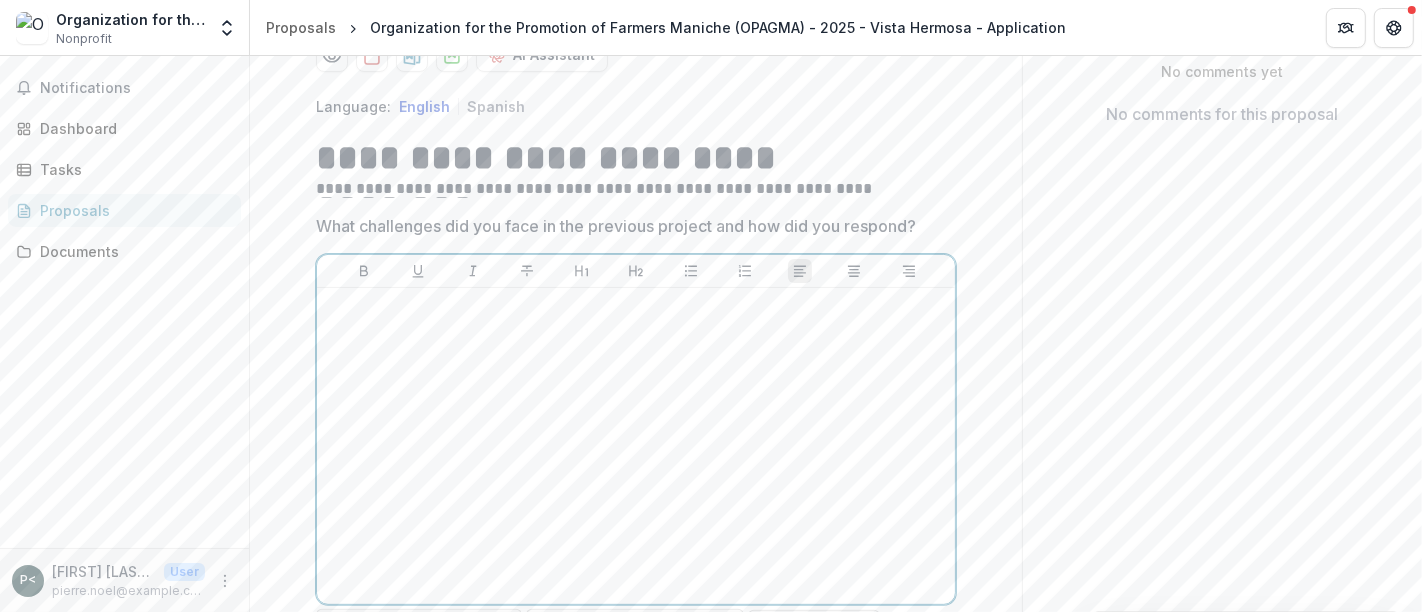 click at bounding box center (636, 446) 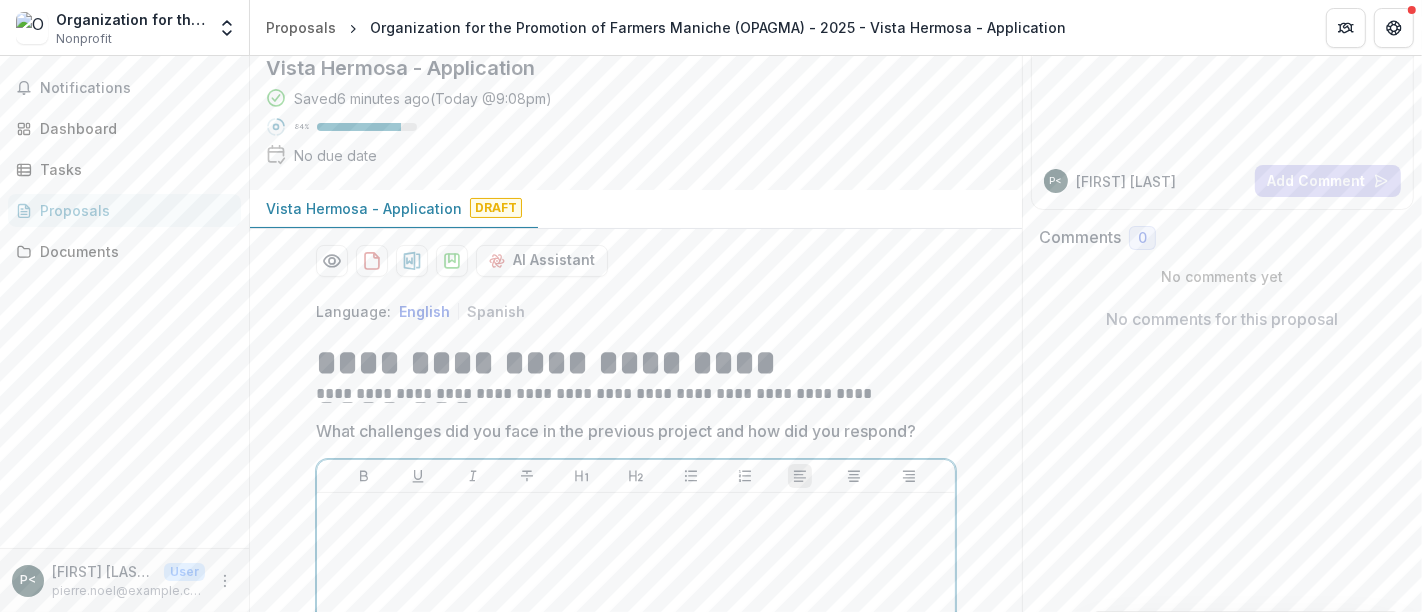 scroll, scrollTop: 260, scrollLeft: 0, axis: vertical 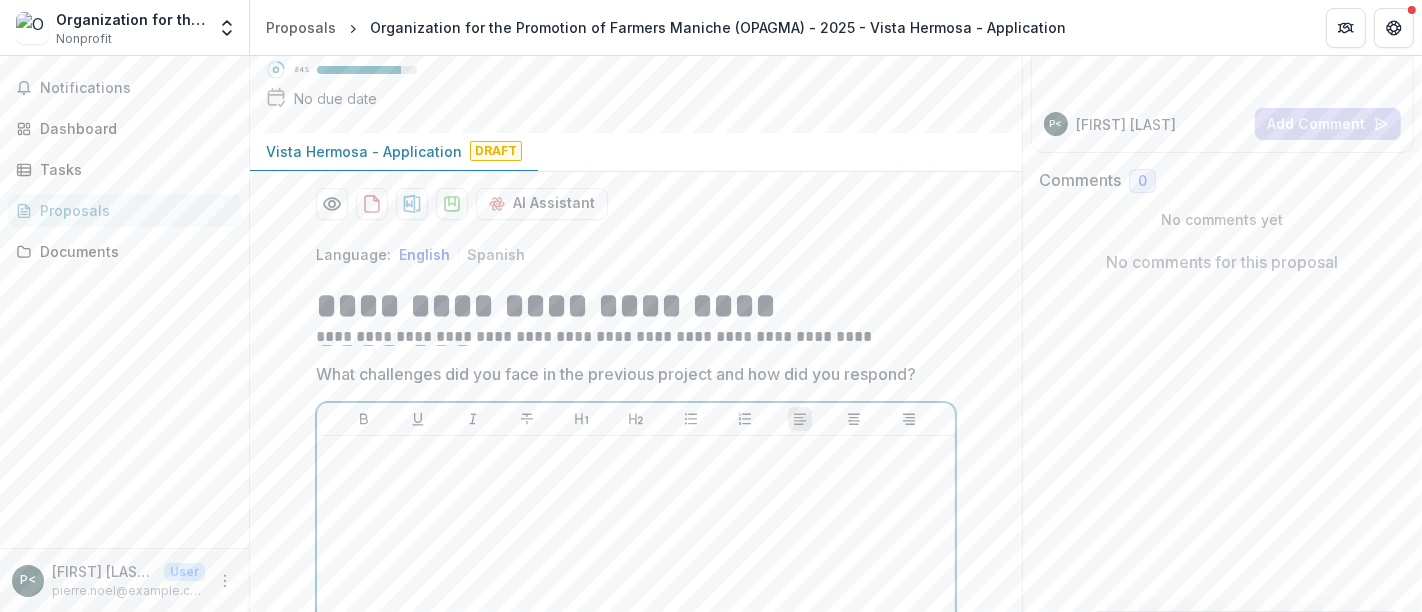 click at bounding box center [636, 594] 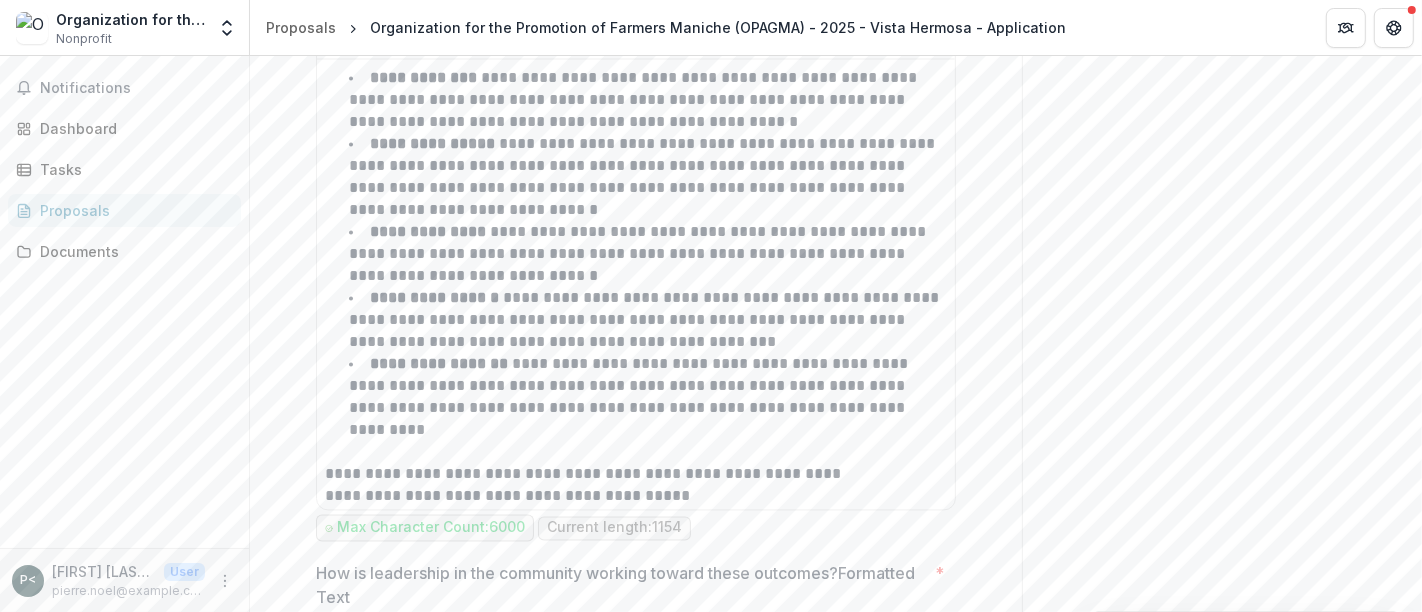 scroll, scrollTop: 3388, scrollLeft: 0, axis: vertical 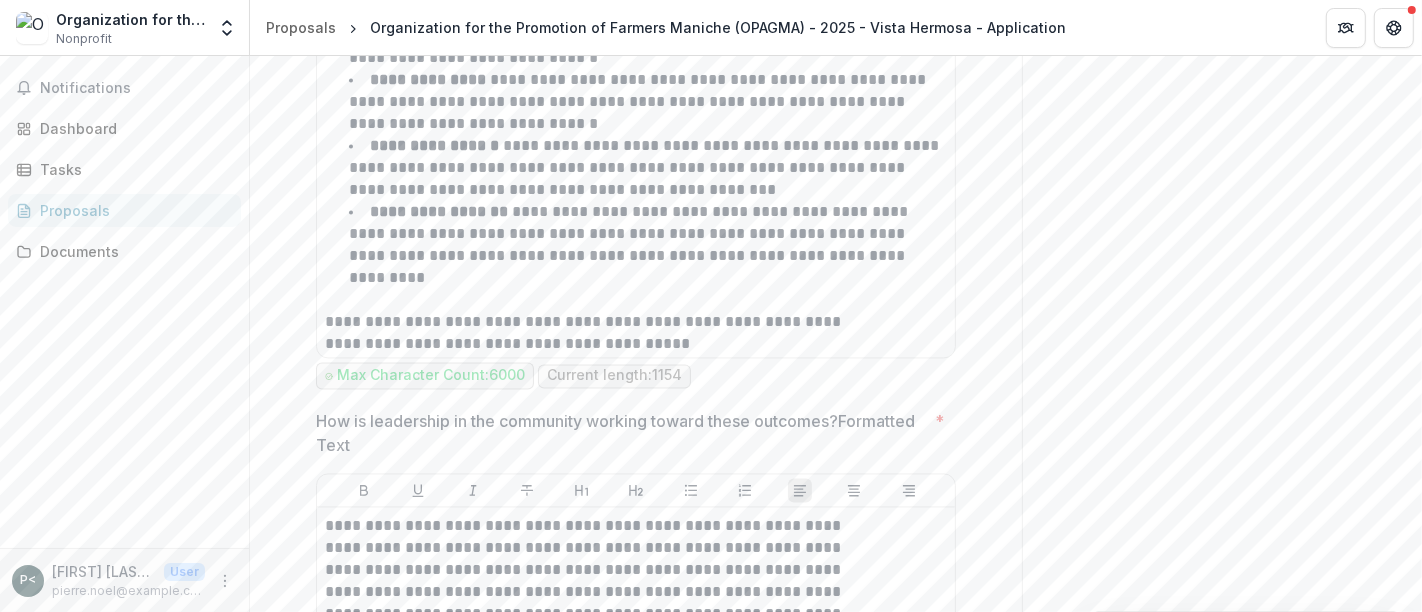 click on "Back" at bounding box center (314, 916) 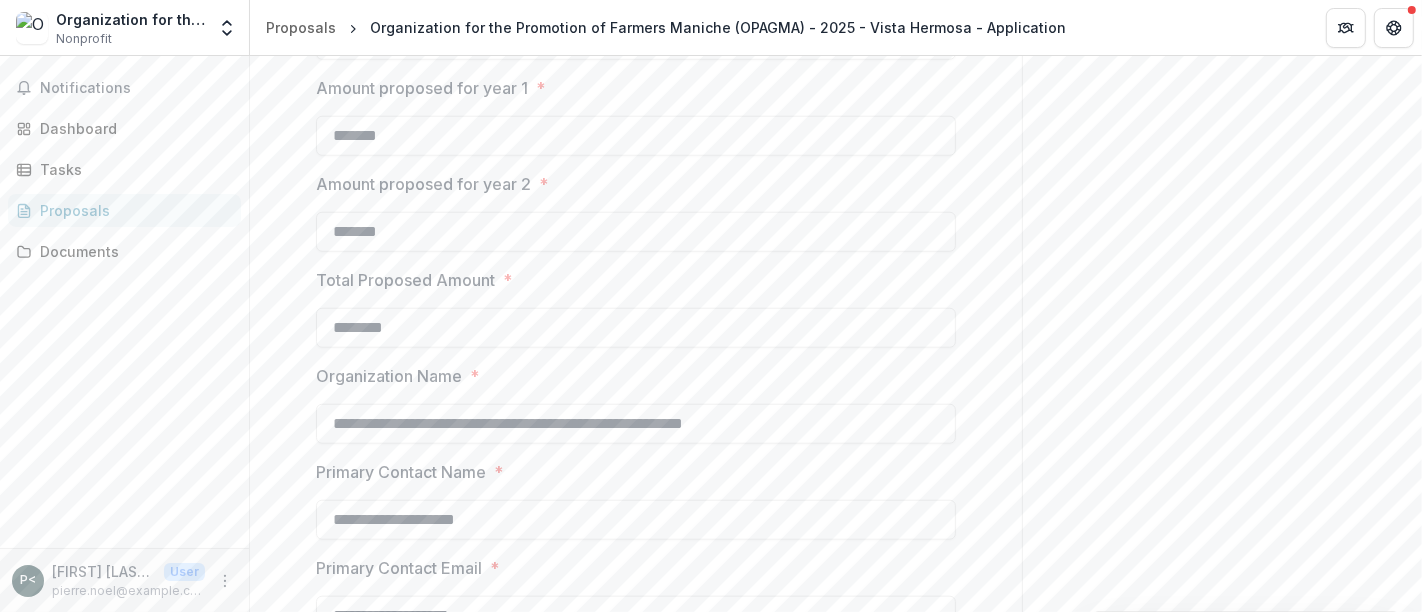 scroll, scrollTop: 1477, scrollLeft: 0, axis: vertical 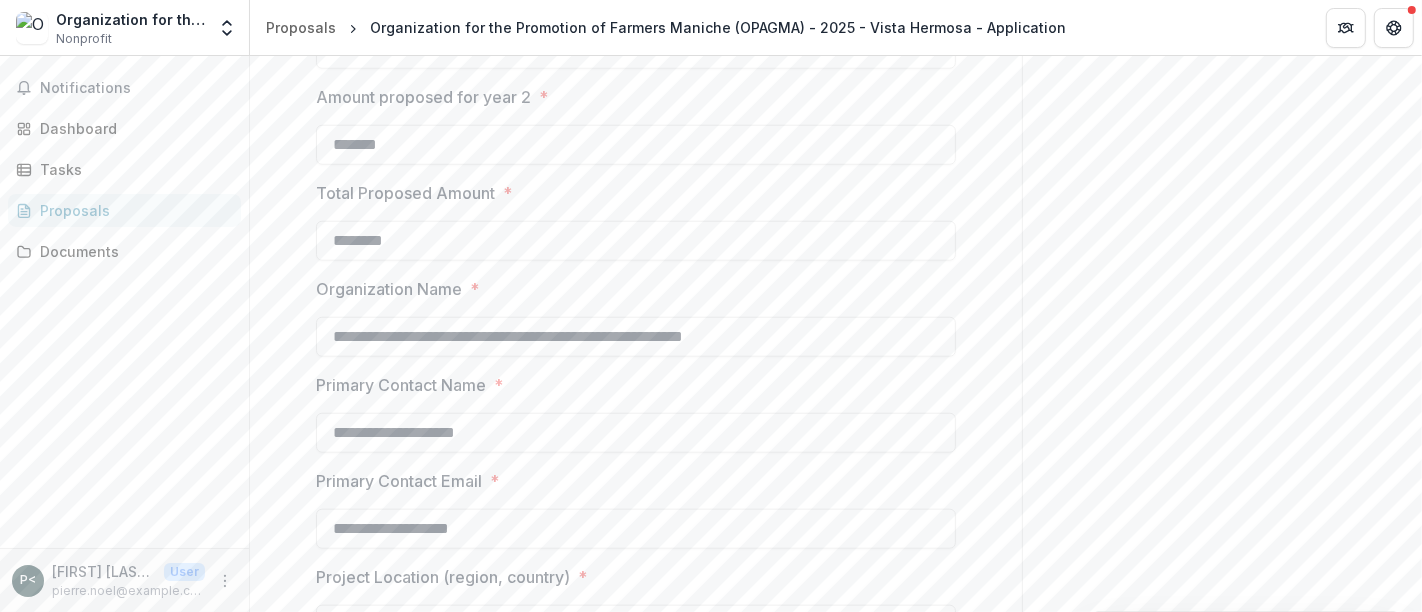 click on "Next" at bounding box center [959, 814] 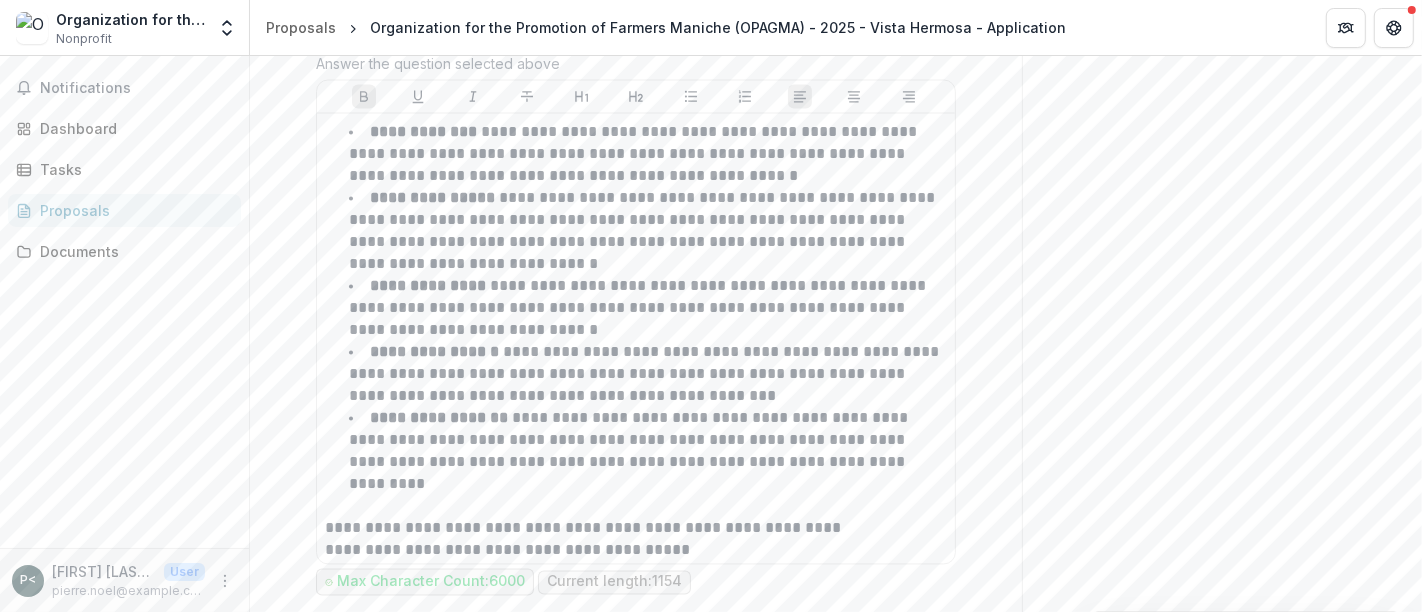 scroll, scrollTop: 3388, scrollLeft: 0, axis: vertical 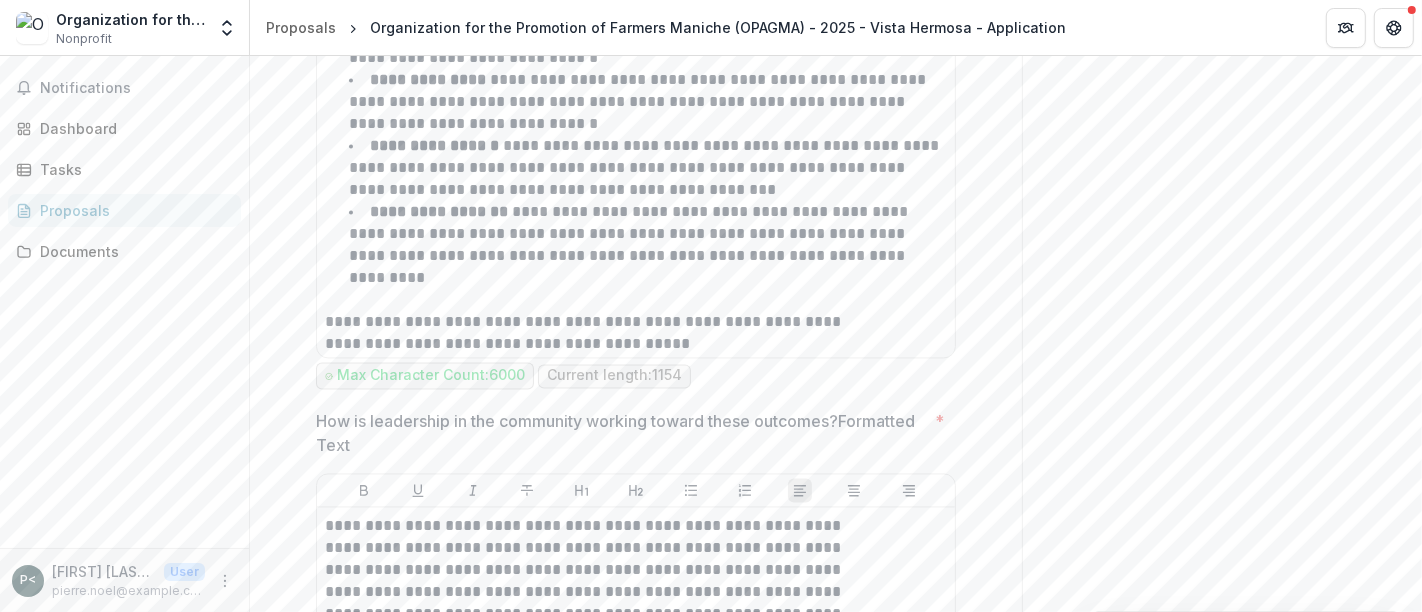 click on "Next" at bounding box center (959, 916) 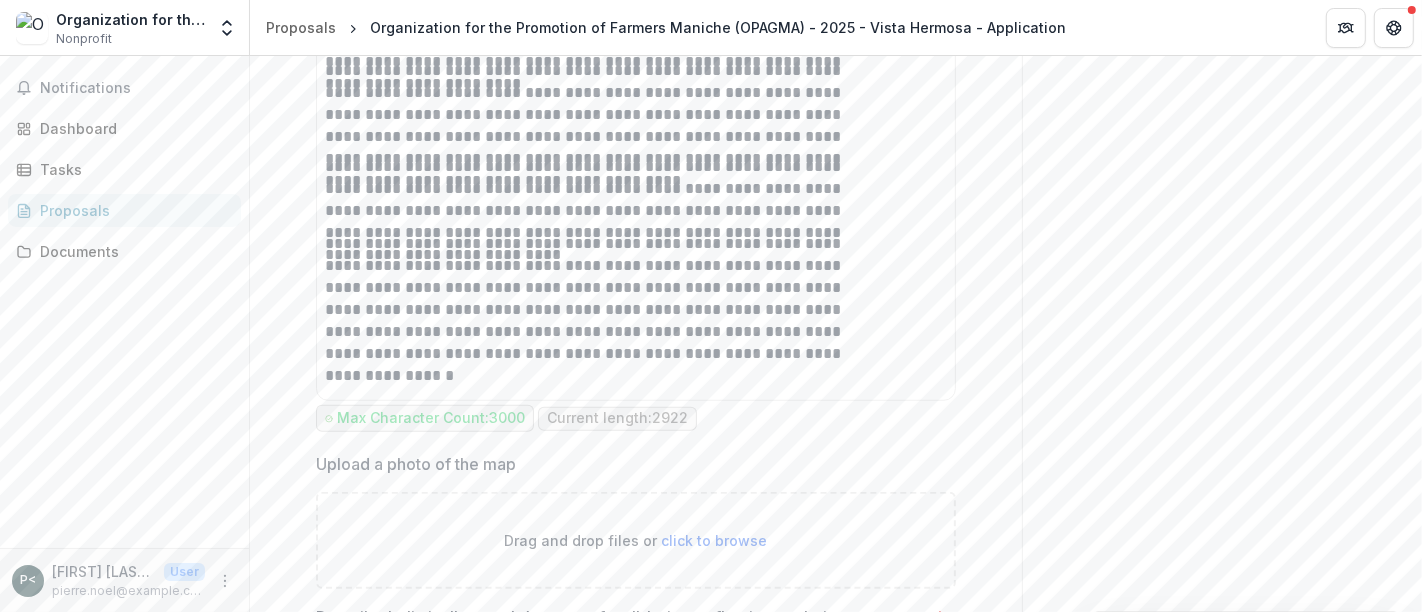 scroll, scrollTop: 1102, scrollLeft: 0, axis: vertical 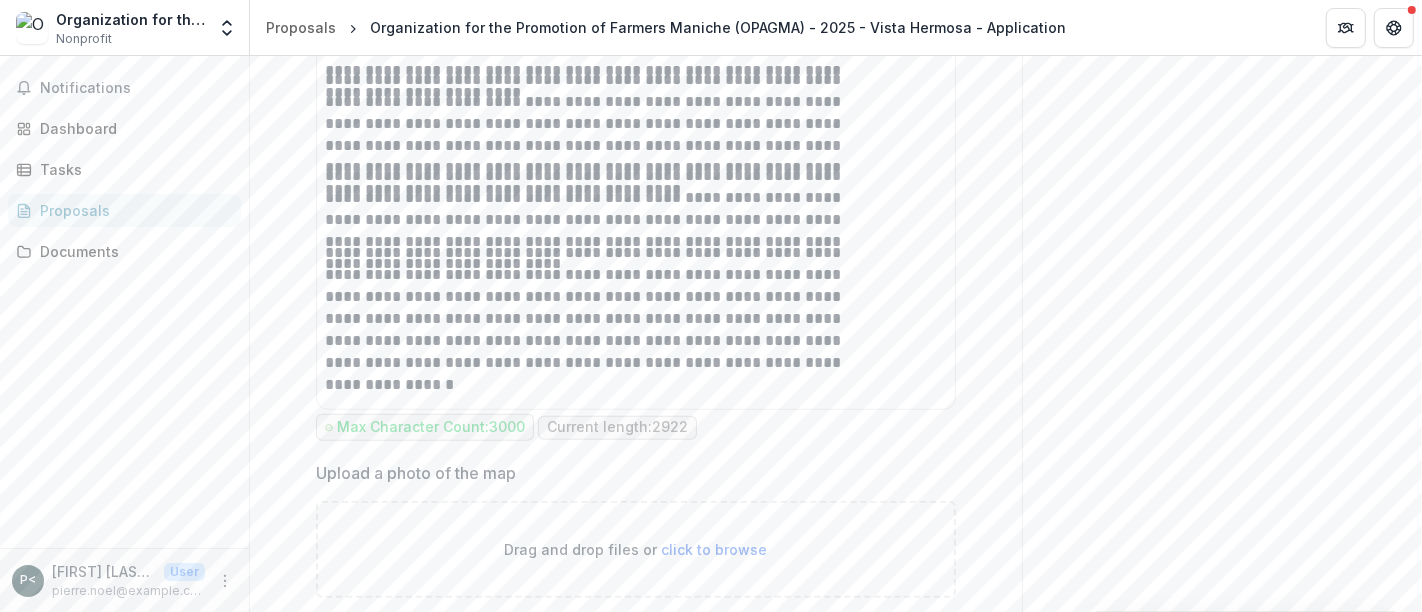 click on "click to browse" at bounding box center [715, 549] 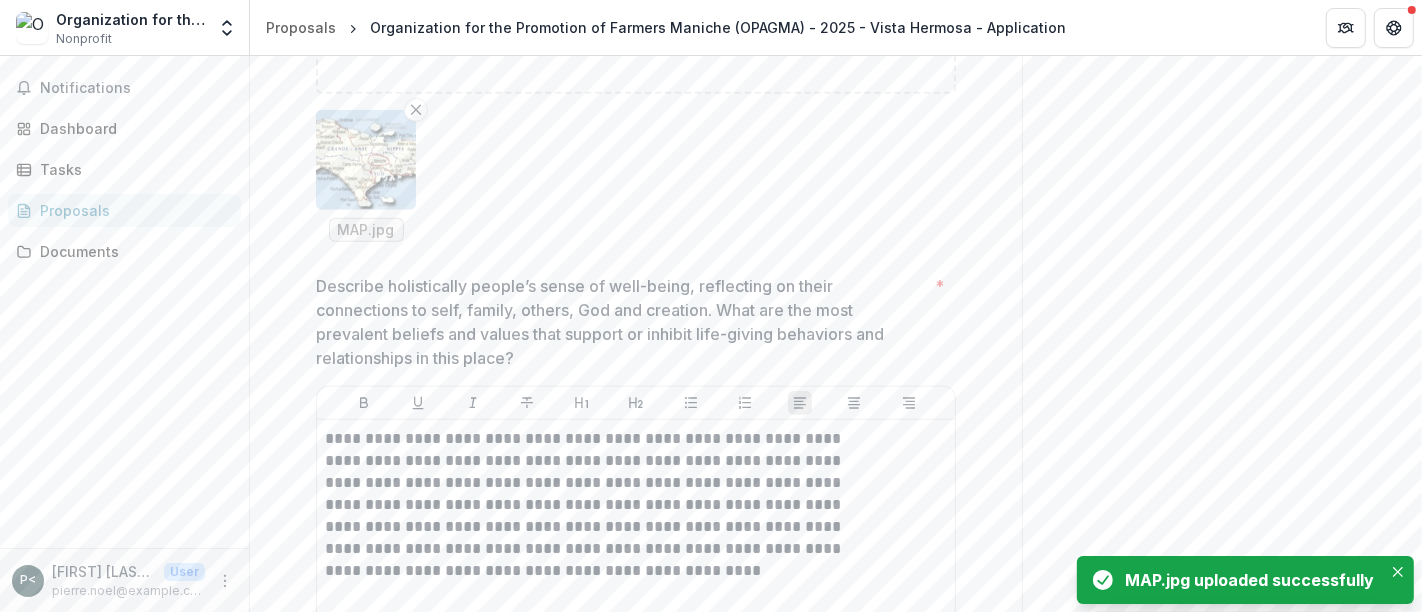 scroll, scrollTop: 1709, scrollLeft: 0, axis: vertical 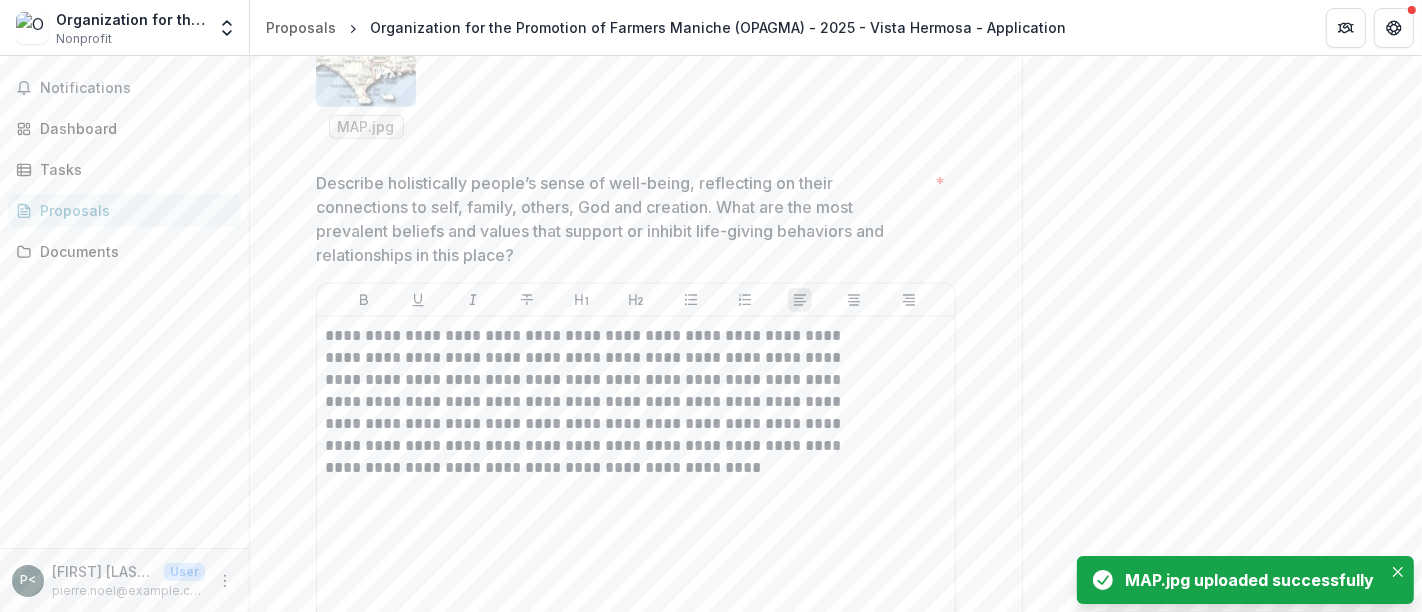click on "Next" at bounding box center [959, 726] 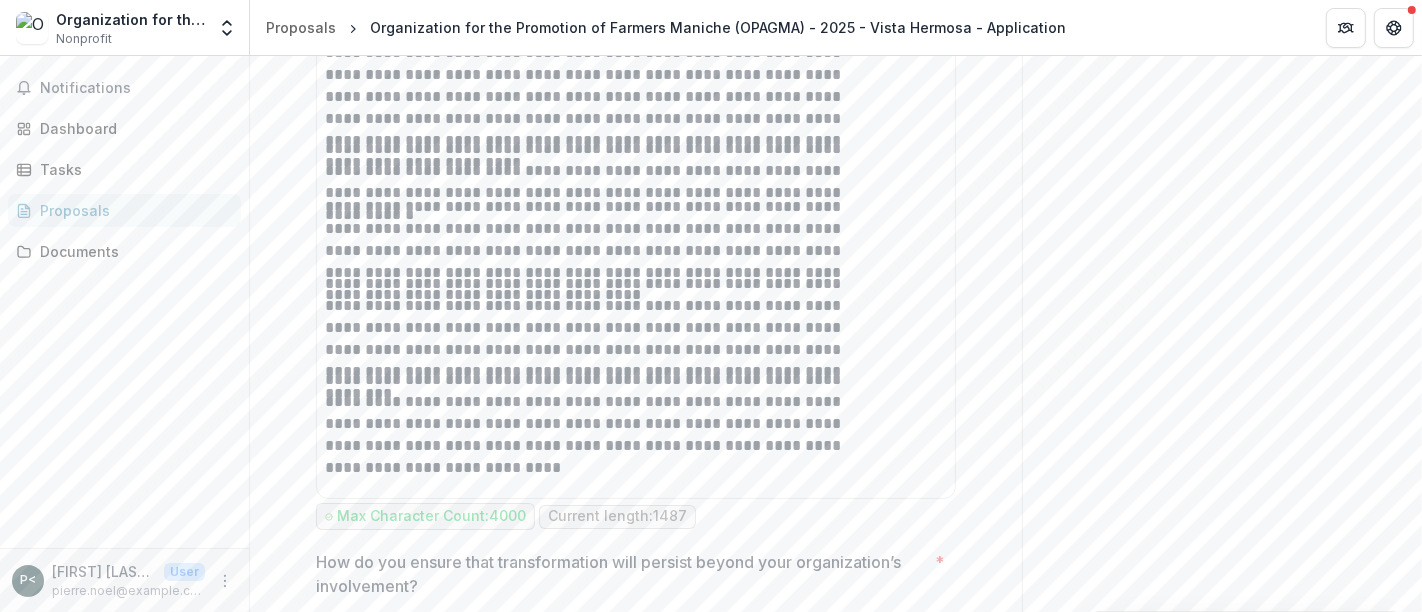 scroll, scrollTop: 6404, scrollLeft: 0, axis: vertical 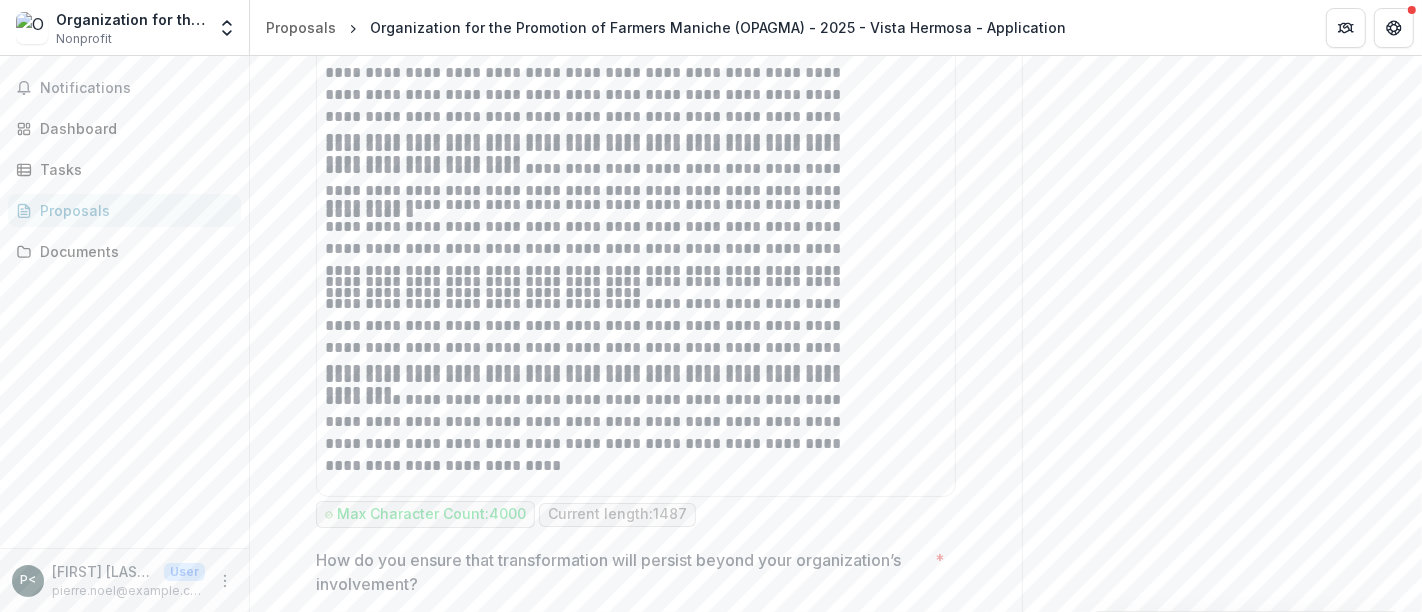 click on "Next" at bounding box center (959, 1253) 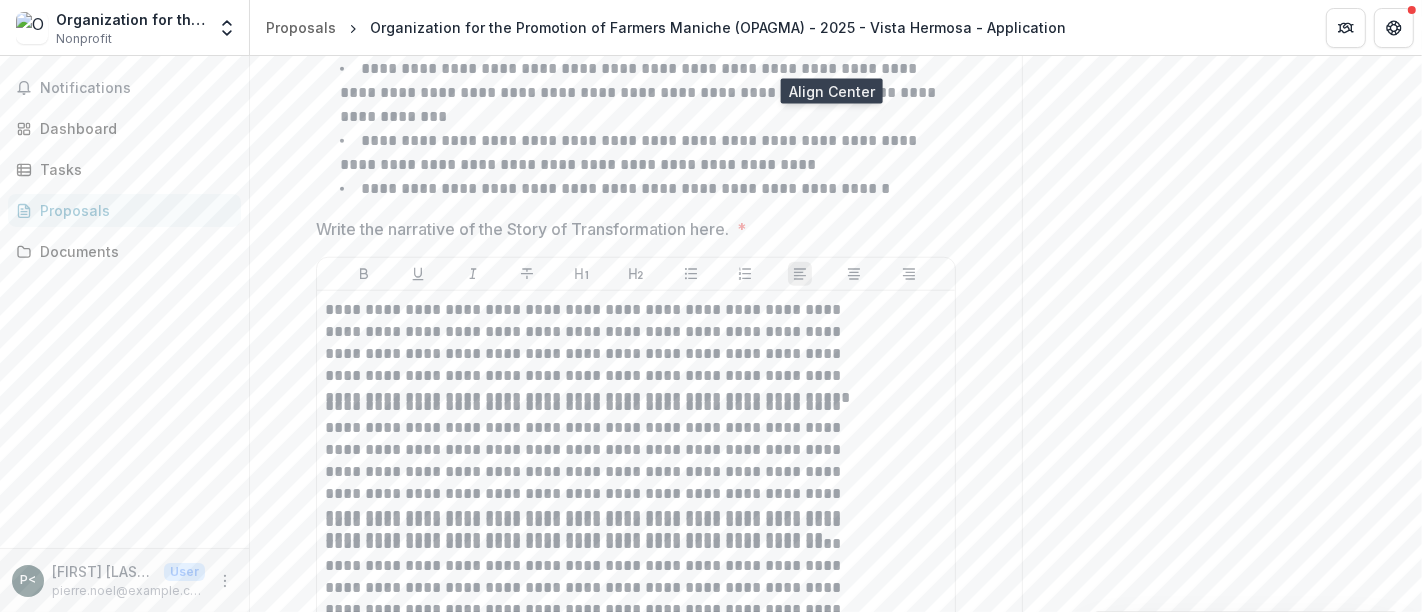 scroll, scrollTop: 1782, scrollLeft: 0, axis: vertical 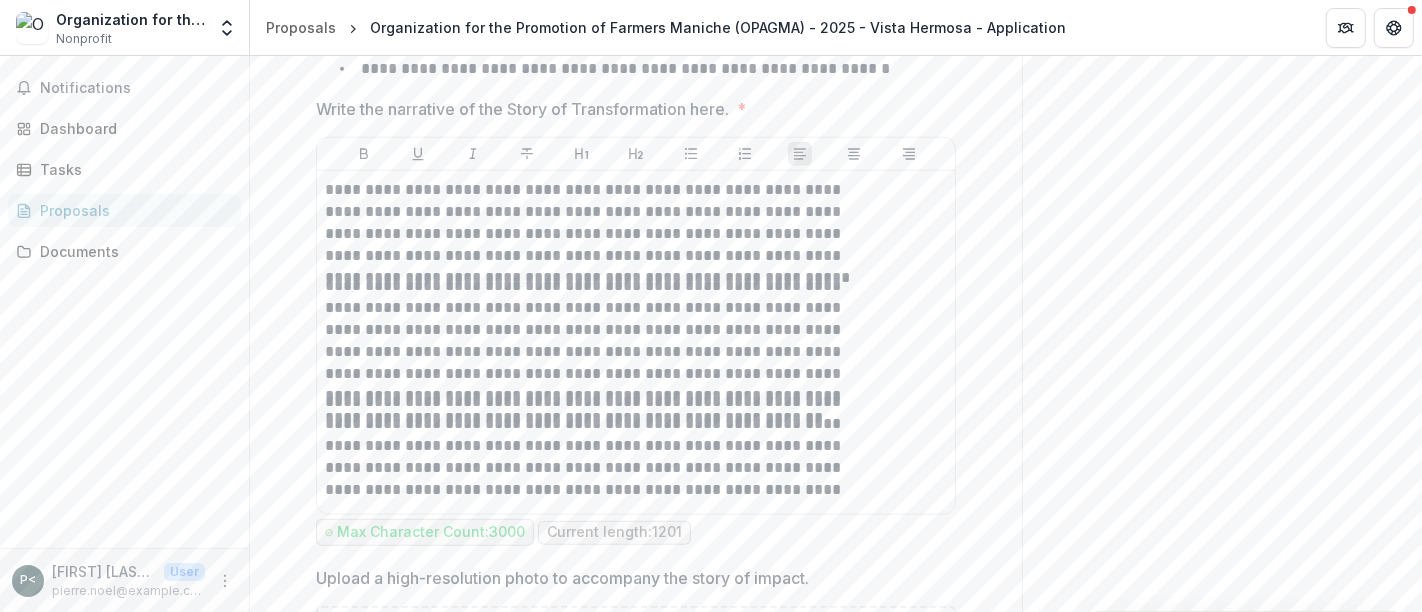 click on "Next" at bounding box center [959, 760] 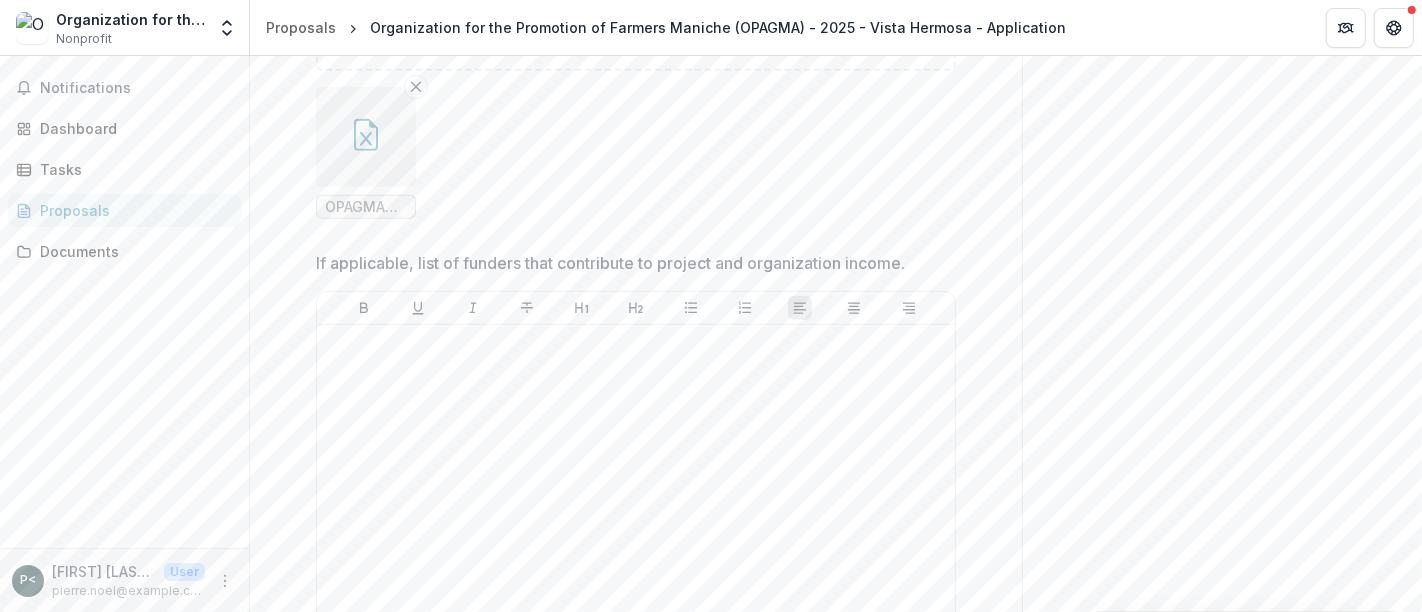 scroll, scrollTop: 1510, scrollLeft: 0, axis: vertical 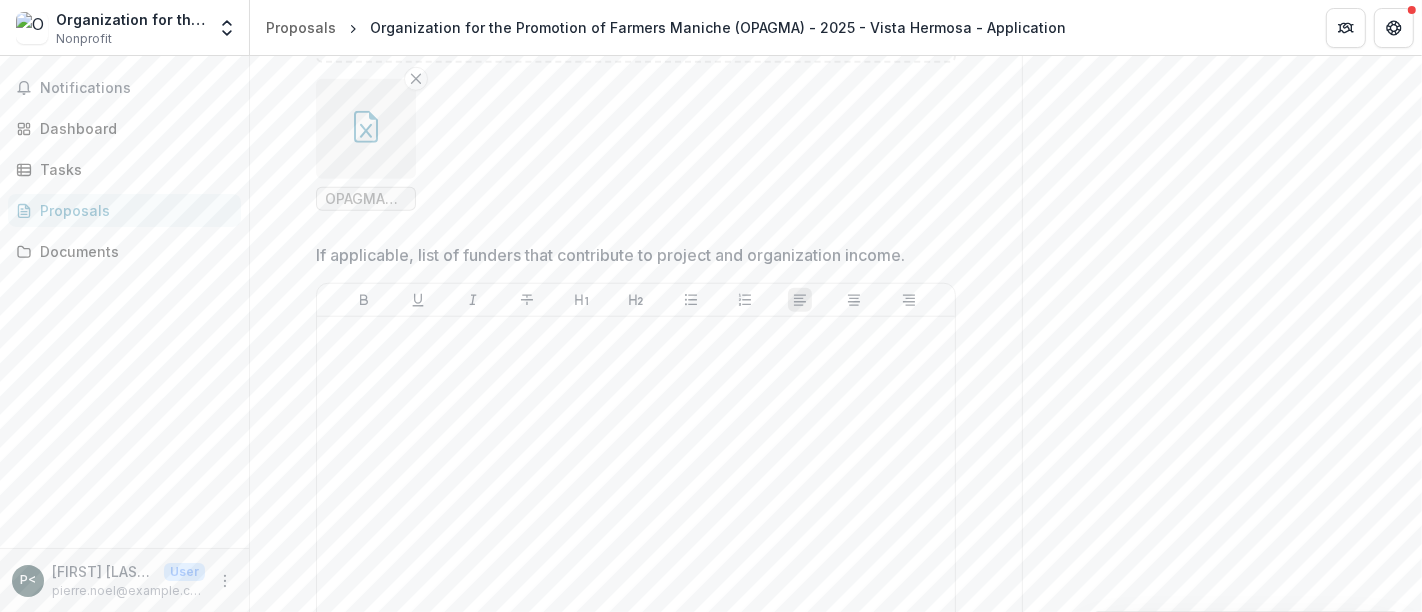 click on "Next" at bounding box center (959, 822) 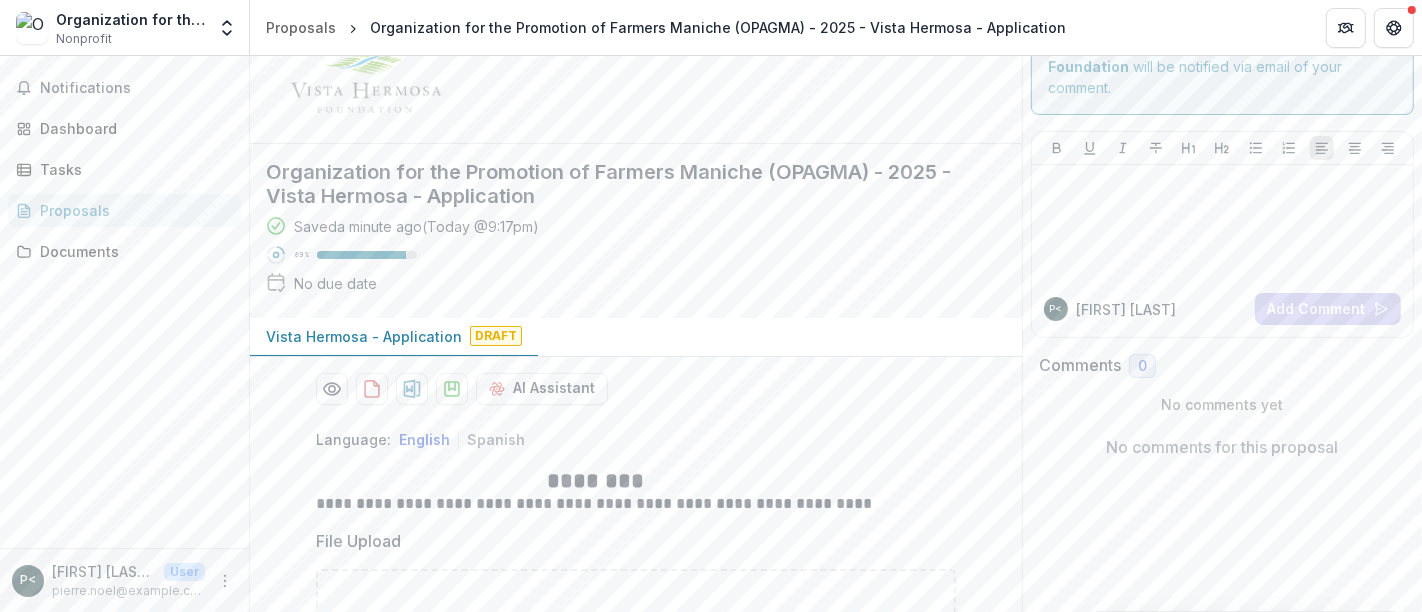 scroll, scrollTop: 0, scrollLeft: 0, axis: both 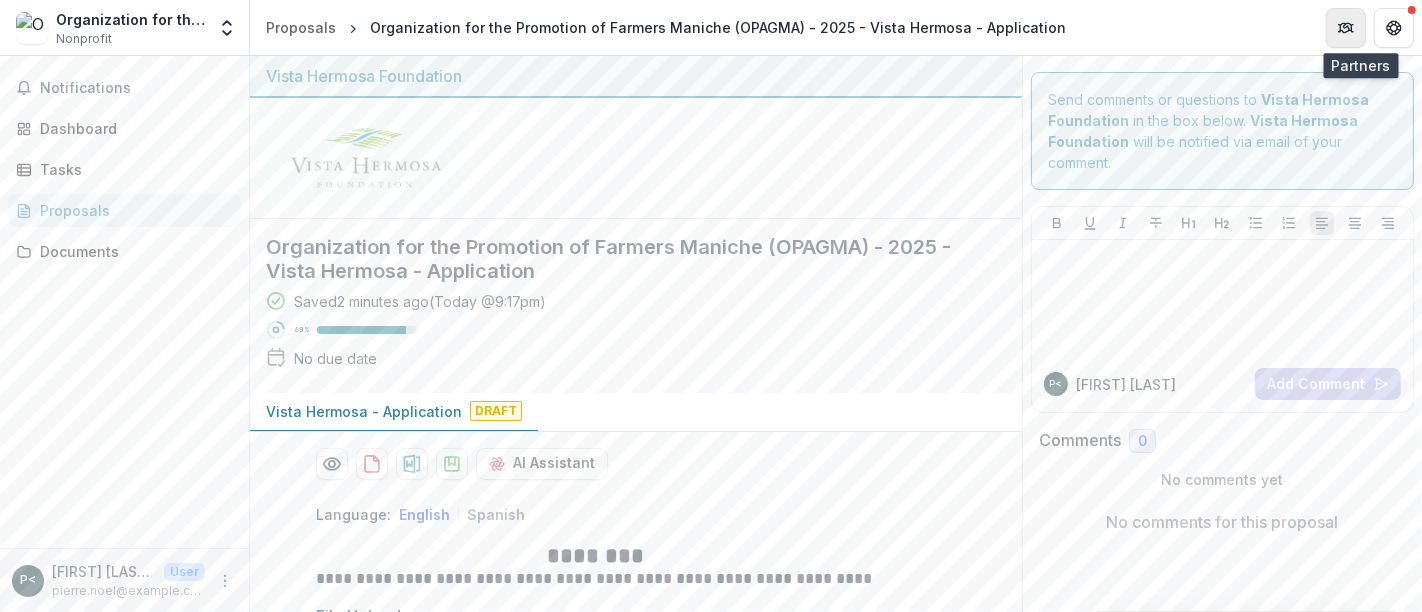 click 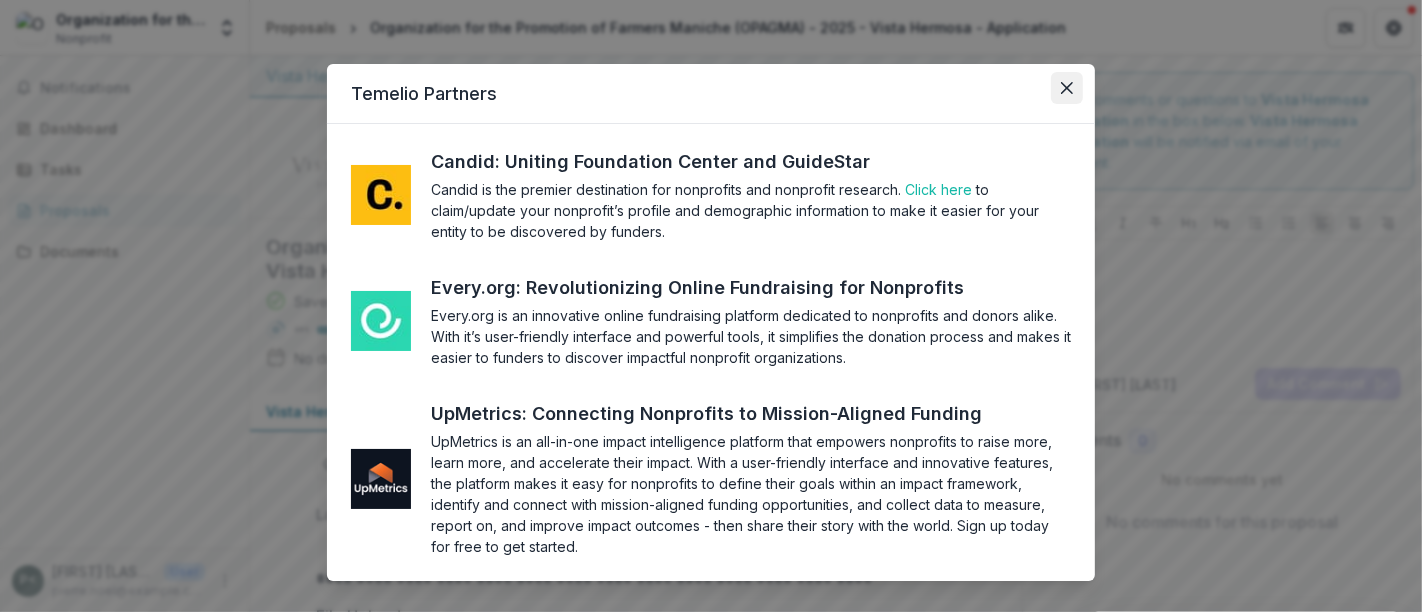 click 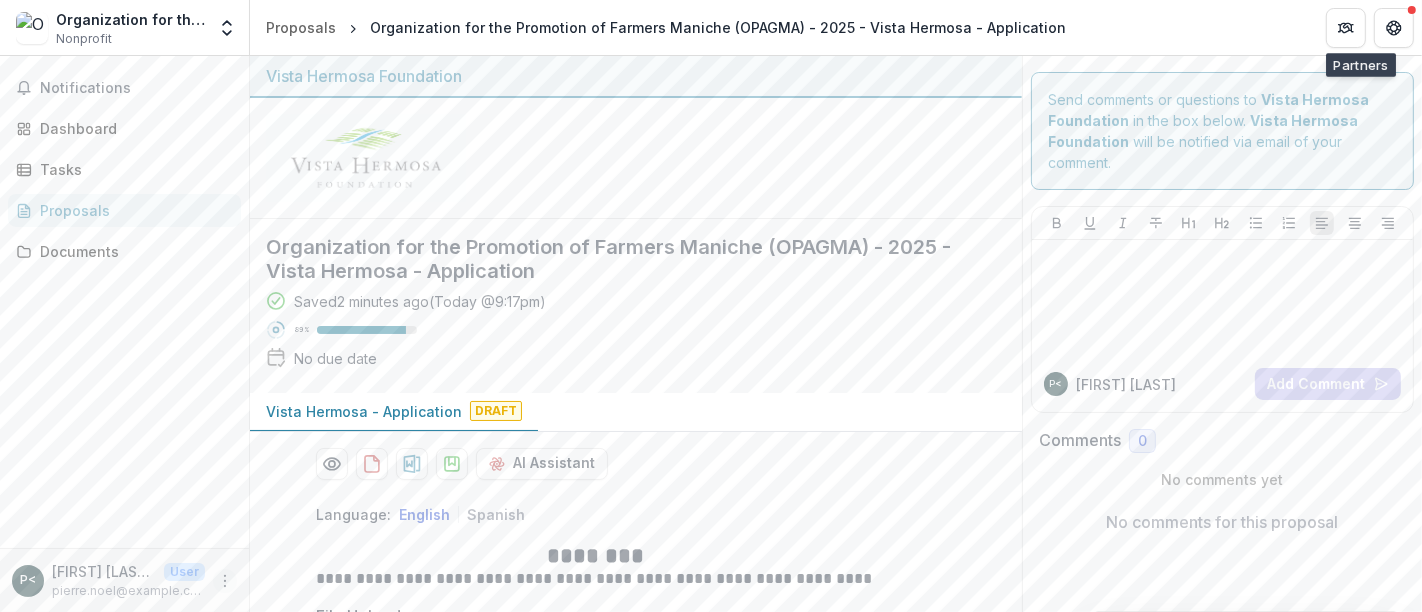 click 